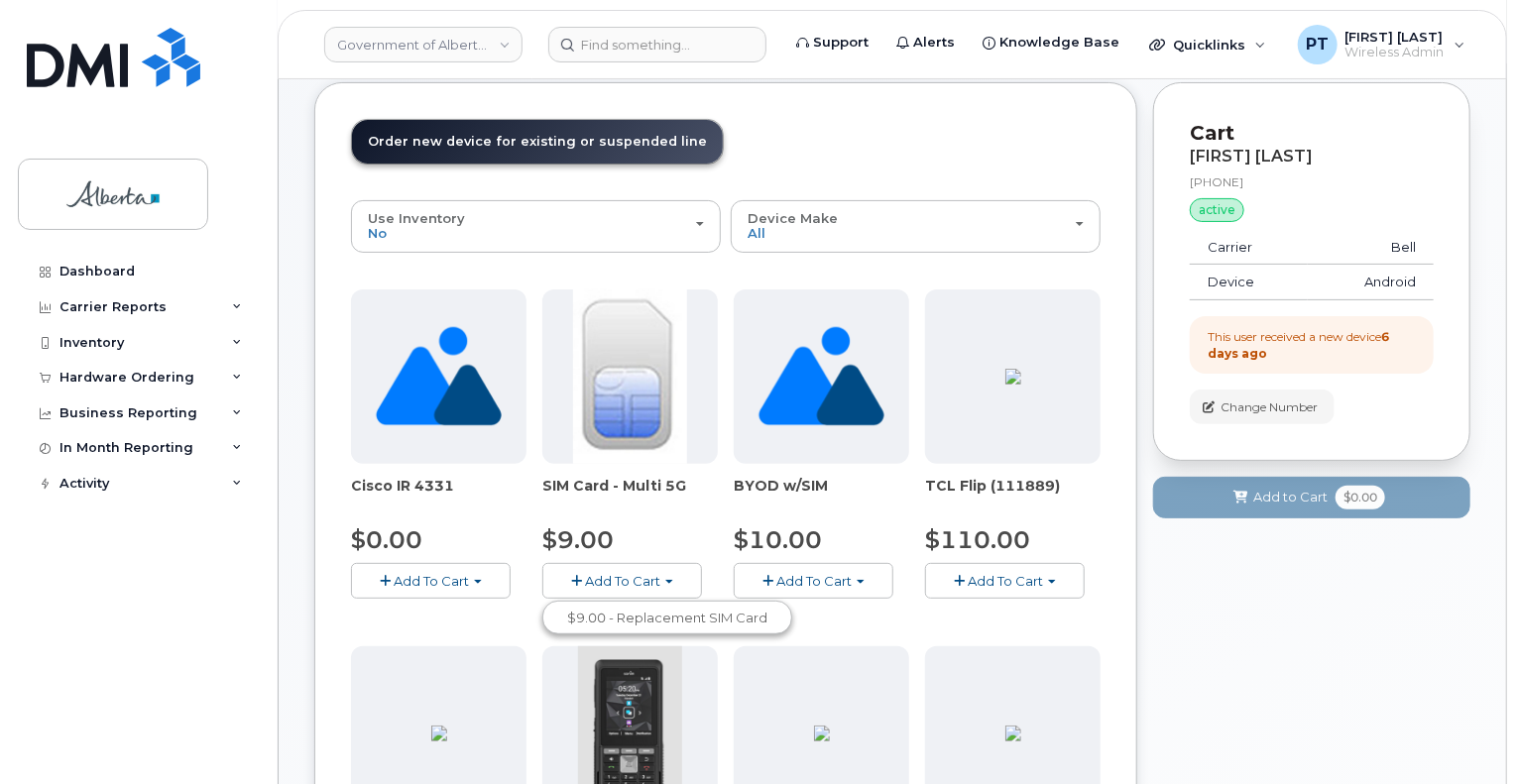 scroll, scrollTop: 0, scrollLeft: 0, axis: both 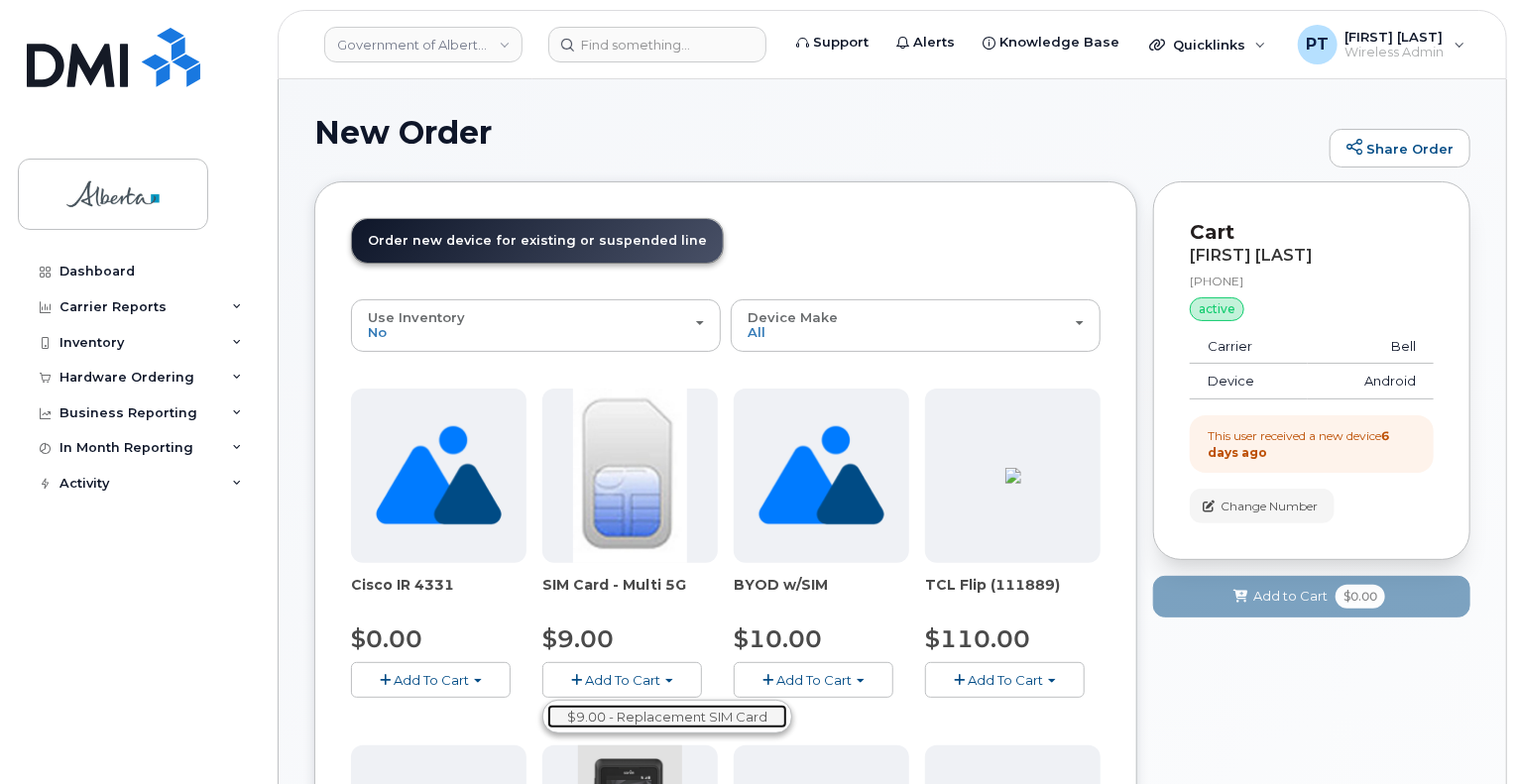click on "$9.00 - Replacement SIM Card" at bounding box center (667, 717) 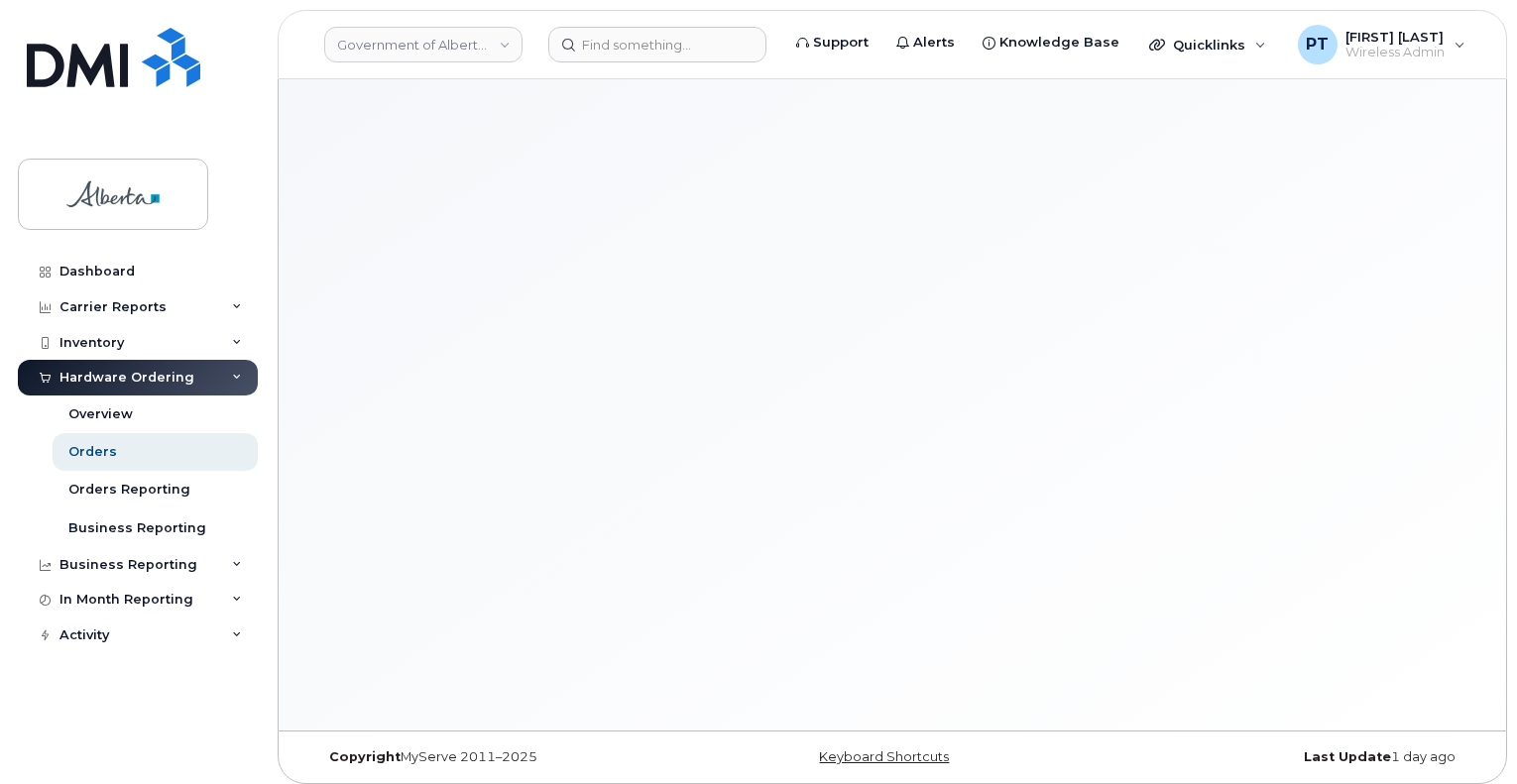 scroll, scrollTop: 0, scrollLeft: 0, axis: both 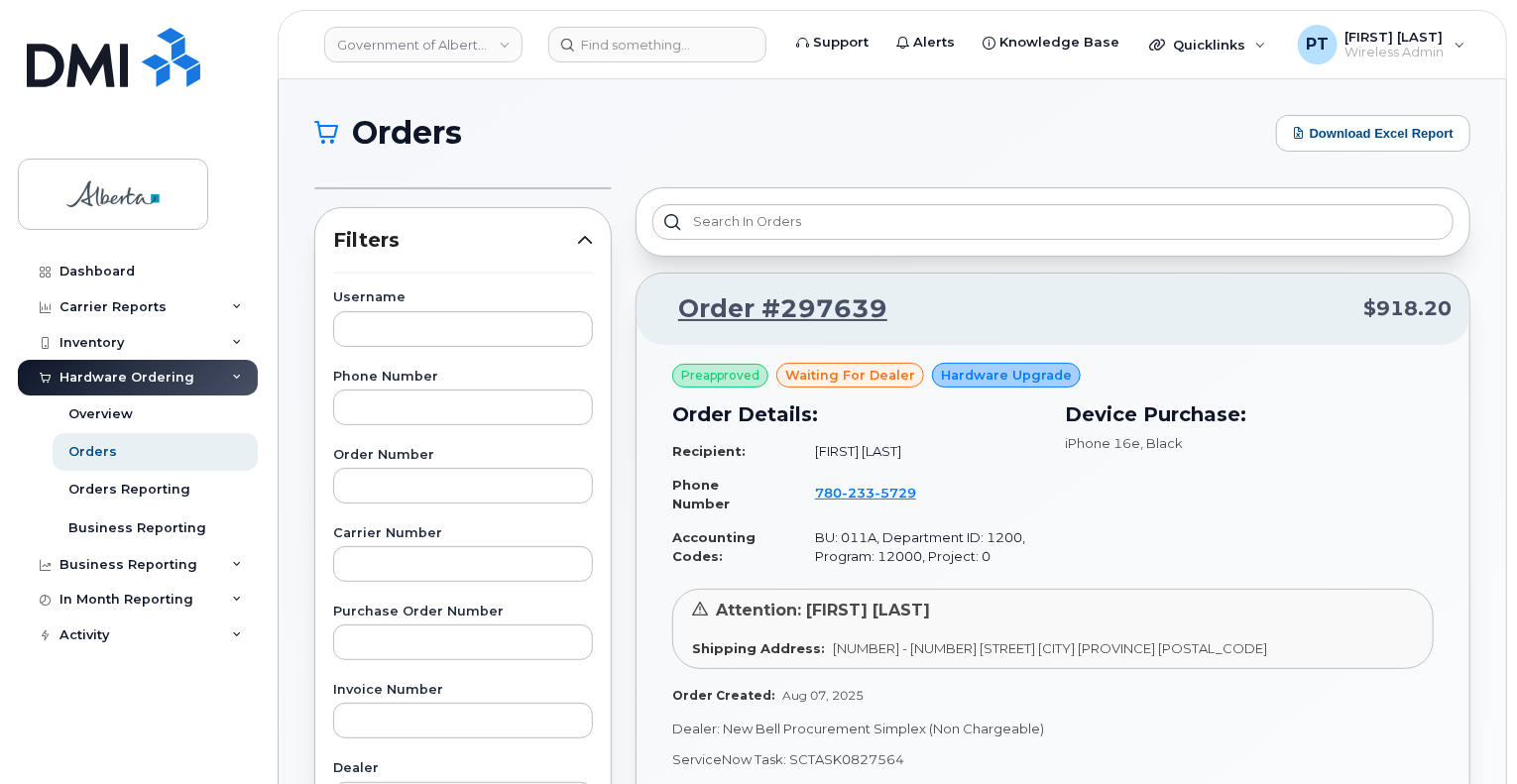 click on "Hardware Ordering" 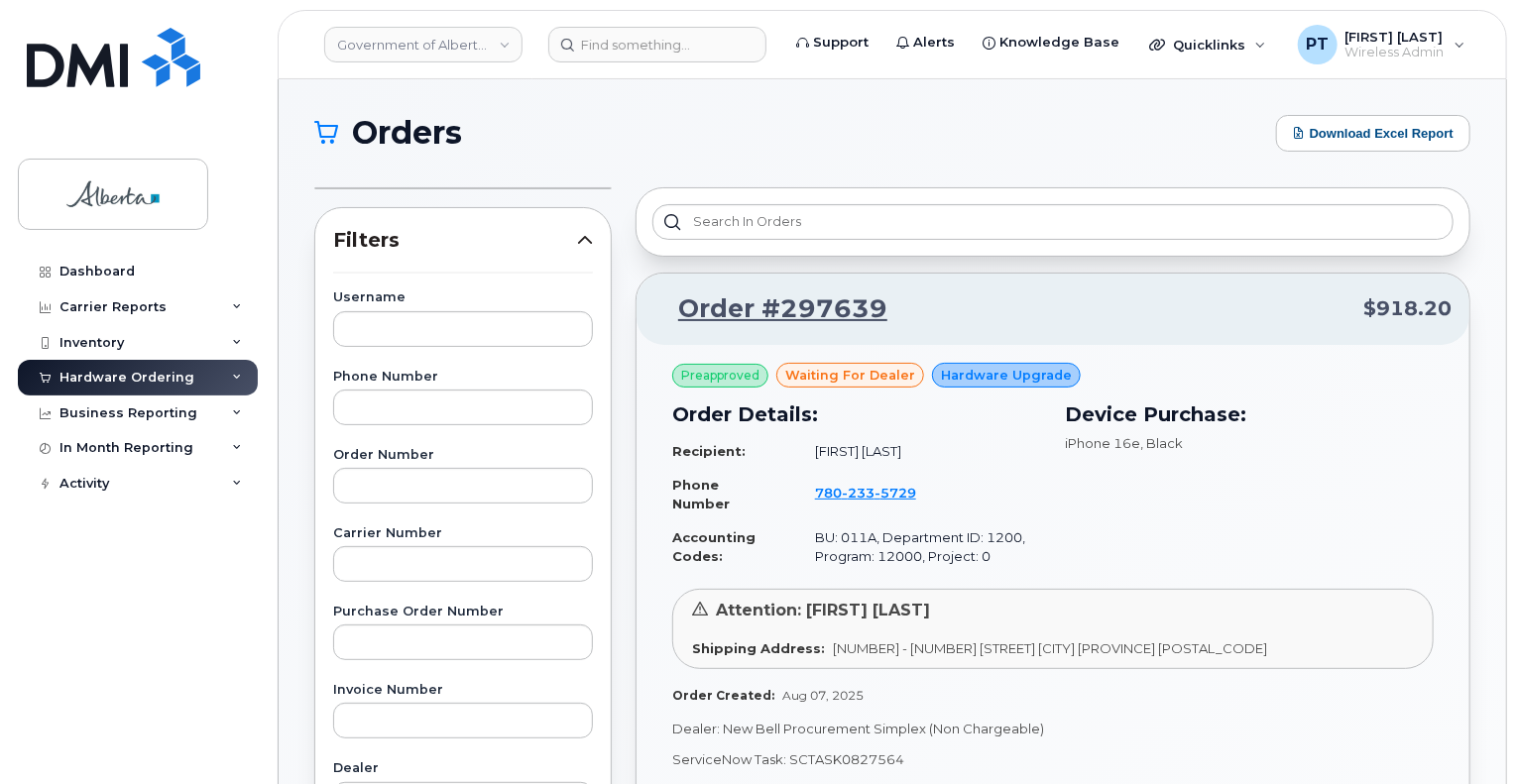 click on "Hardware Ordering" 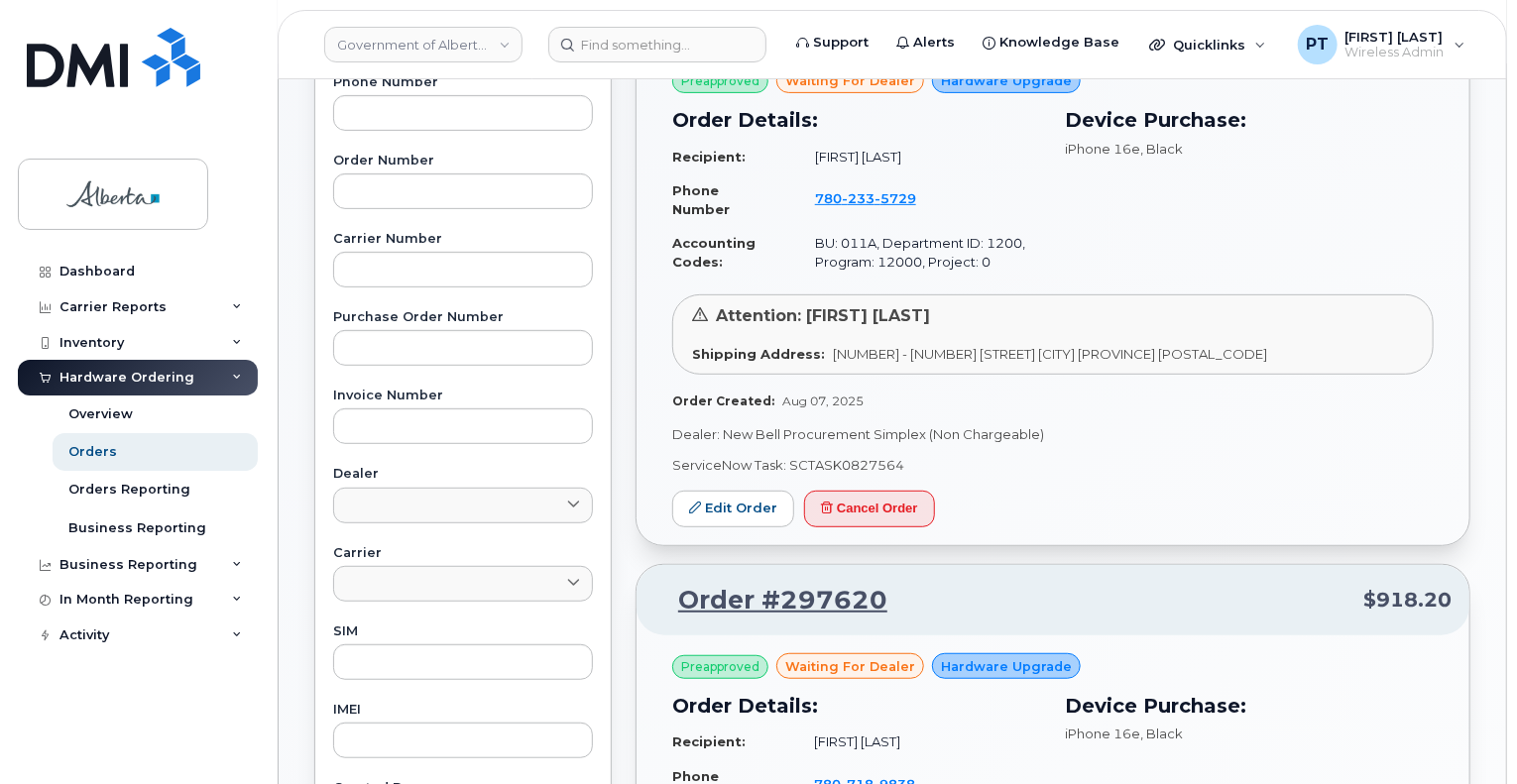 scroll, scrollTop: 297, scrollLeft: 0, axis: vertical 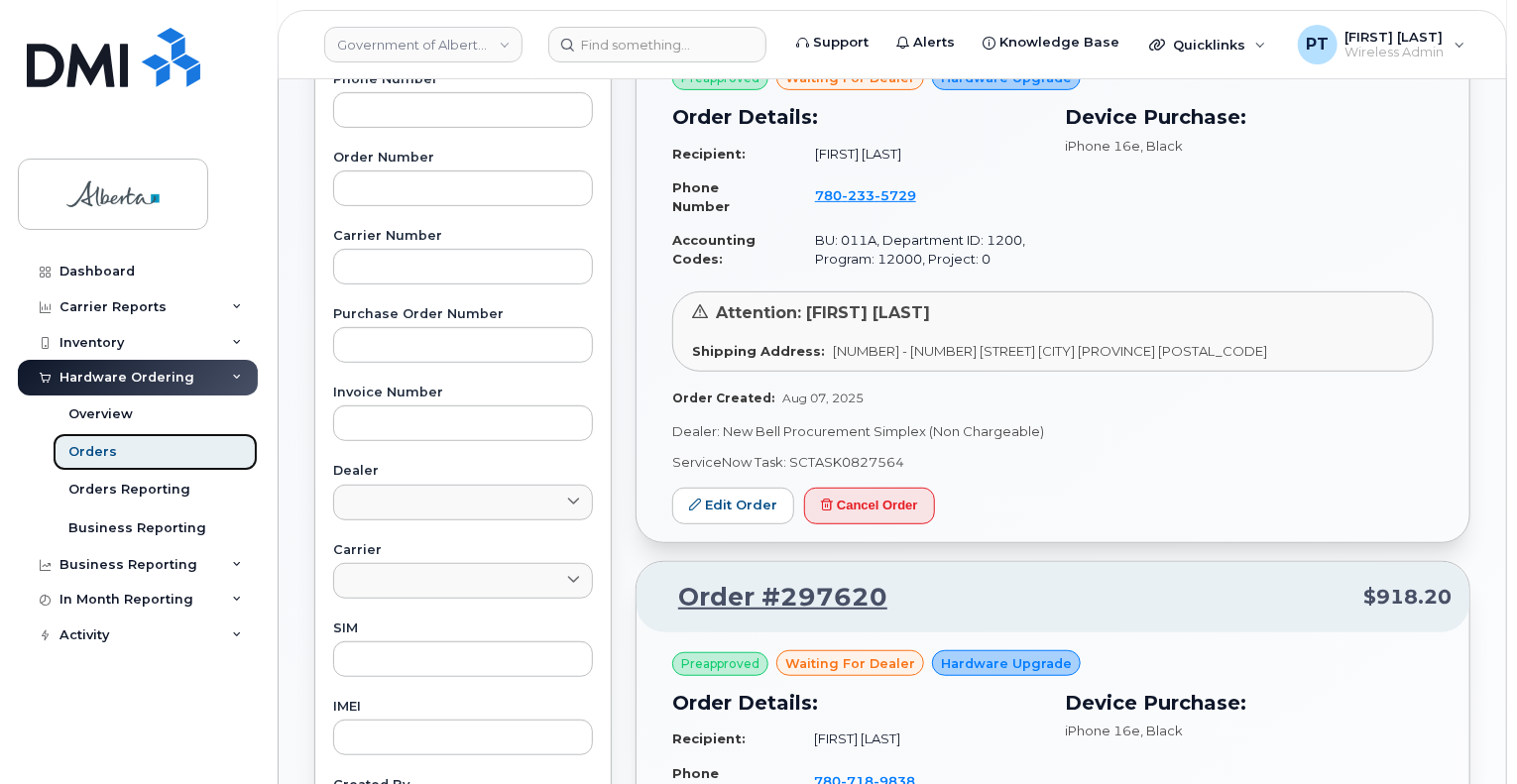 drag, startPoint x: 70, startPoint y: 455, endPoint x: 198, endPoint y: 451, distance: 128.062 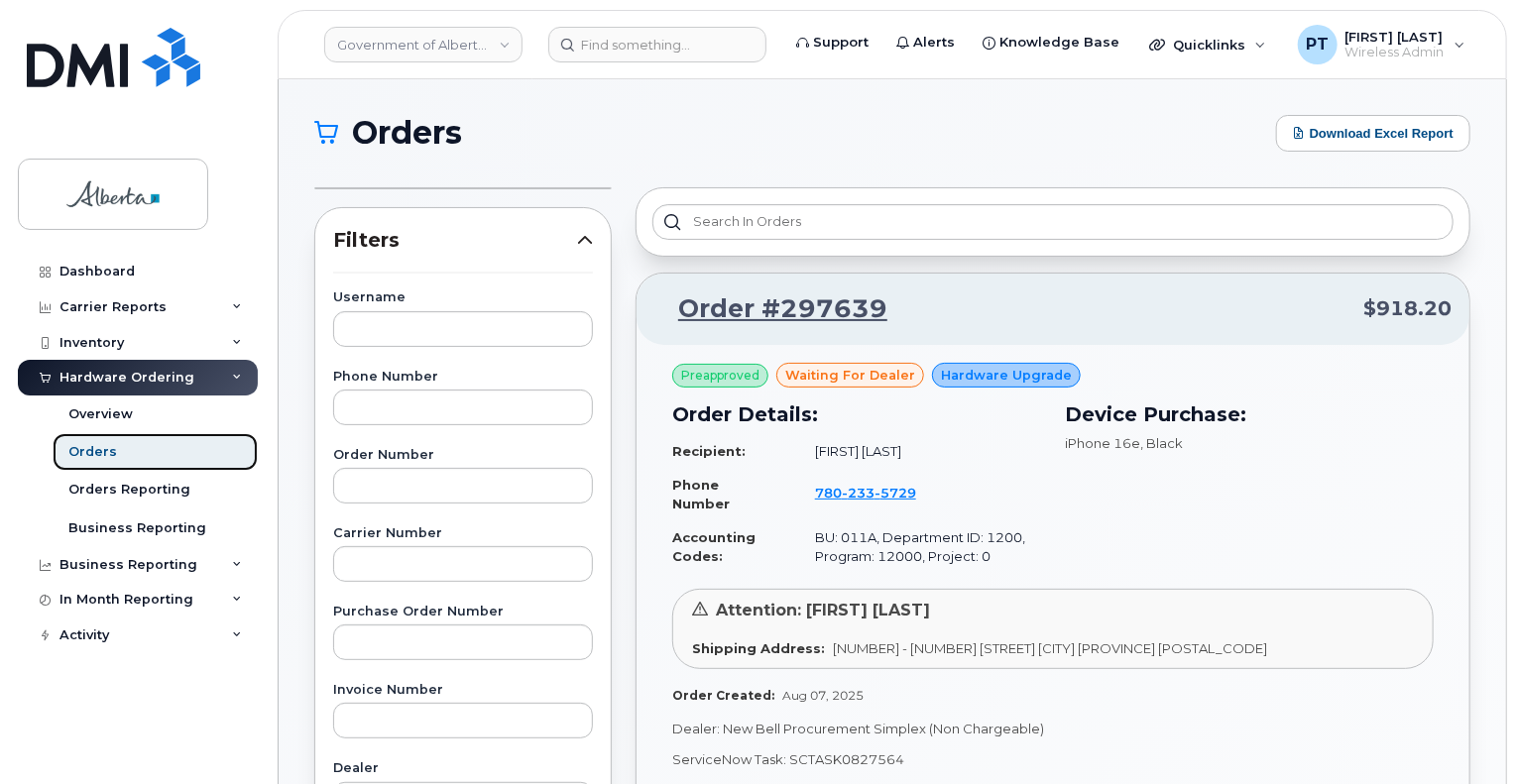 click on "Orders" 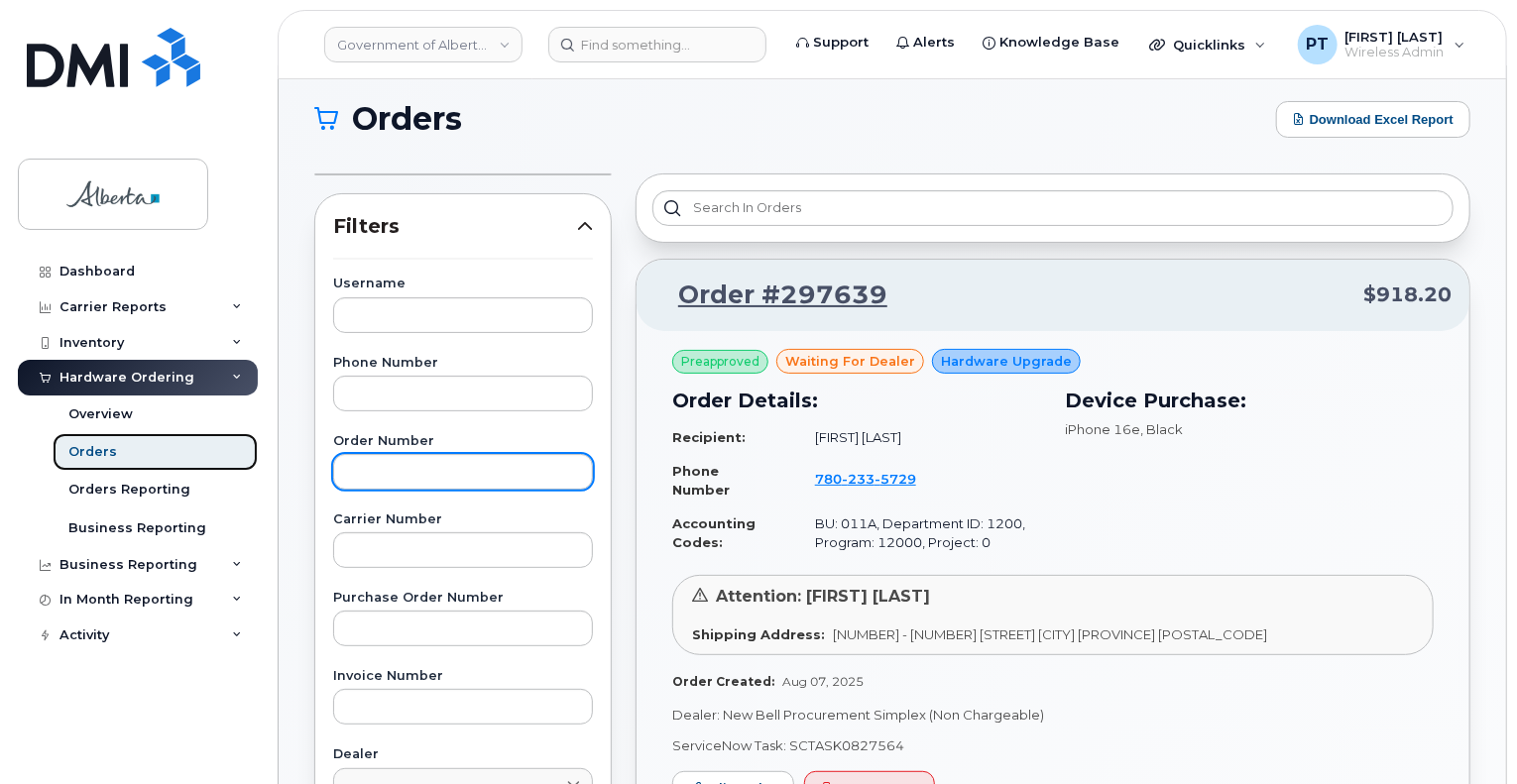scroll, scrollTop: 0, scrollLeft: 0, axis: both 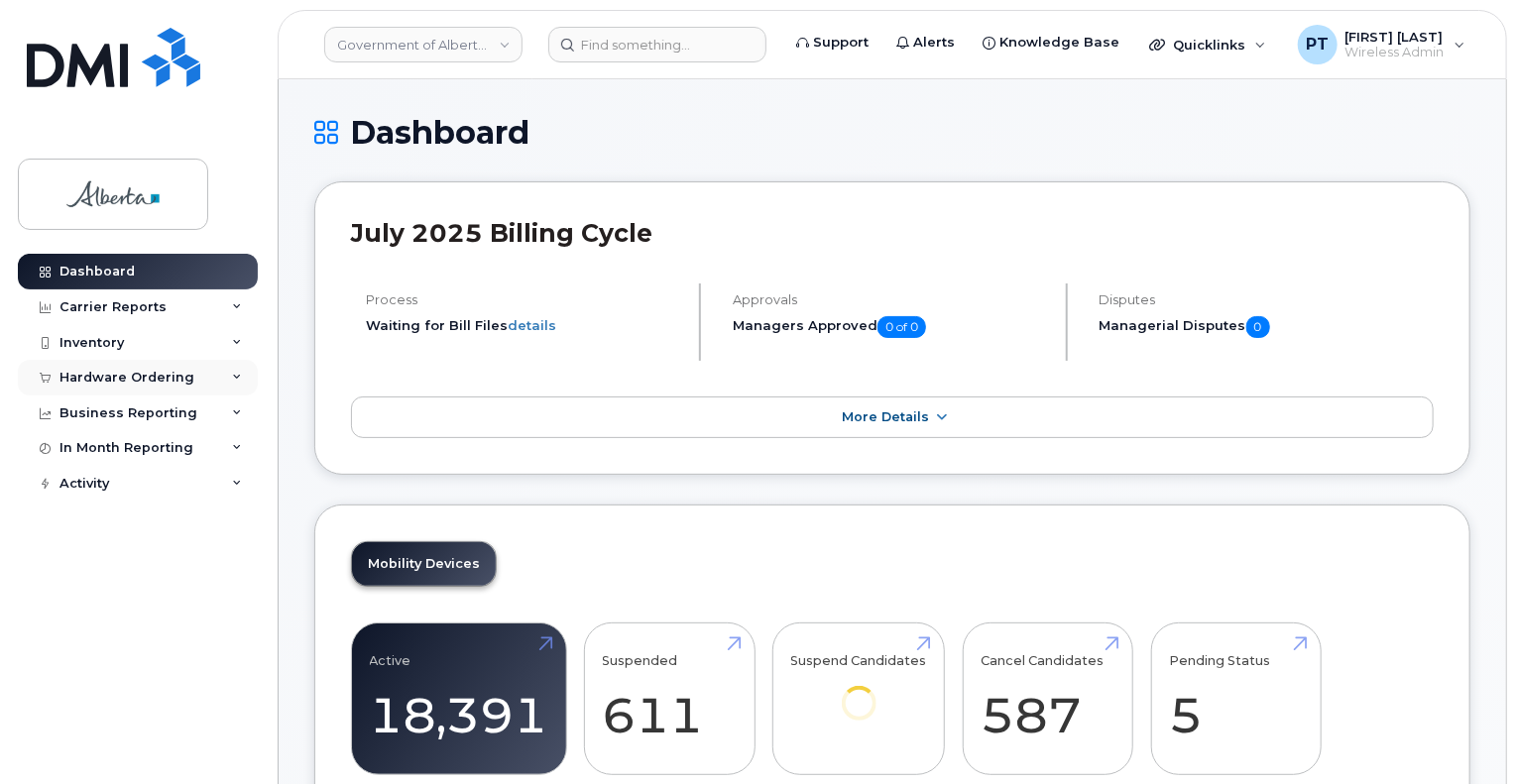 click on "Hardware Ordering" at bounding box center (127, 378) 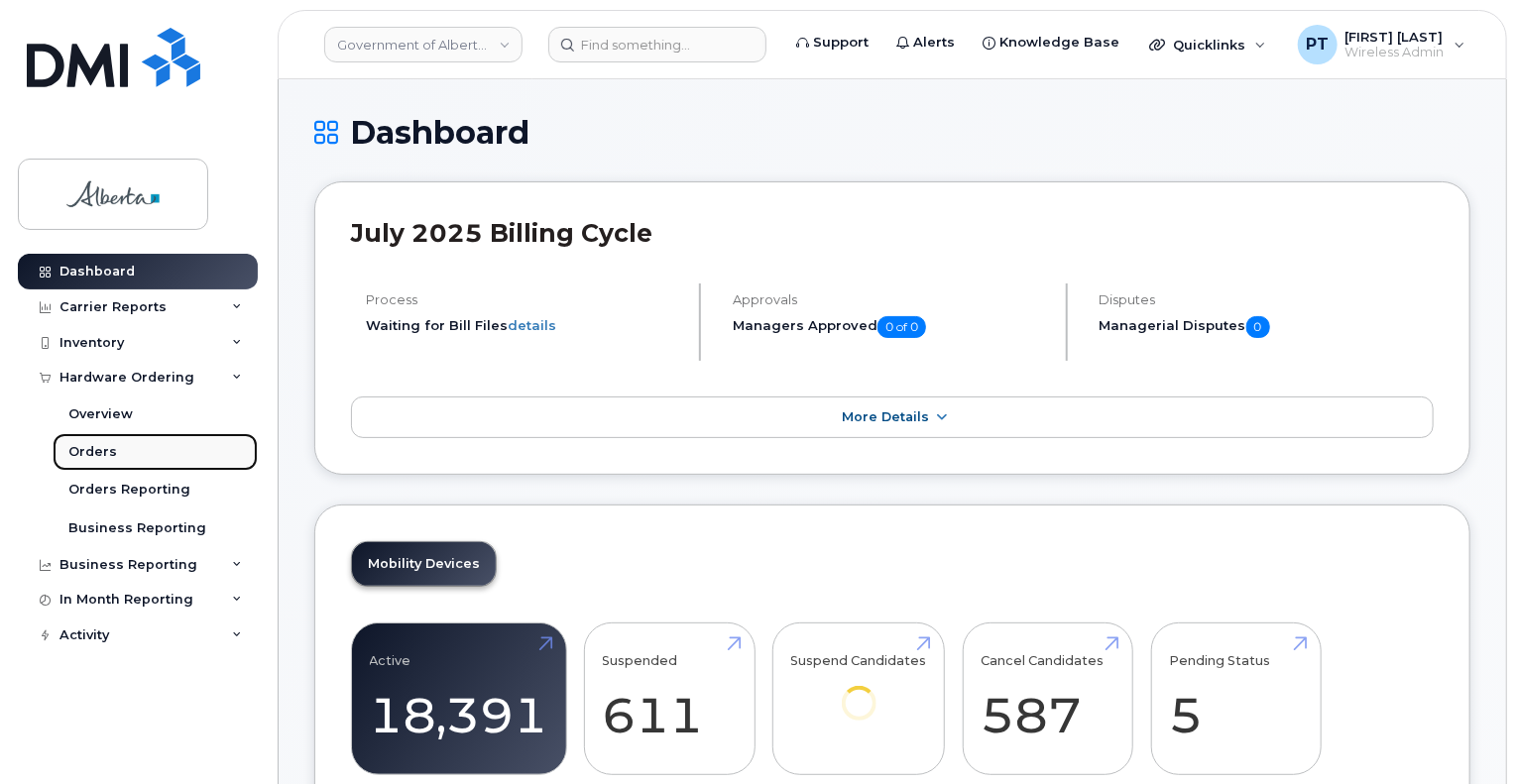 click on "Orders" at bounding box center [92, 452] 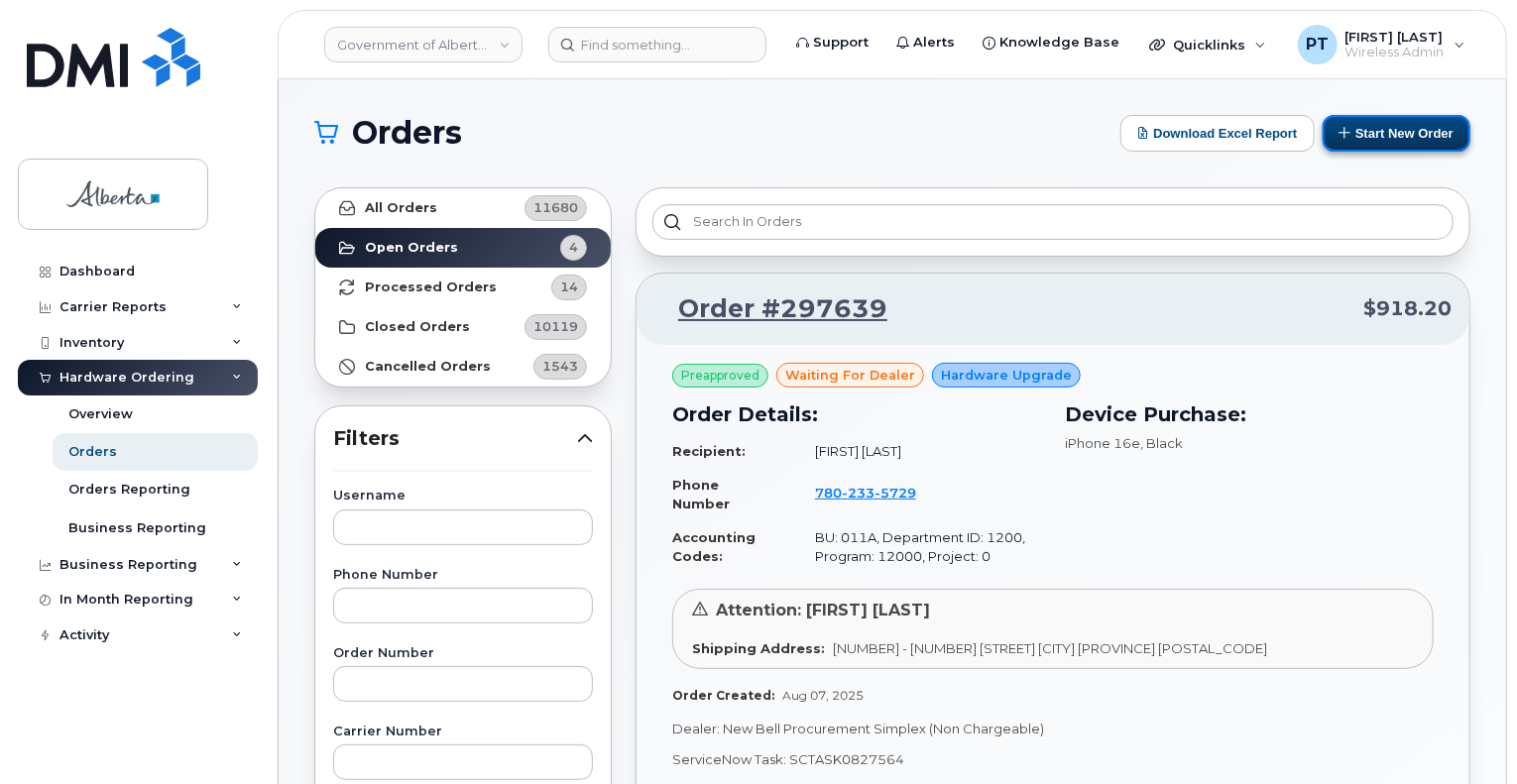 click at bounding box center (1345, 132) 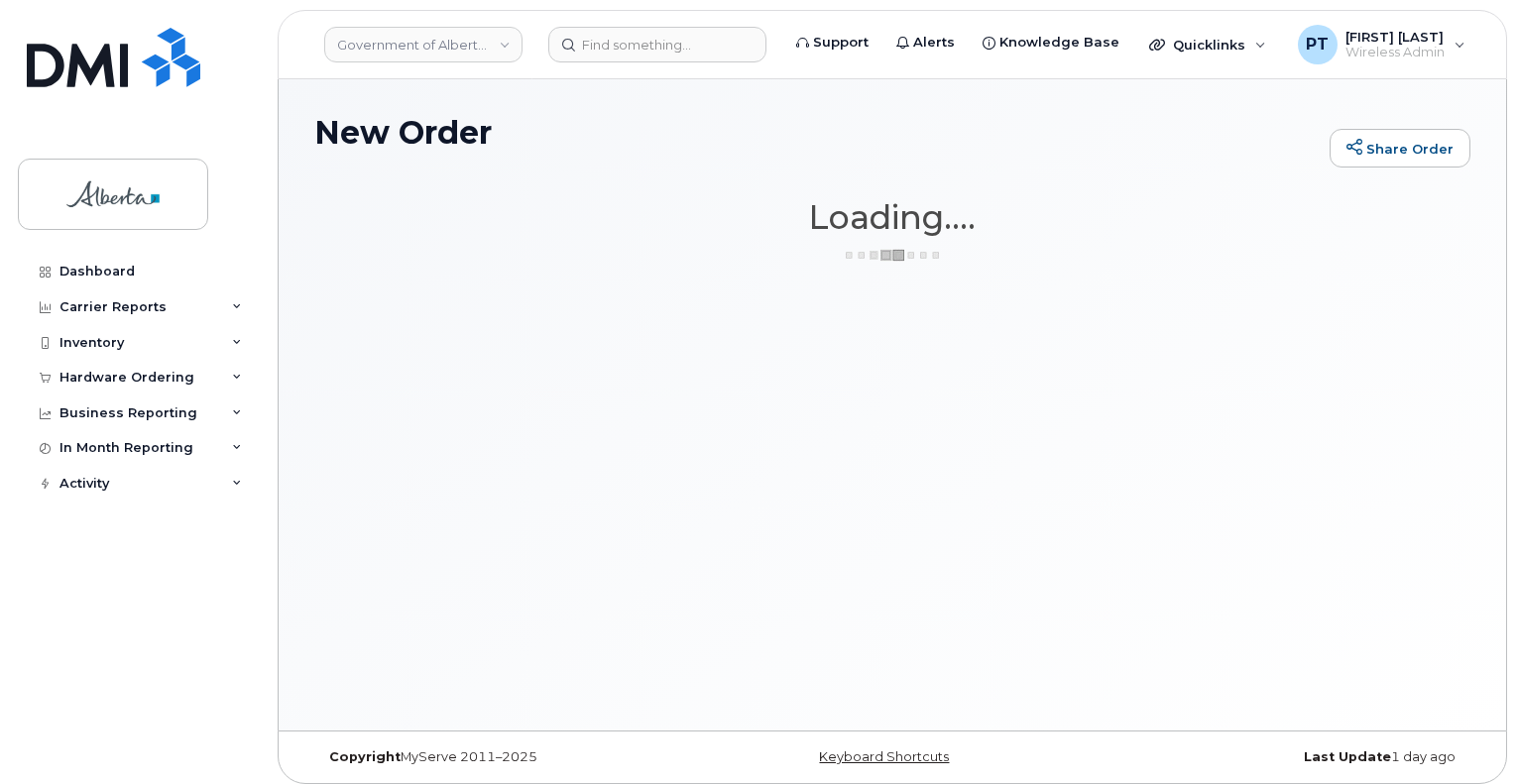 scroll, scrollTop: 0, scrollLeft: 0, axis: both 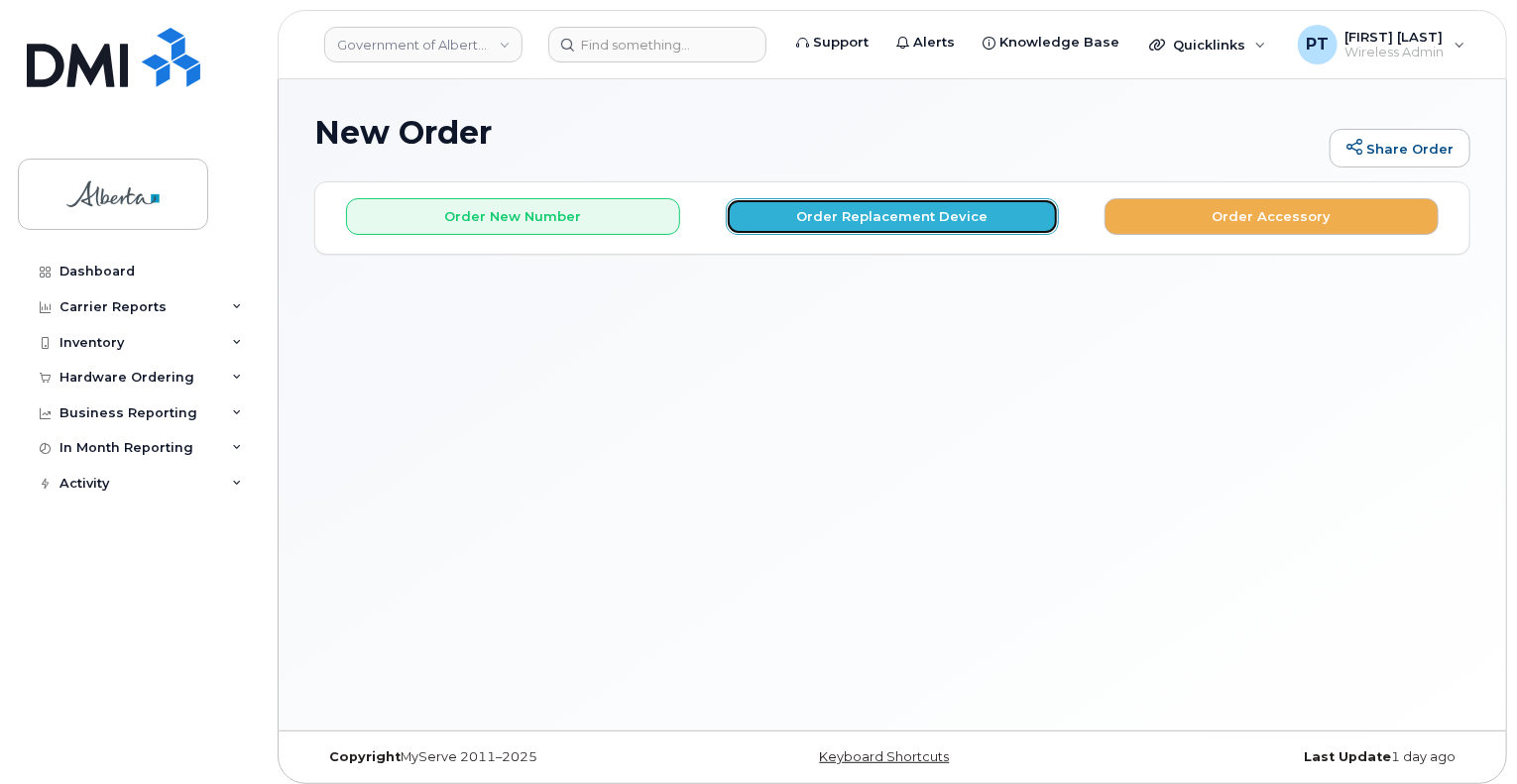 click on "Order Replacement Device" at bounding box center [892, 216] 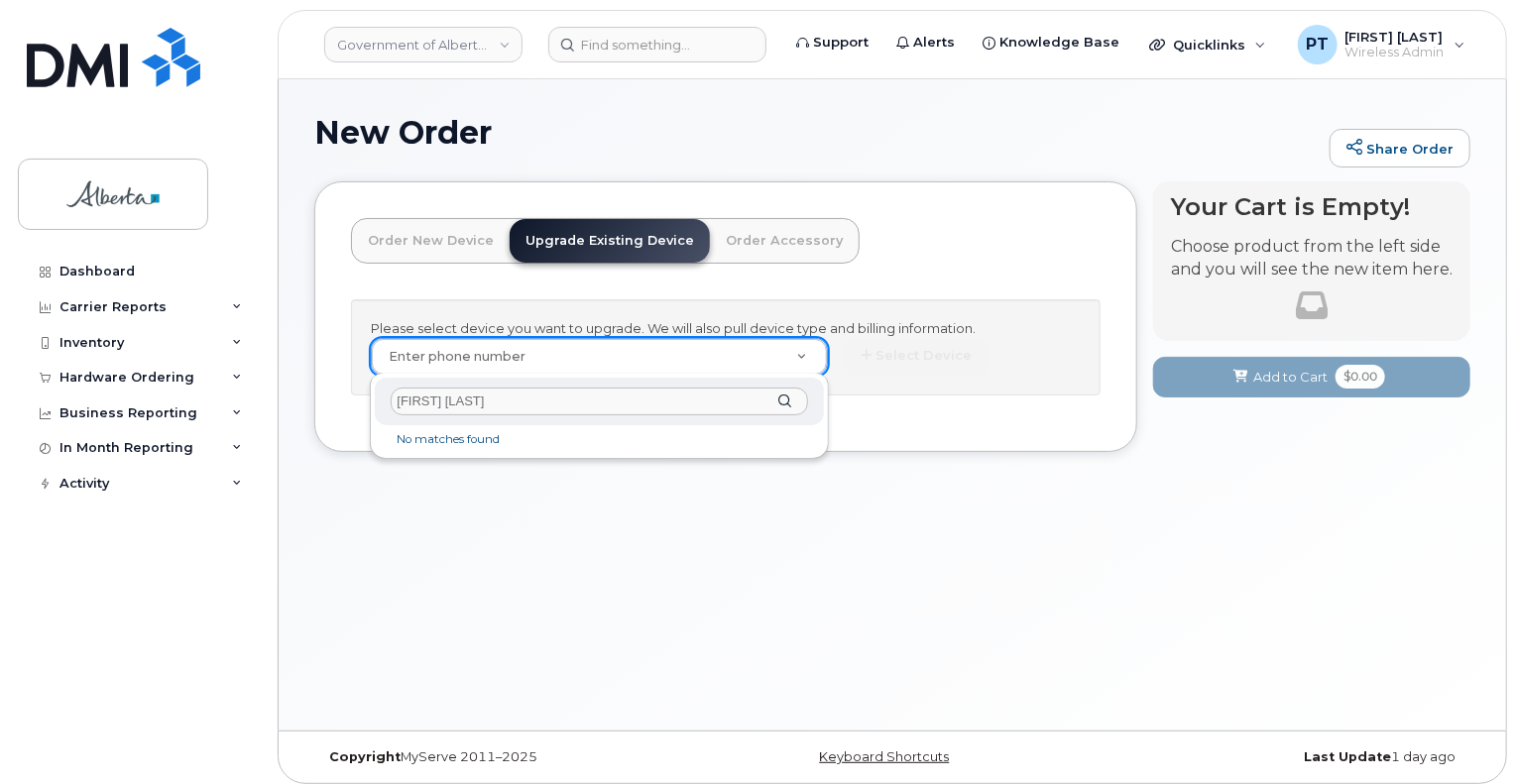 drag, startPoint x: 488, startPoint y: 413, endPoint x: 394, endPoint y: 402, distance: 94.64143 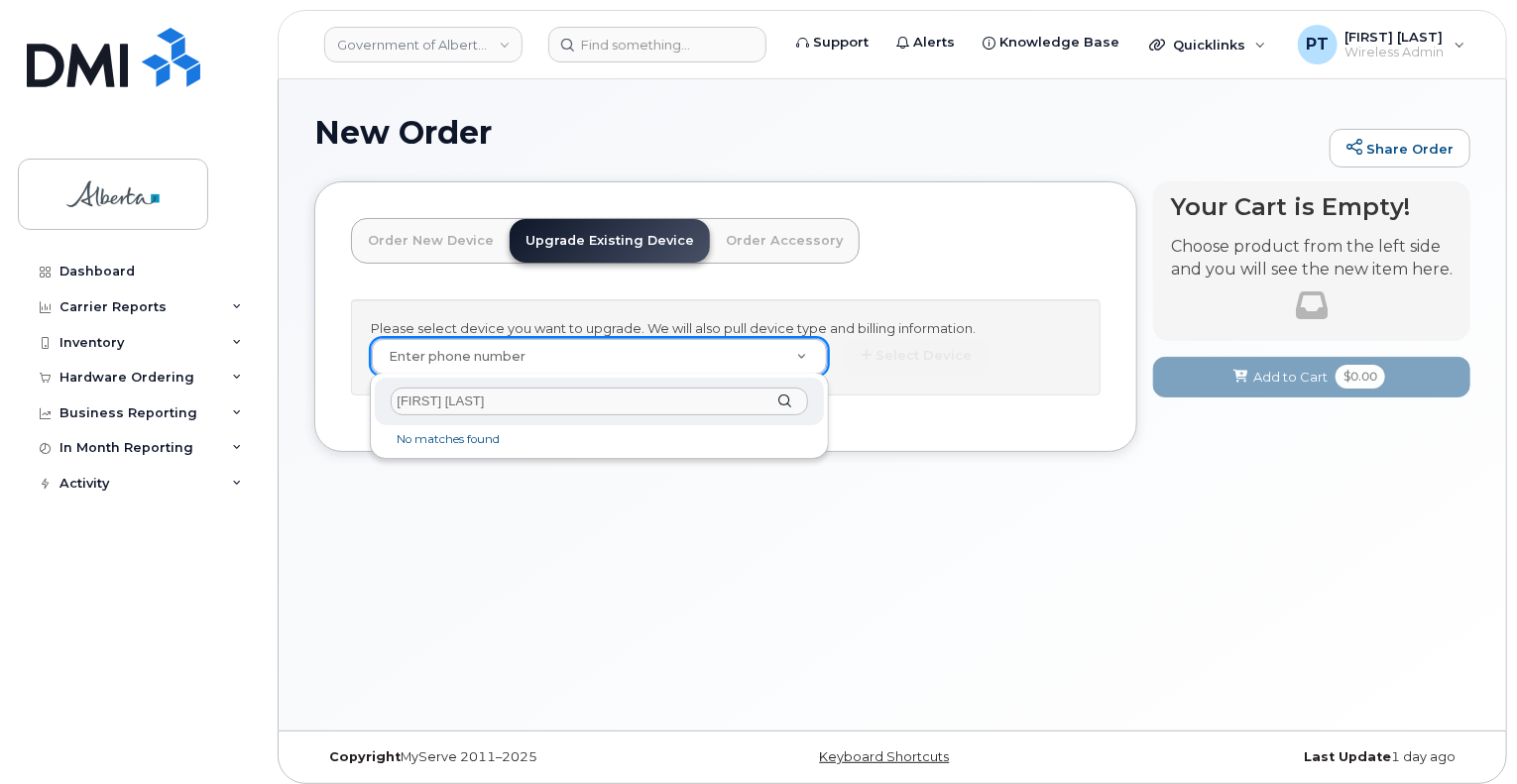 drag, startPoint x: 493, startPoint y: 398, endPoint x: 294, endPoint y: 393, distance: 199.0628 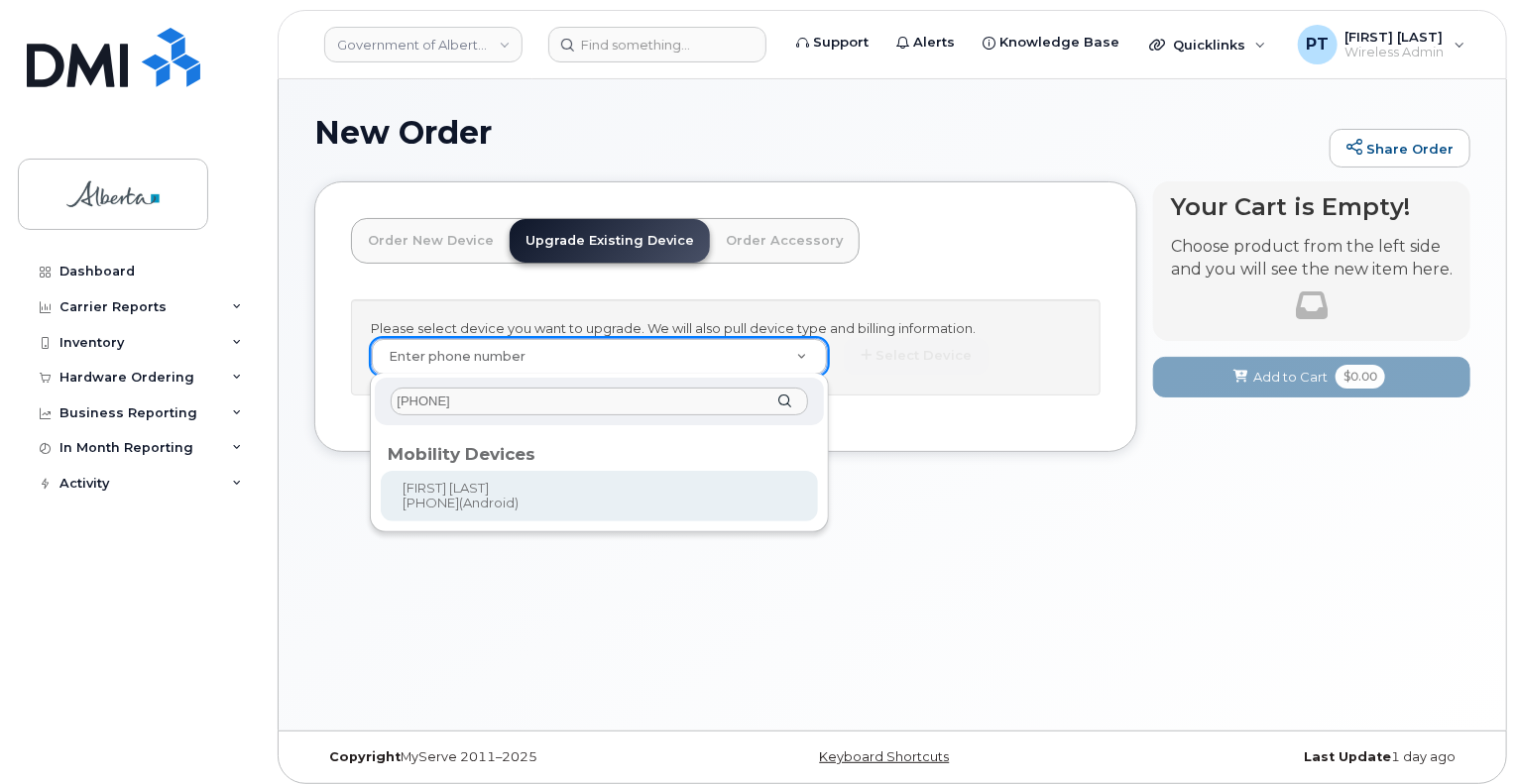 type on "[PHONE]" 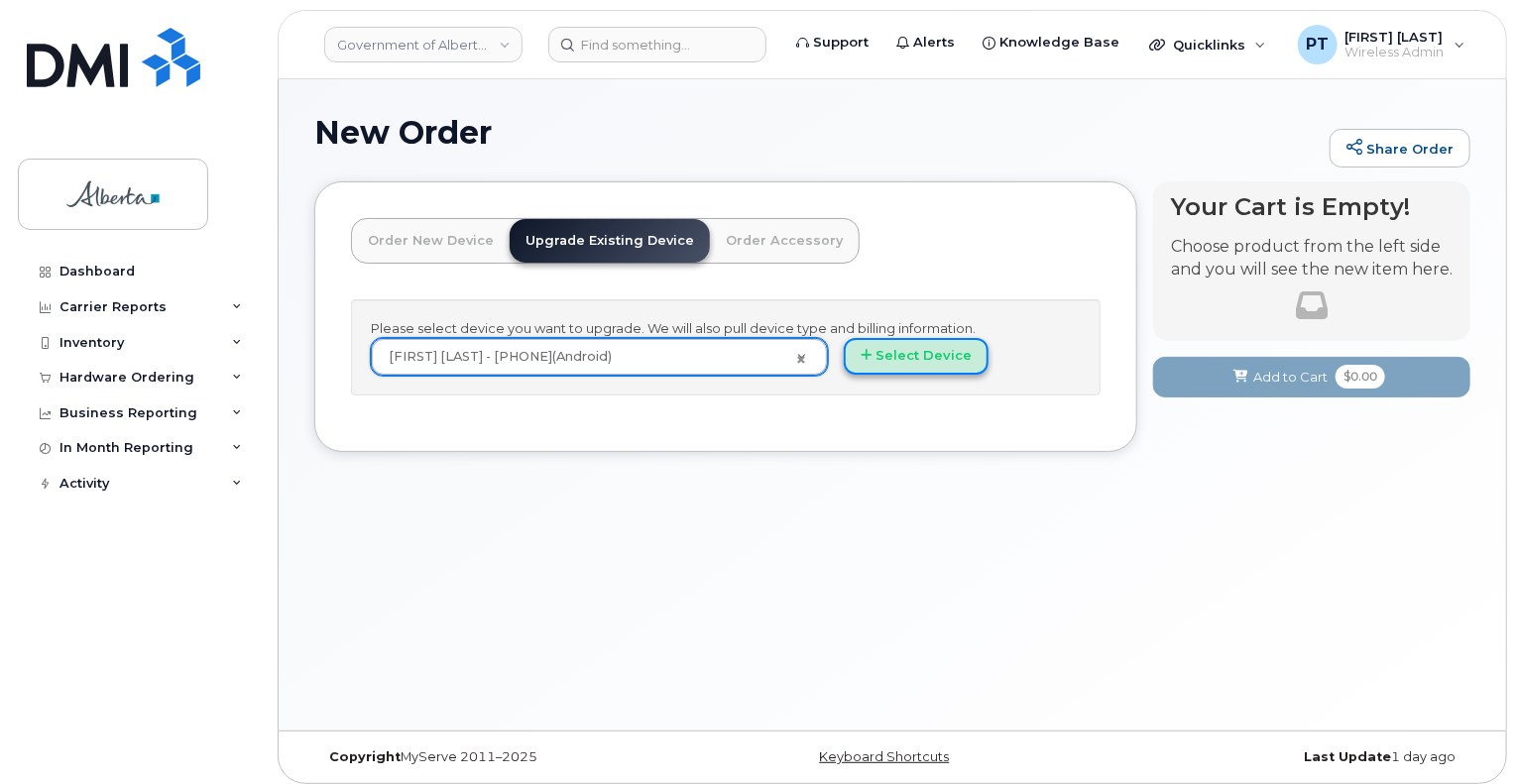 click on "Select Device" at bounding box center [916, 356] 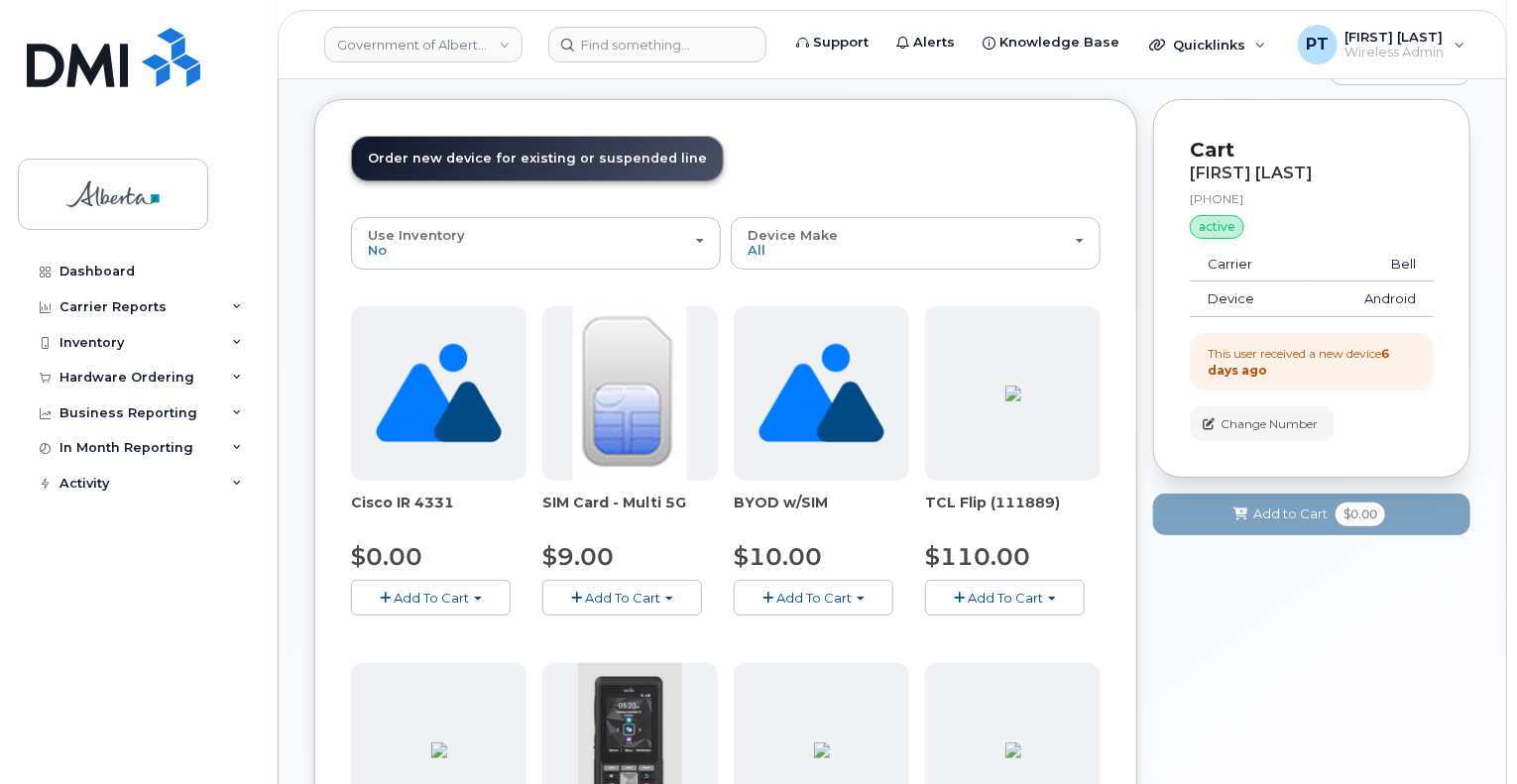 scroll, scrollTop: 198, scrollLeft: 0, axis: vertical 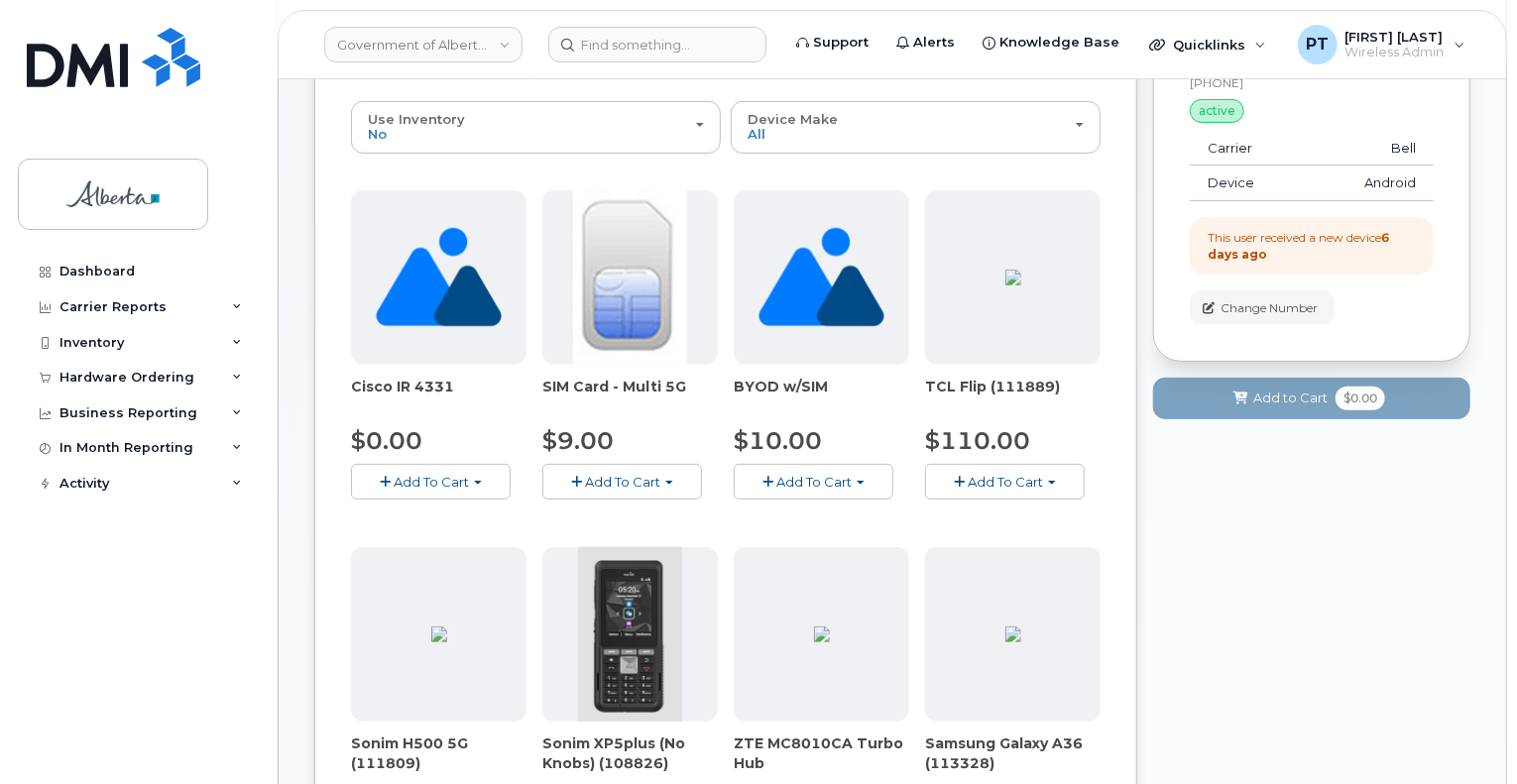 click on "Add To Cart" at bounding box center [622, 481] 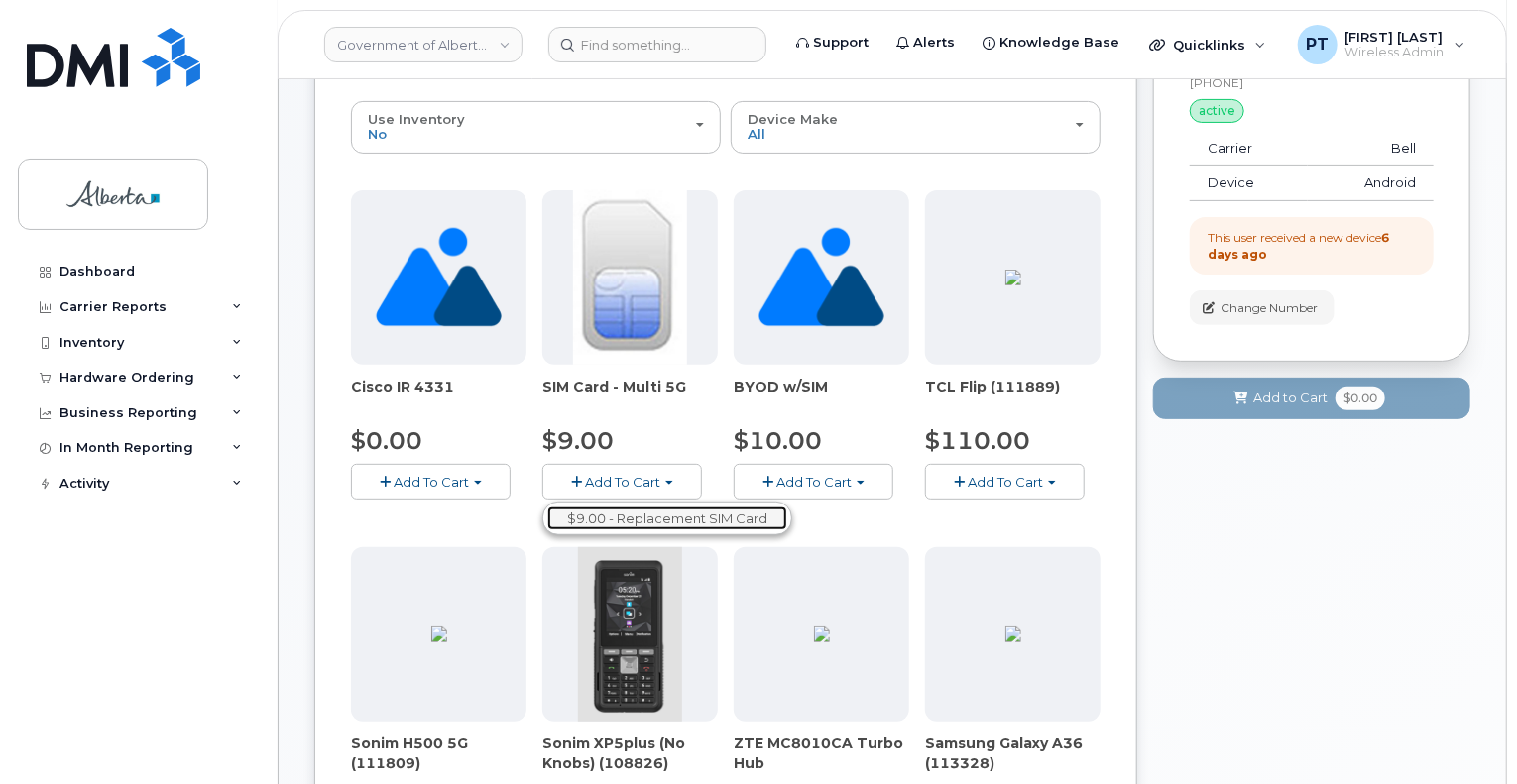 click on "$9.00 - Replacement SIM Card" at bounding box center [667, 518] 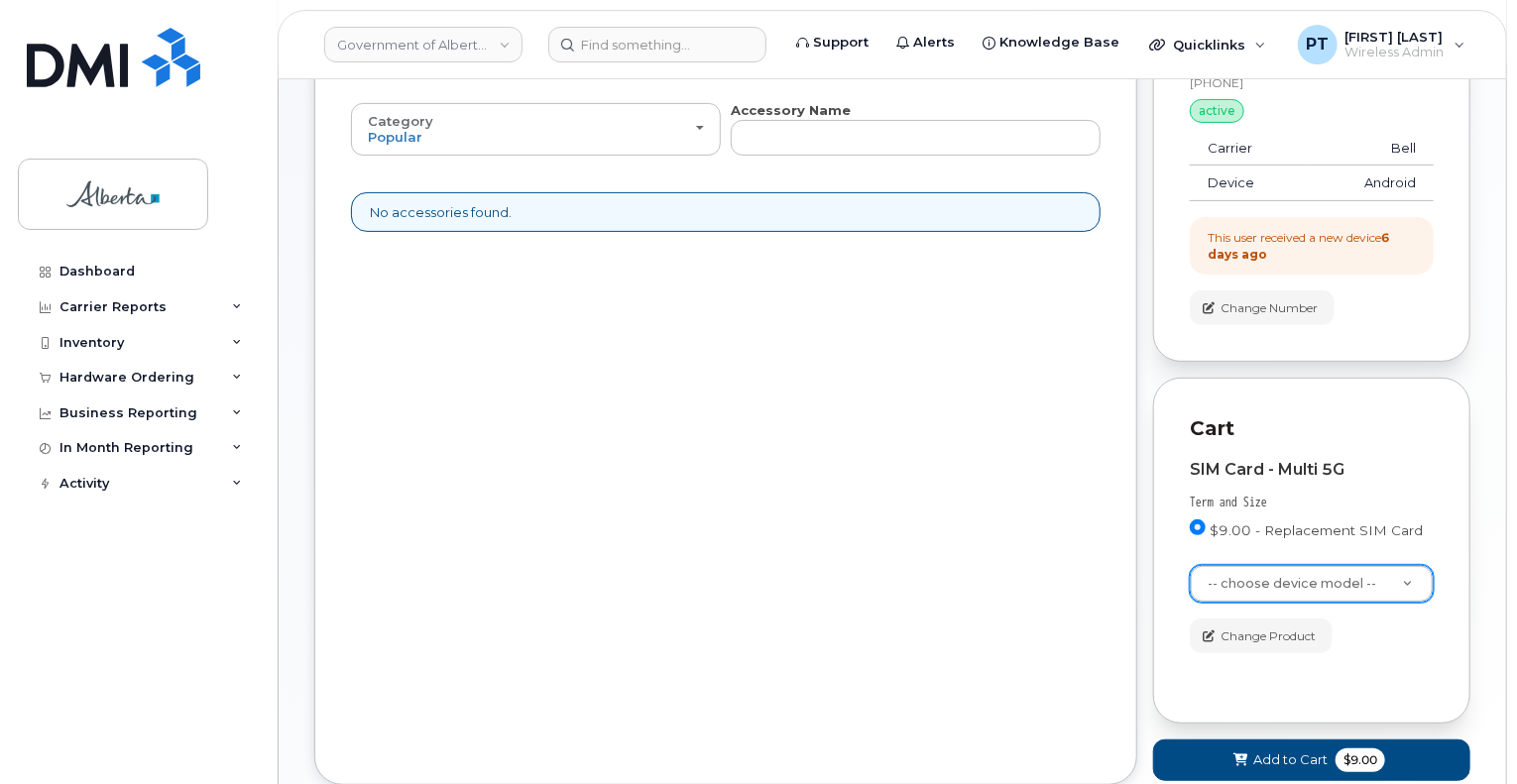 drag, startPoint x: 1298, startPoint y: 587, endPoint x: 1245, endPoint y: 586, distance: 53.009433 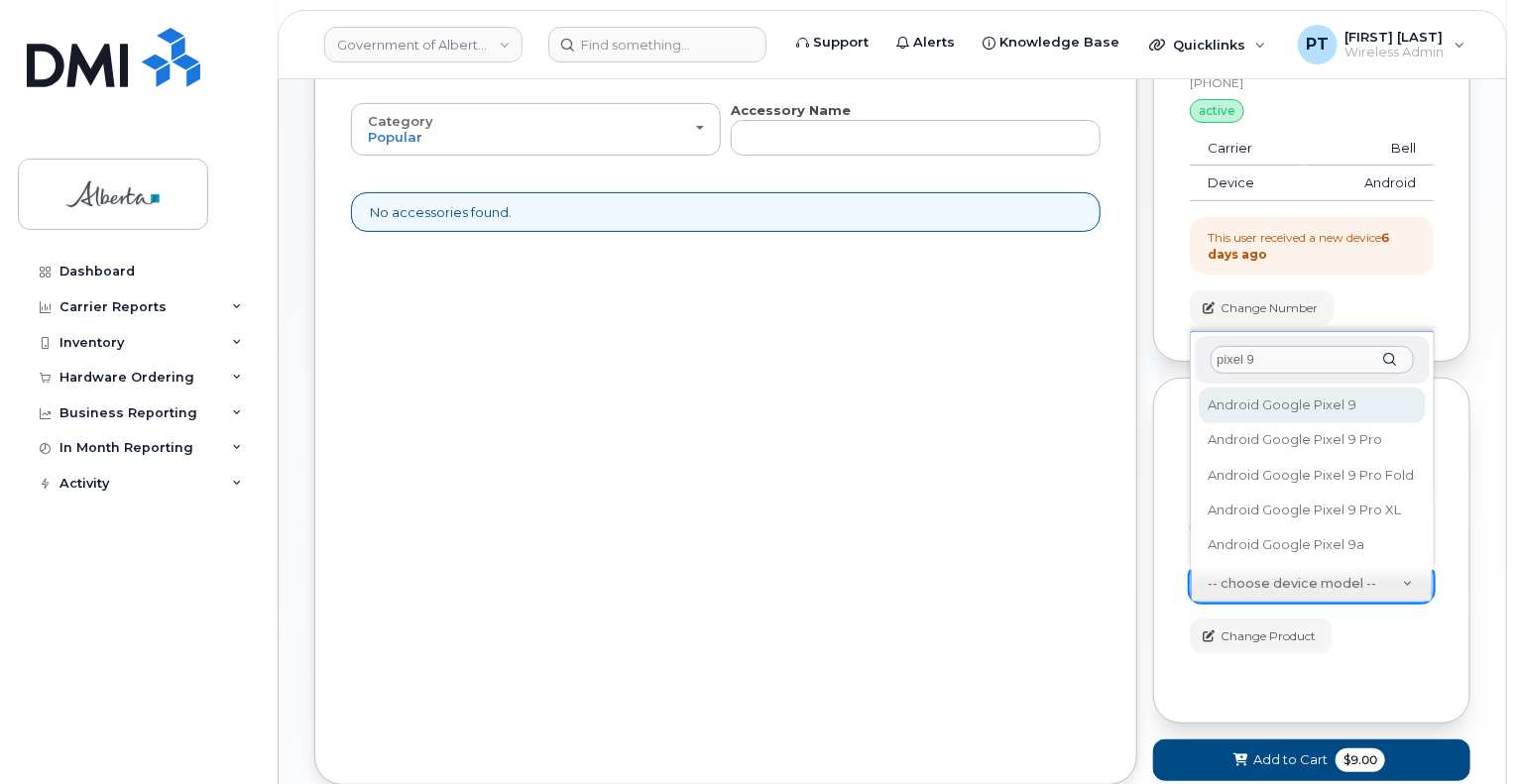 type on "pixel 9" 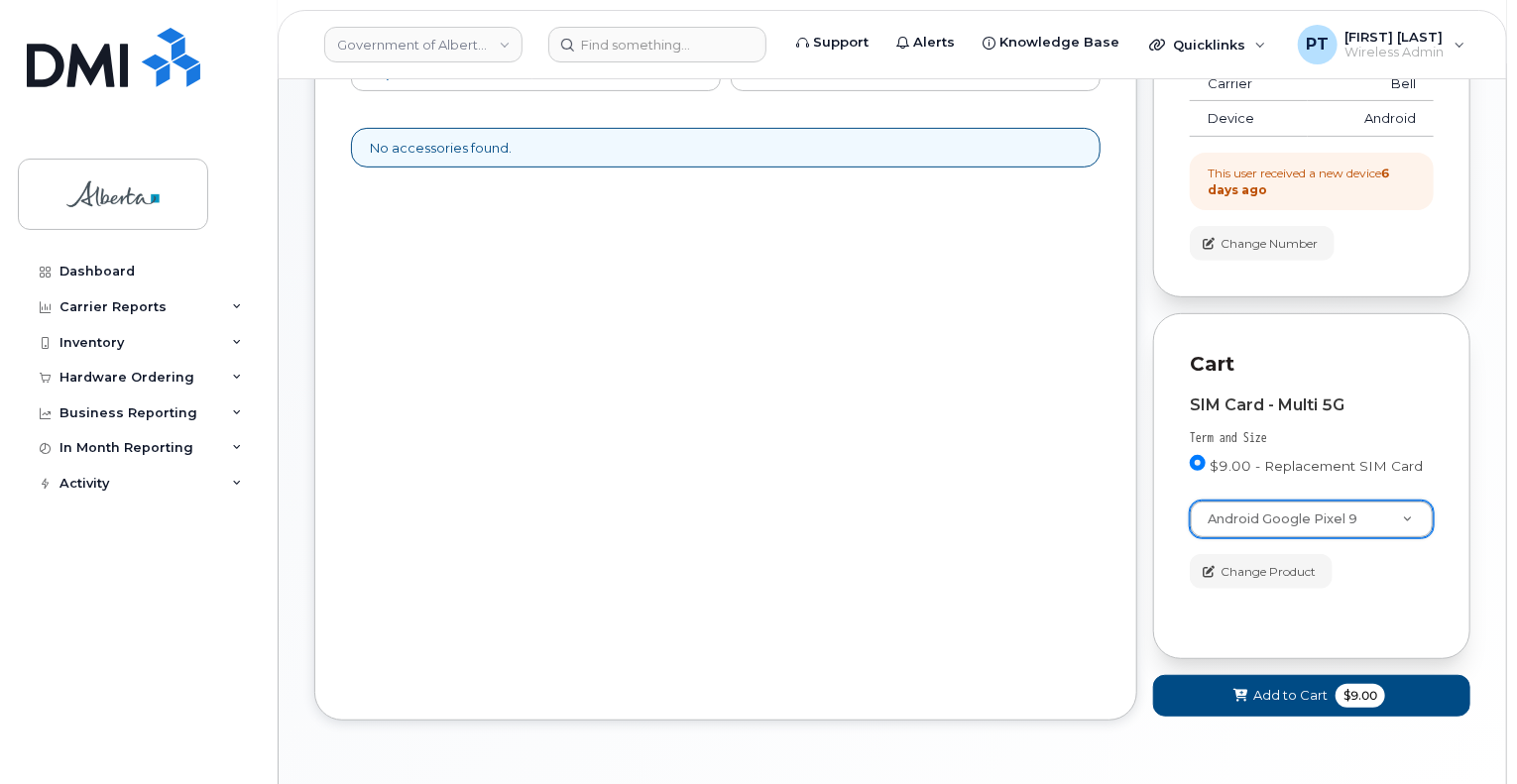 scroll, scrollTop: 297, scrollLeft: 0, axis: vertical 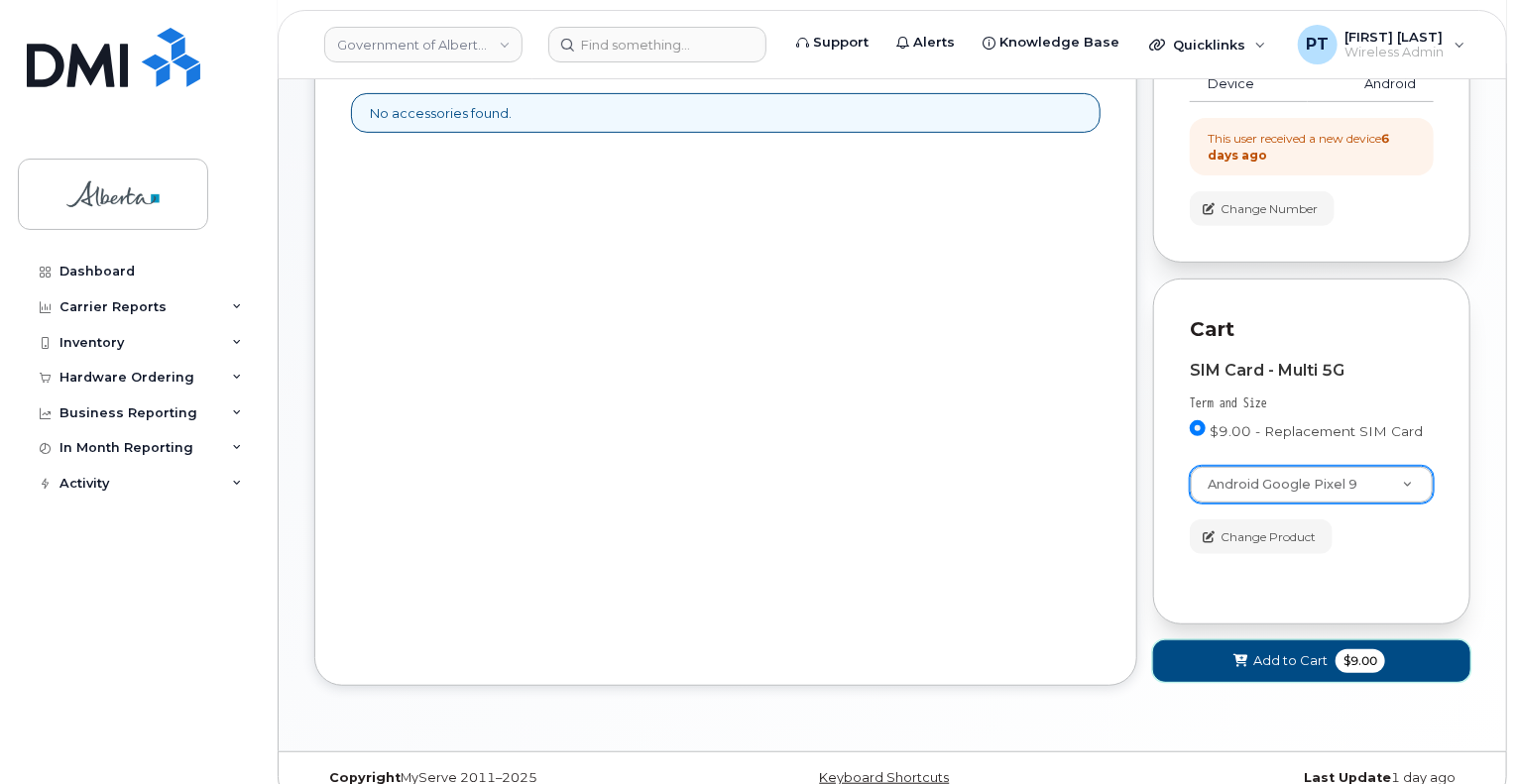 click on "Add to Cart
$9.00" at bounding box center (1312, 660) 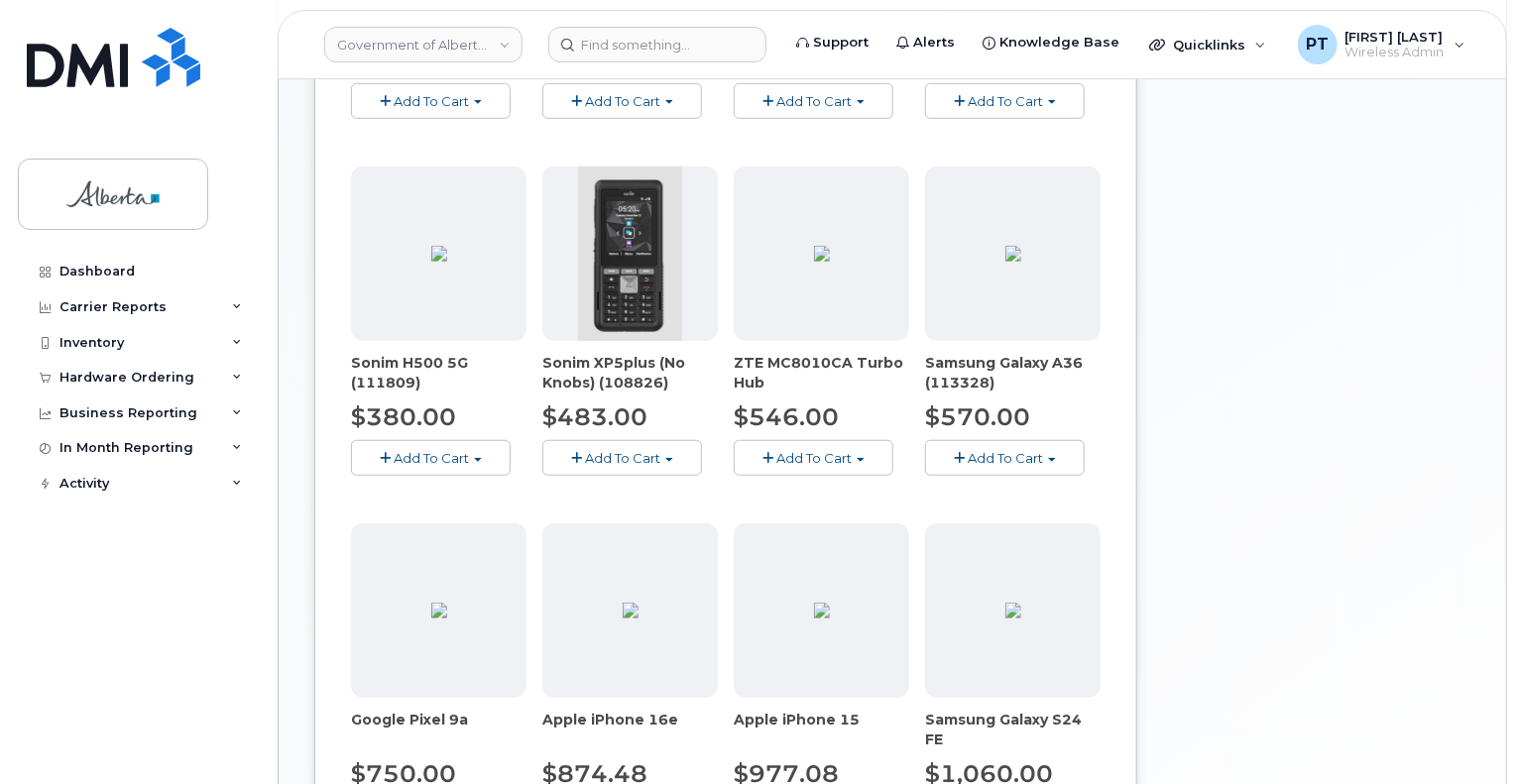 scroll, scrollTop: 0, scrollLeft: 0, axis: both 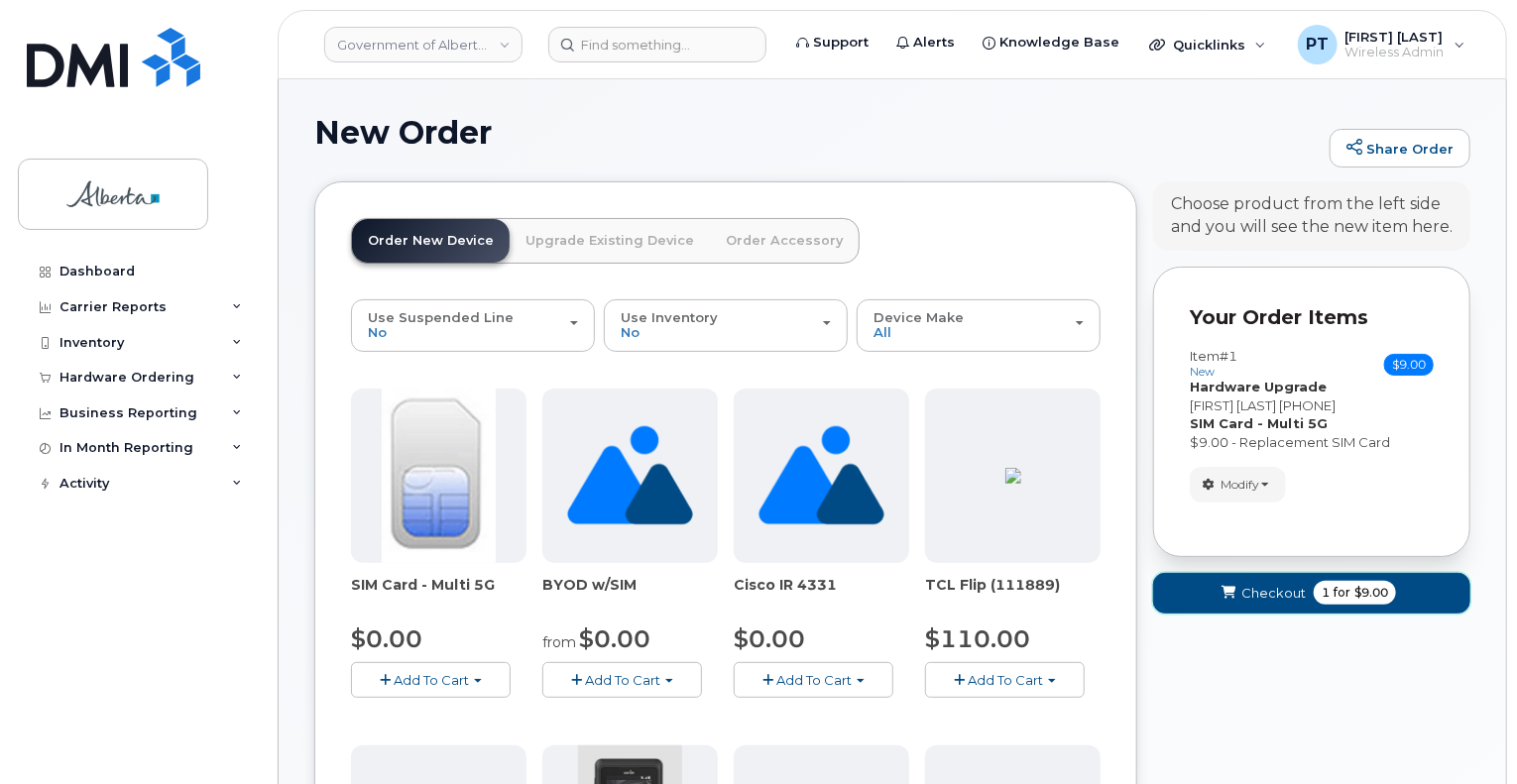 click on "Checkout" at bounding box center (1273, 593) 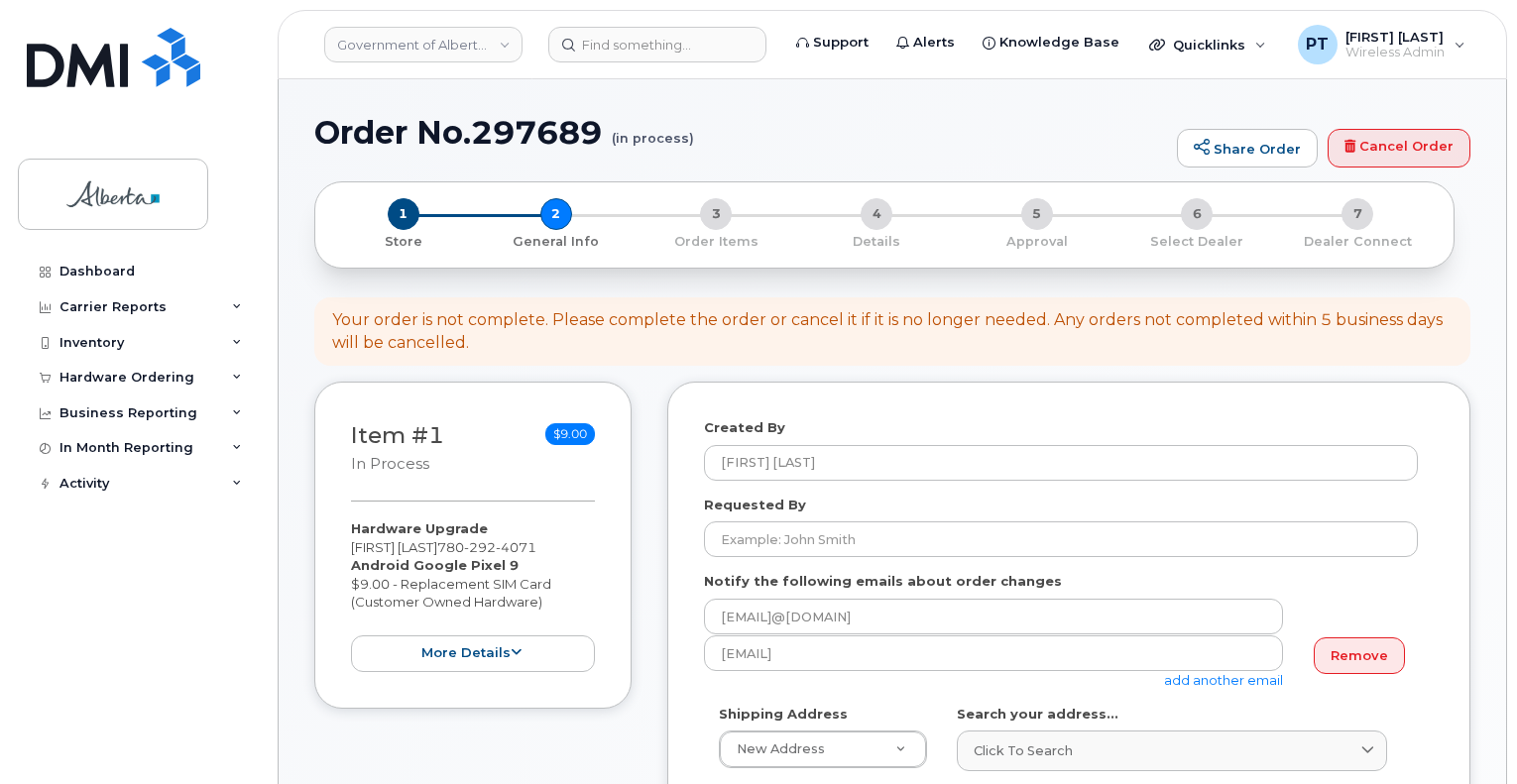 select 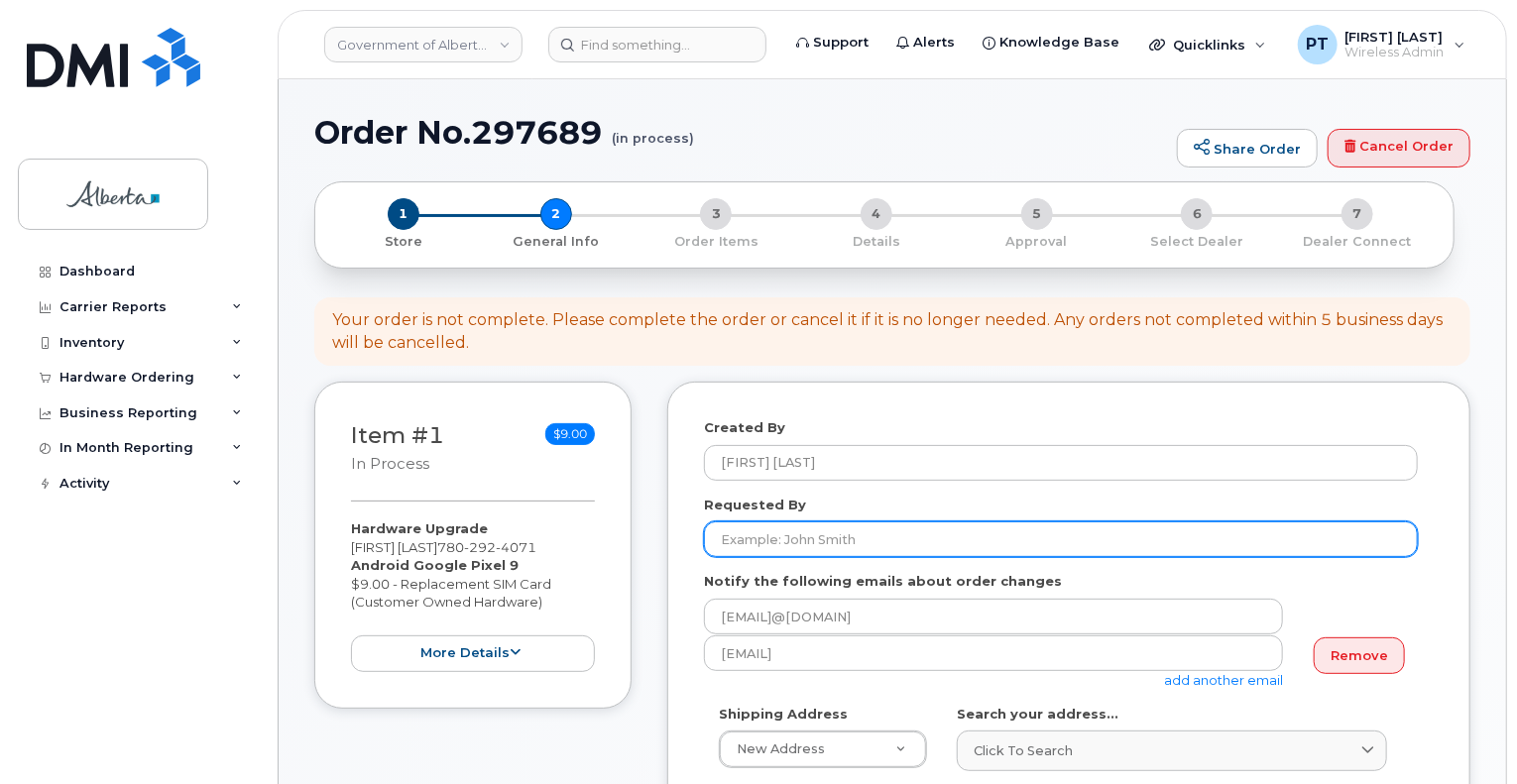 click on "Requested By" at bounding box center [1061, 539] 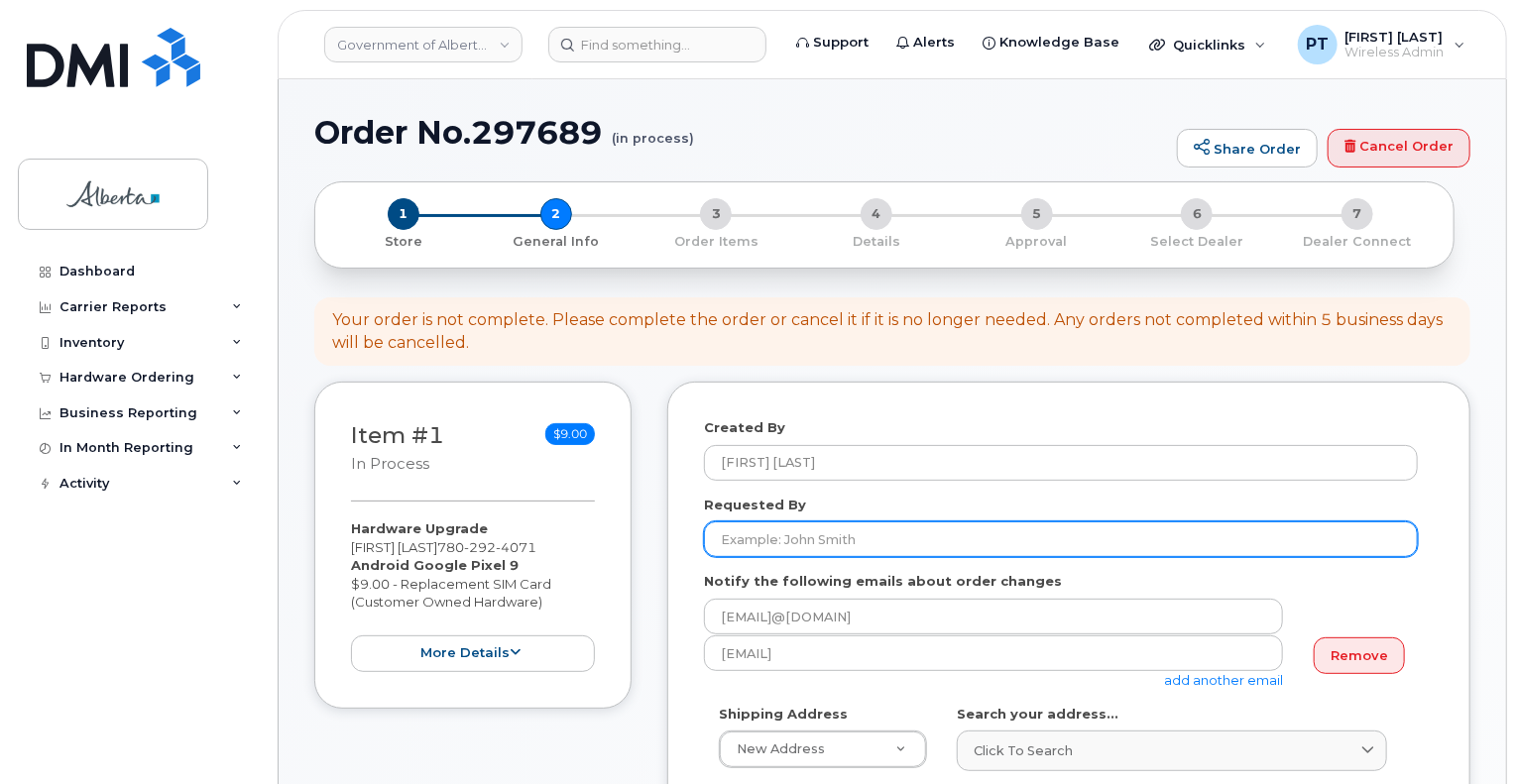 click on "Requested By" at bounding box center [1061, 539] 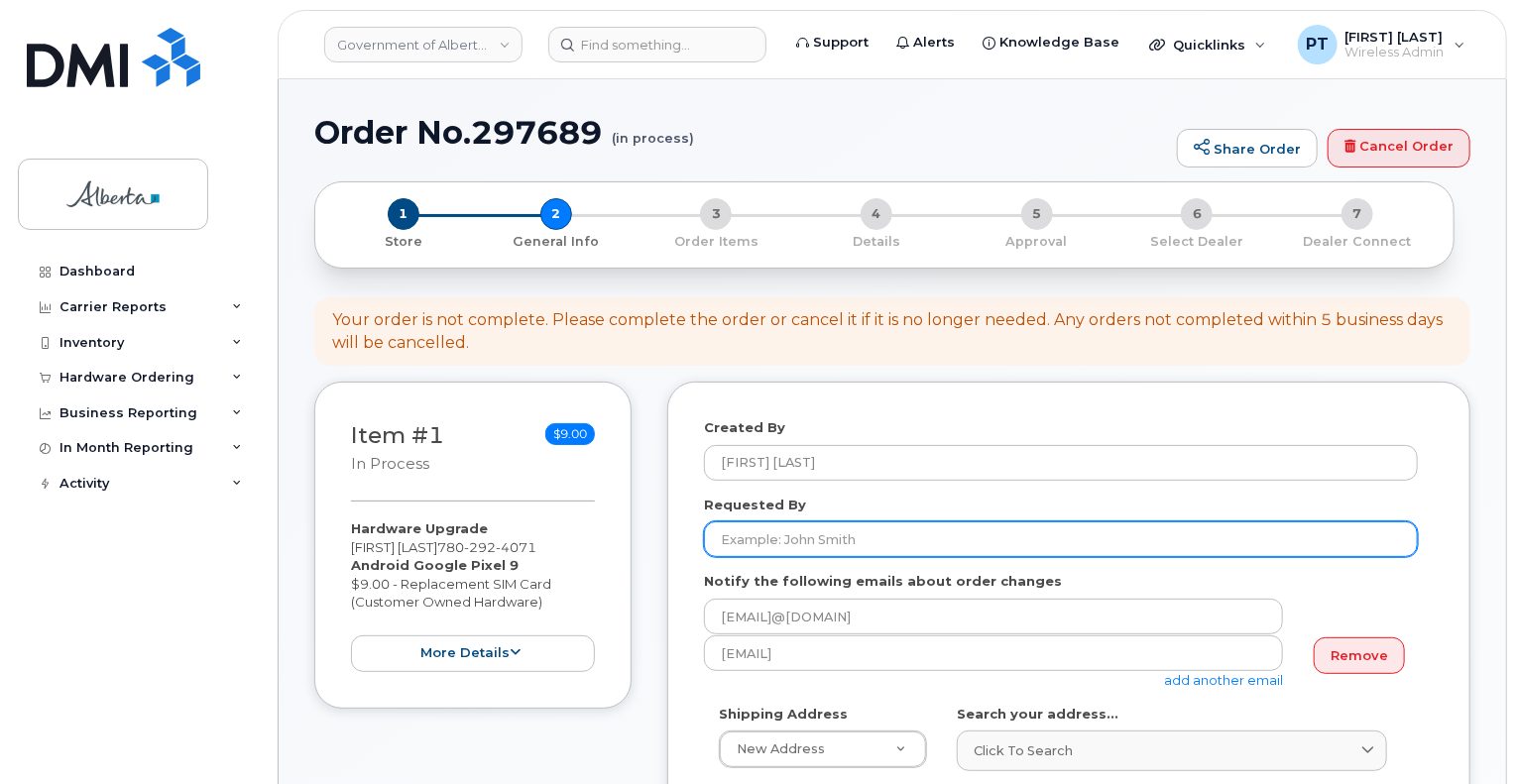 paste on "[FIRST] [LAST]" 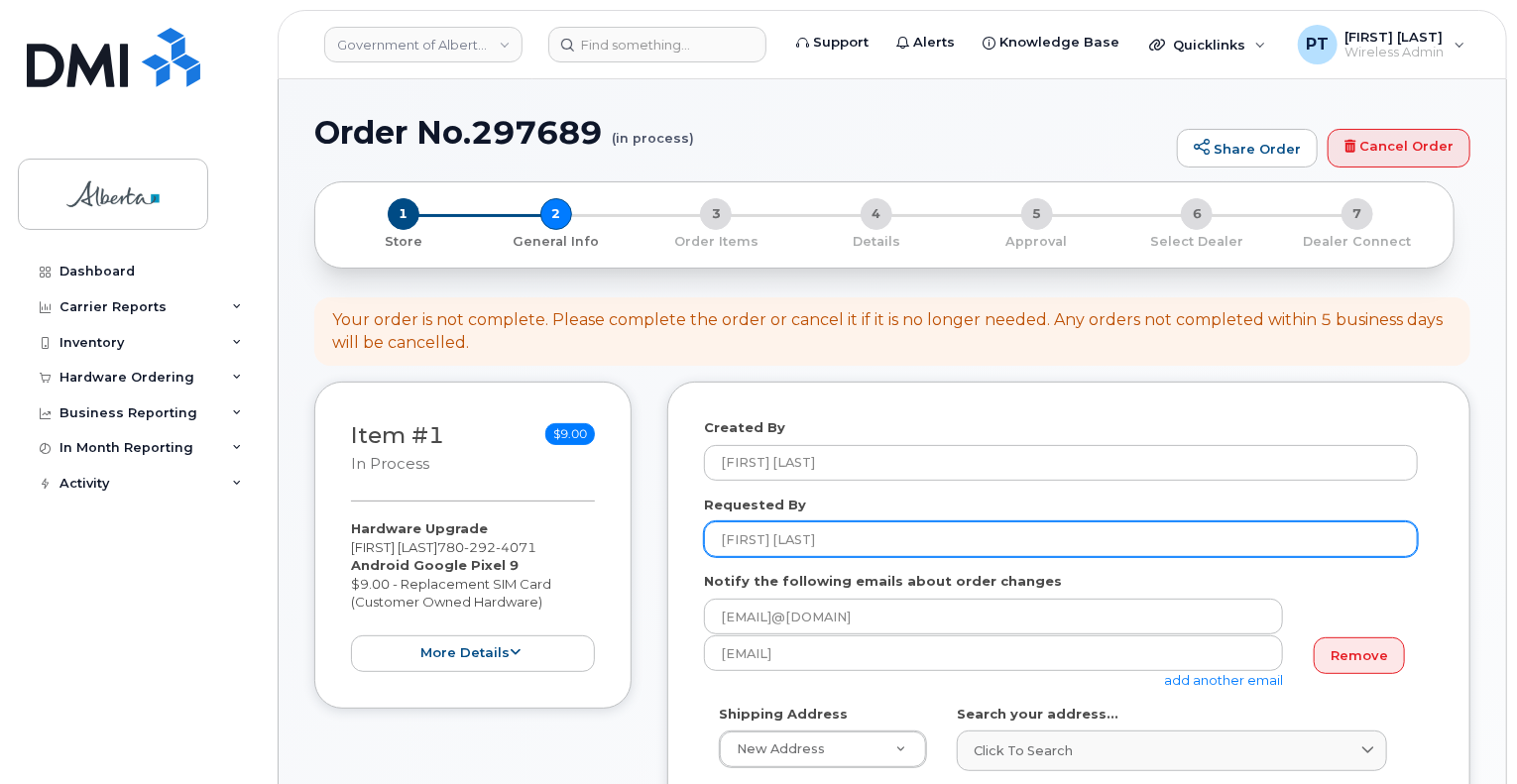 scroll, scrollTop: 297, scrollLeft: 0, axis: vertical 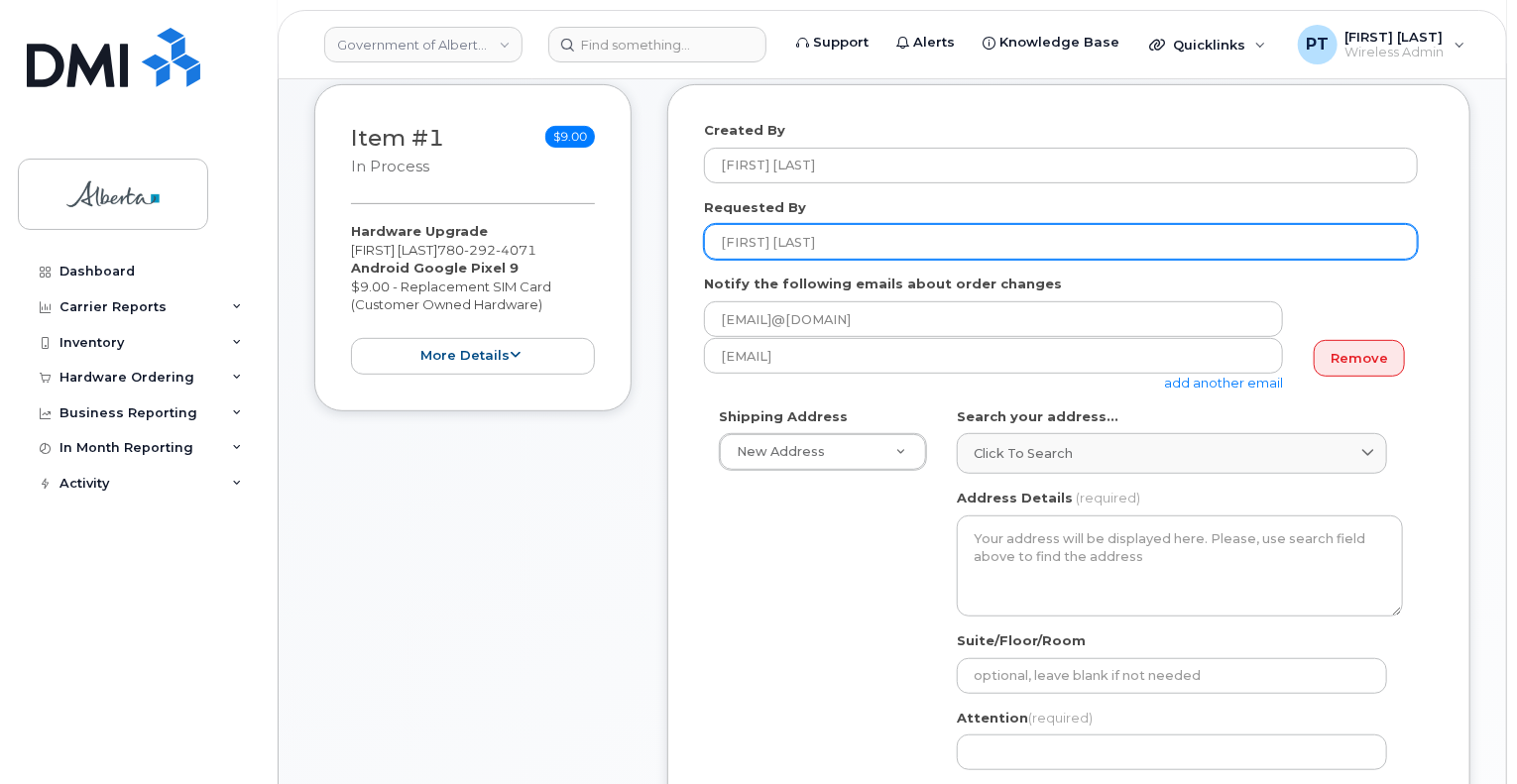 type on "[FIRST] [LAST]" 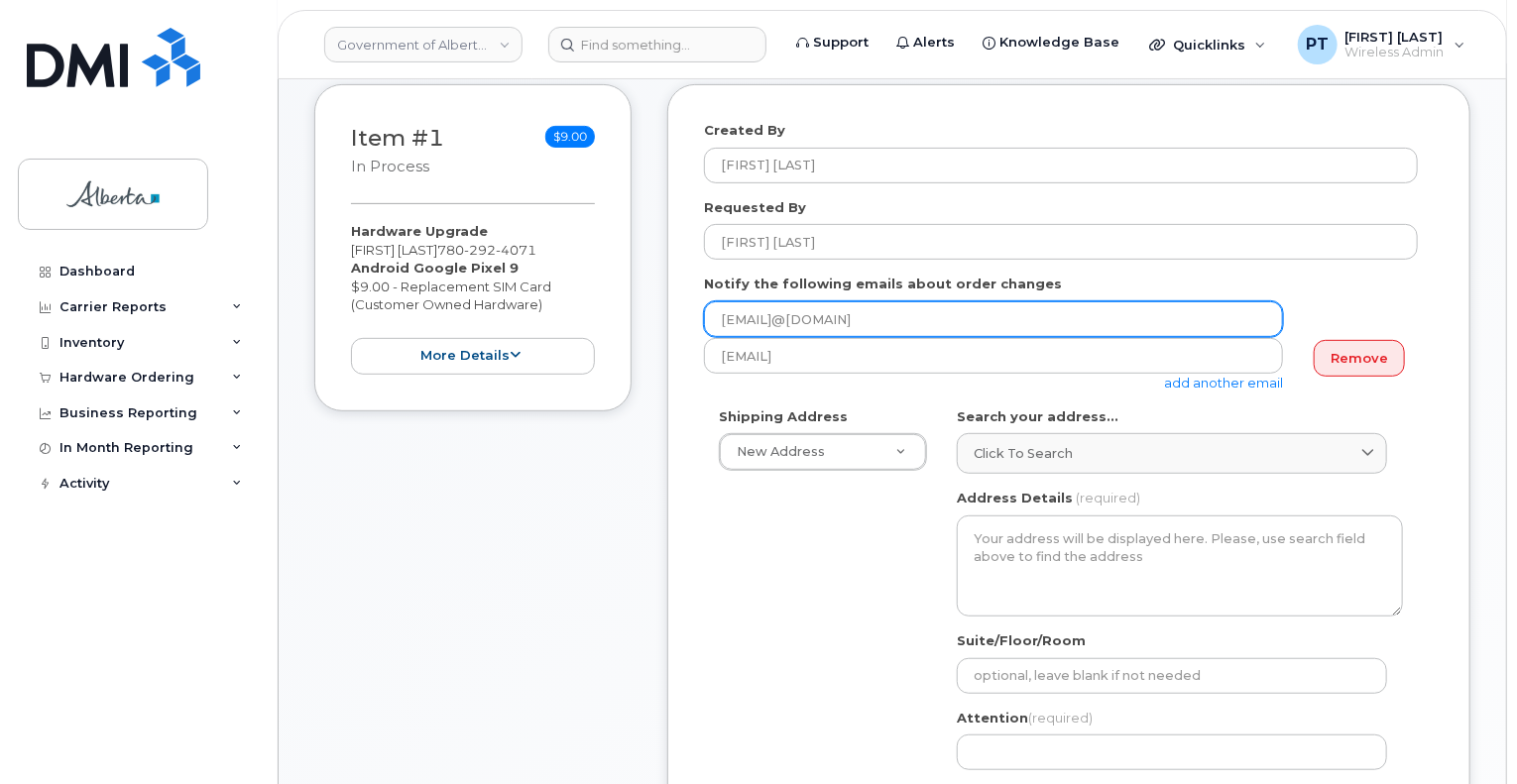 drag, startPoint x: 856, startPoint y: 324, endPoint x: 672, endPoint y: 316, distance: 184.1738 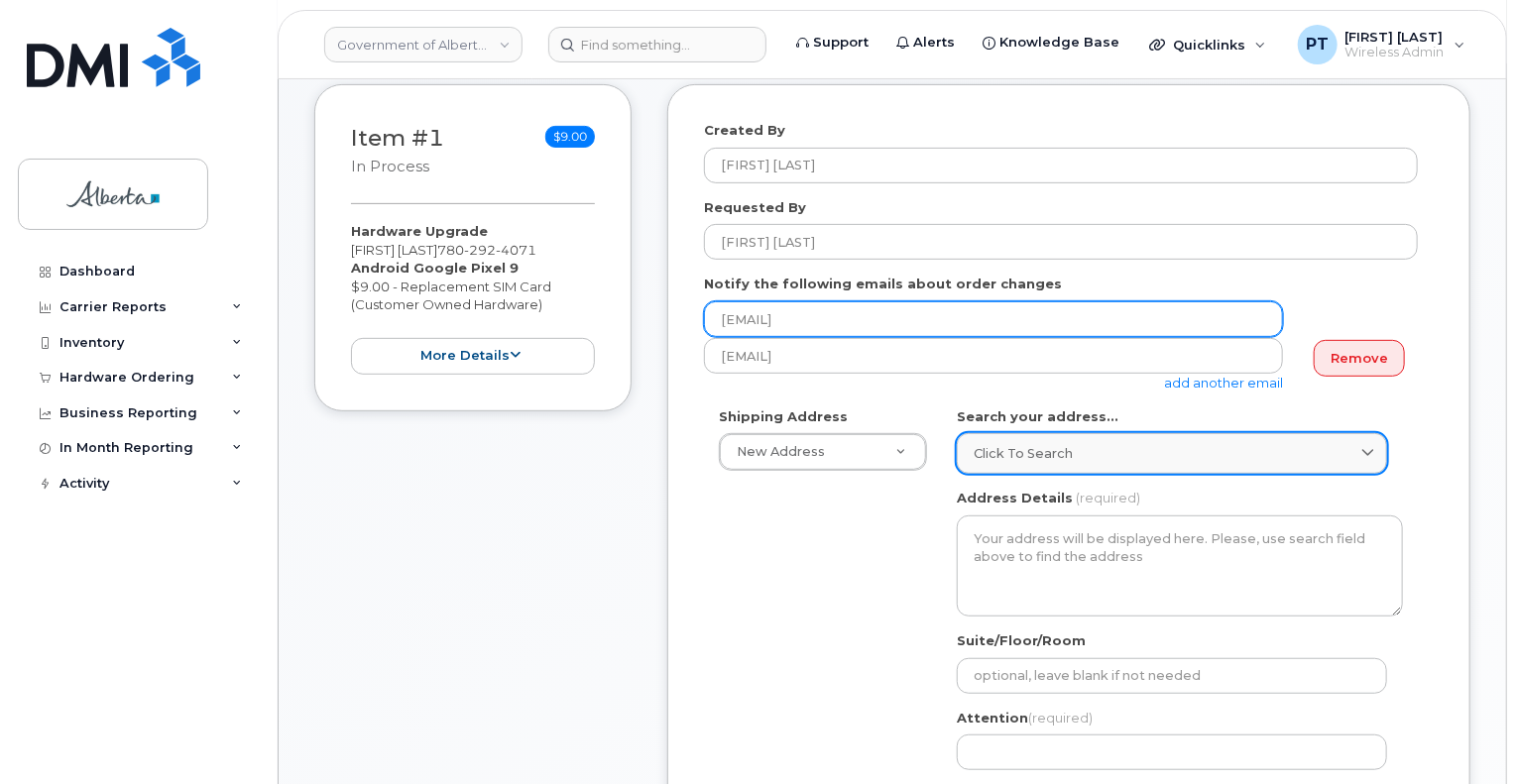 type on "Navreet.Sidhu@gov.ab.ca" 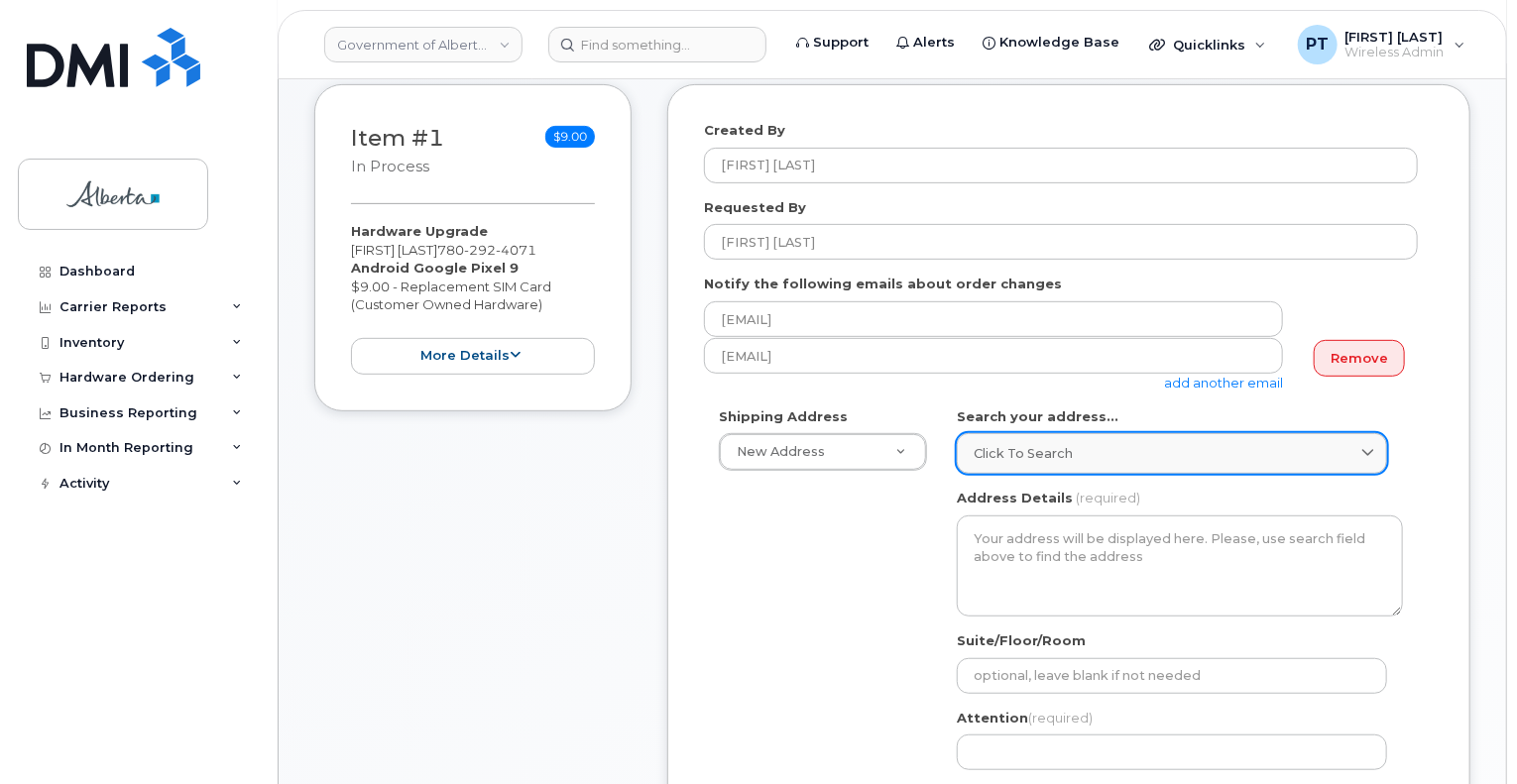 click on "Click to search" at bounding box center [1172, 453] 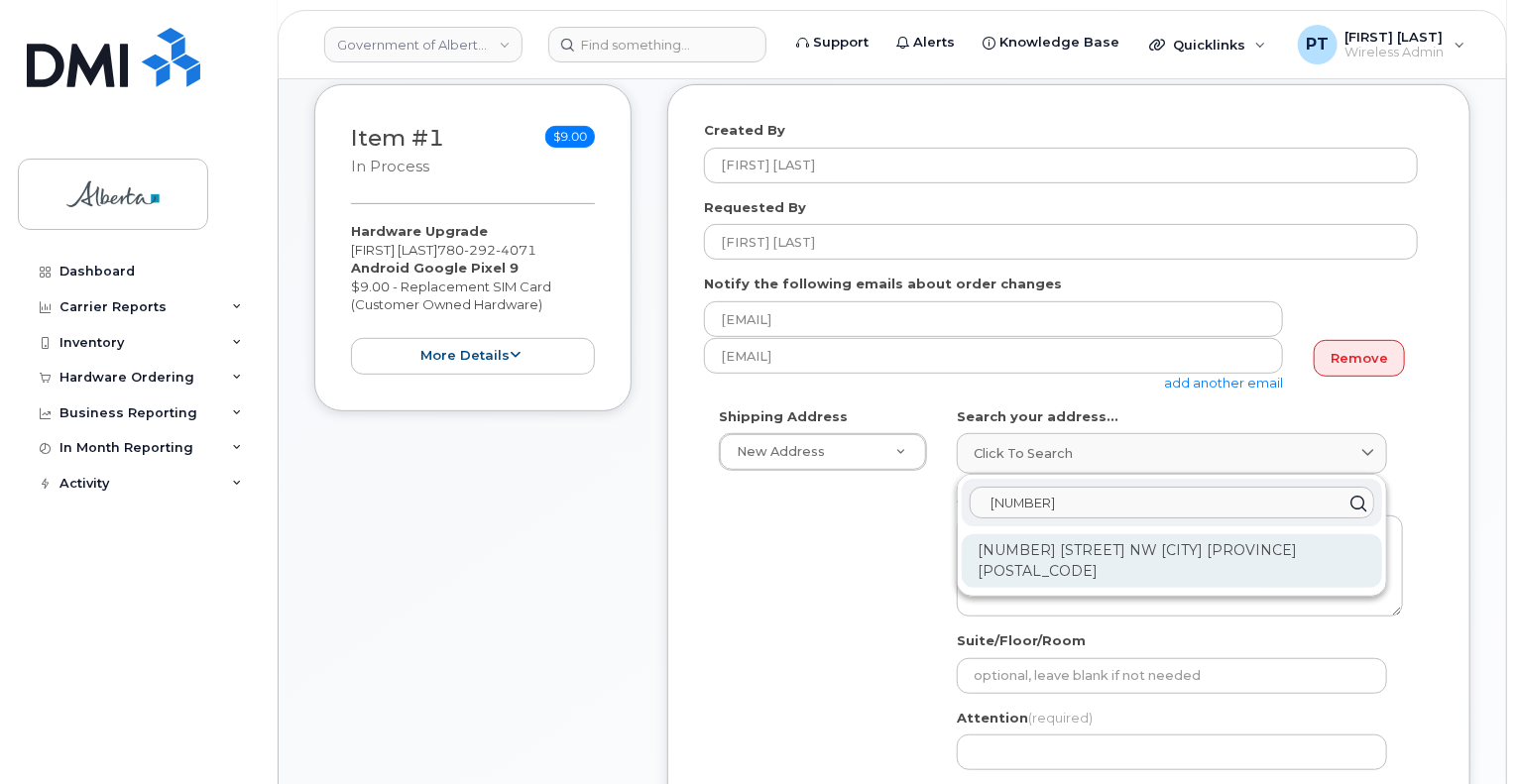 type on "6950 113" 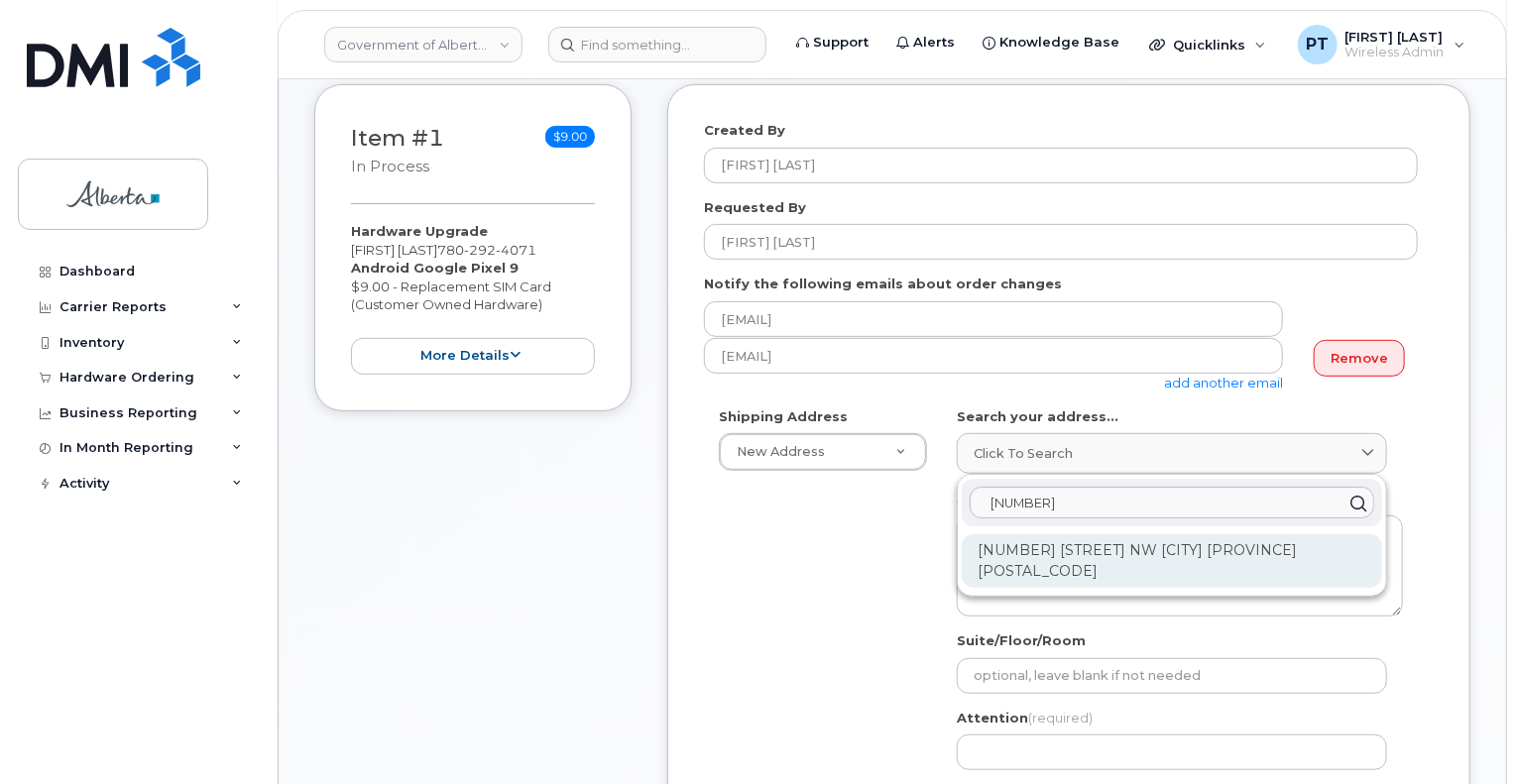 click on "6950 113 St NW Edmonton AB T6H 5V7" 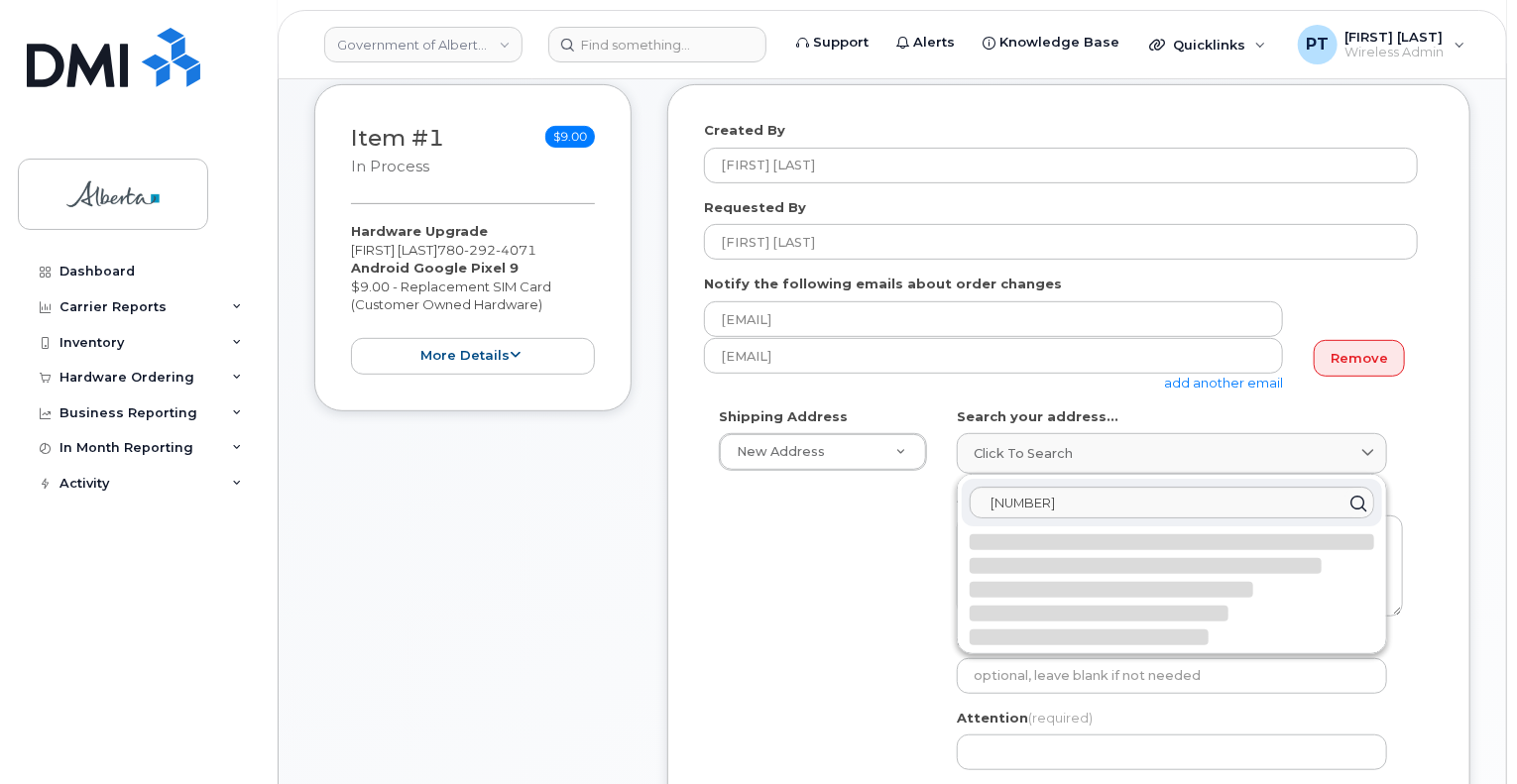 select 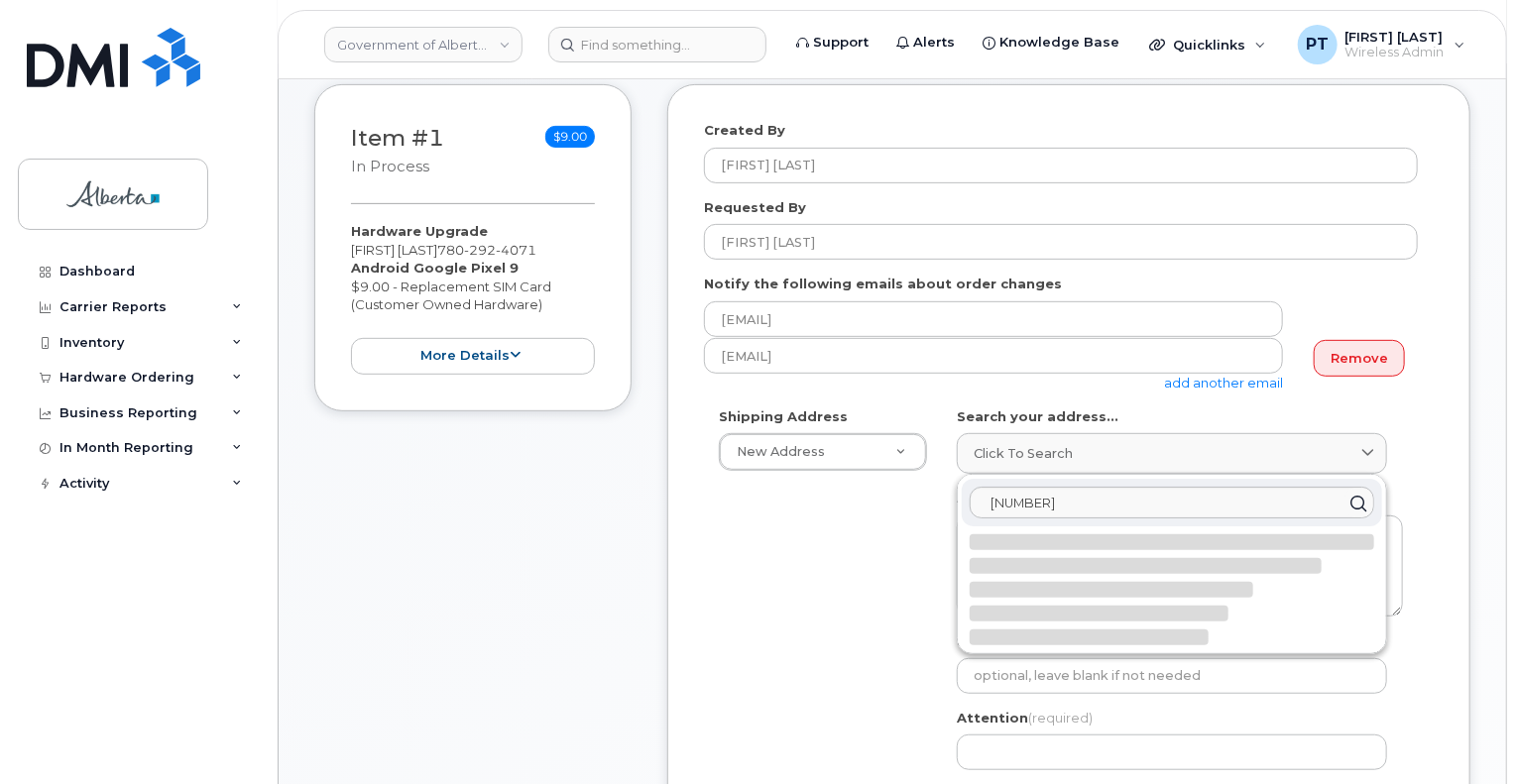 type on "6950 113 St NW
EDMONTON AB T6H 5V7
CANADA" 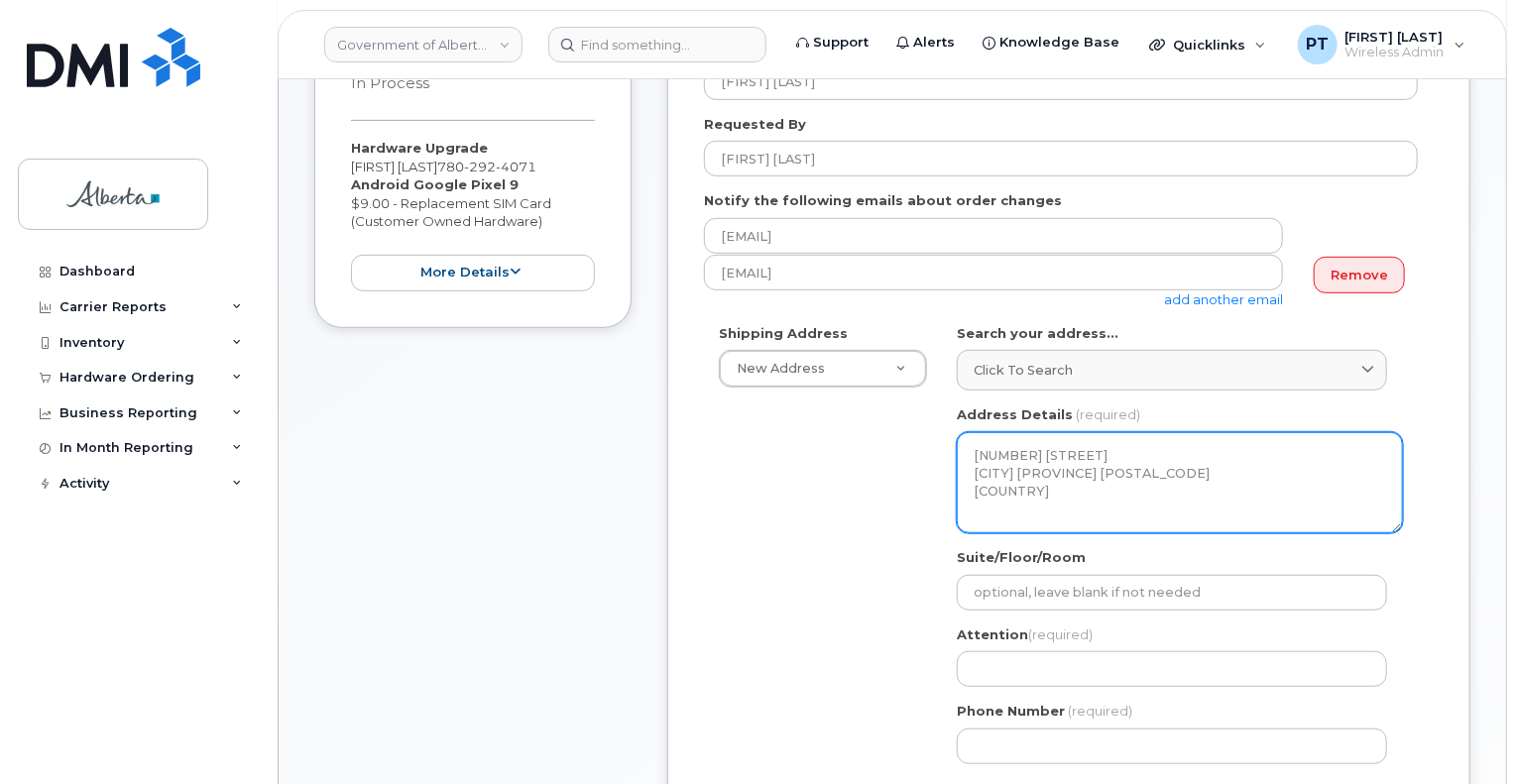 scroll, scrollTop: 496, scrollLeft: 0, axis: vertical 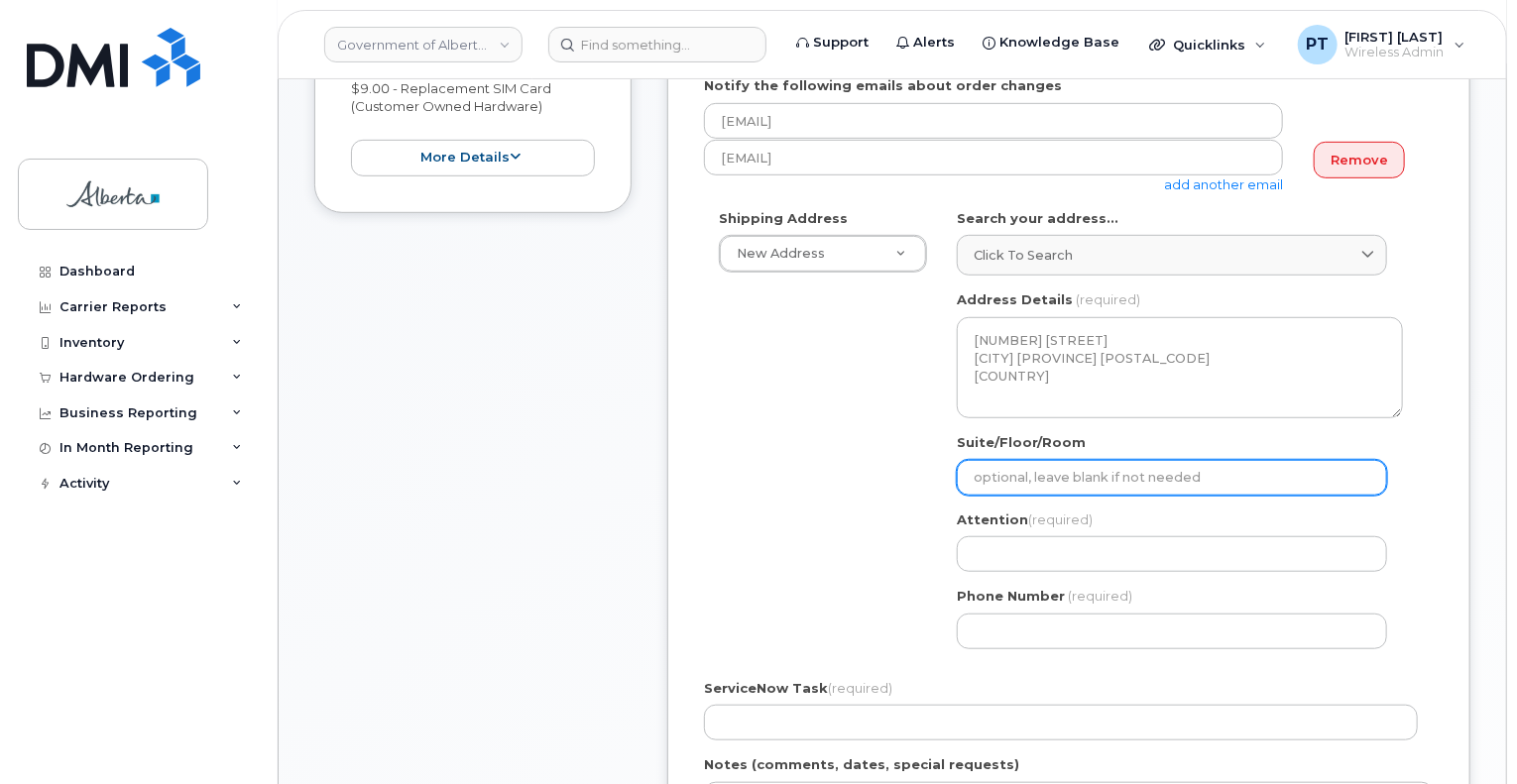 click on "Suite/Floor/Room" at bounding box center (1172, 478) 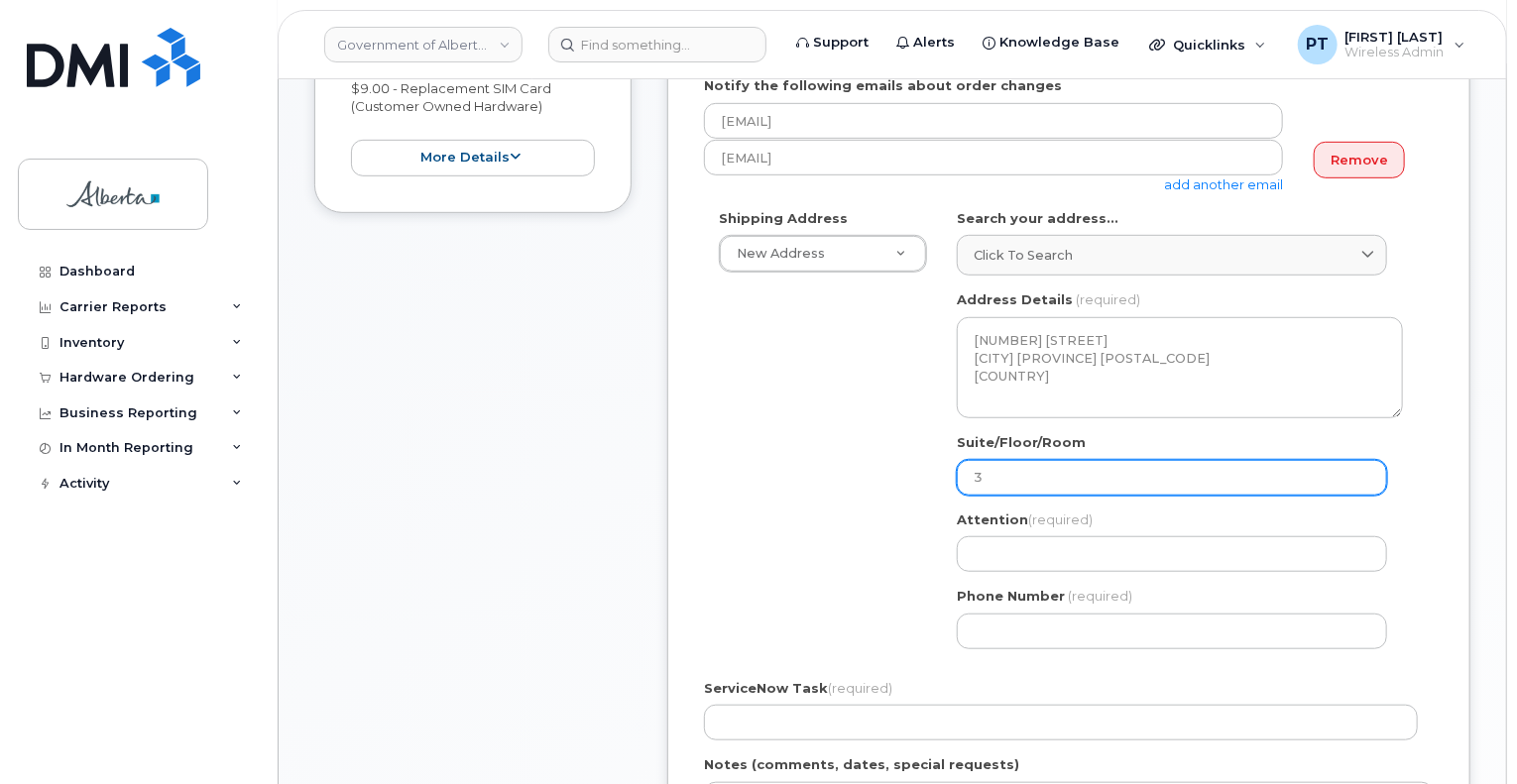 select 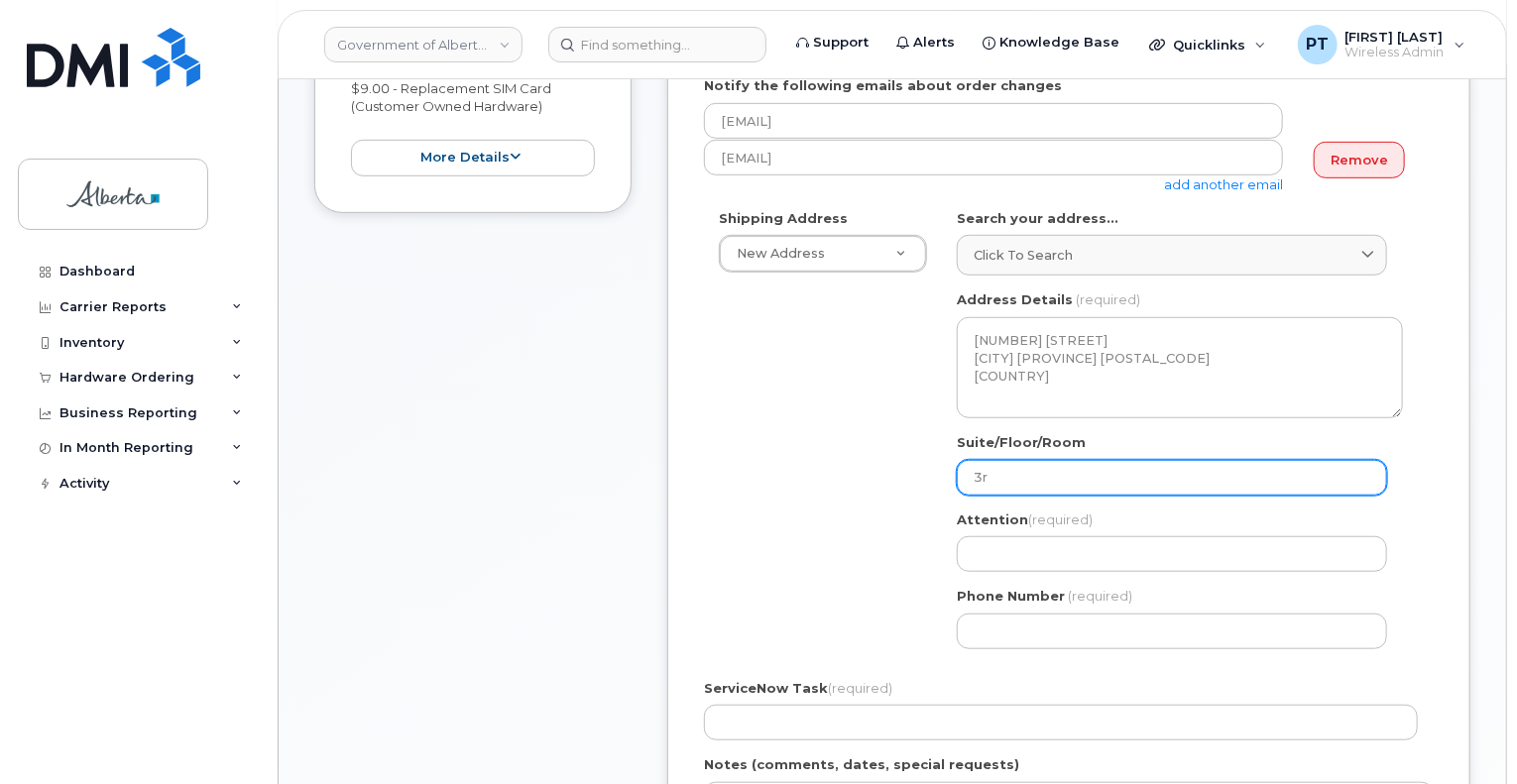 select 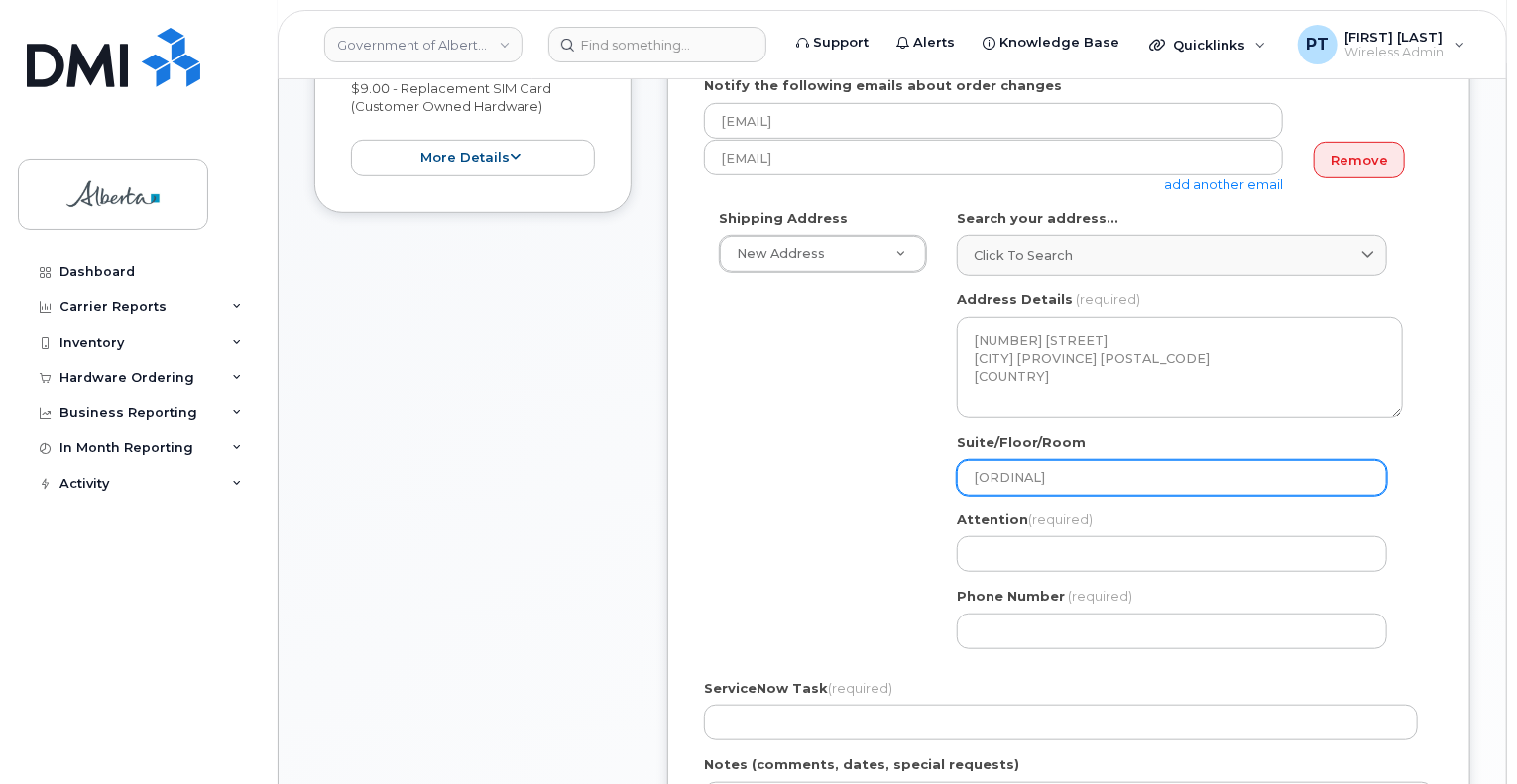 type on "3rd" 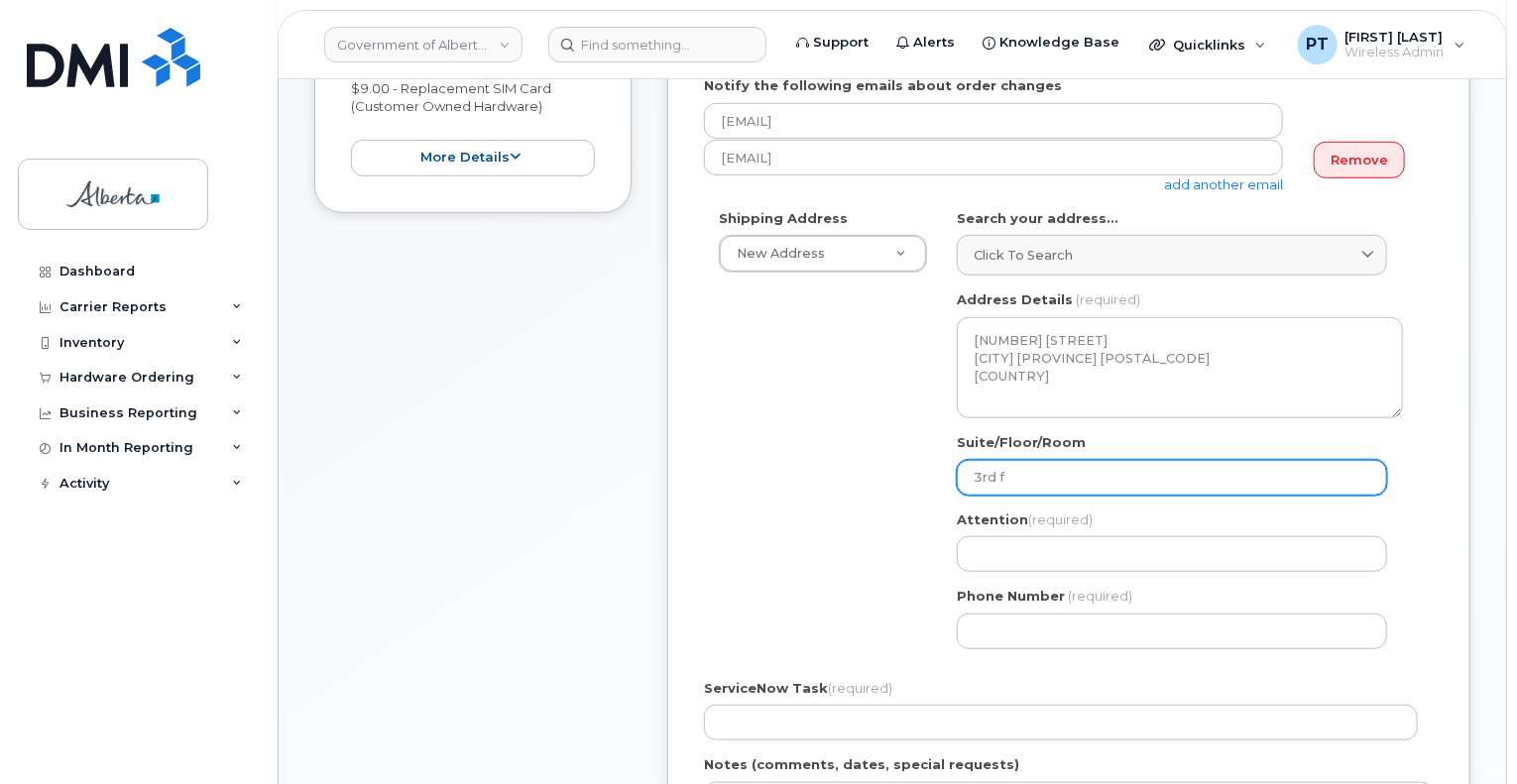 type on "3rd Floor" 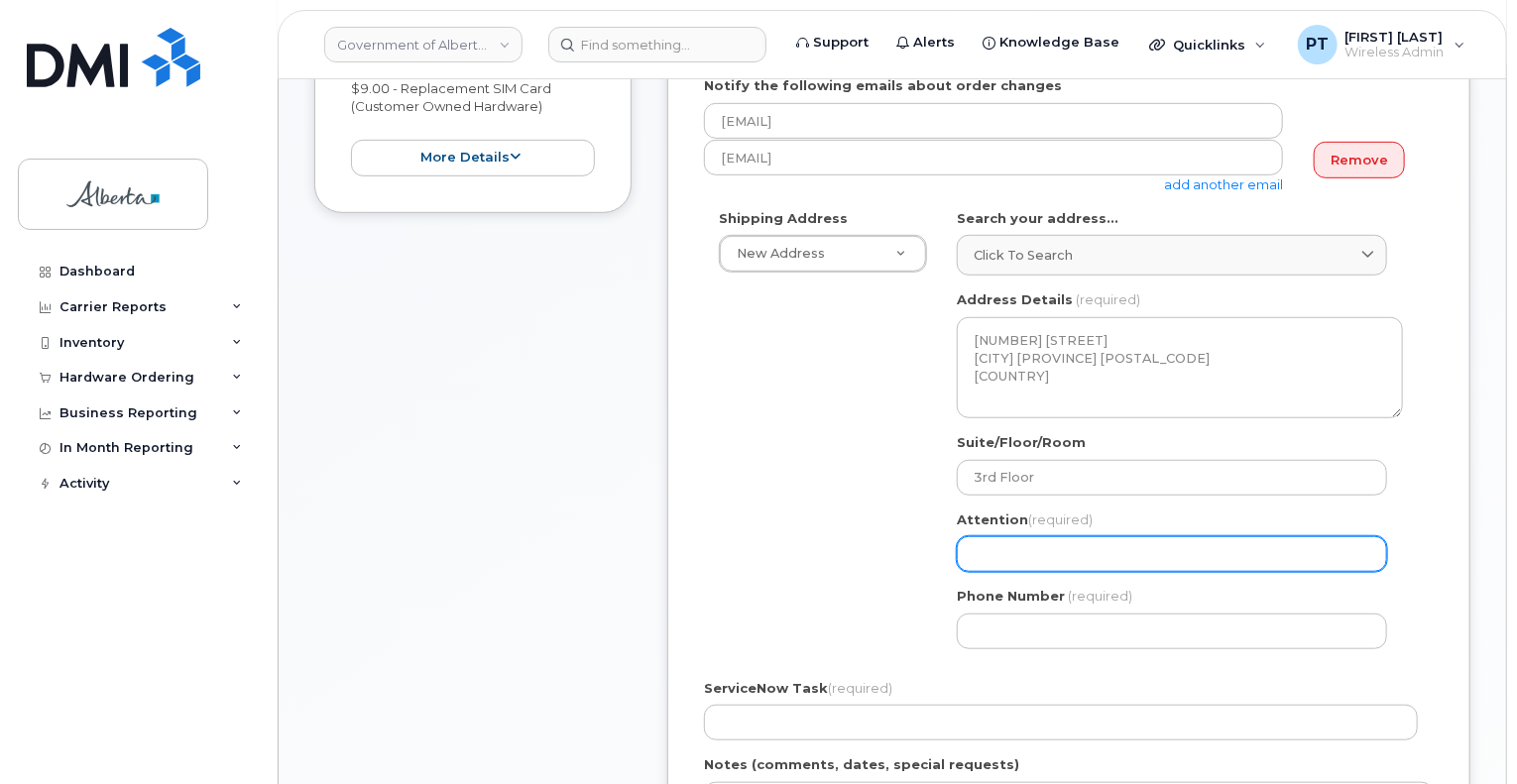 click on "Attention
(required)" at bounding box center [1172, 554] 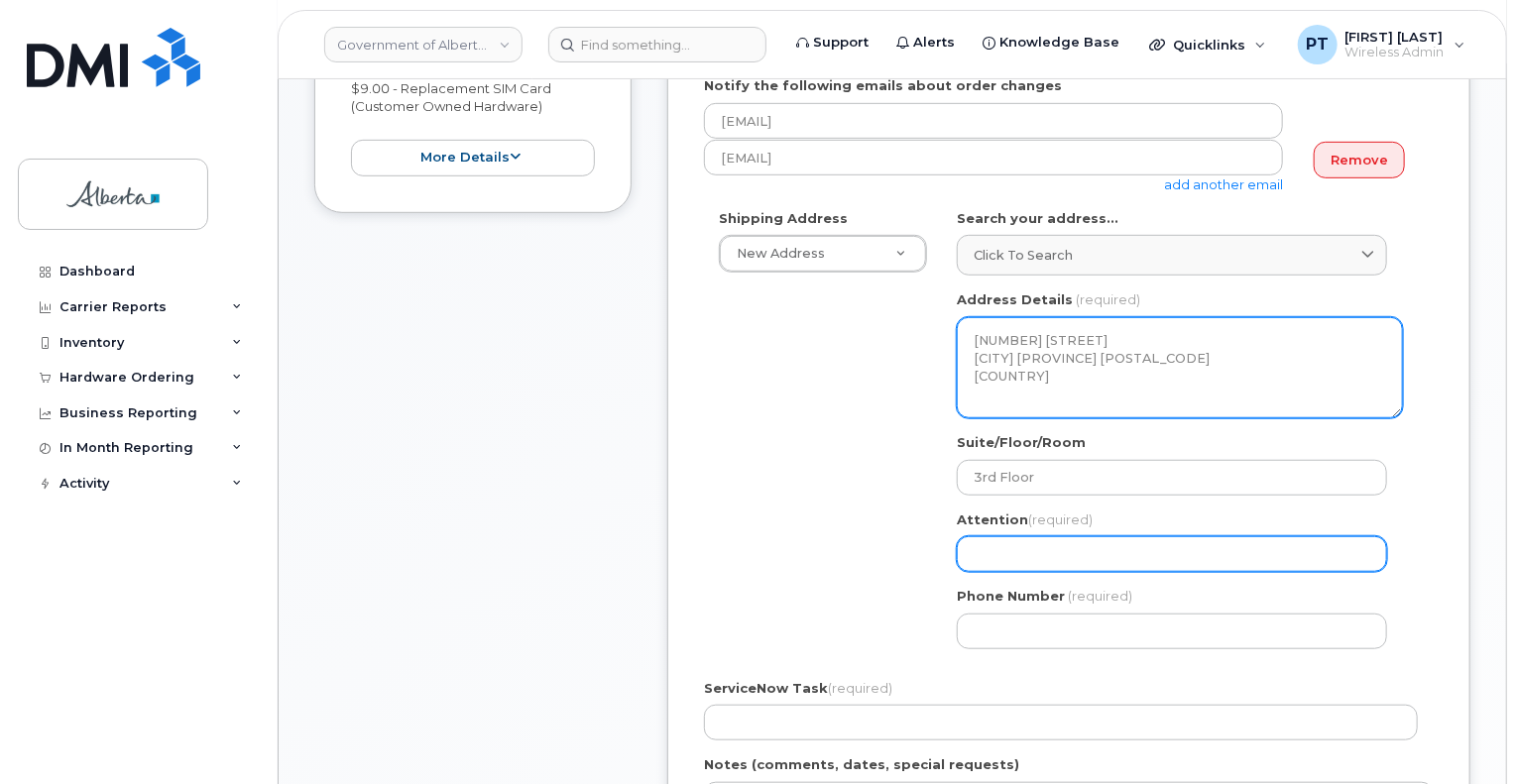select 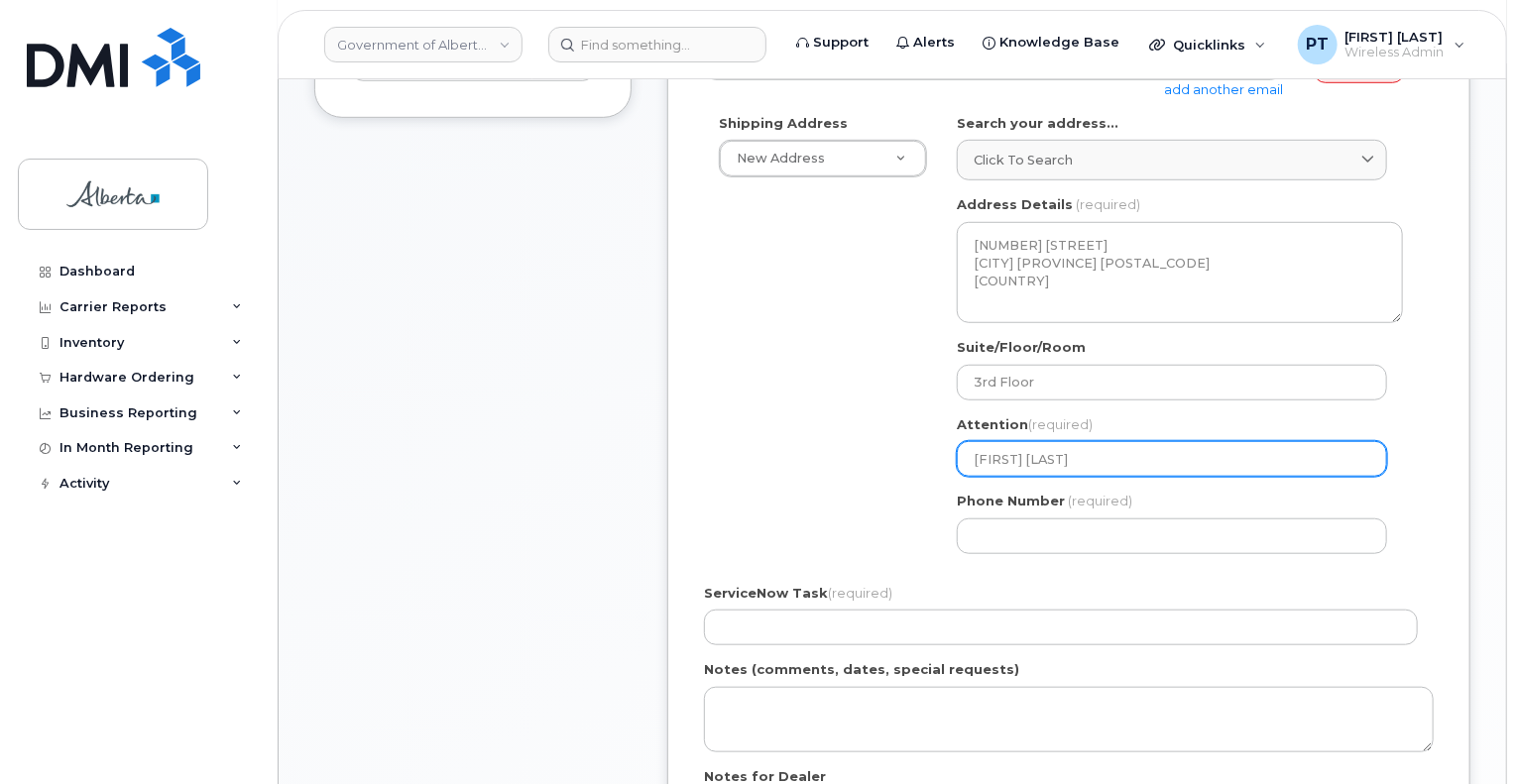 scroll, scrollTop: 694, scrollLeft: 0, axis: vertical 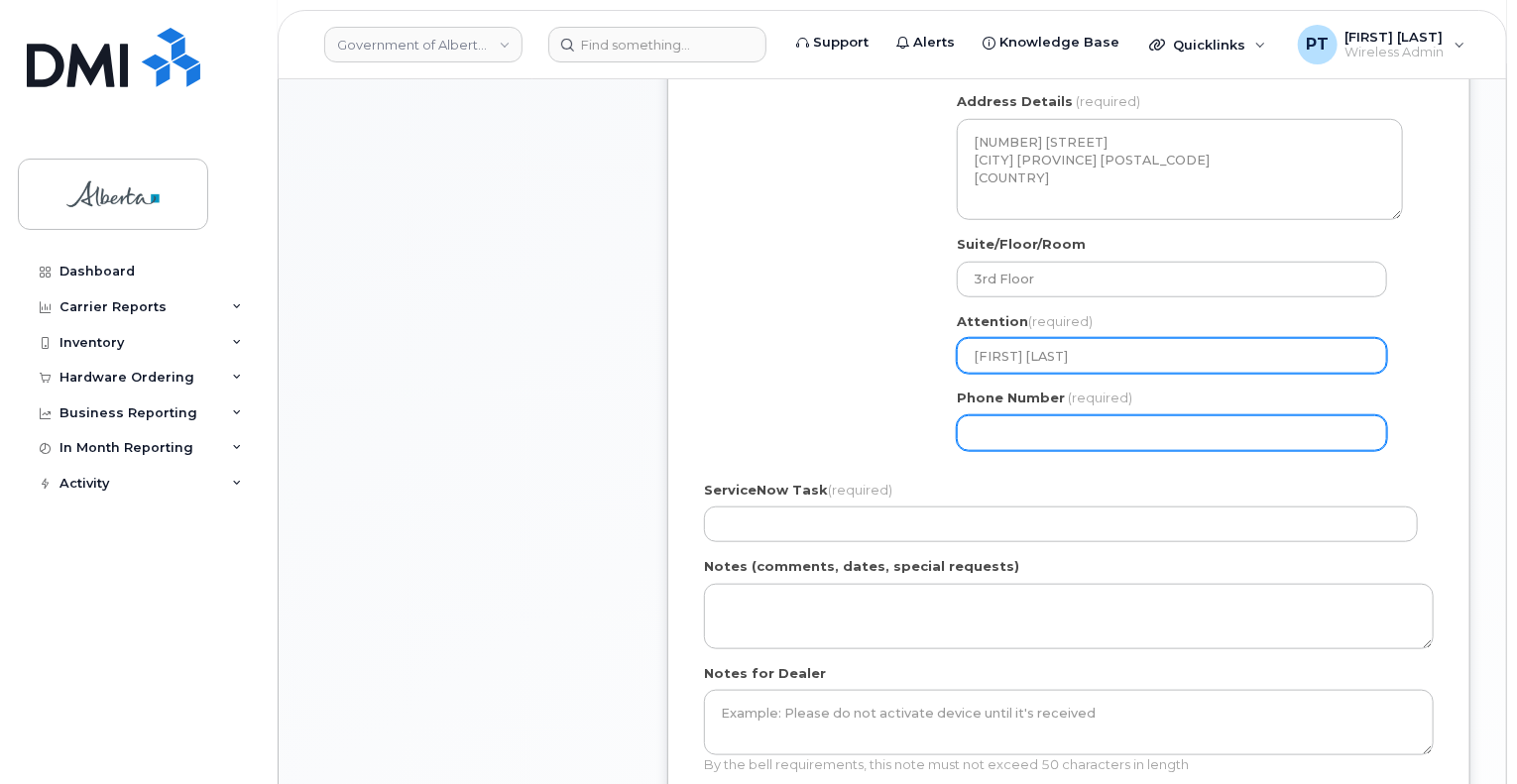 type on "[FIRST] [LAST]" 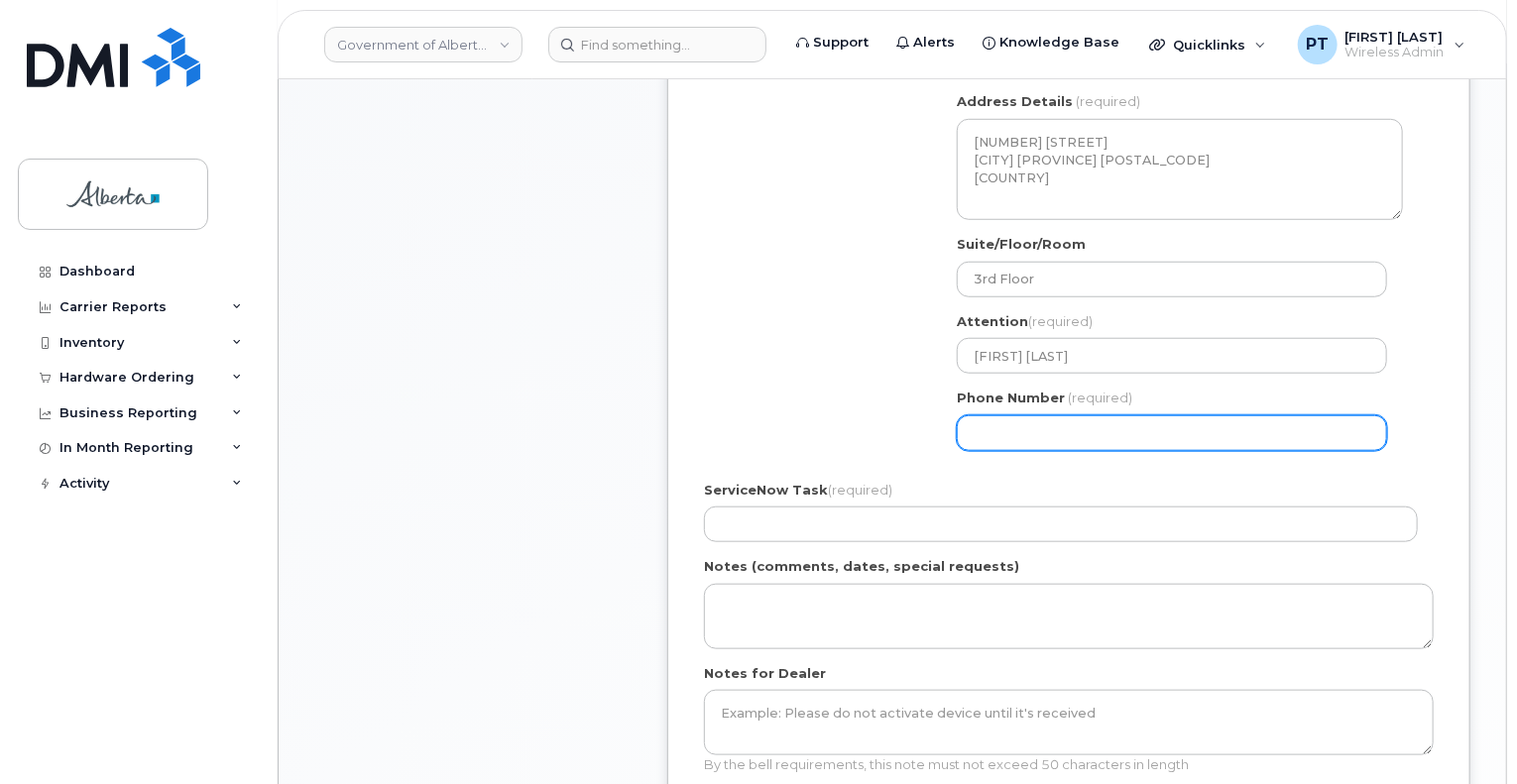 click on "Phone Number" at bounding box center [1172, 433] 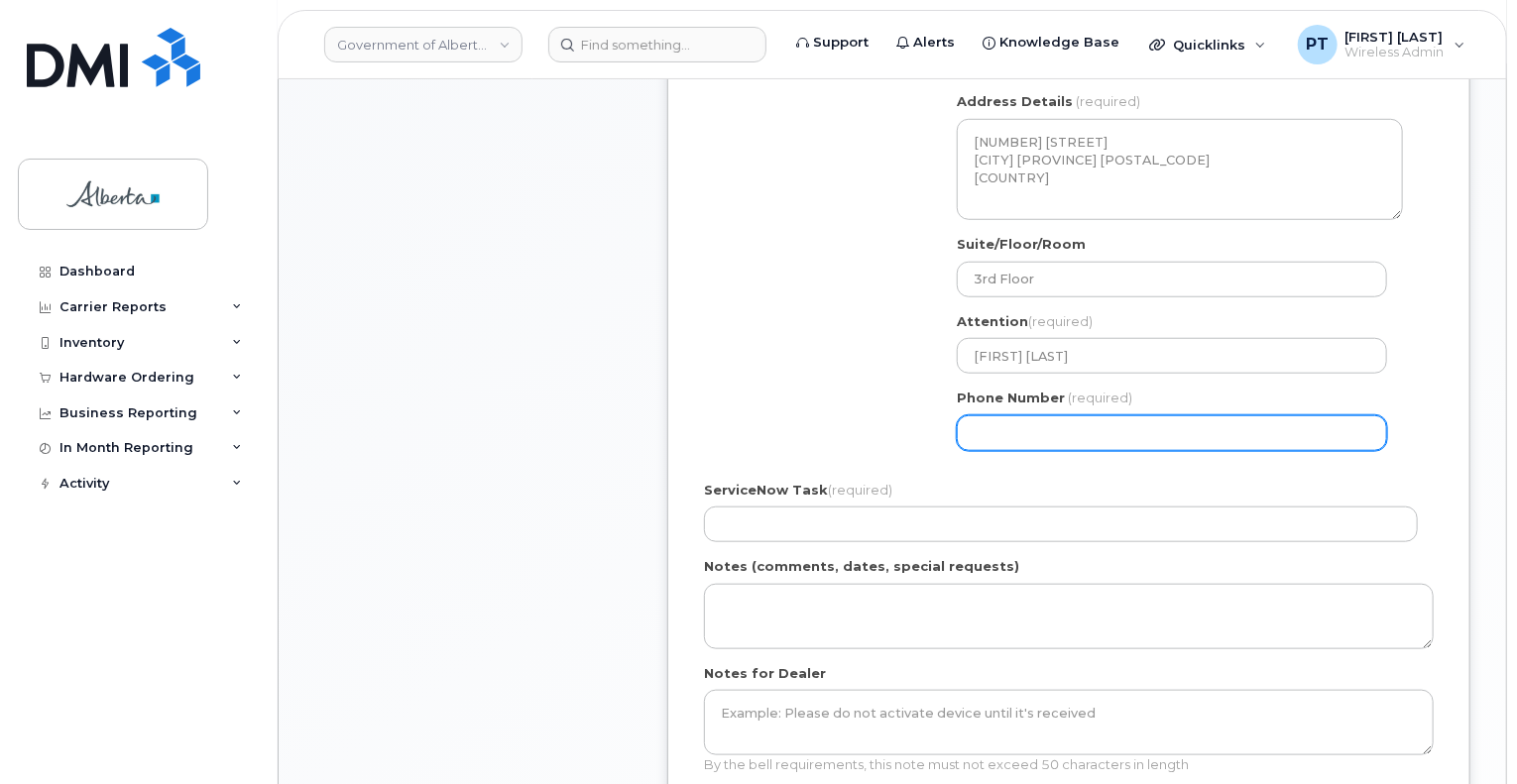 click on "Phone Number" at bounding box center [1172, 433] 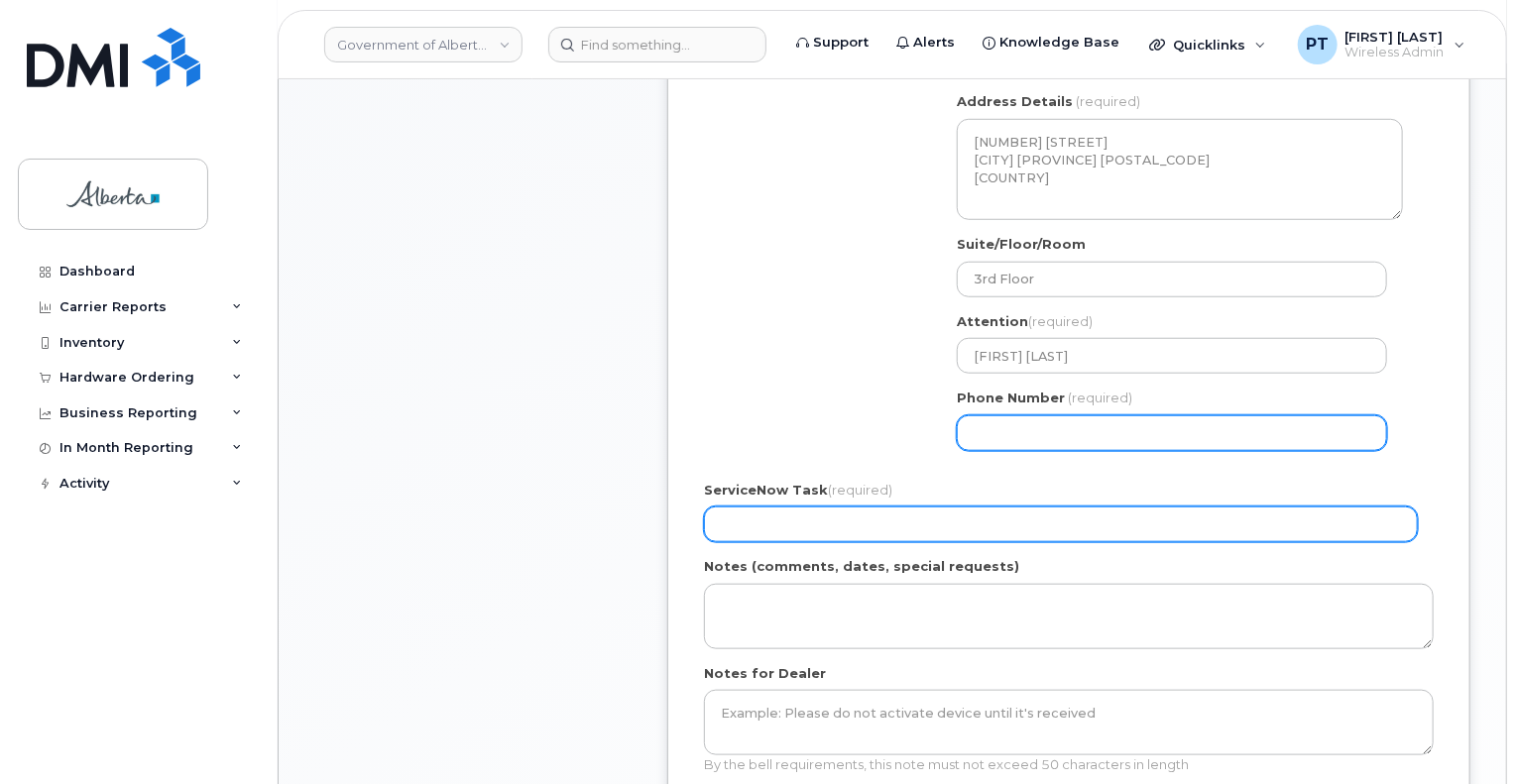 type on "7806444340" 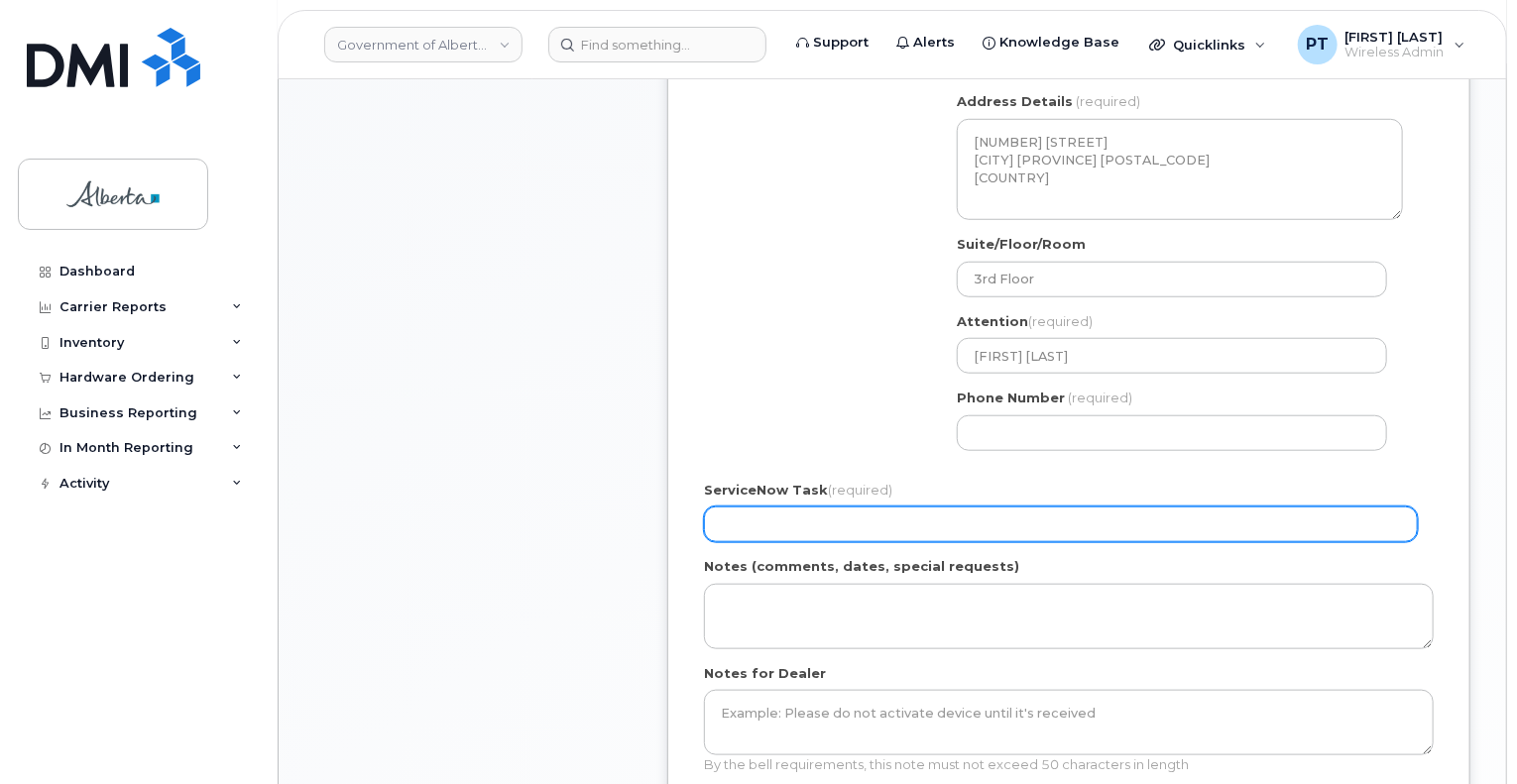 drag, startPoint x: 939, startPoint y: 528, endPoint x: 1007, endPoint y: 551, distance: 71.7844 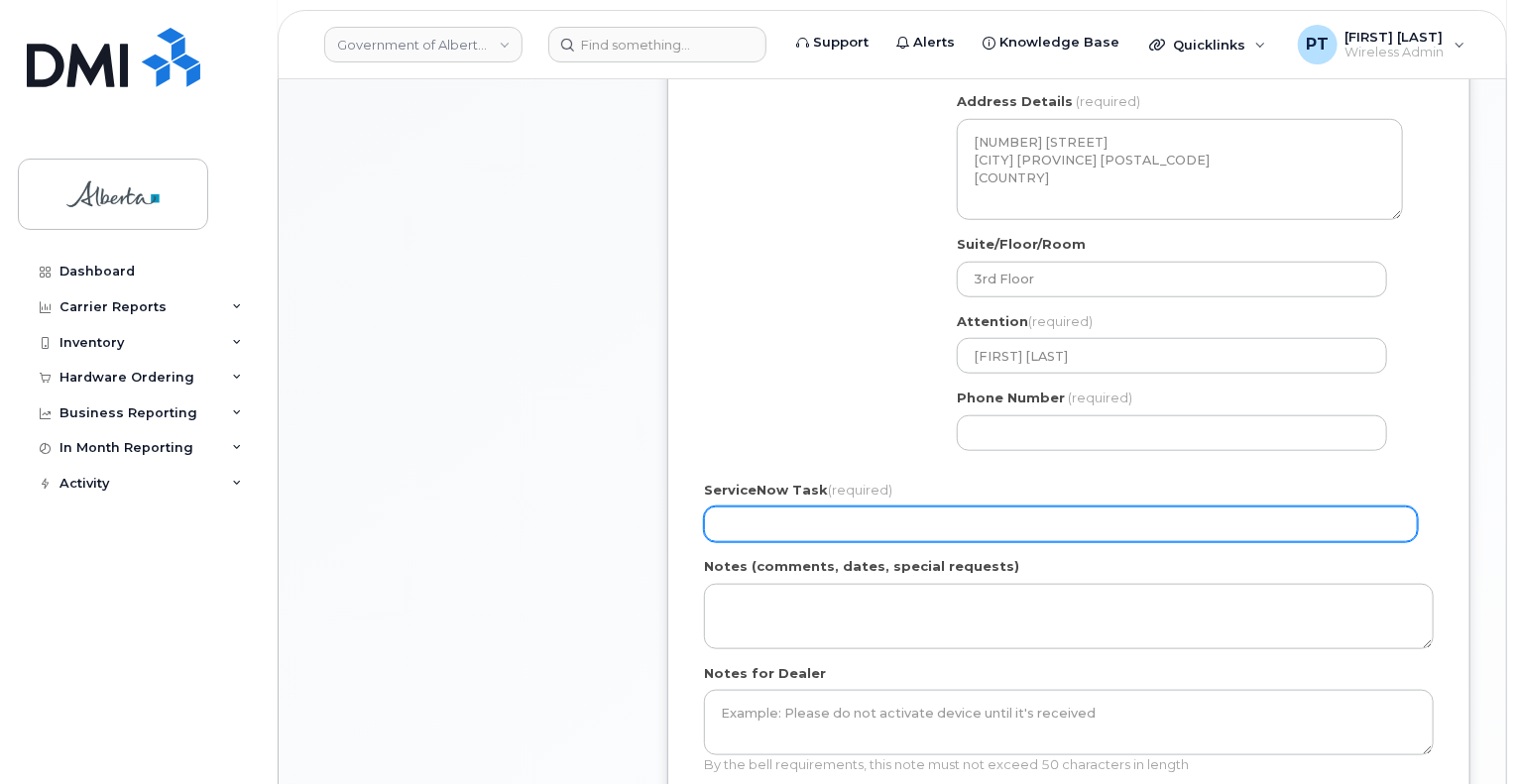 click on "ServiceNow Task
(required)" at bounding box center (1061, 524) 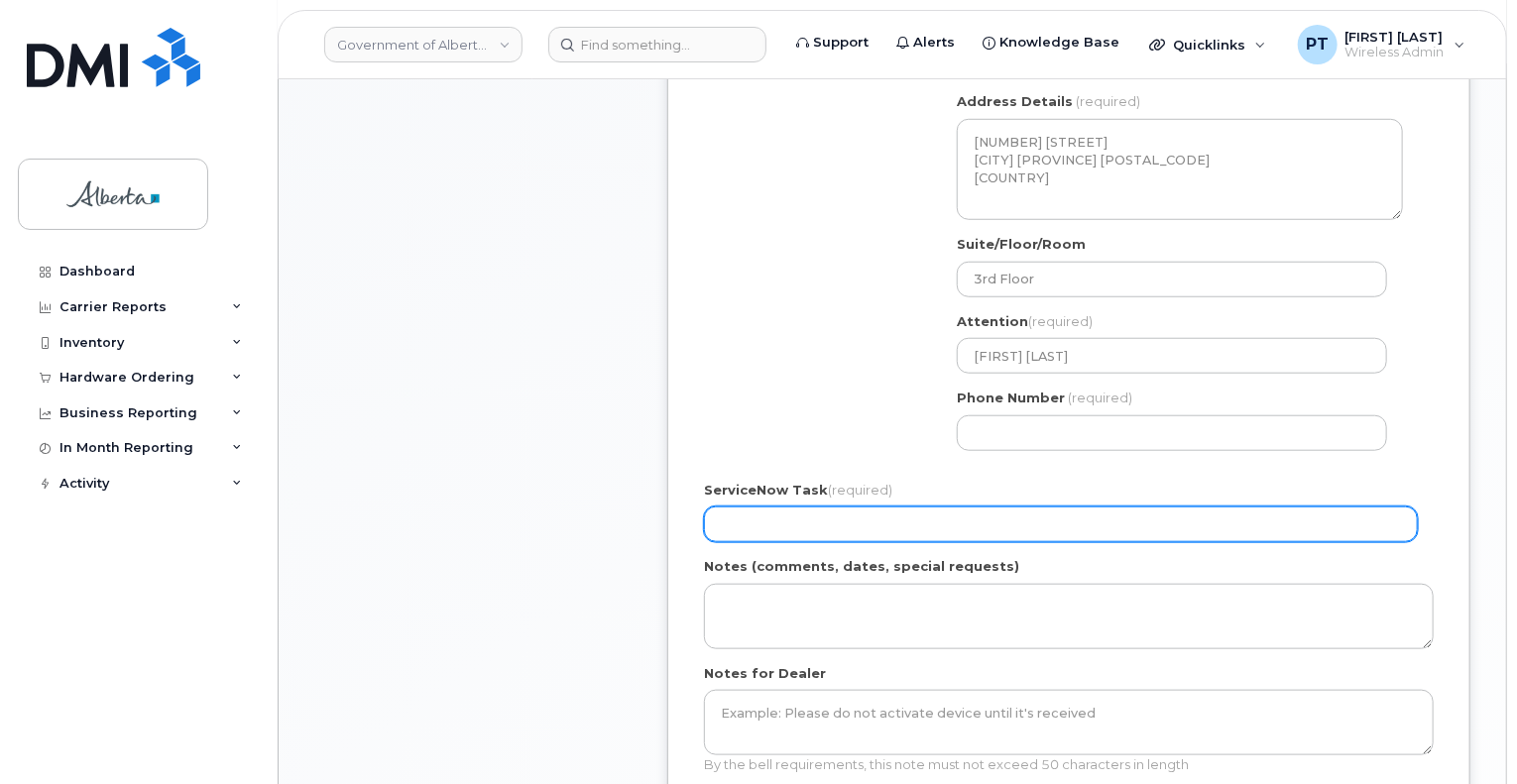paste on "SCTASK0820297" 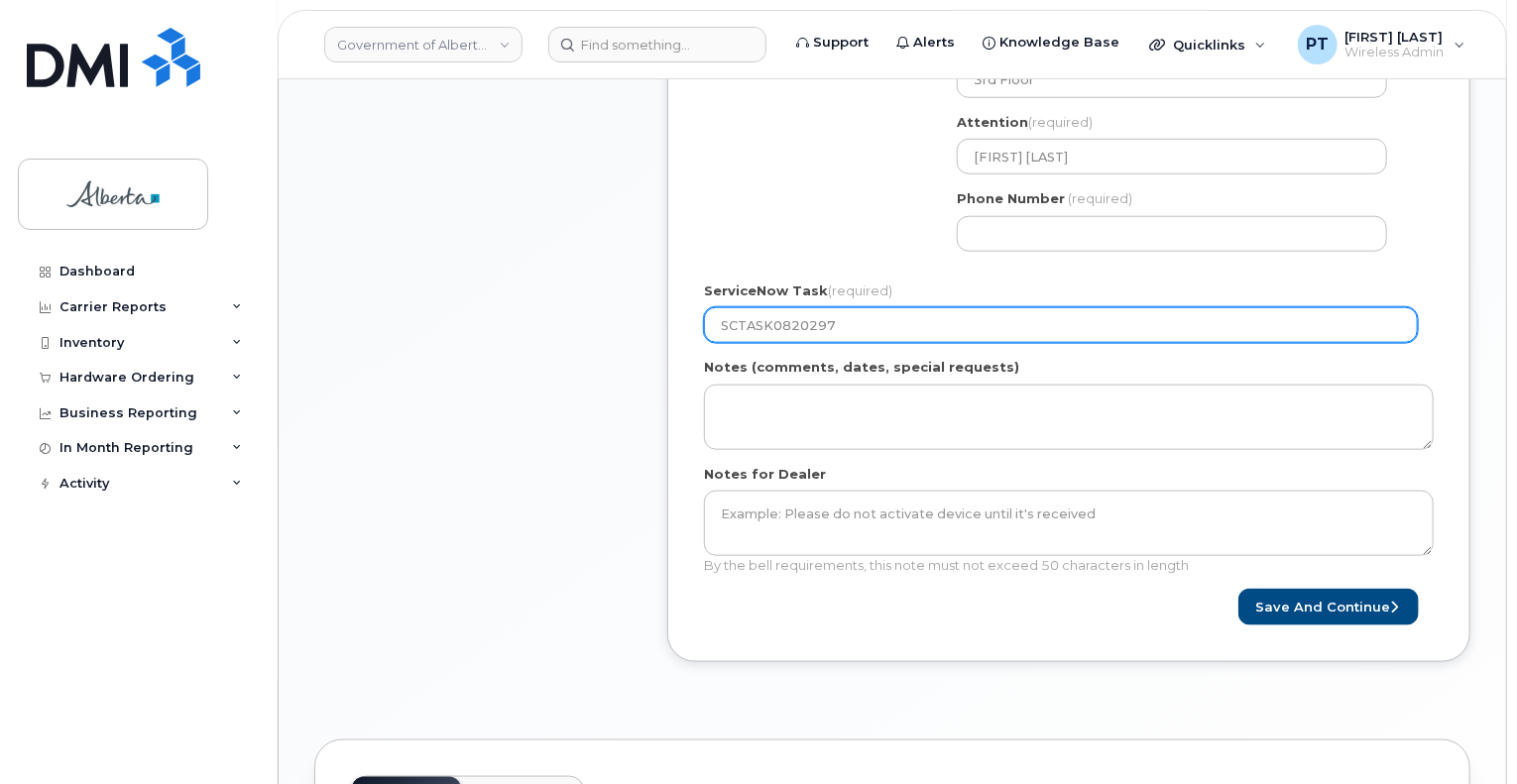 scroll, scrollTop: 1090, scrollLeft: 0, axis: vertical 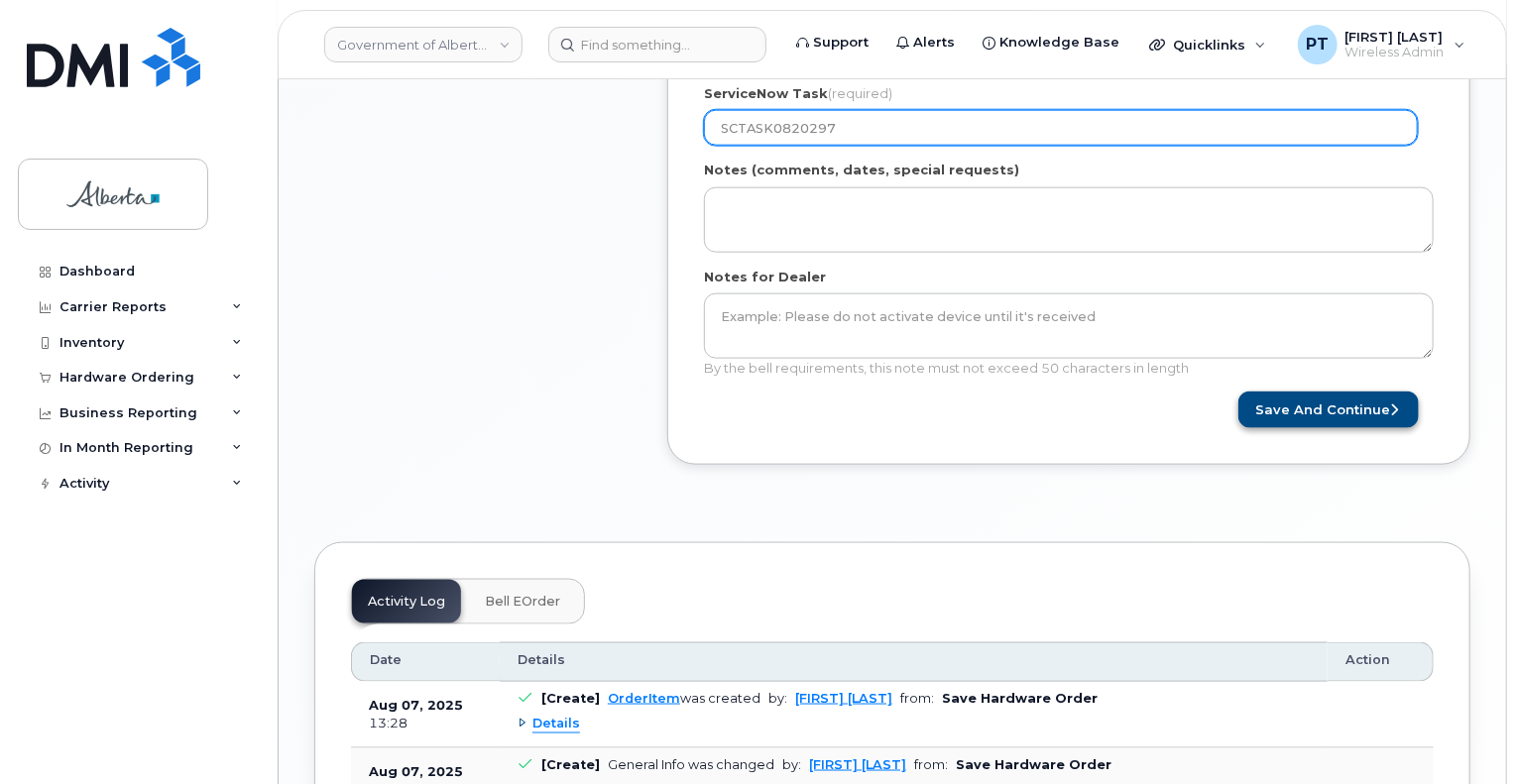 type on "SCTASK0820297" 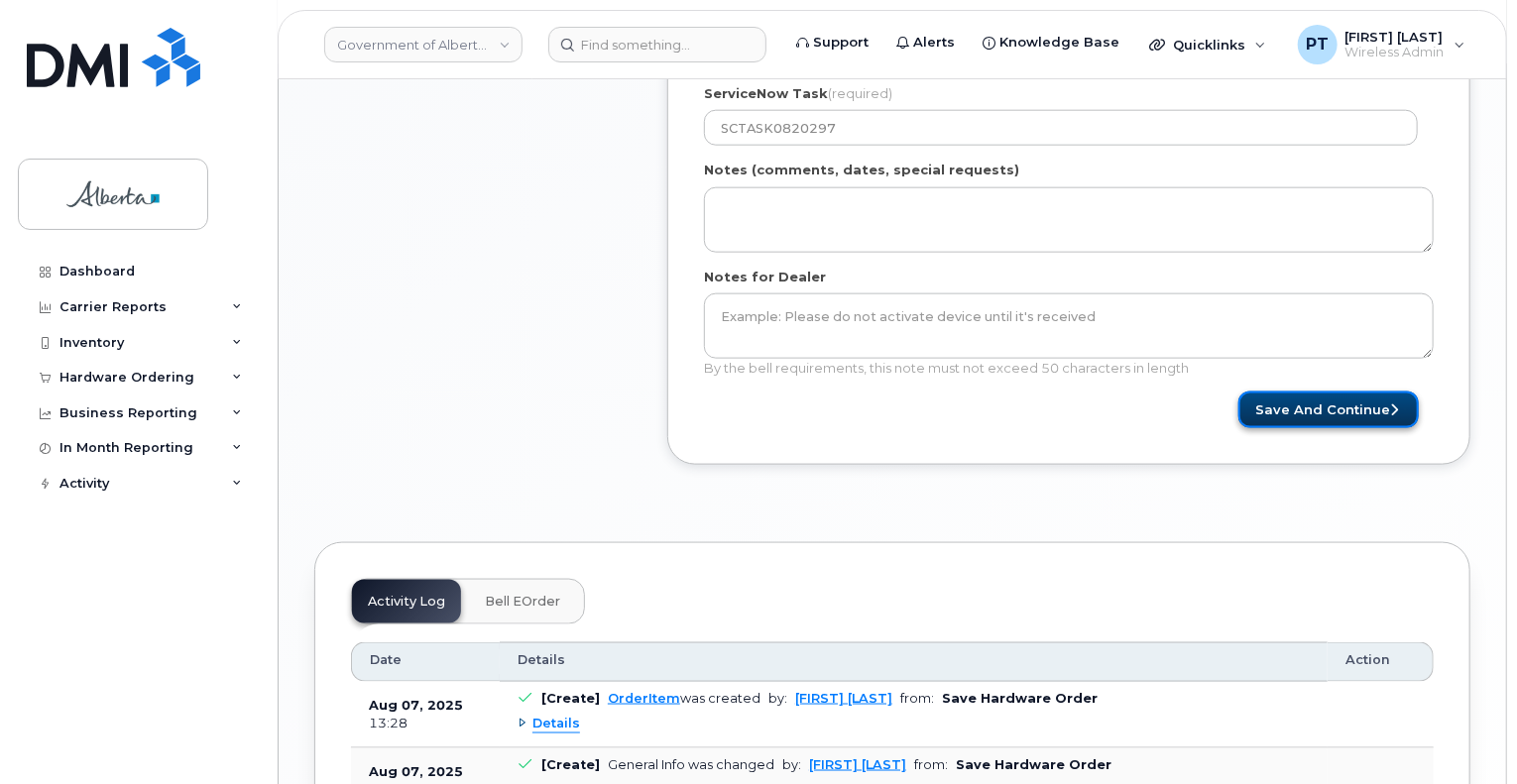 click on "Save and Continue" at bounding box center (1329, 409) 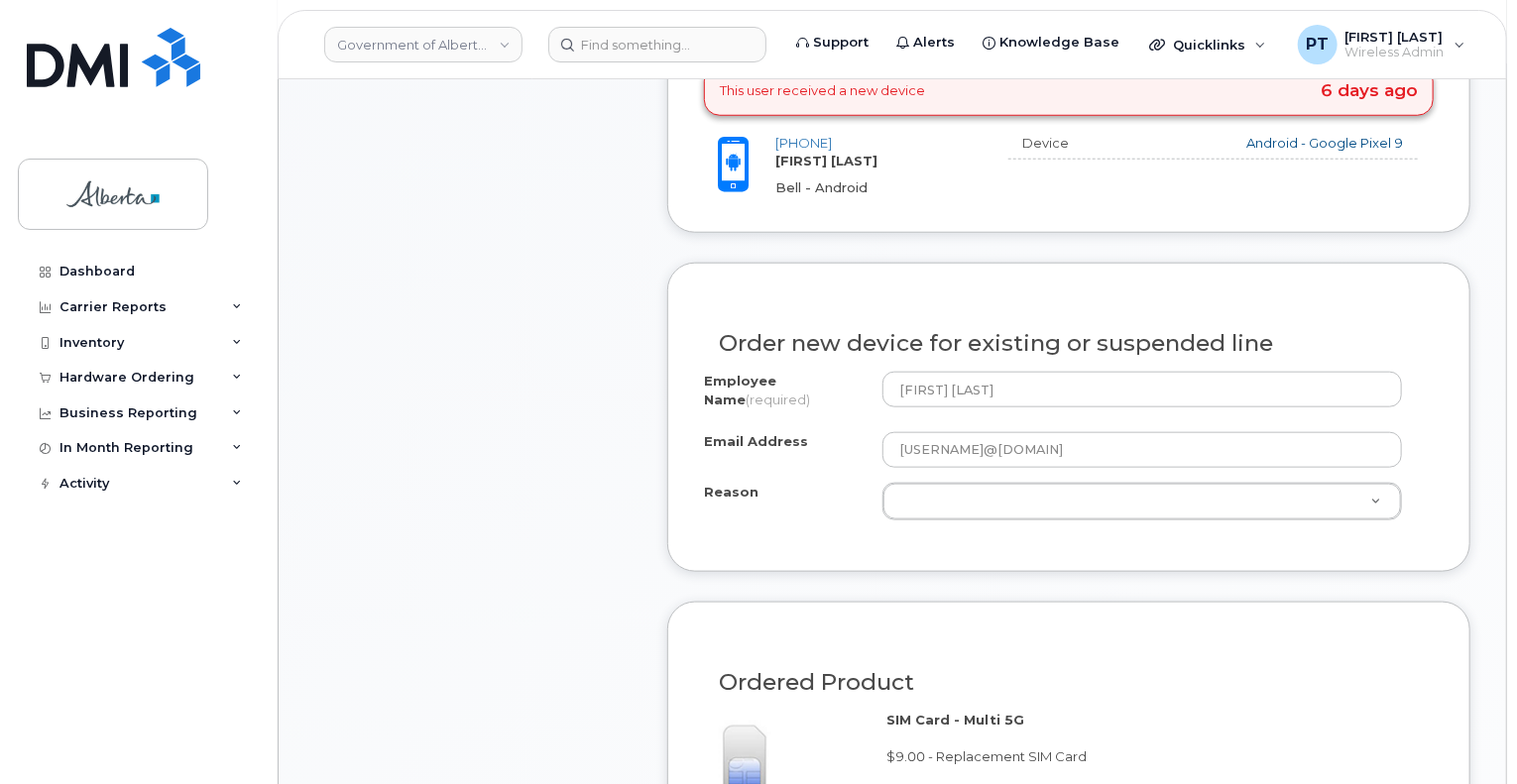 scroll, scrollTop: 892, scrollLeft: 0, axis: vertical 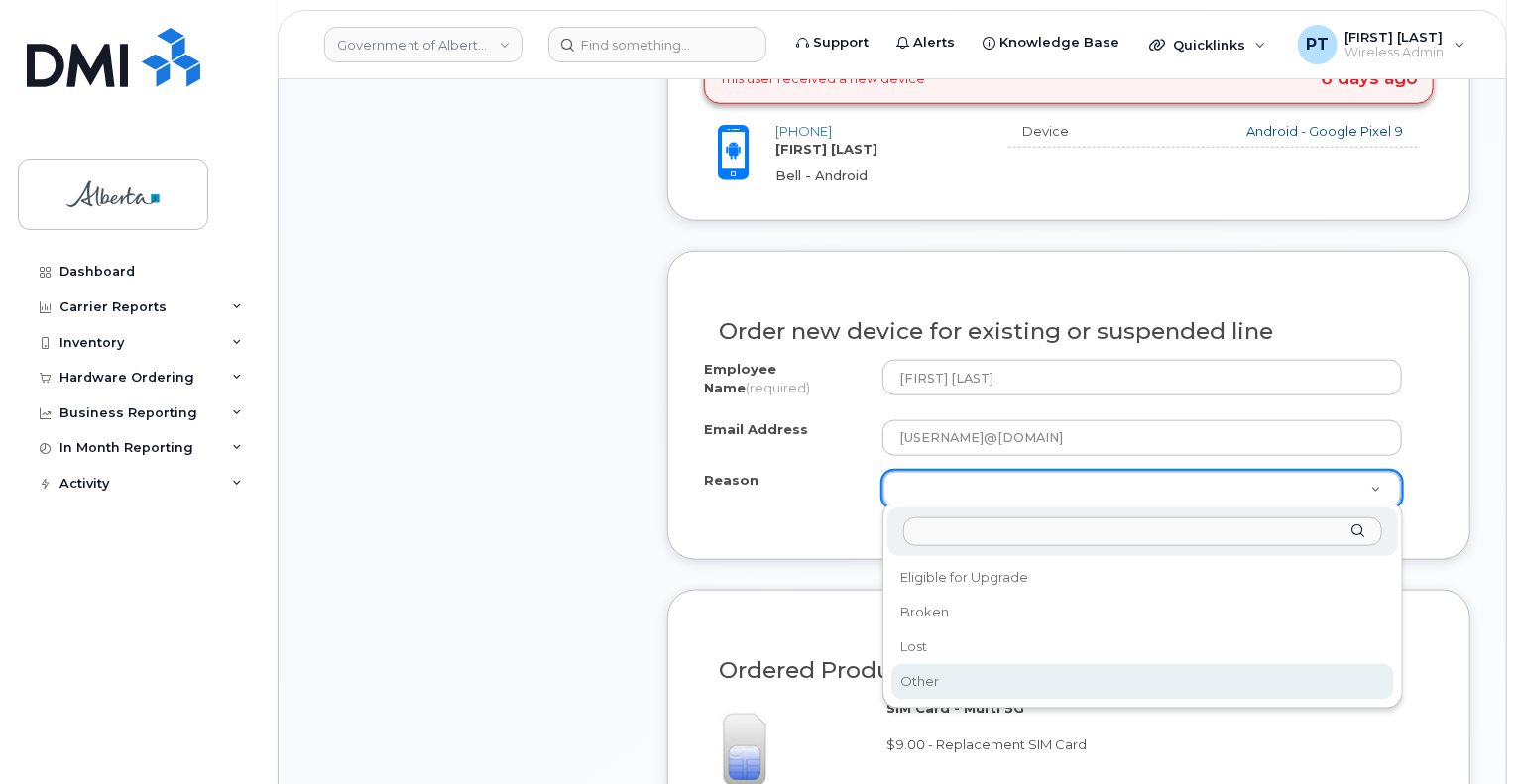 select on "other" 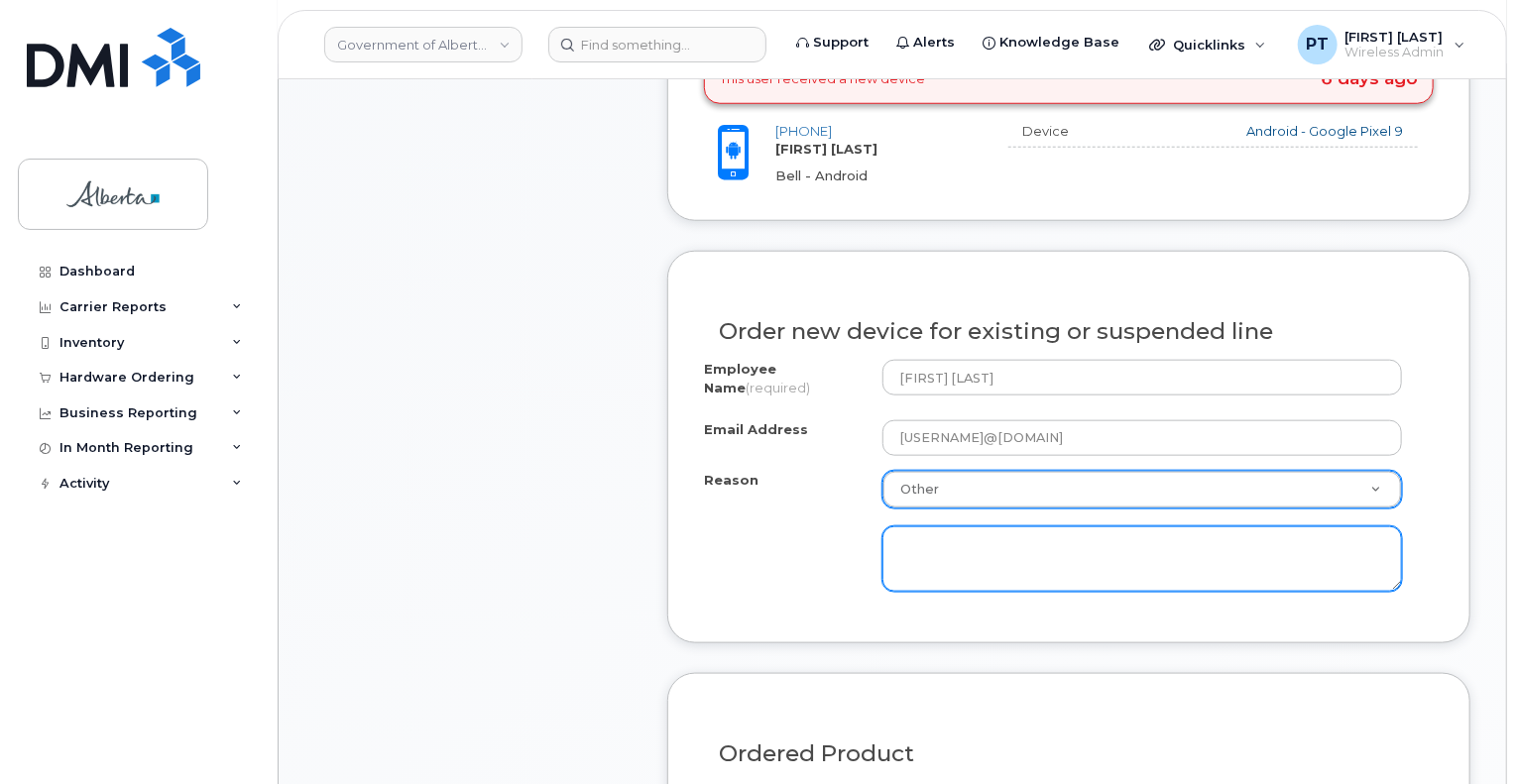 click at bounding box center [1142, 559] 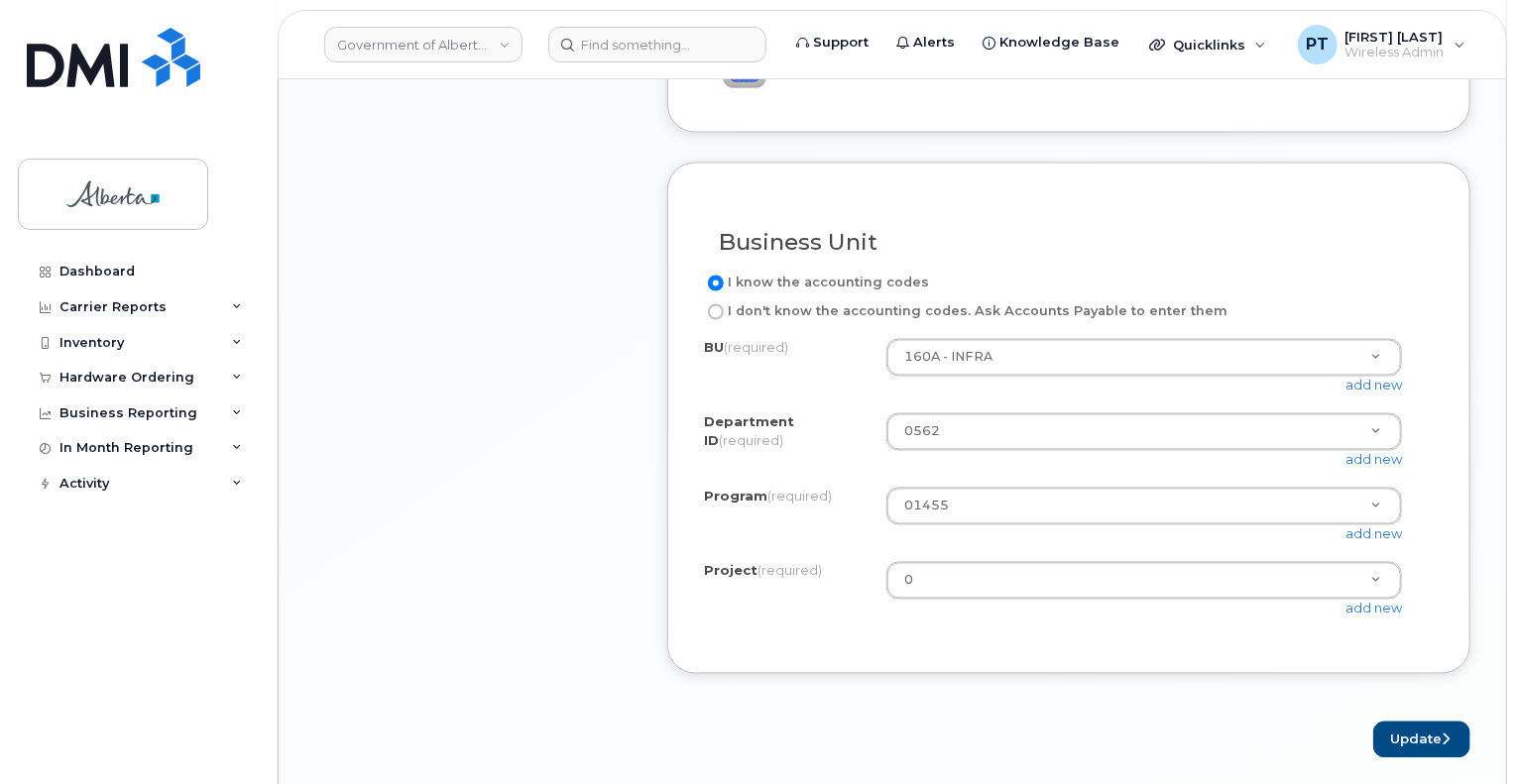 scroll, scrollTop: 1685, scrollLeft: 0, axis: vertical 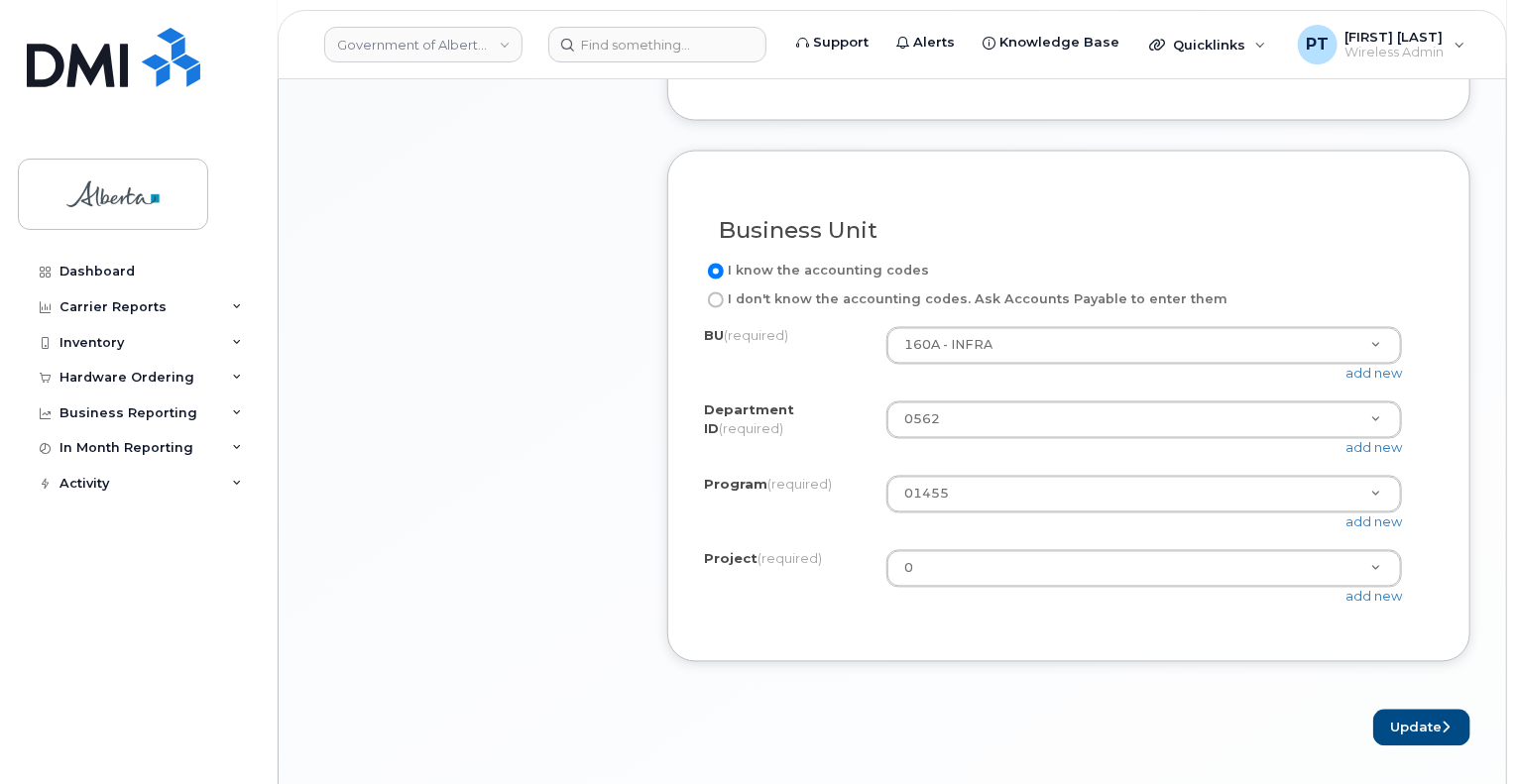 type on "SIM Replacement" 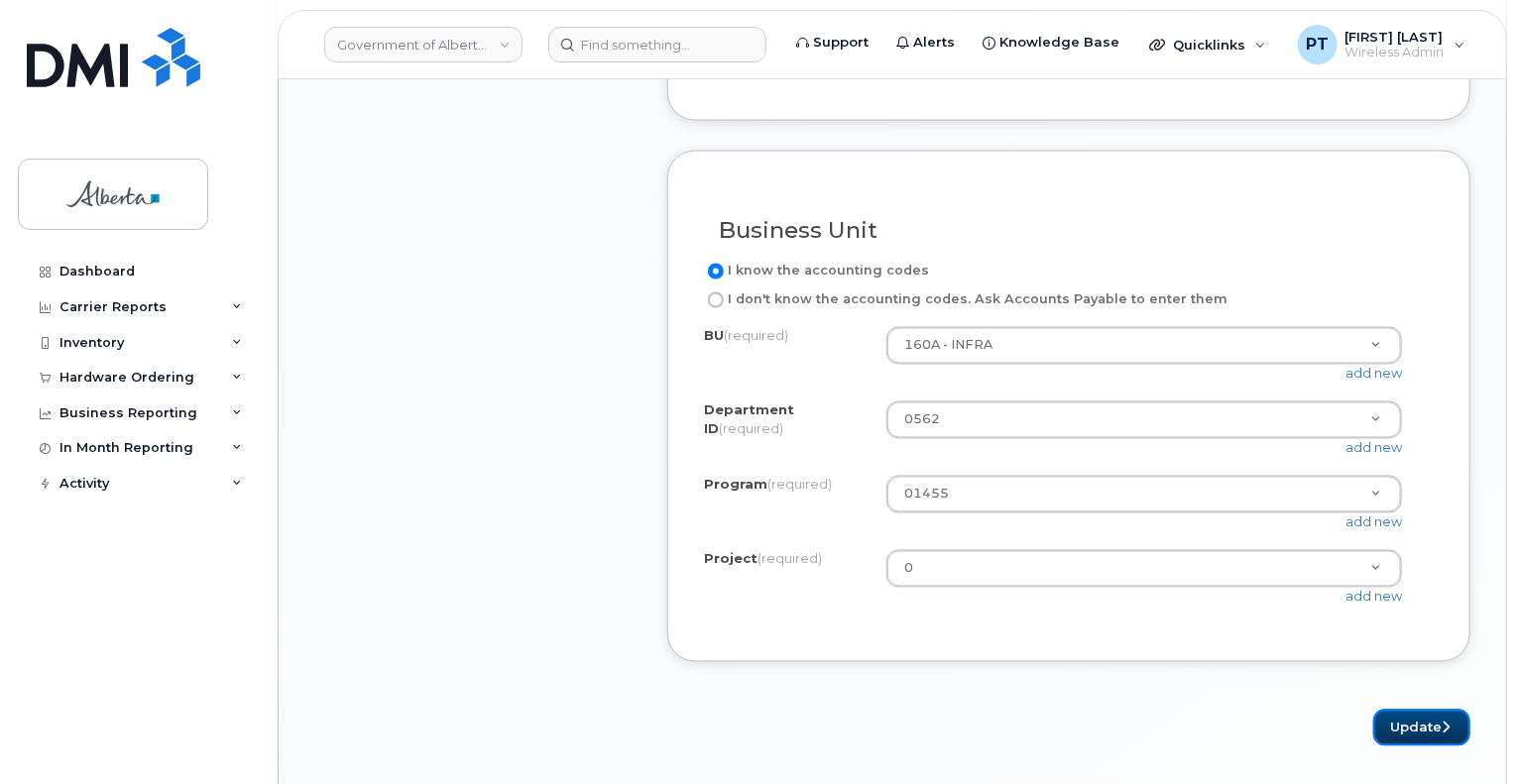 drag, startPoint x: 1439, startPoint y: 719, endPoint x: 39, endPoint y: 506, distance: 1416.1105 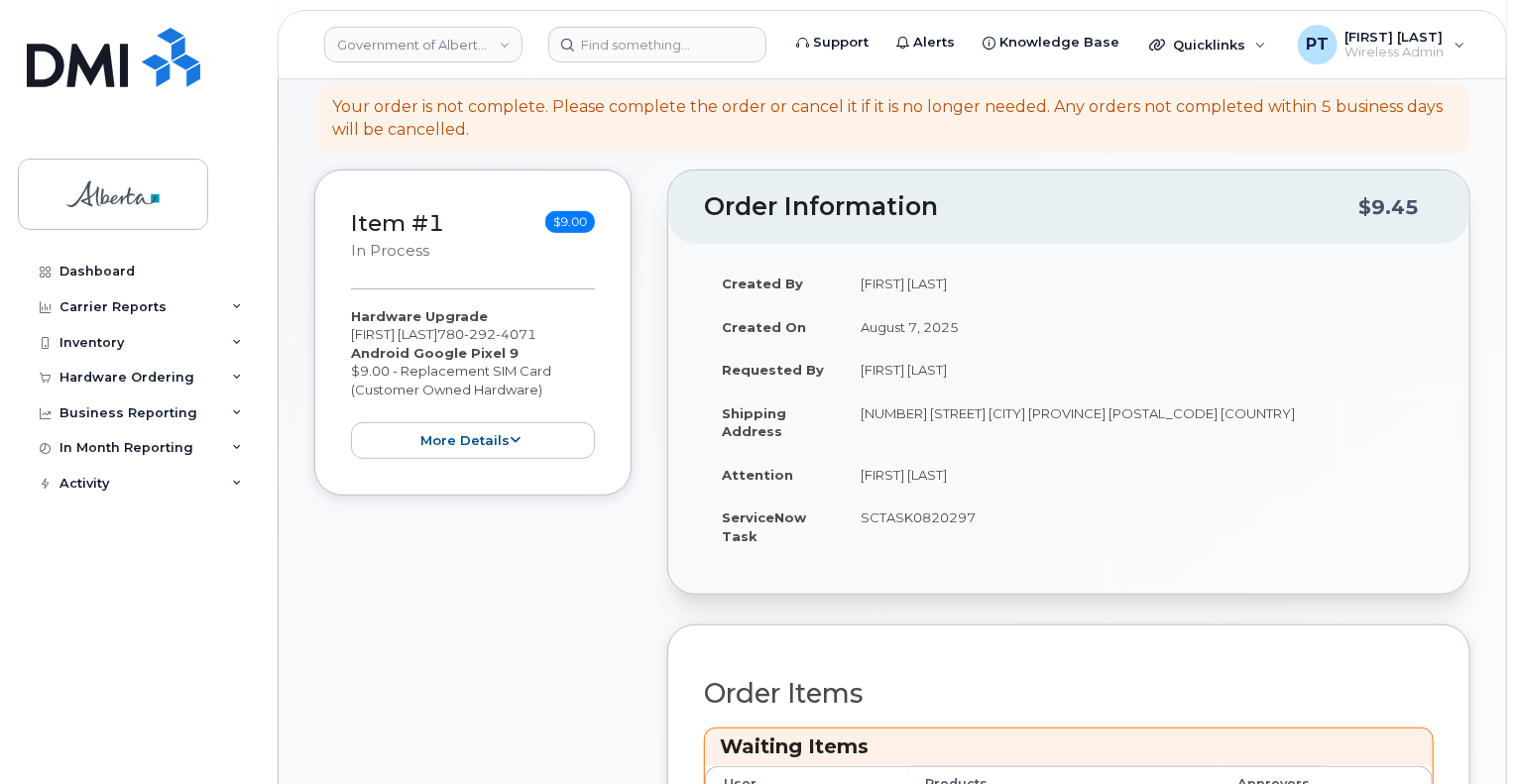 scroll, scrollTop: 694, scrollLeft: 0, axis: vertical 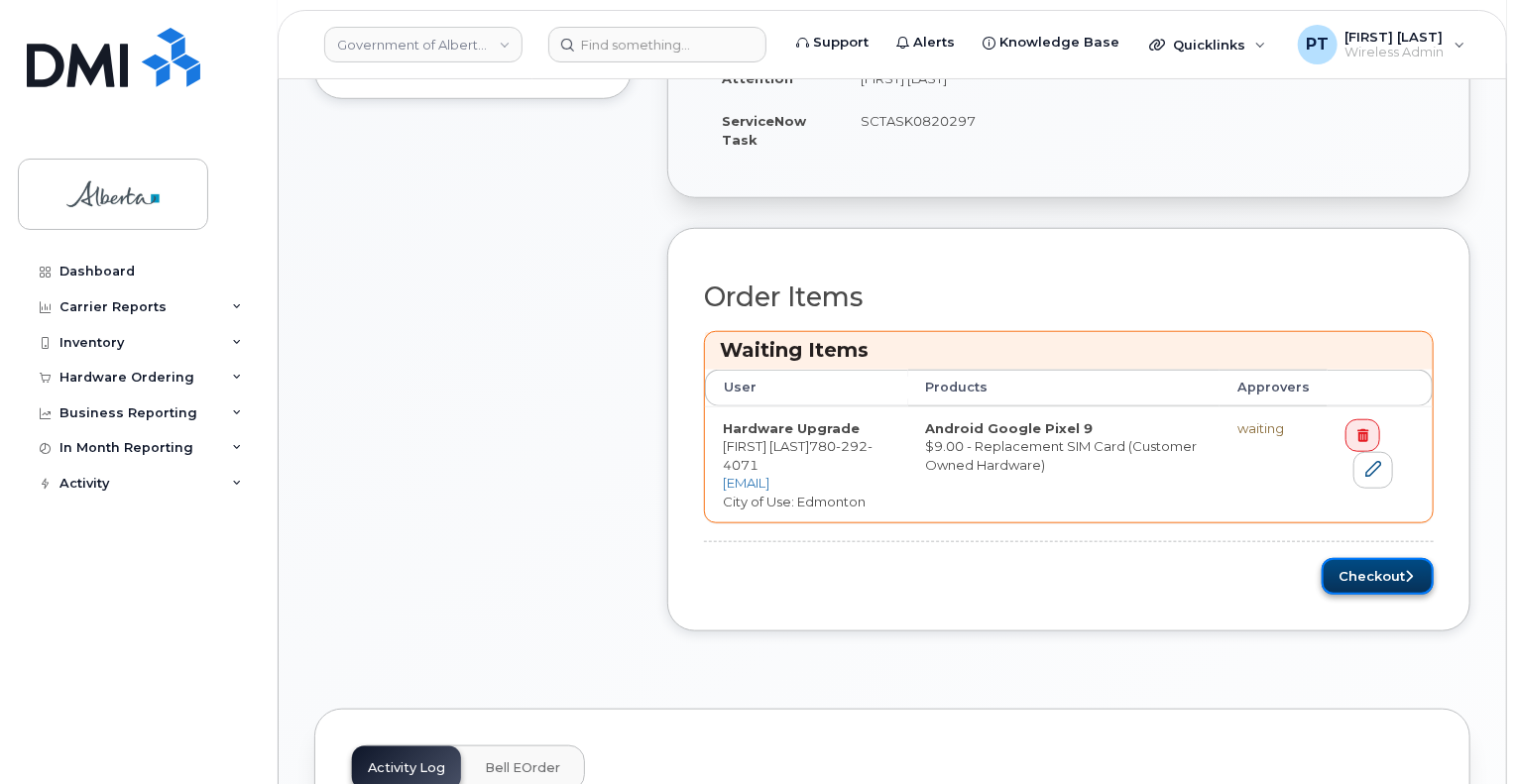 click on "Checkout" at bounding box center [1377, 576] 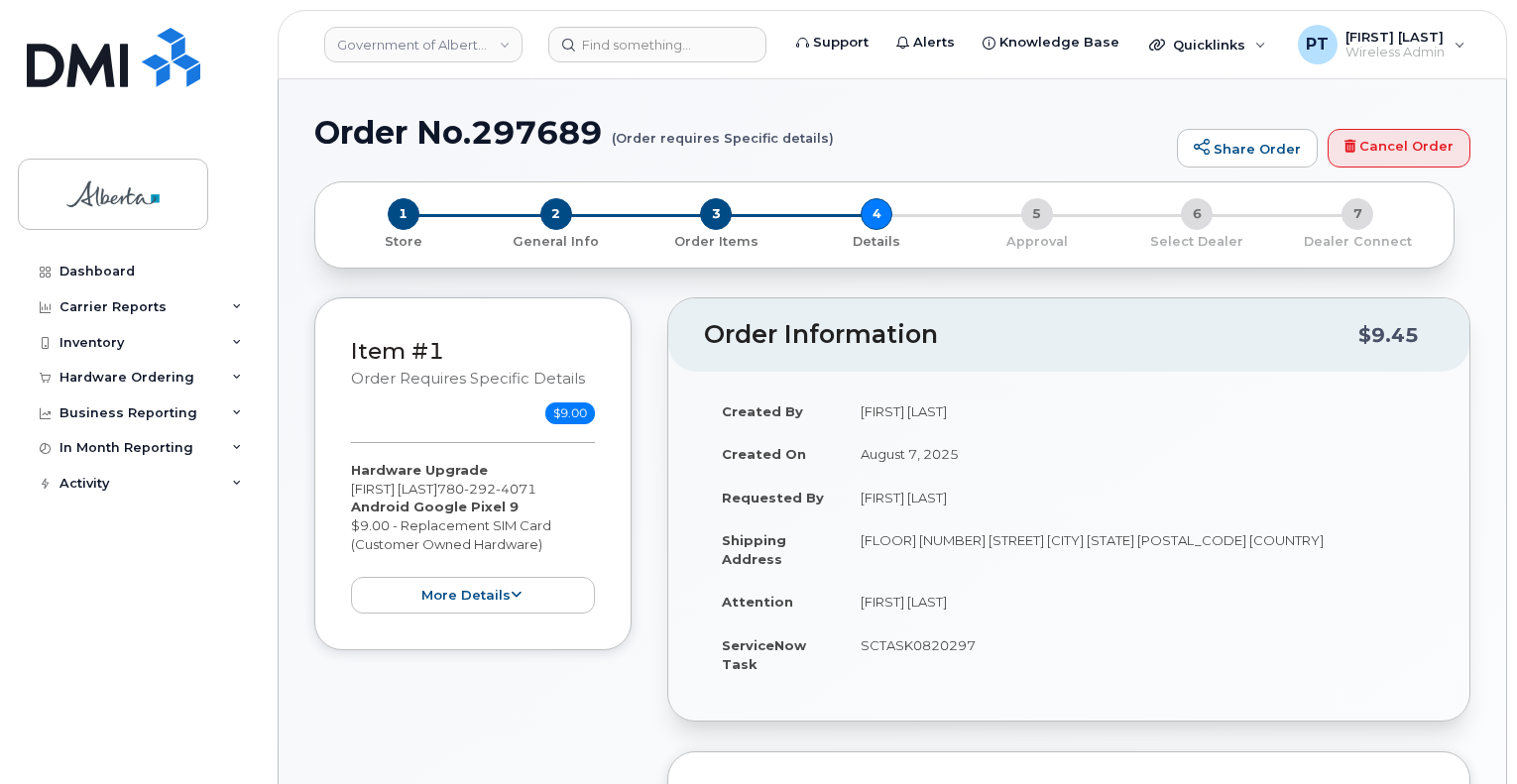 select 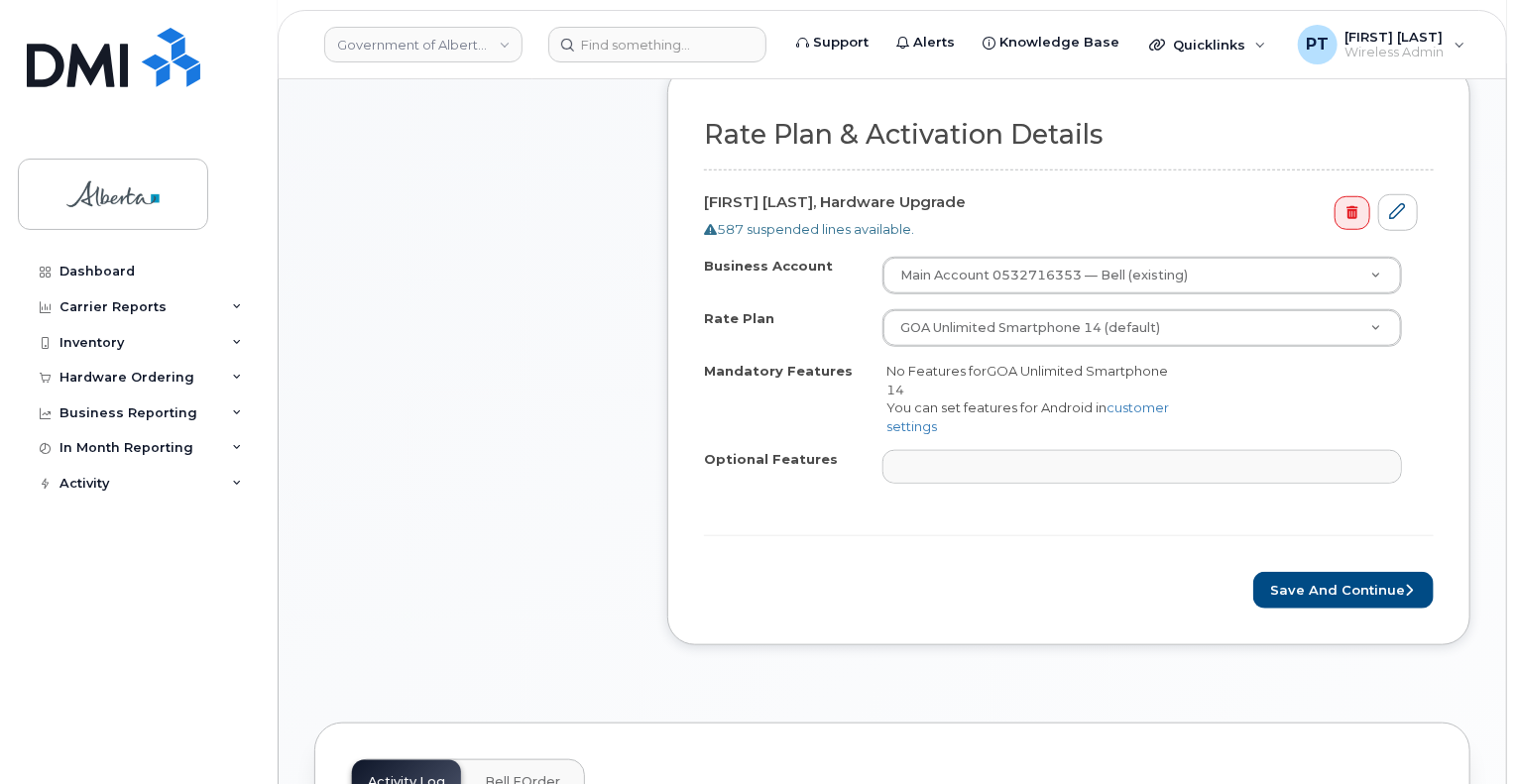 scroll, scrollTop: 991, scrollLeft: 0, axis: vertical 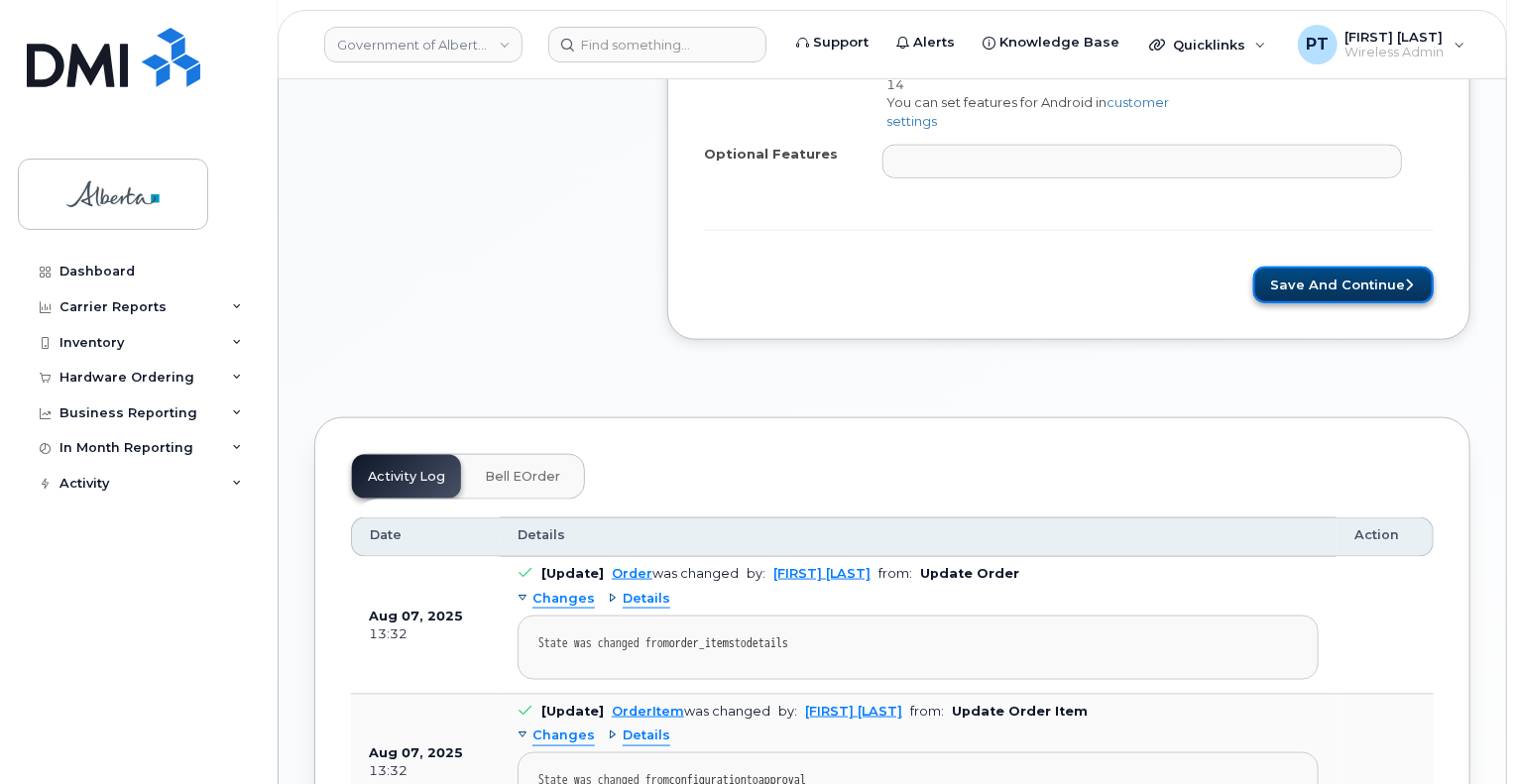 click on "Save and Continue" at bounding box center [1343, 284] 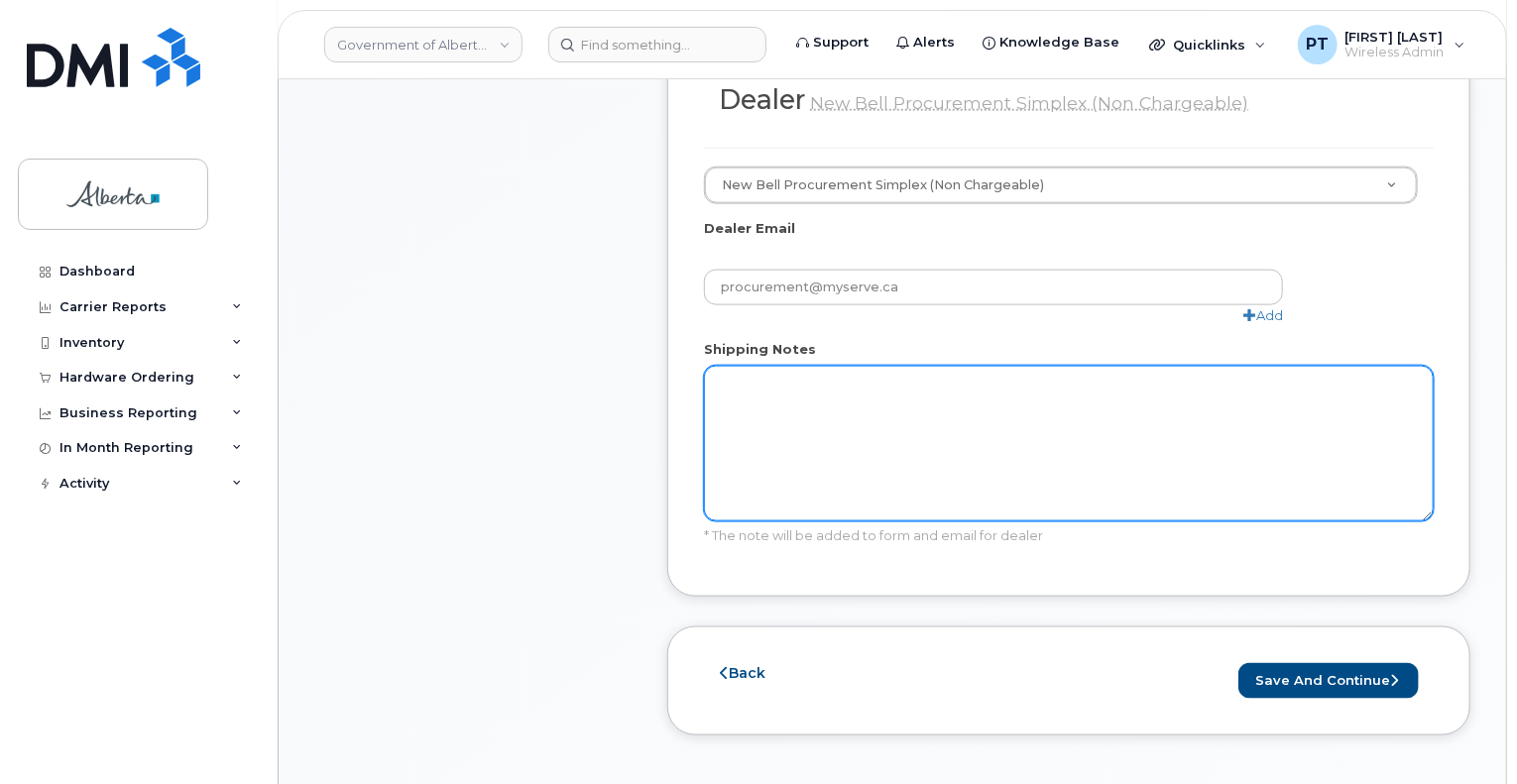 scroll, scrollTop: 1288, scrollLeft: 0, axis: vertical 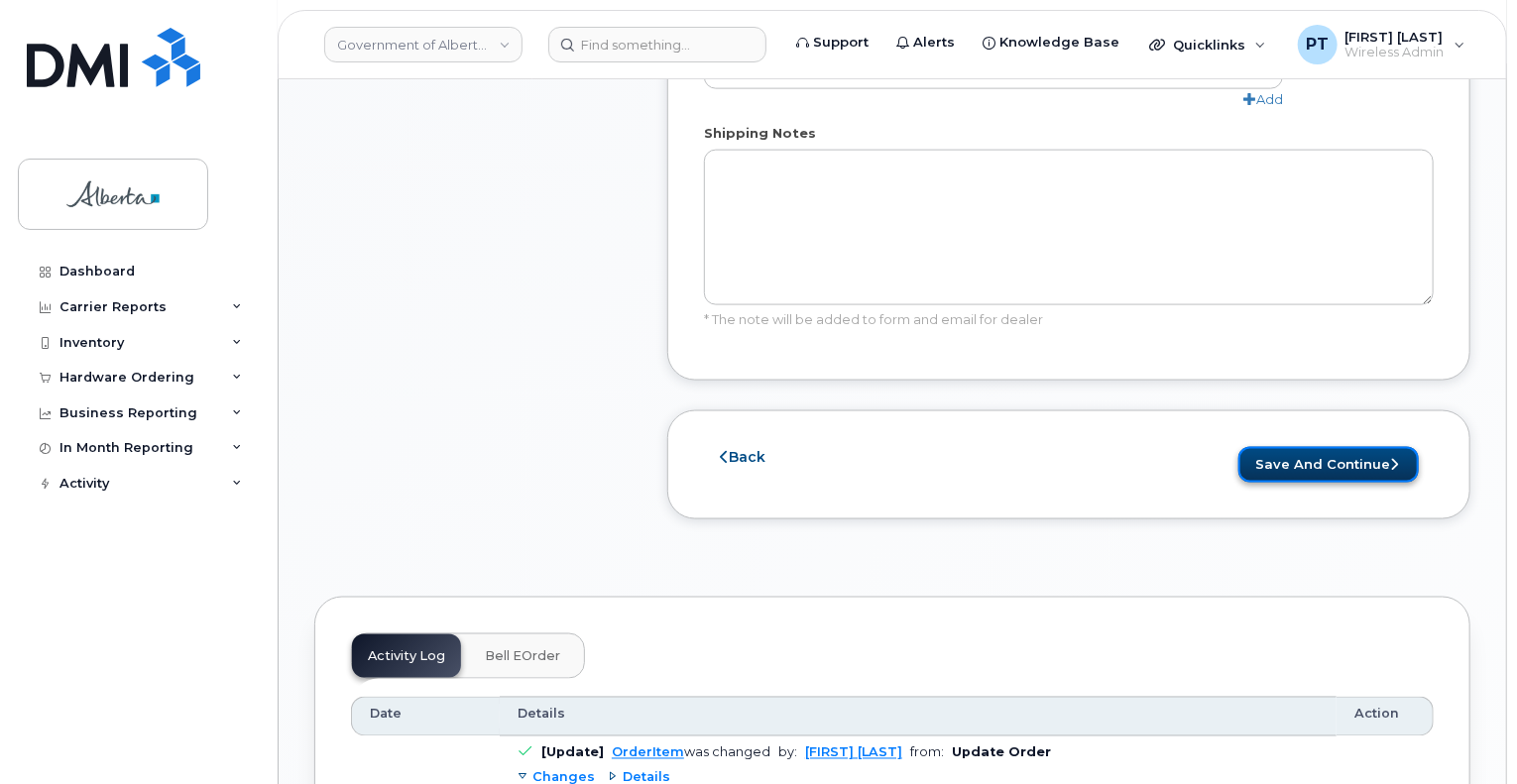 click on "Save and Continue" at bounding box center (1329, 465) 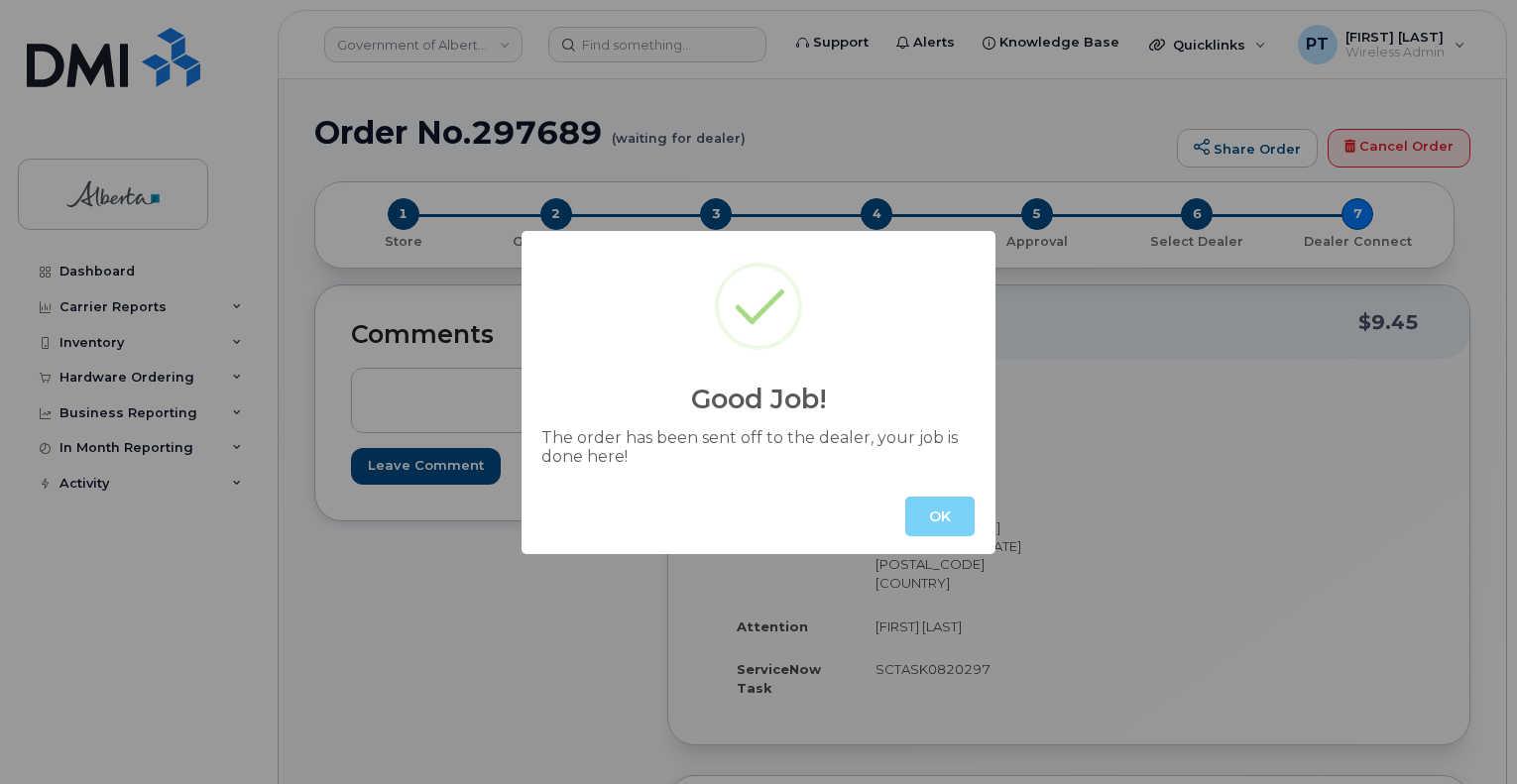 scroll, scrollTop: 0, scrollLeft: 0, axis: both 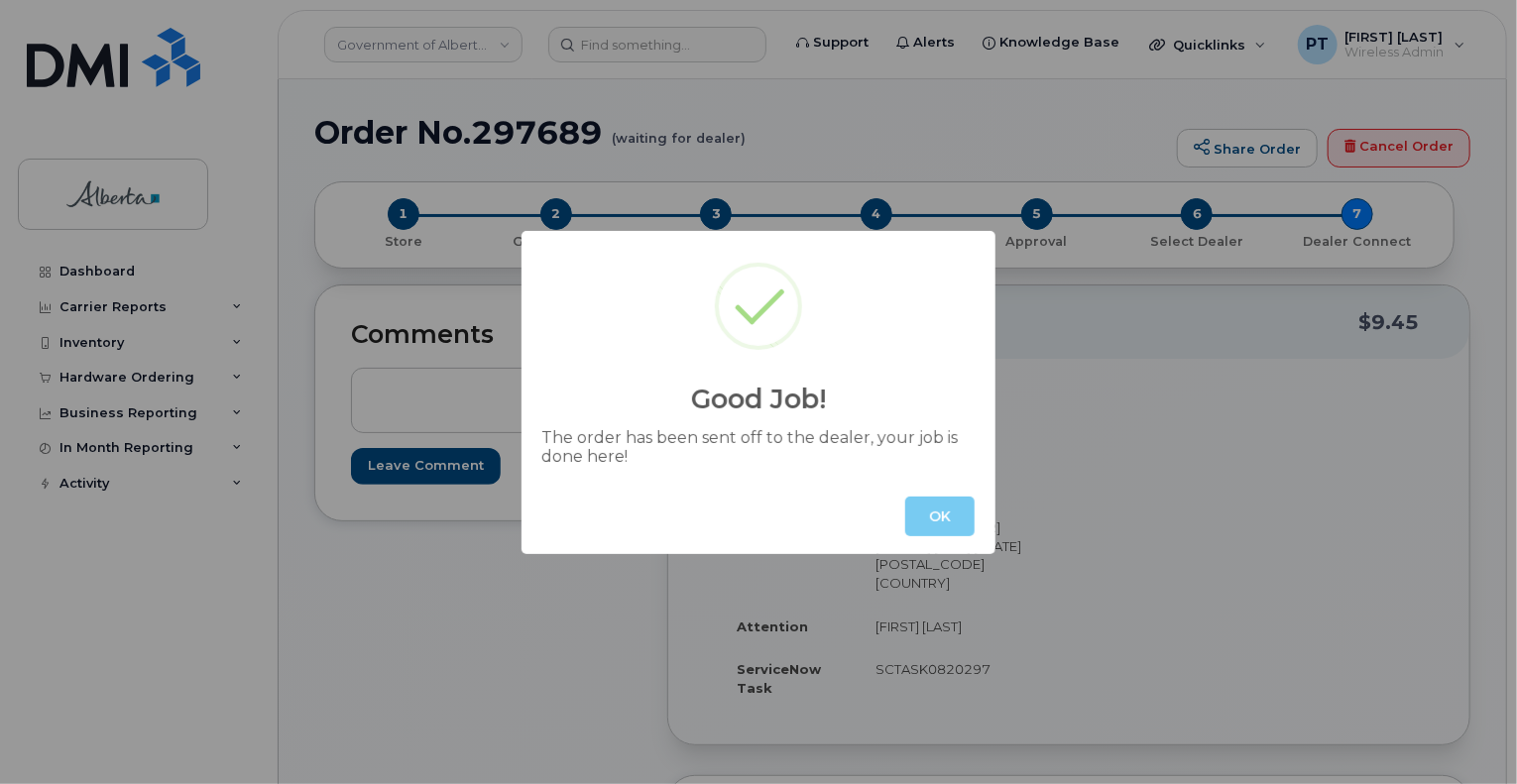 click on "OK" at bounding box center (940, 516) 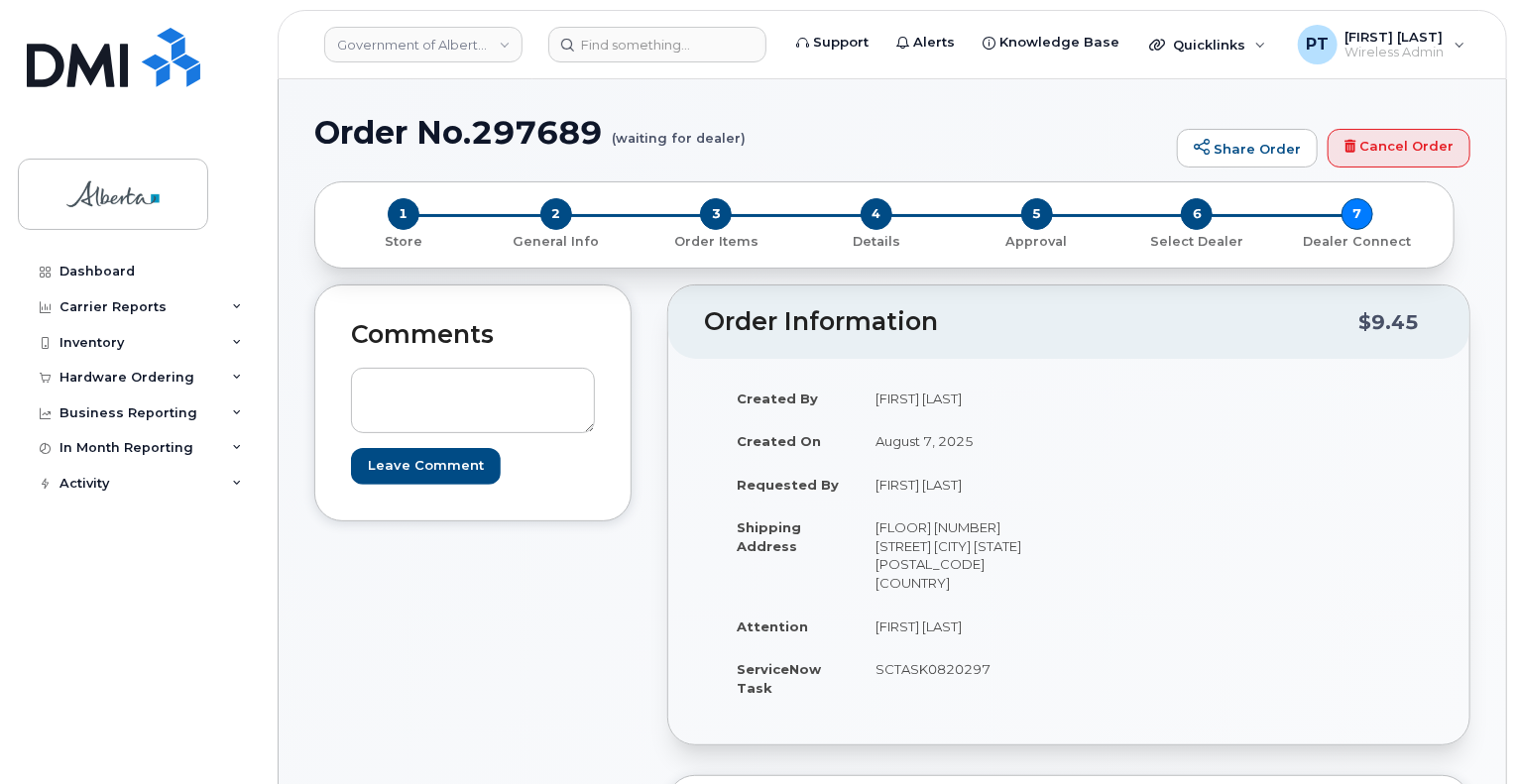 click on "Order No.297689
(waiting for dealer)" at bounding box center [741, 132] 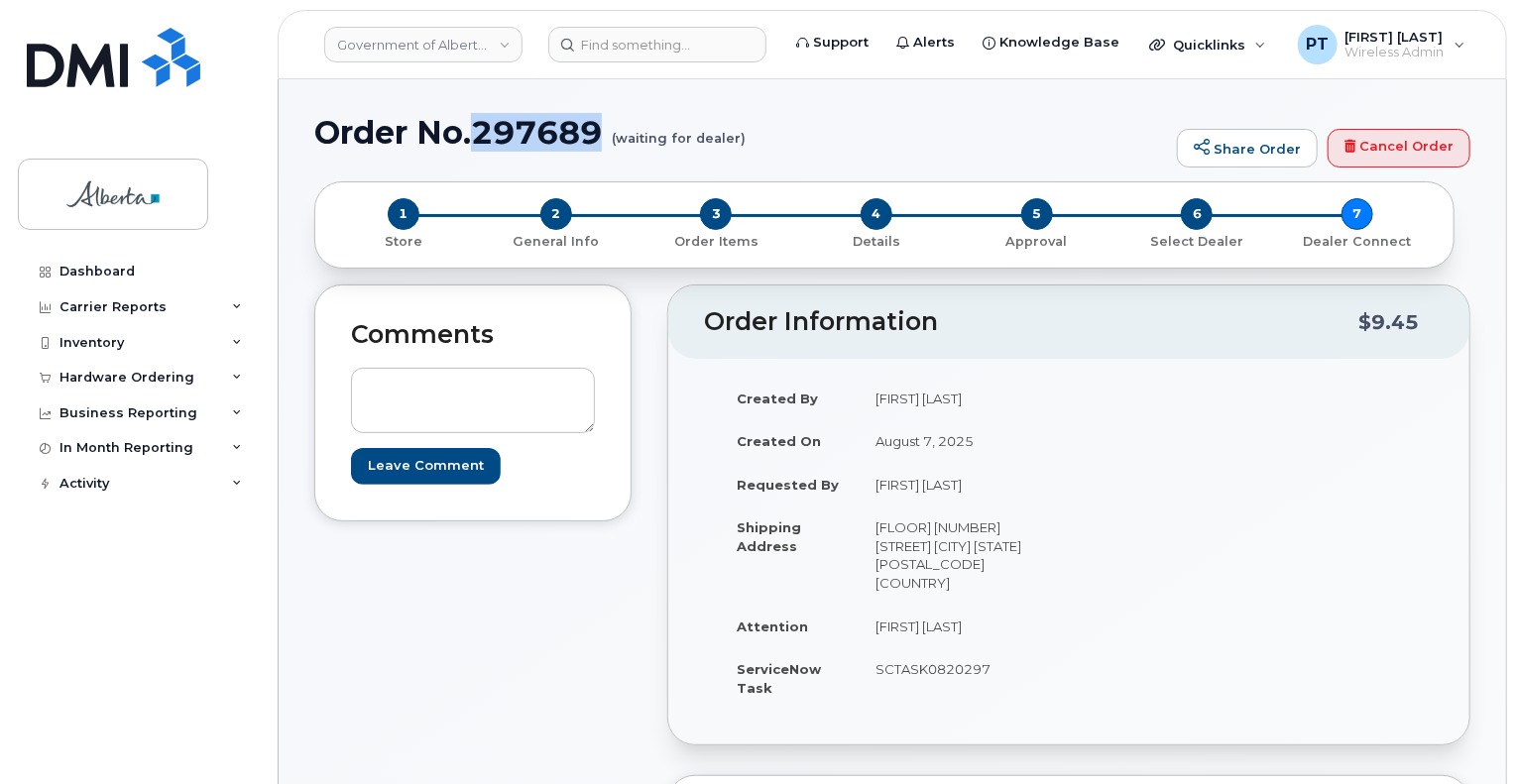 click on "Order No.297689
(waiting for dealer)" at bounding box center (741, 132) 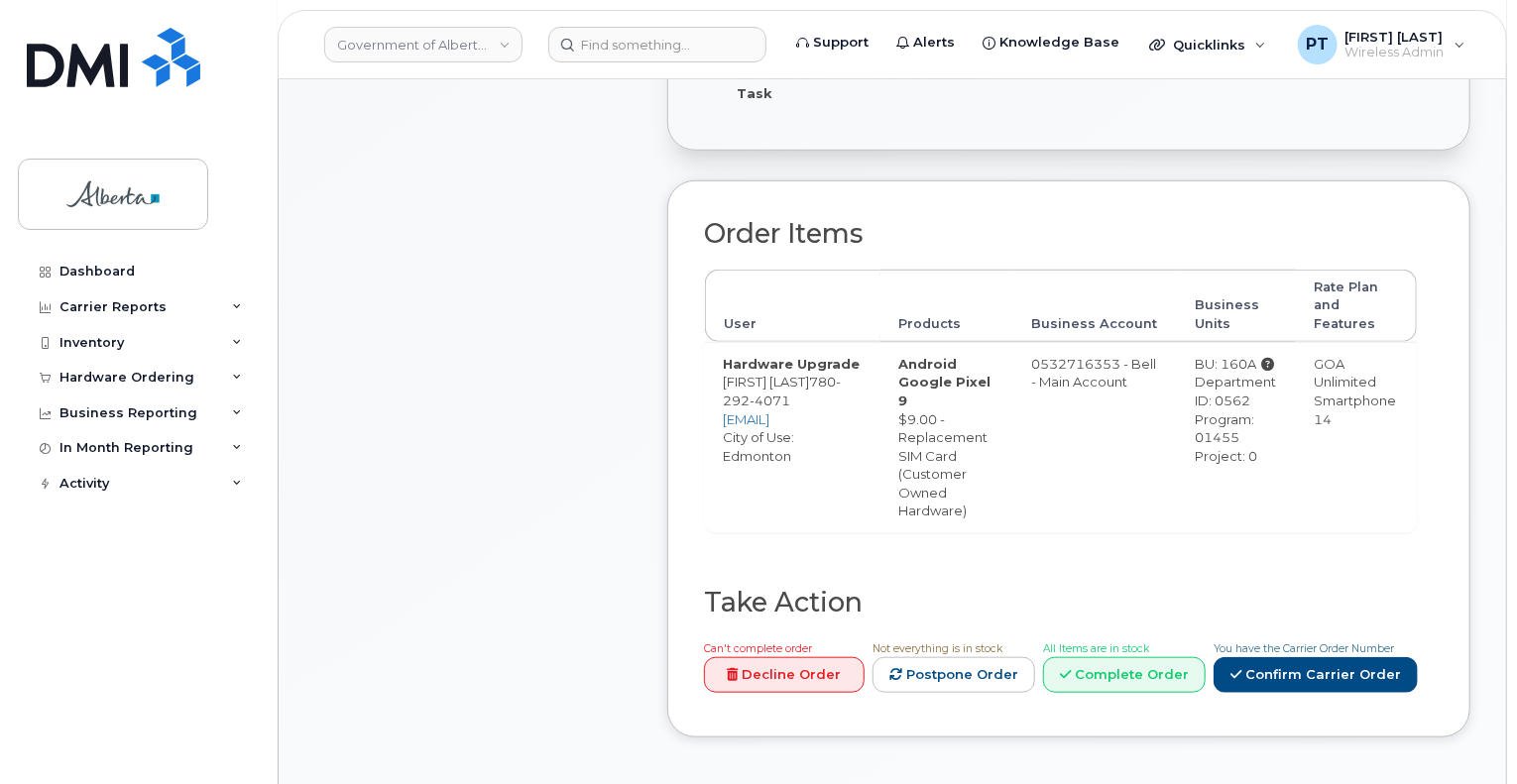 scroll, scrollTop: 991, scrollLeft: 0, axis: vertical 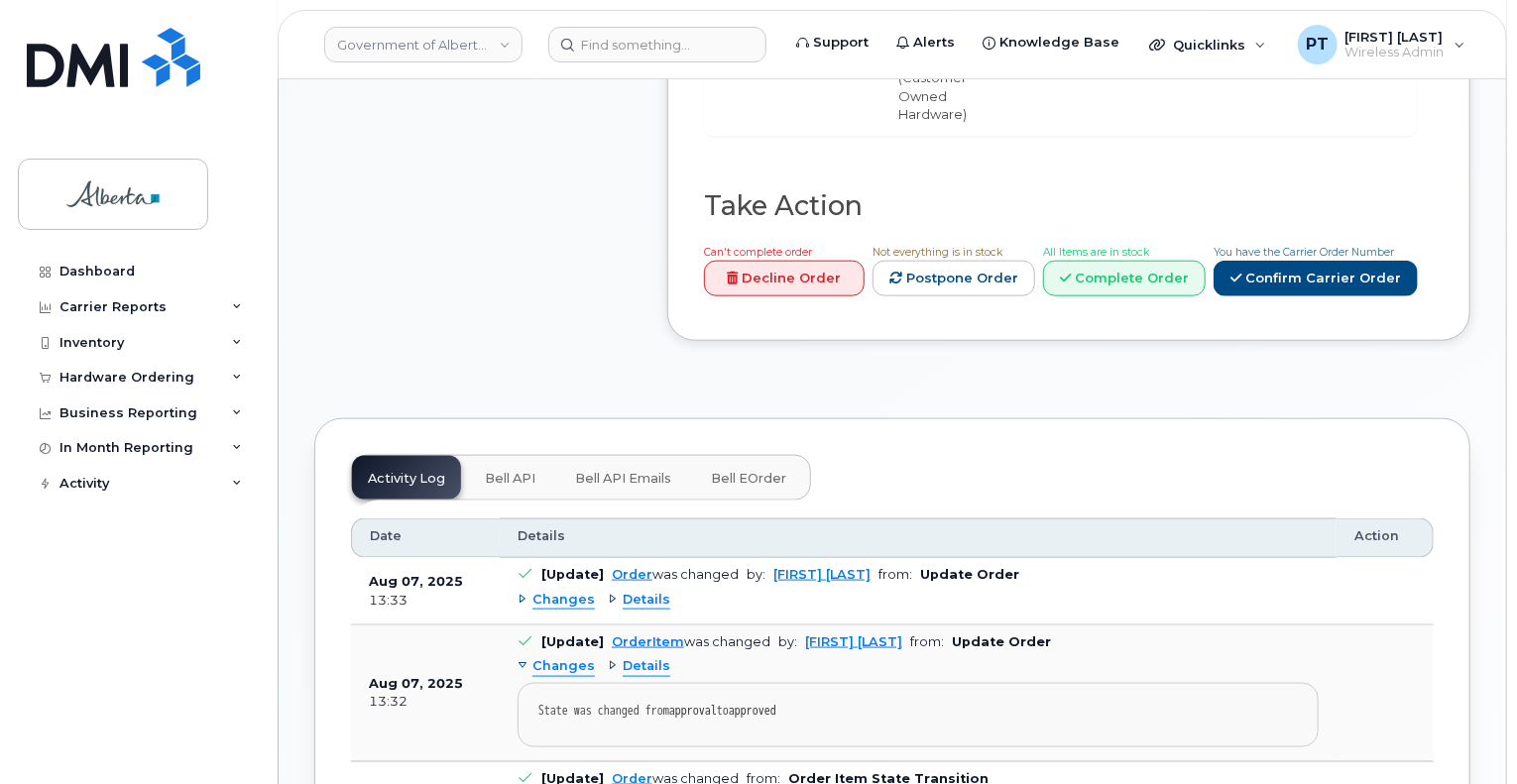 drag, startPoint x: 513, startPoint y: 423, endPoint x: 484, endPoint y: 430, distance: 29.832868 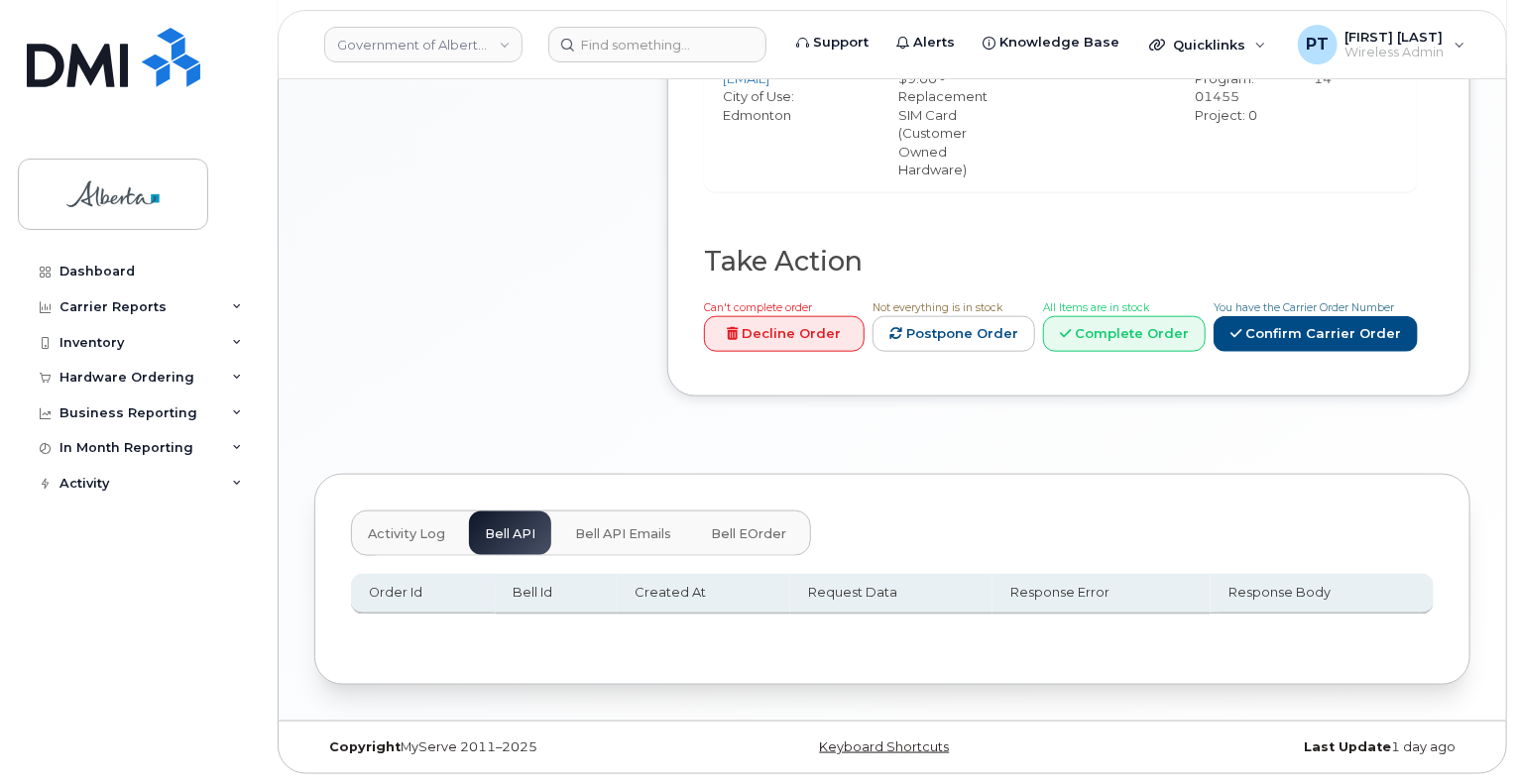 scroll, scrollTop: 874, scrollLeft: 0, axis: vertical 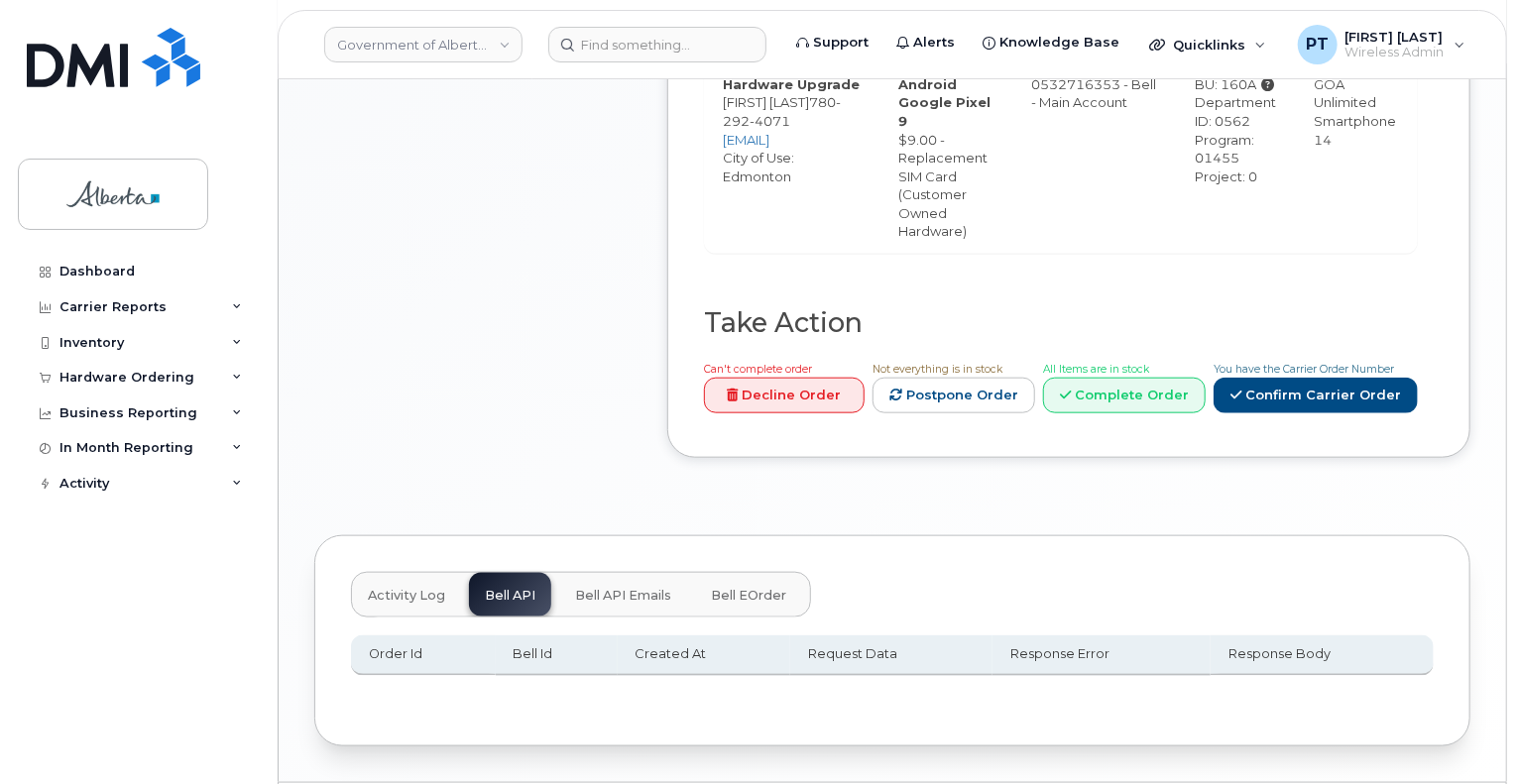 click on "Activity Log Bell API Bell API Emails Bell eOrder" at bounding box center [581, 595] 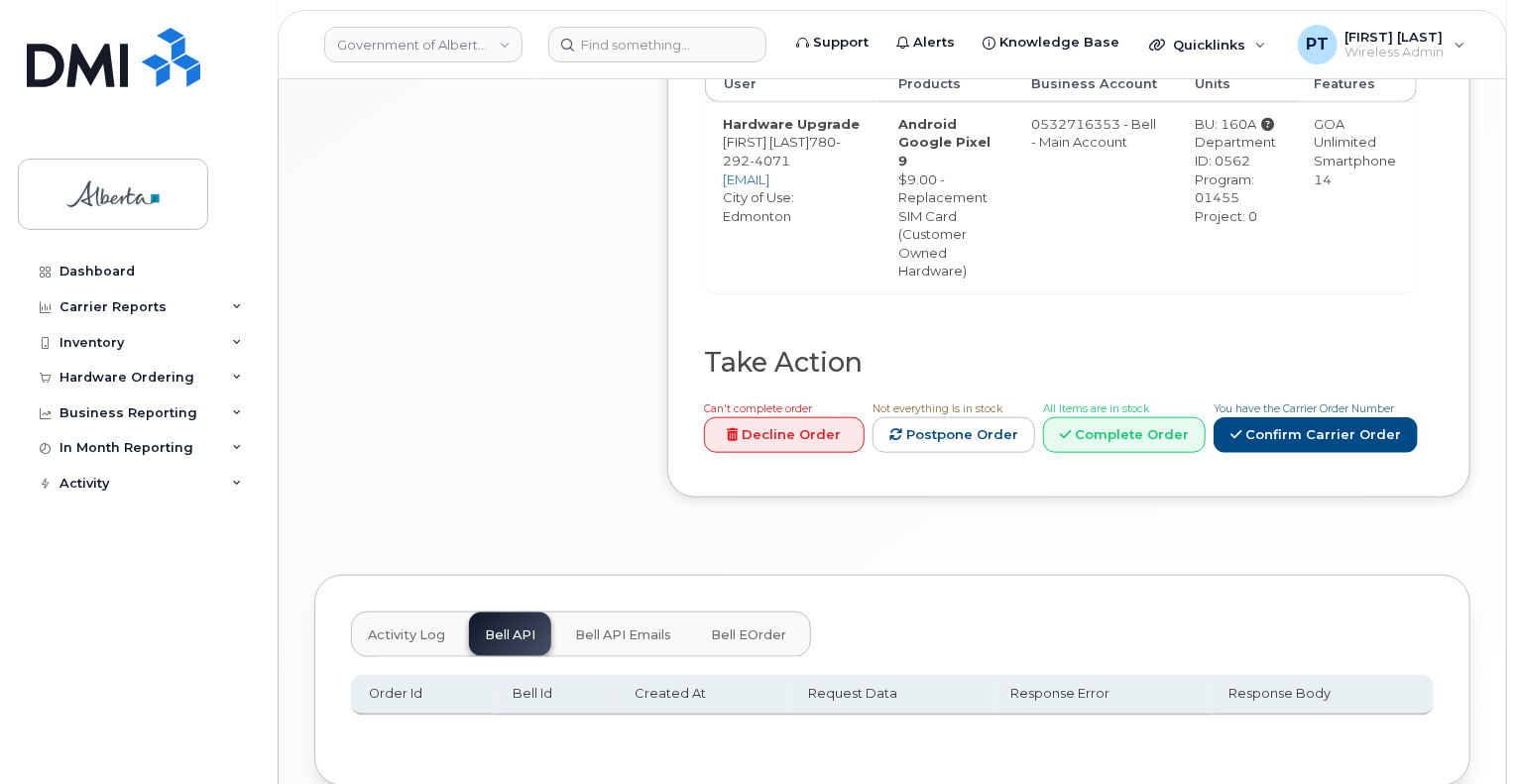 scroll, scrollTop: 874, scrollLeft: 0, axis: vertical 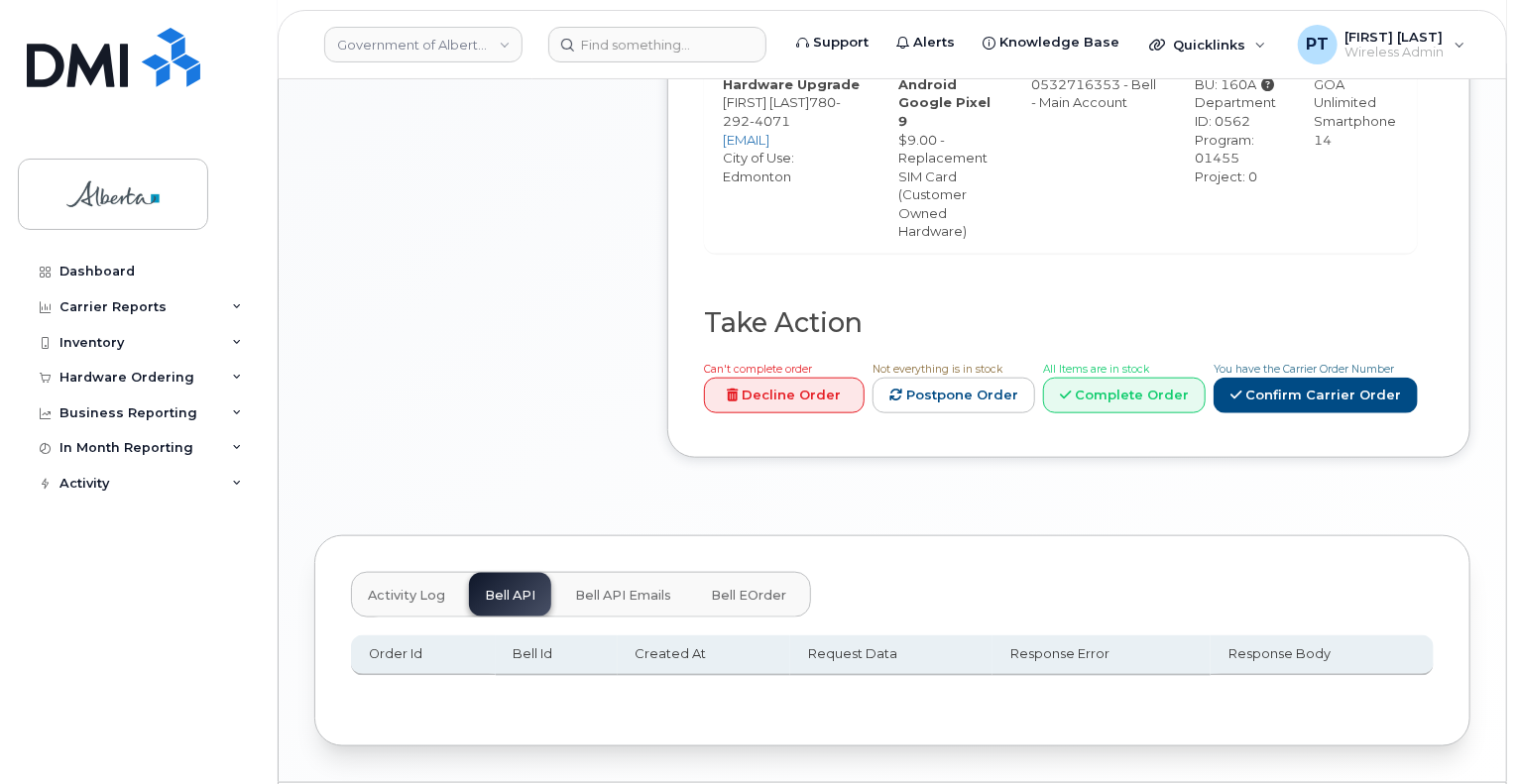 click on "Activity Log" at bounding box center [407, 596] 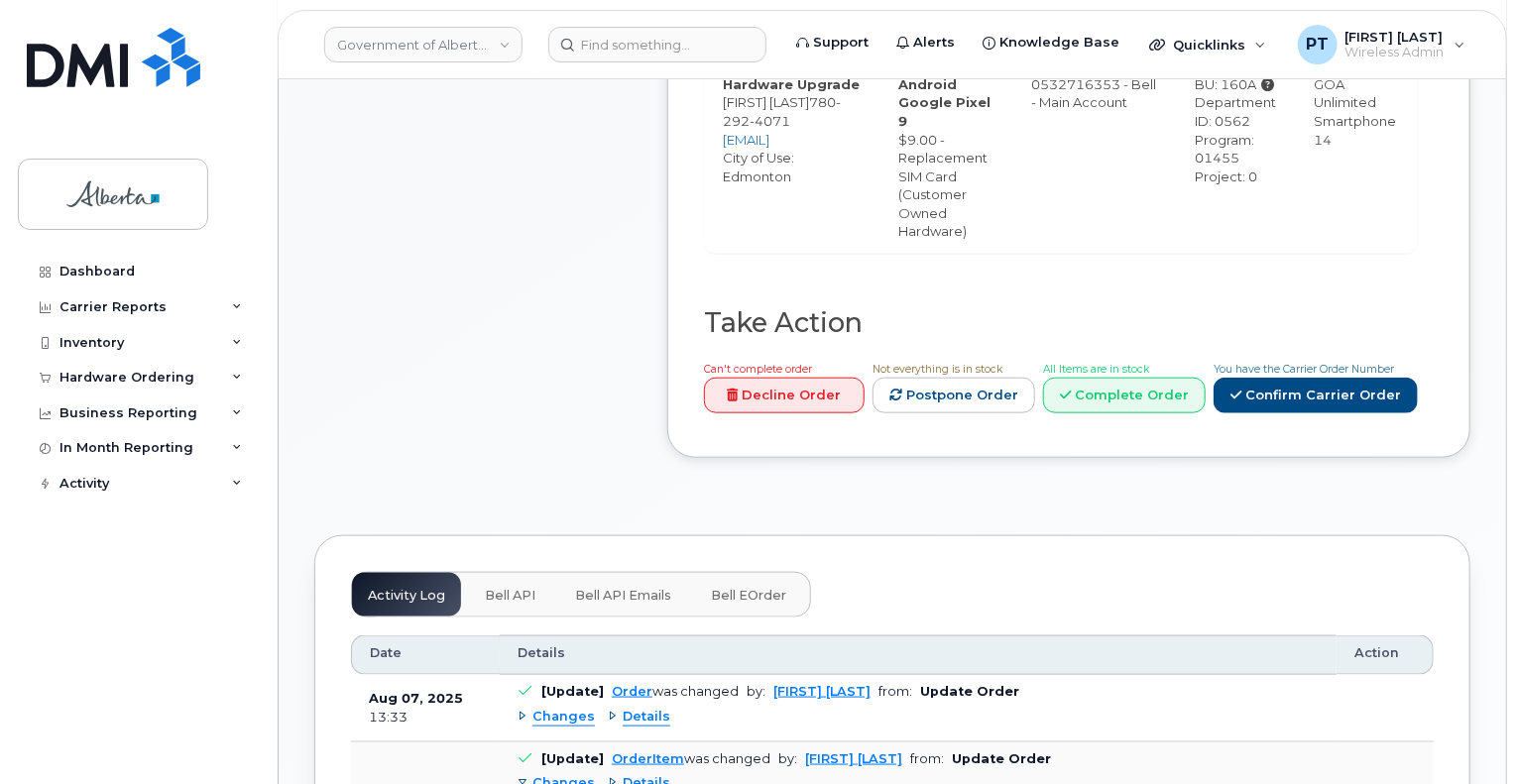 scroll, scrollTop: 973, scrollLeft: 0, axis: vertical 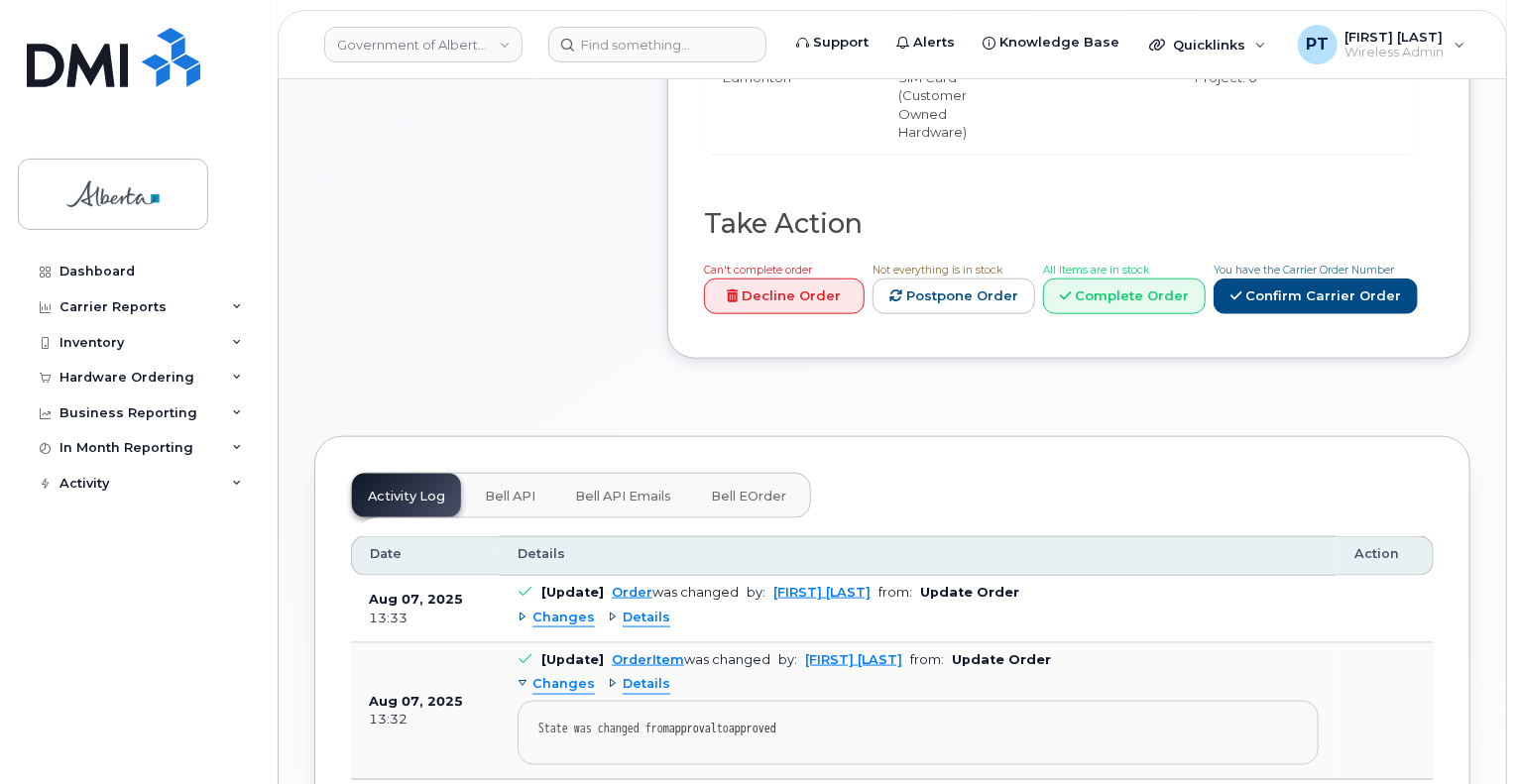 click on "Bell API" at bounding box center [510, 497] 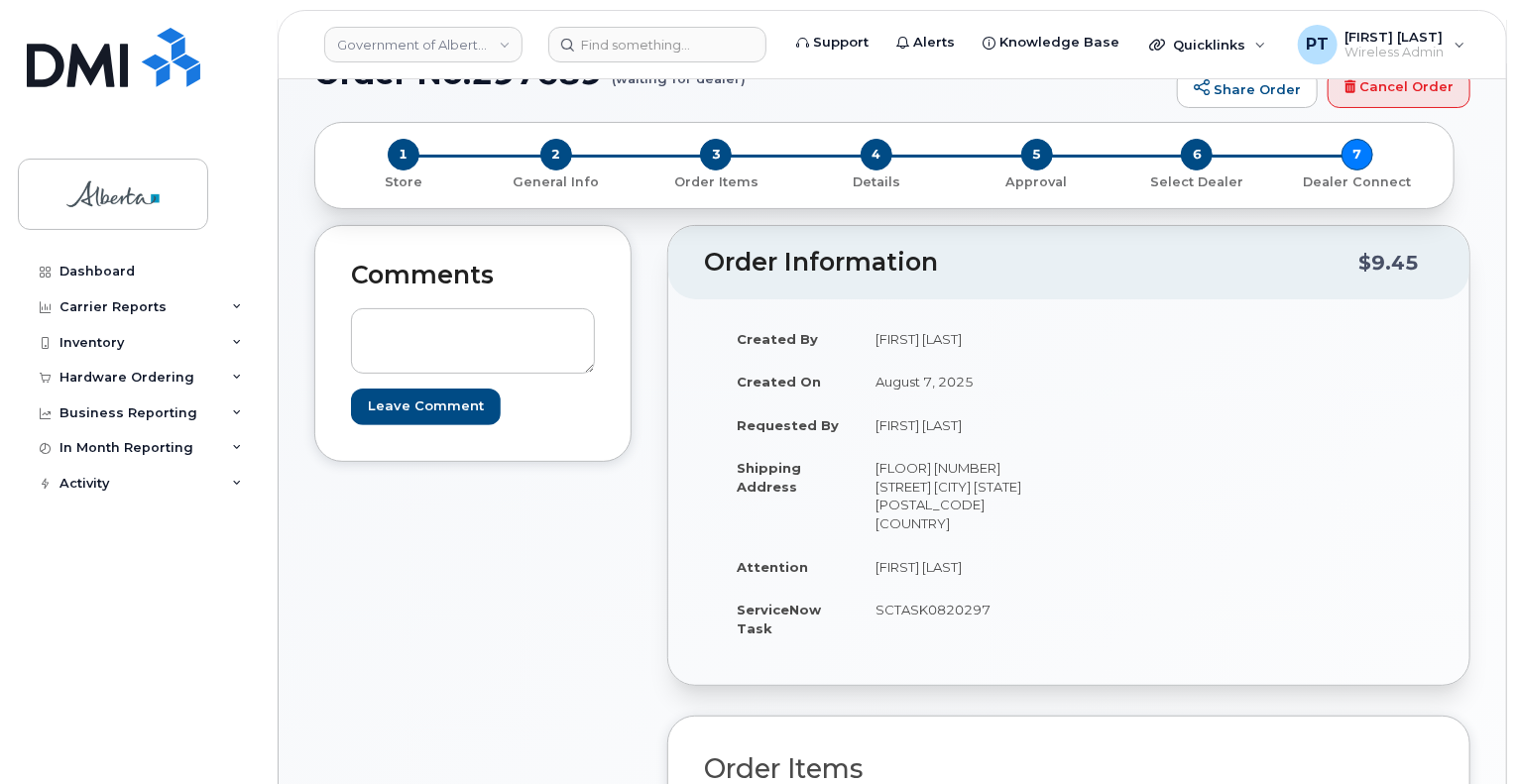 scroll, scrollTop: 0, scrollLeft: 0, axis: both 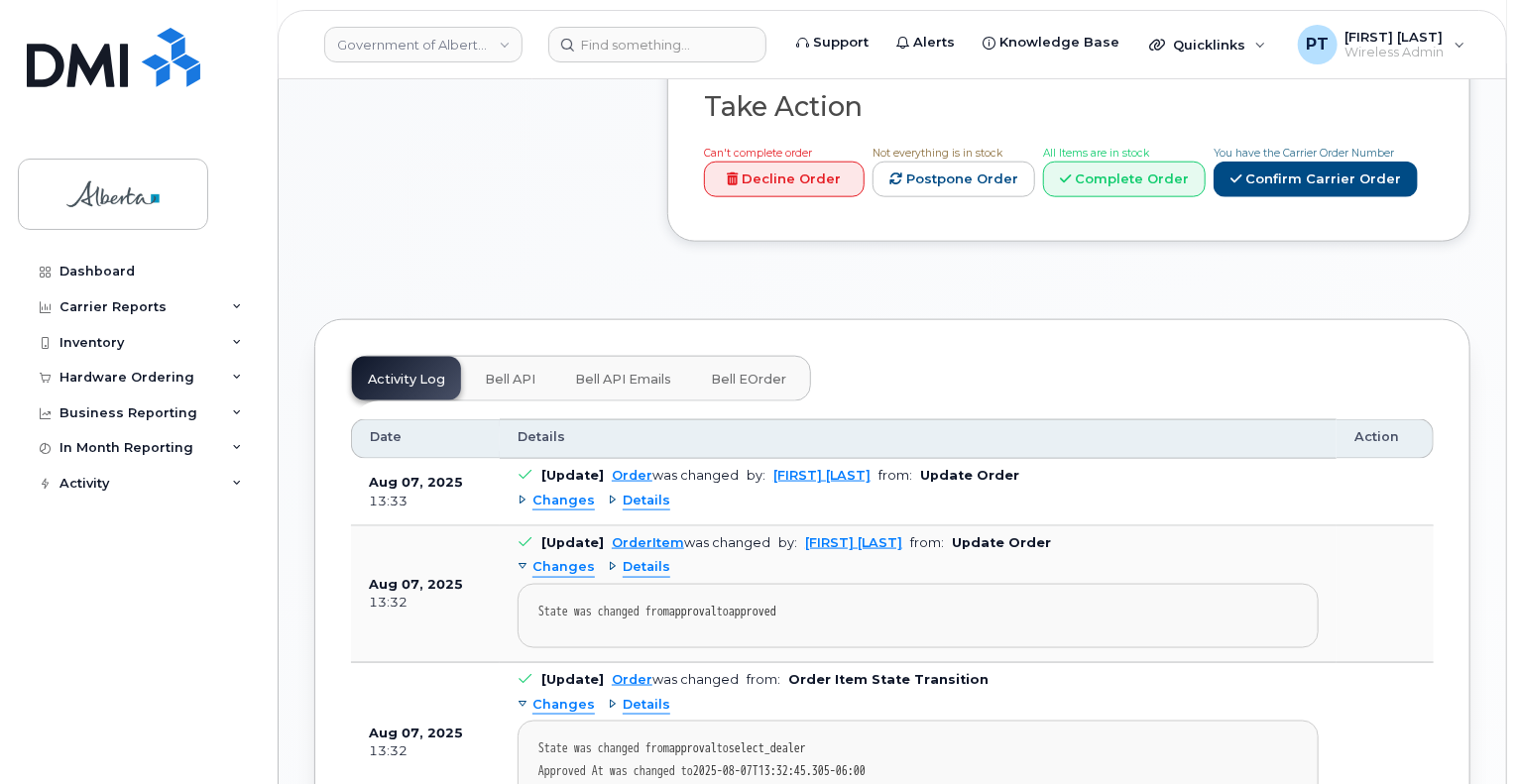 click on "Bell API" at bounding box center (510, 380) 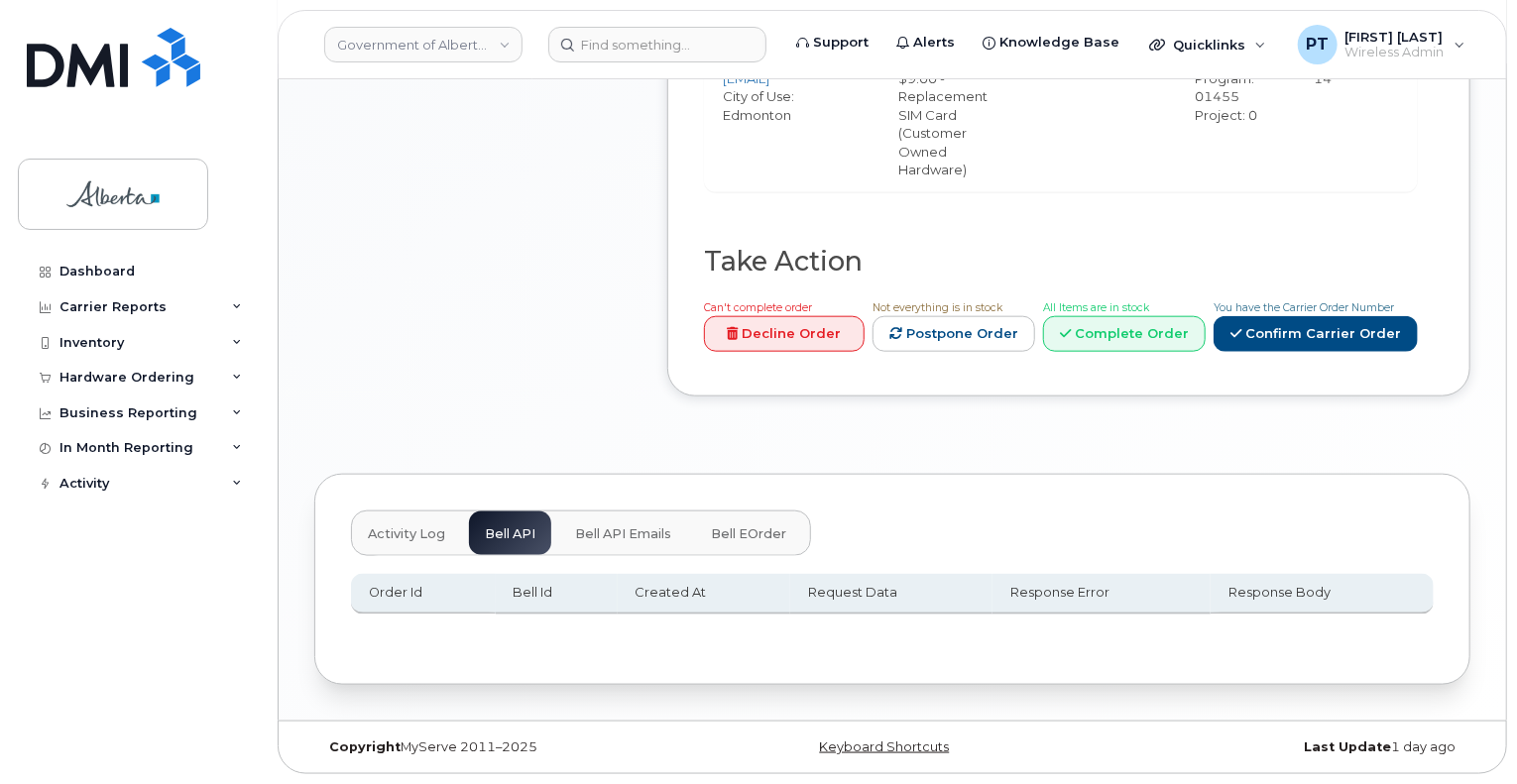 scroll, scrollTop: 874, scrollLeft: 0, axis: vertical 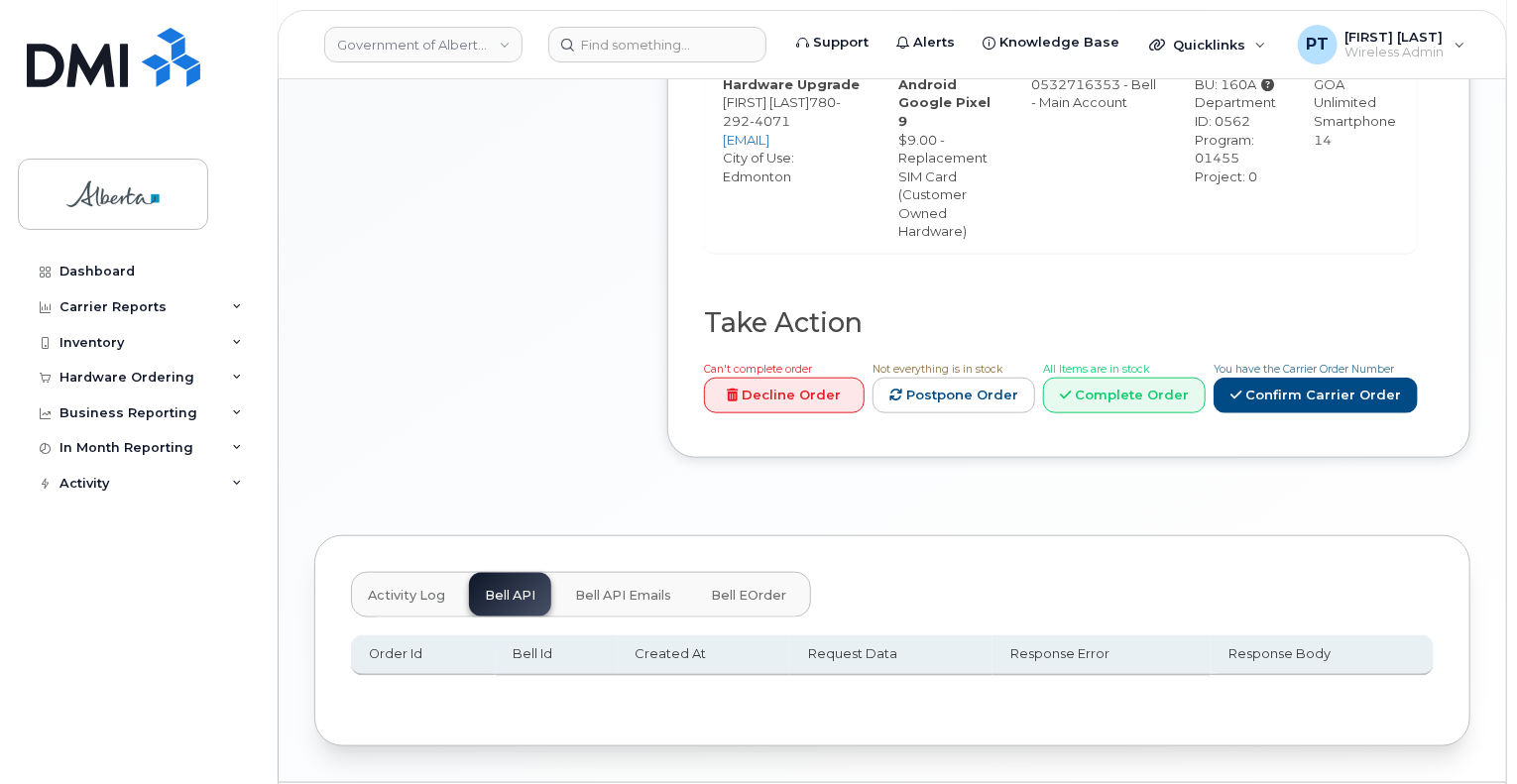 click on "Activity Log" at bounding box center [407, 596] 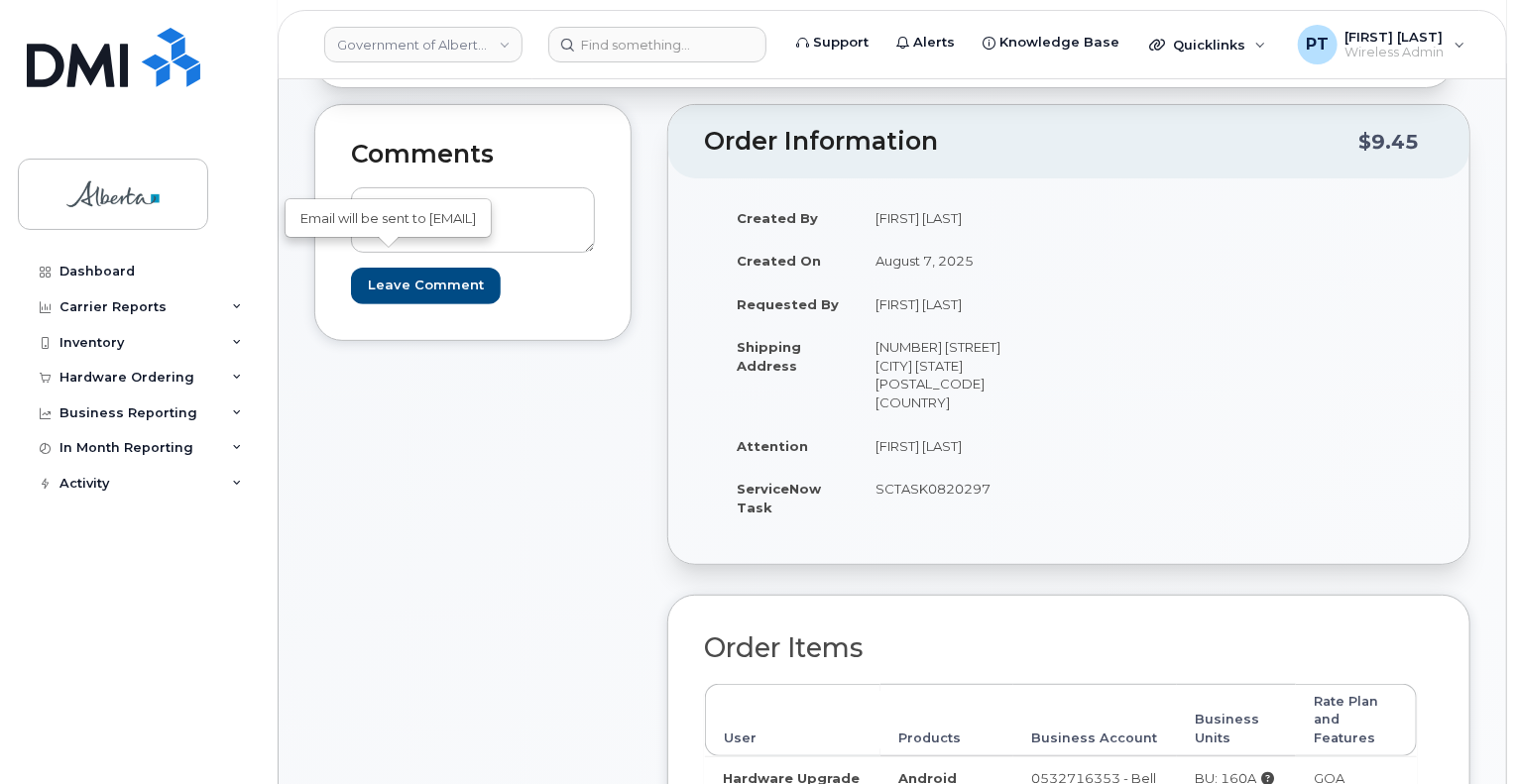 scroll, scrollTop: 0, scrollLeft: 0, axis: both 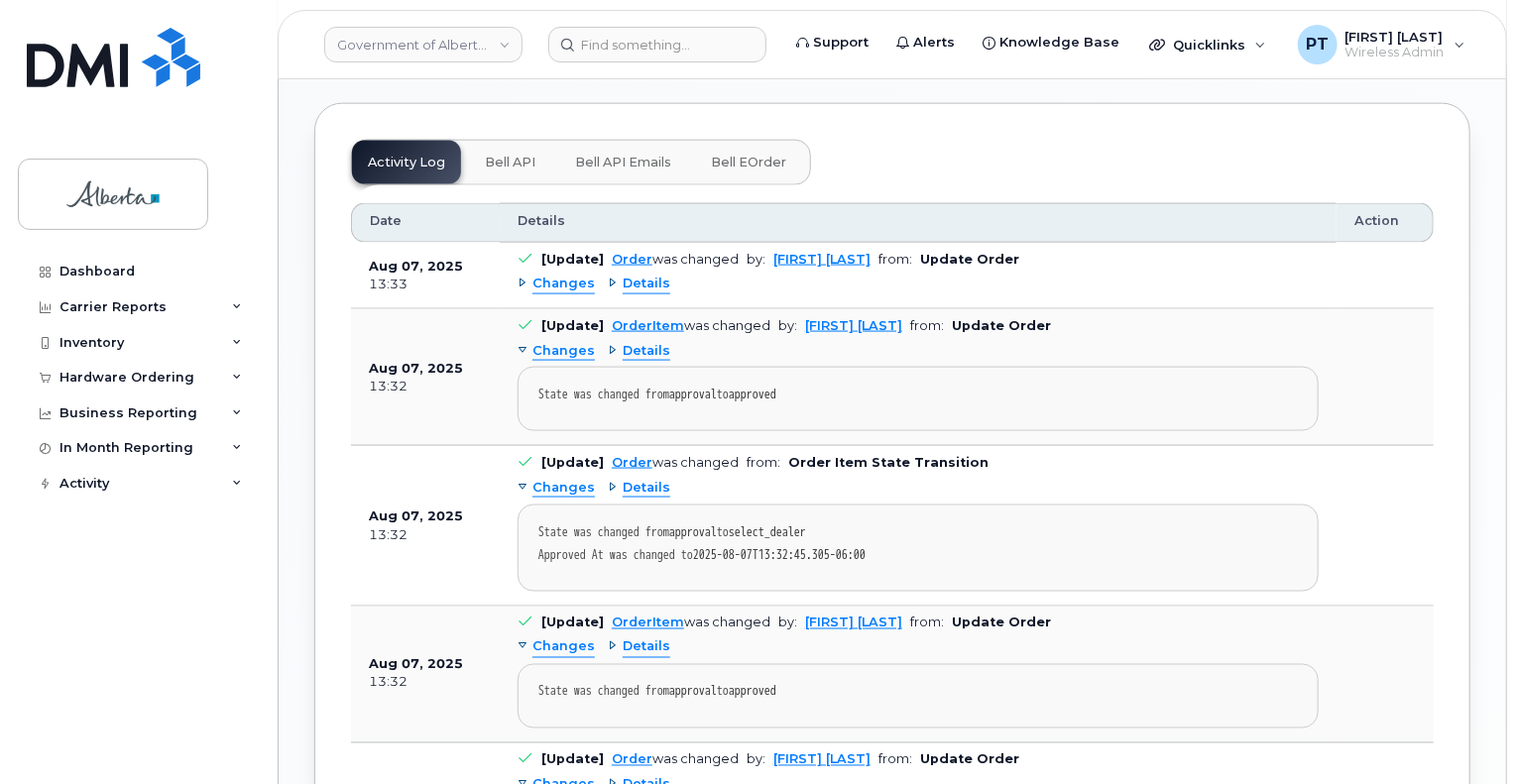 click on "Bell API" at bounding box center [510, 163] 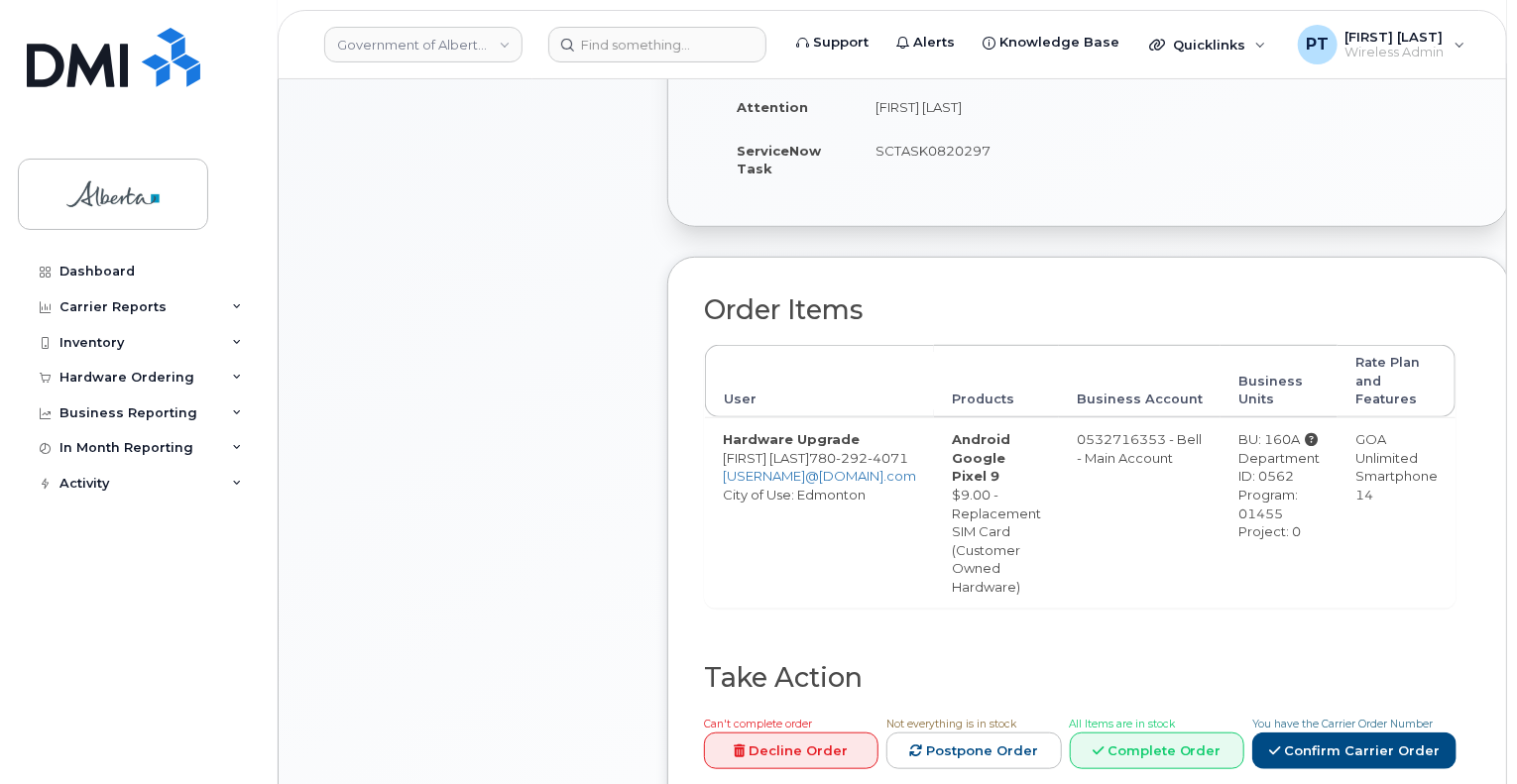 scroll, scrollTop: 379, scrollLeft: 0, axis: vertical 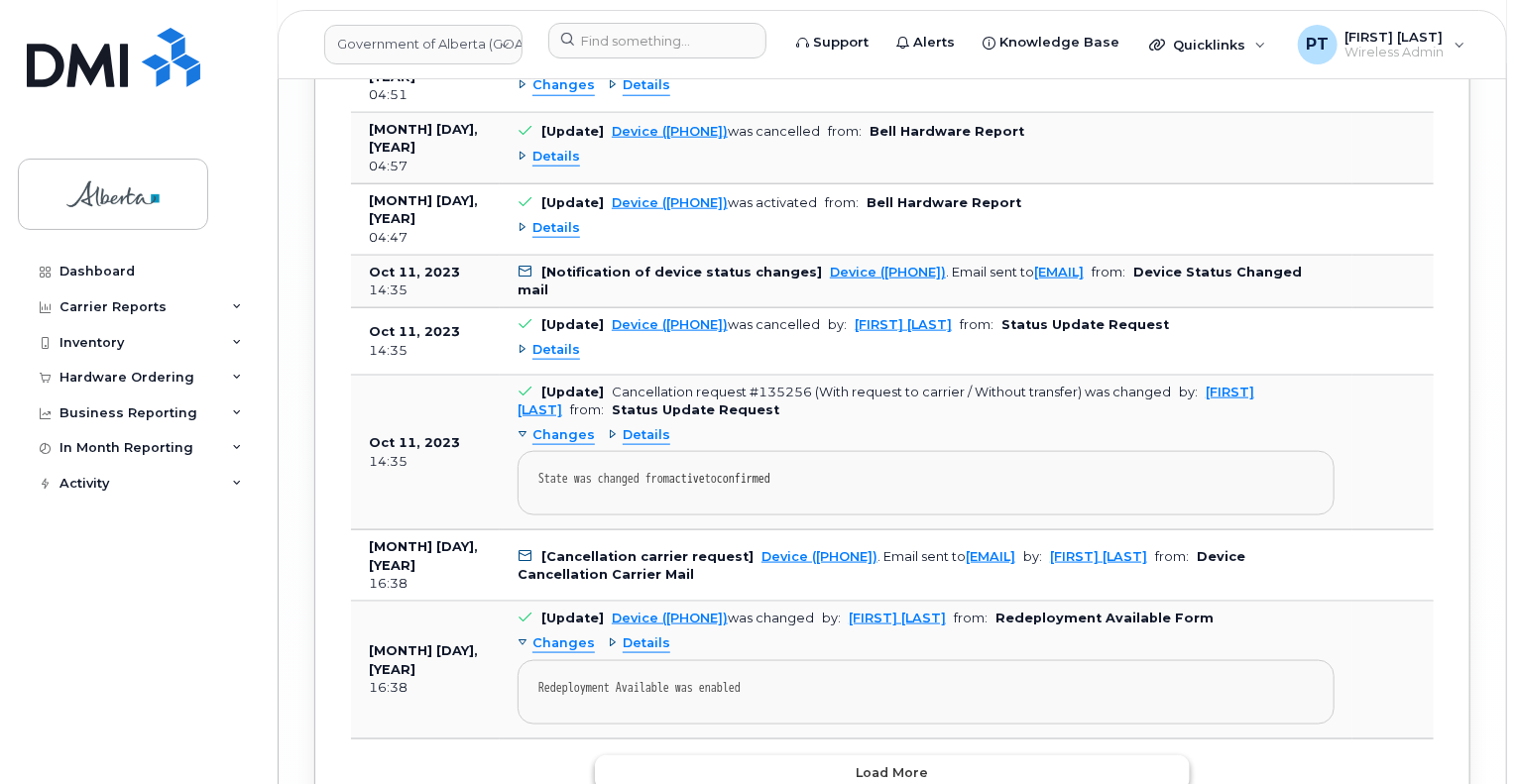 click on "Load more" at bounding box center (892, 772) 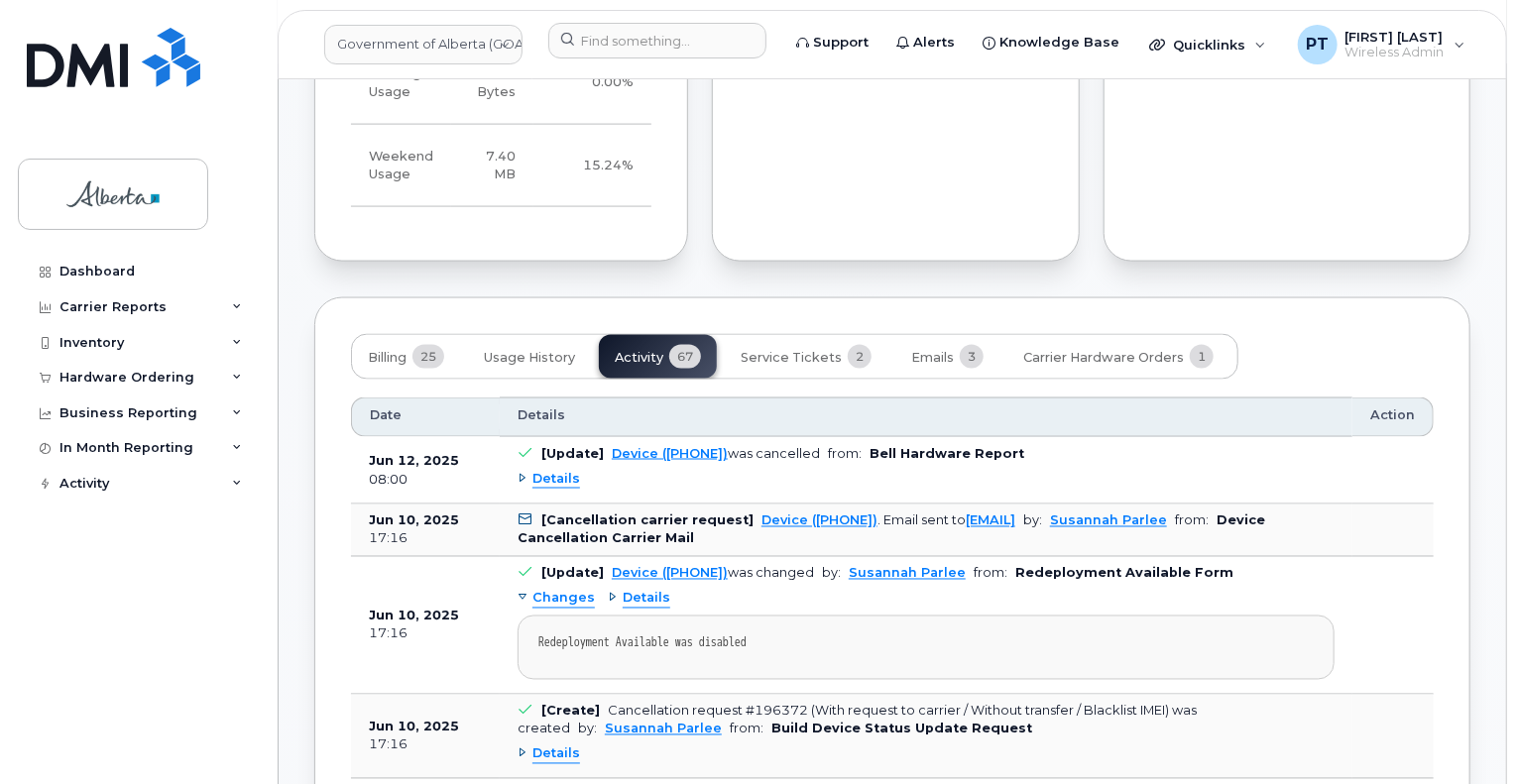 scroll, scrollTop: 1154, scrollLeft: 0, axis: vertical 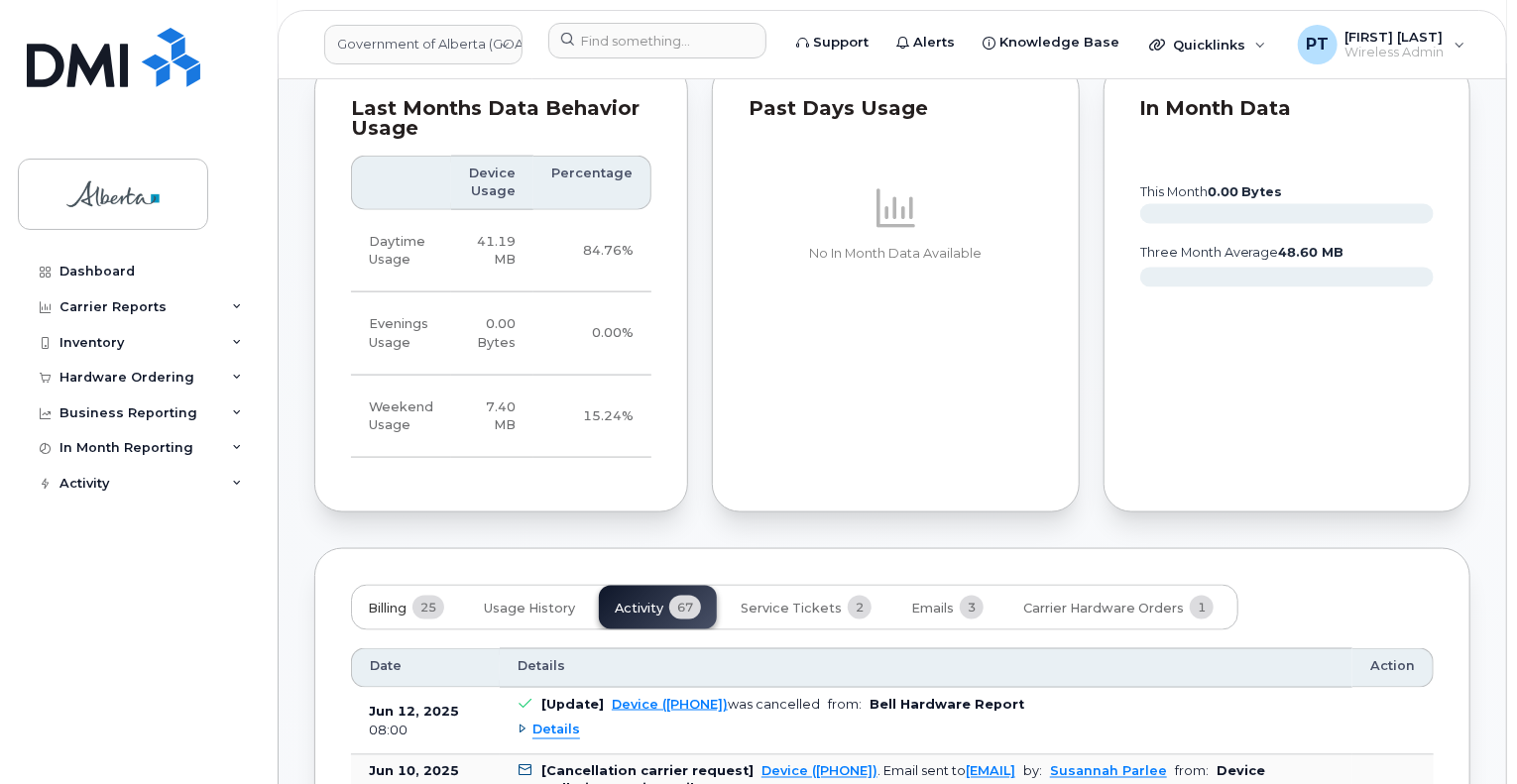 drag, startPoint x: 382, startPoint y: 603, endPoint x: 353, endPoint y: 600, distance: 29.15476 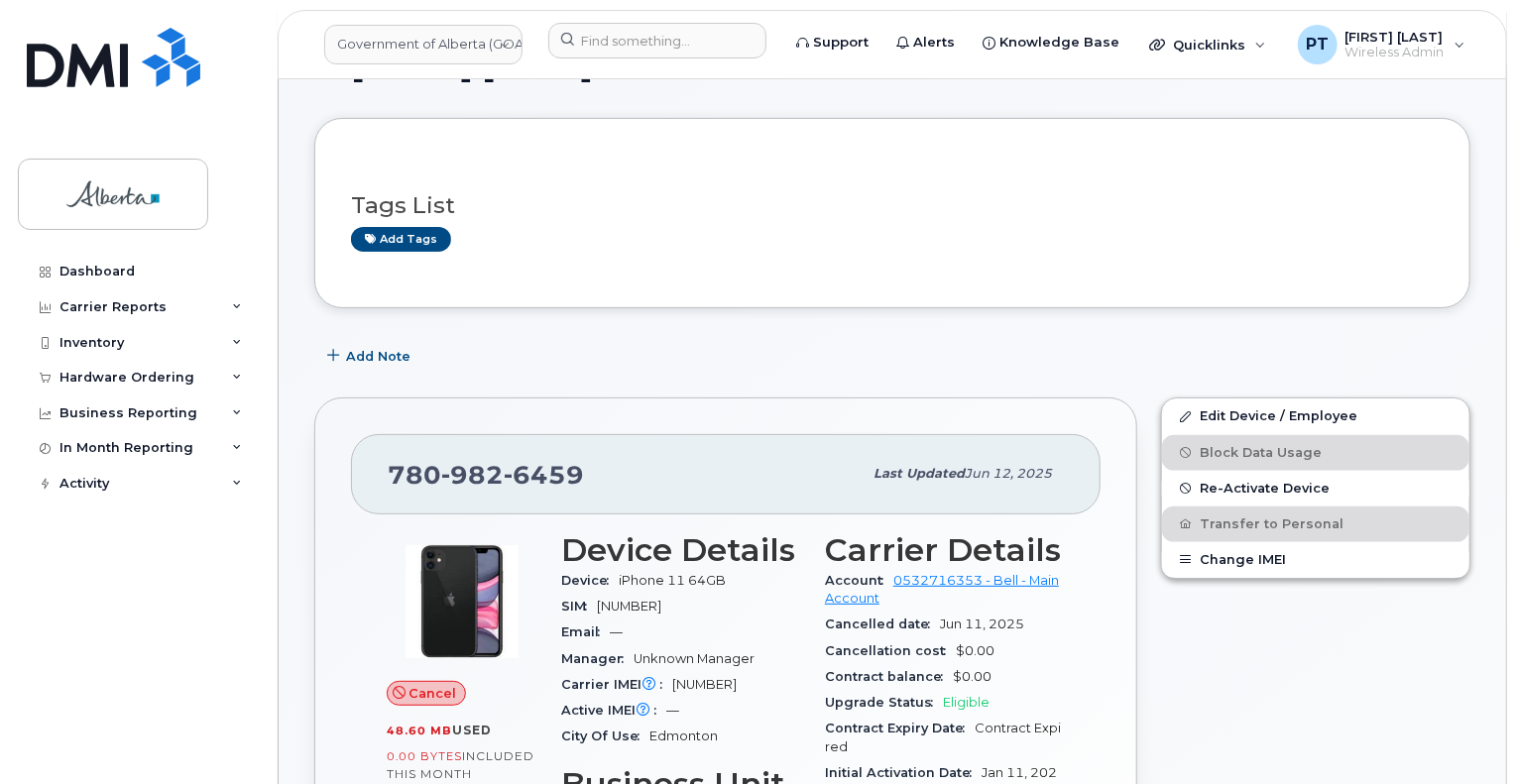 scroll, scrollTop: 0, scrollLeft: 0, axis: both 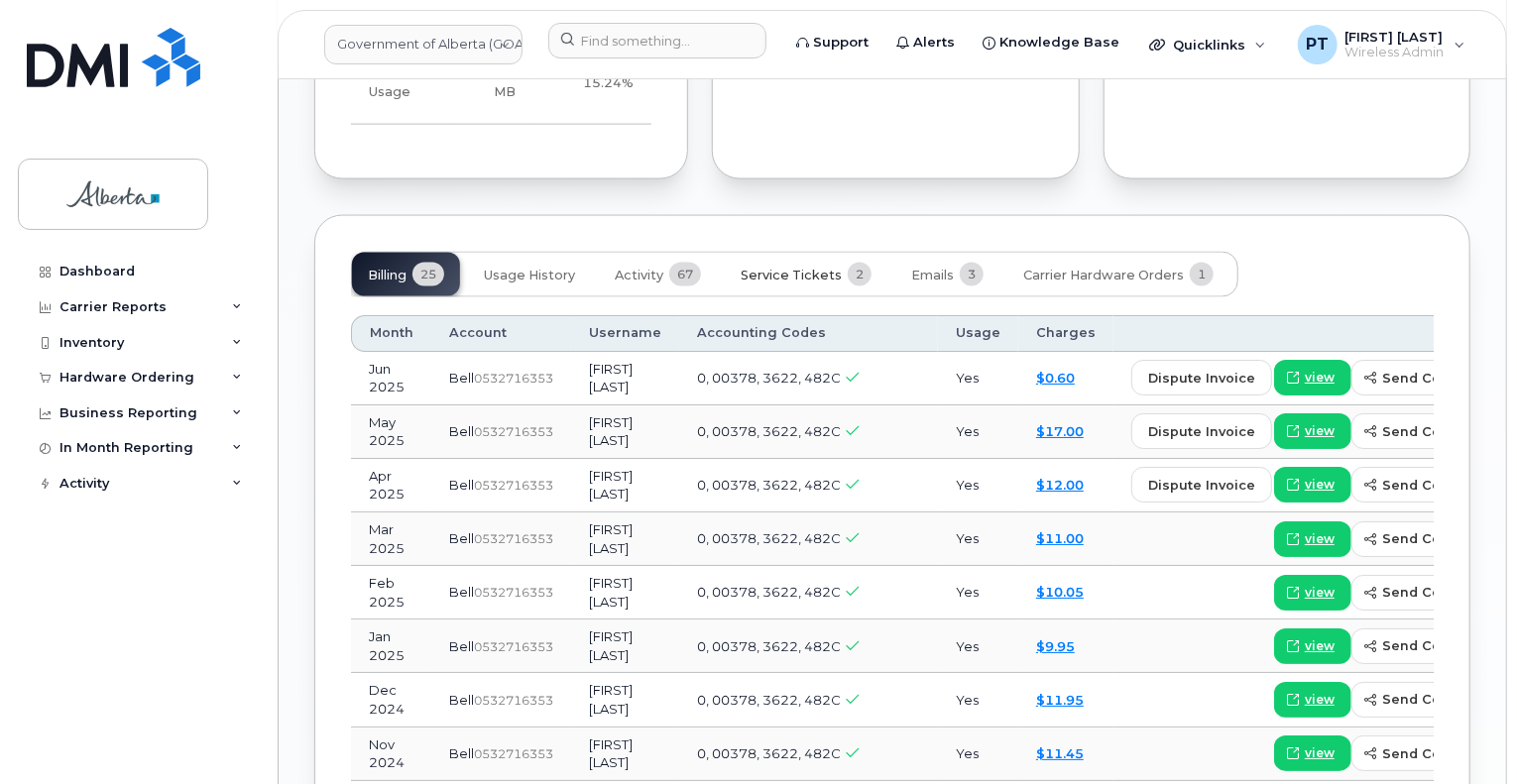 click on "Service Tickets" at bounding box center [791, 276] 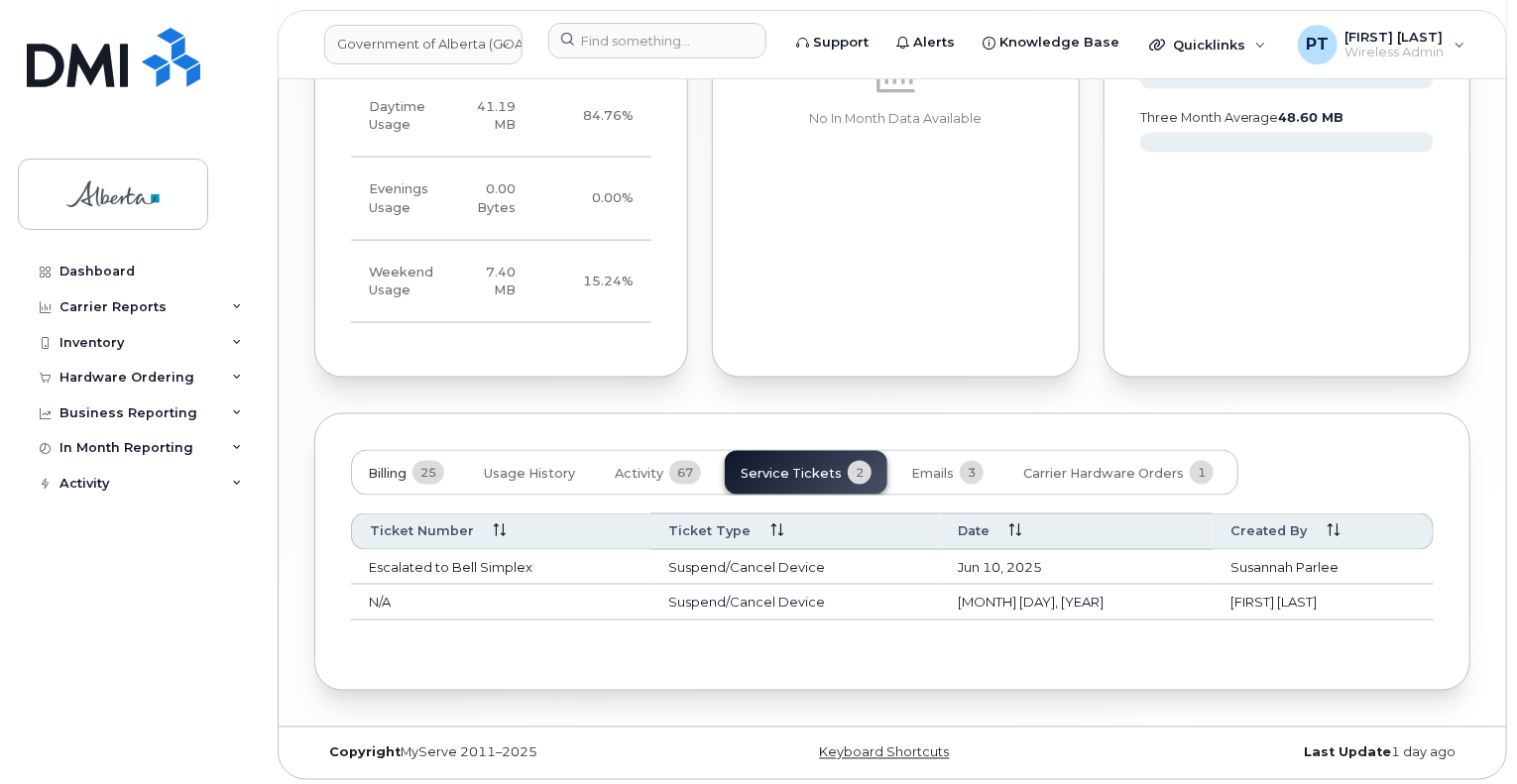 click on "Billing" at bounding box center [387, 474] 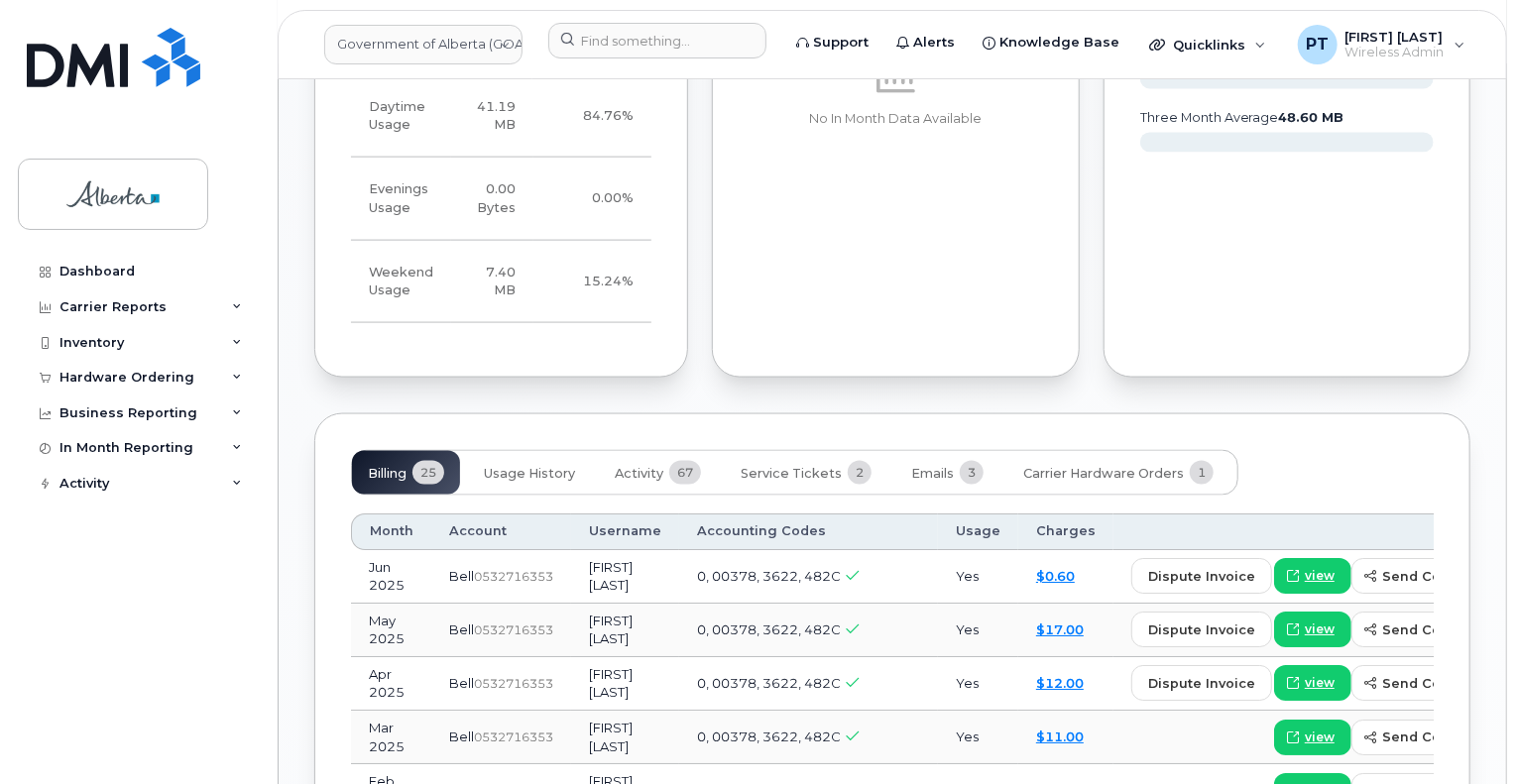 scroll, scrollTop: 1586, scrollLeft: 0, axis: vertical 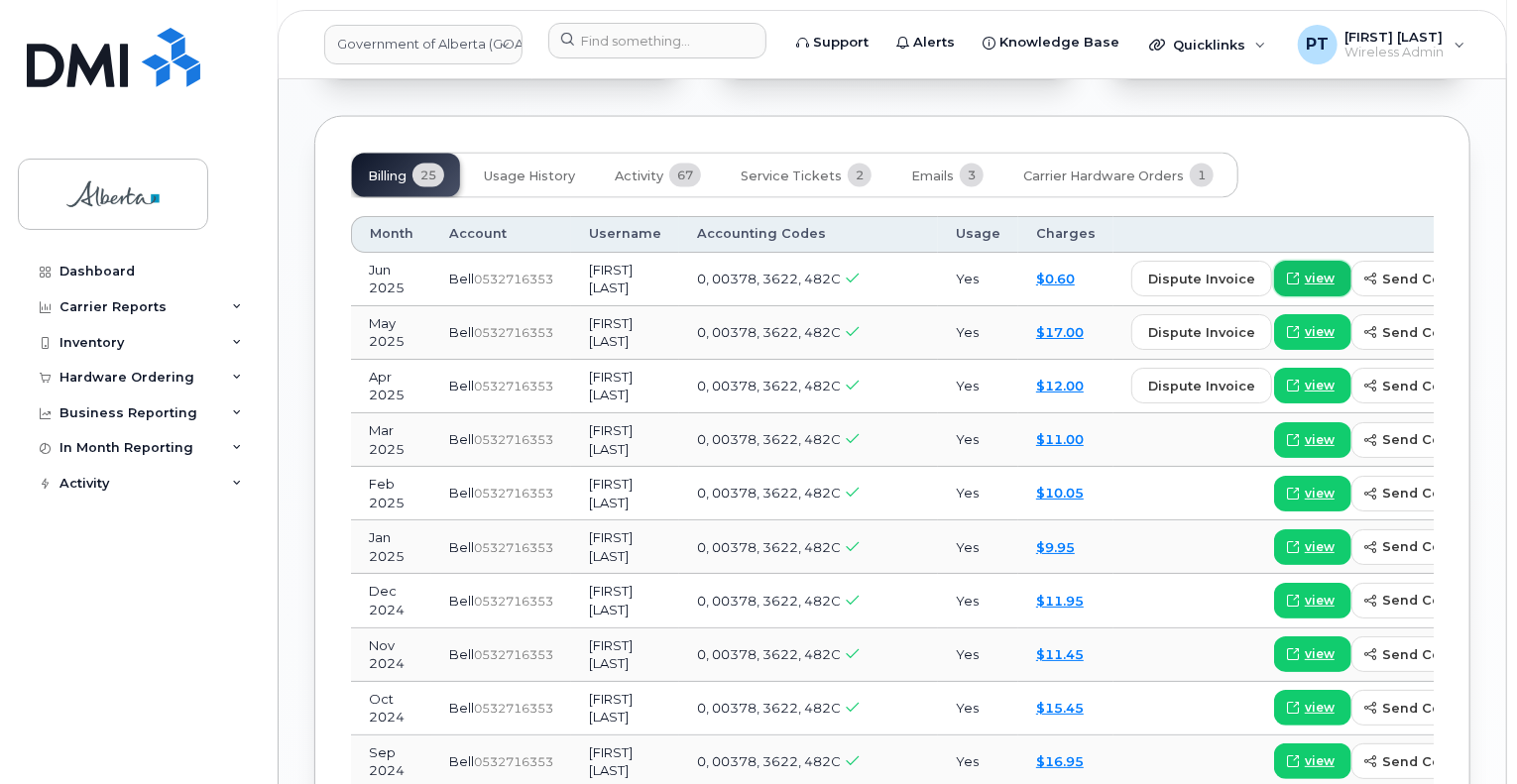 click on "view" at bounding box center (1320, 279) 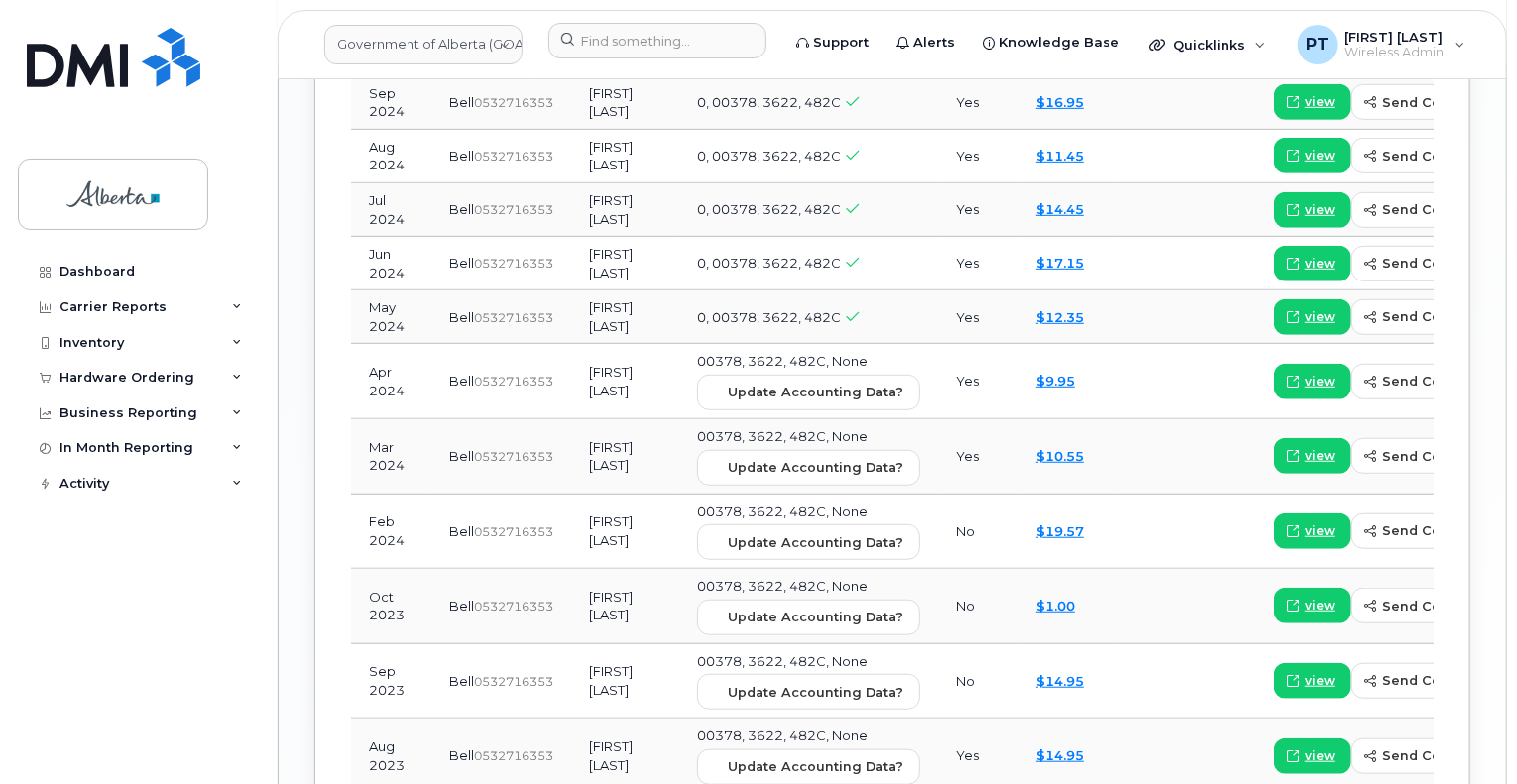 scroll, scrollTop: 2280, scrollLeft: 0, axis: vertical 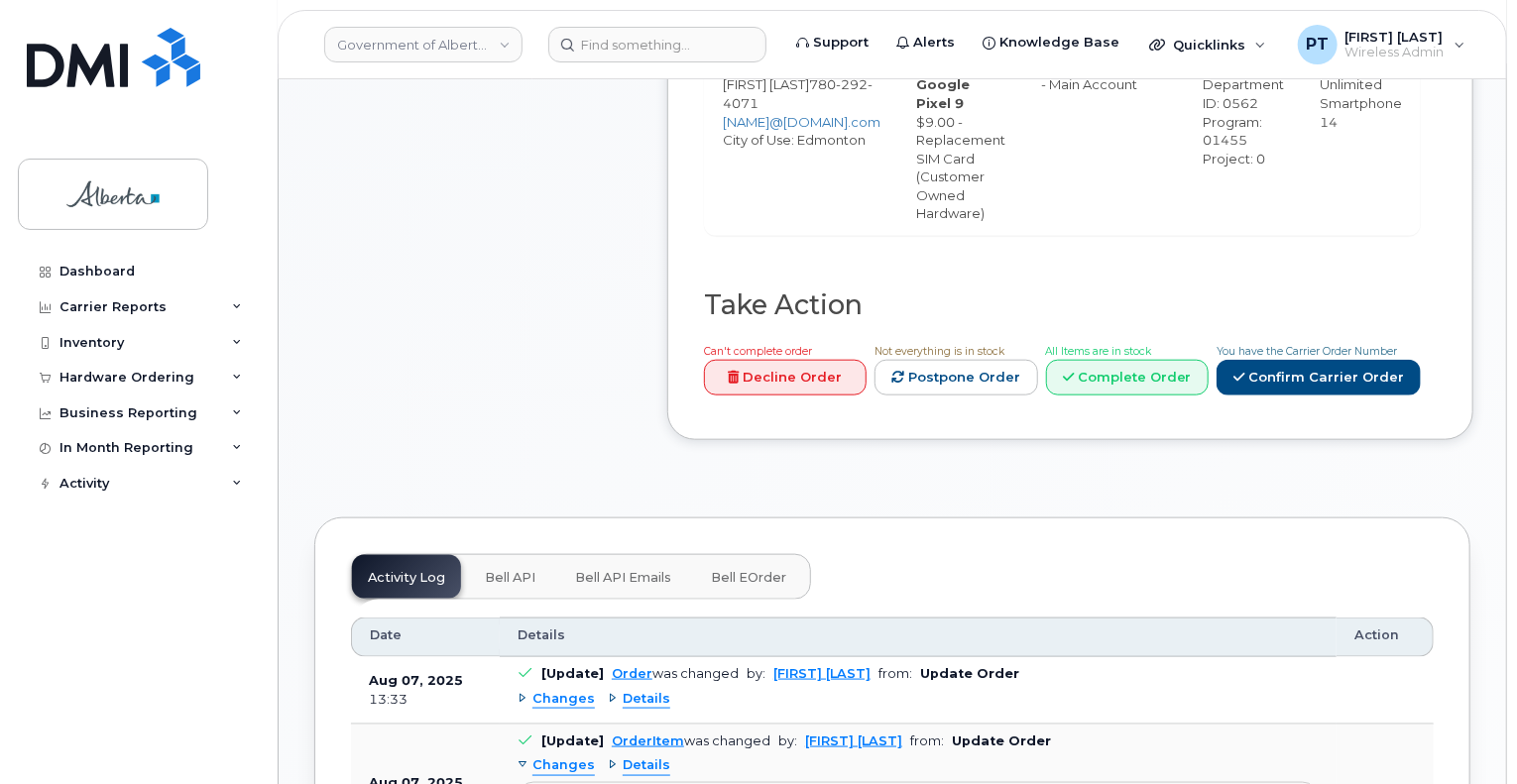 click on "Bell API" at bounding box center (510, 578) 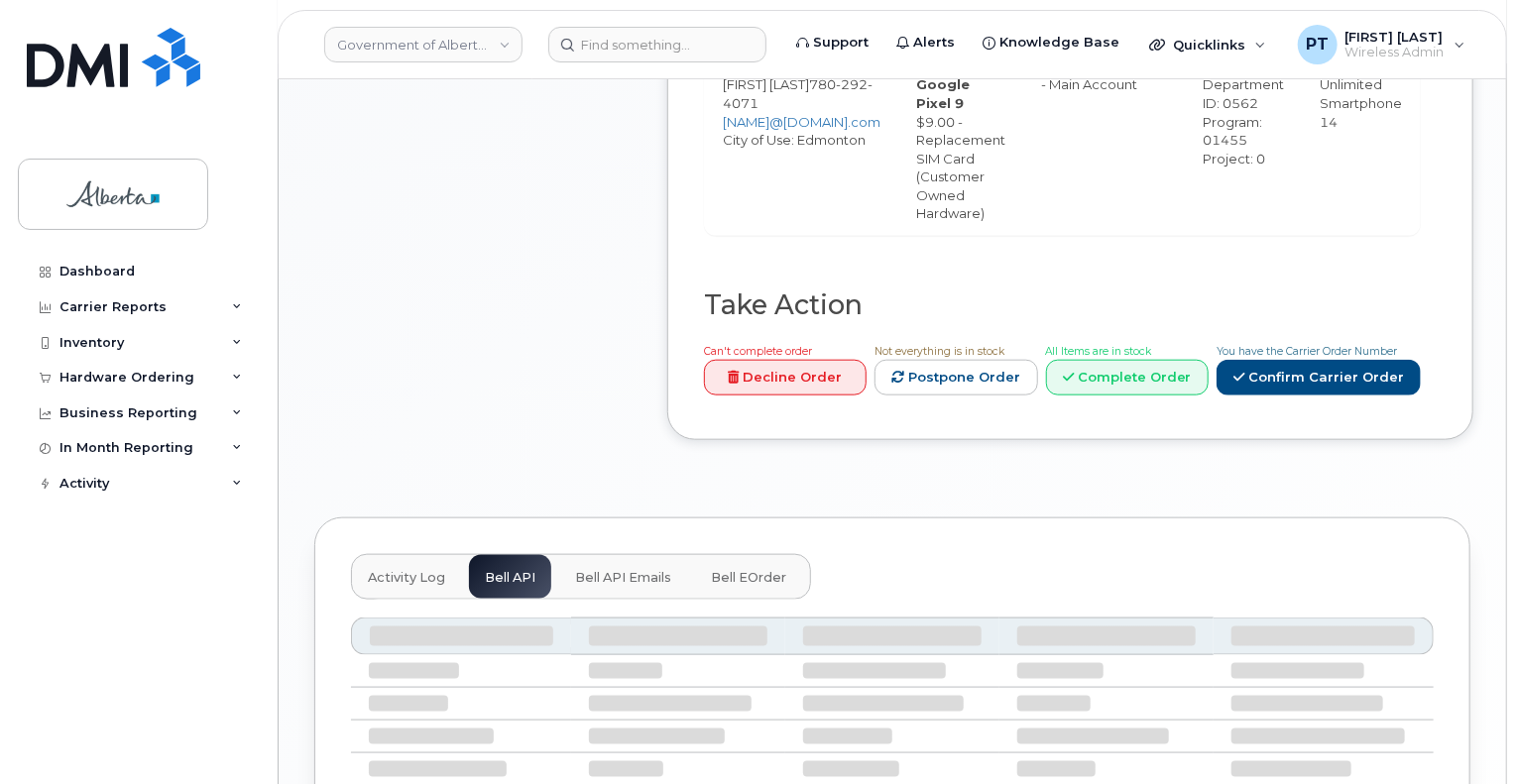 scroll, scrollTop: 874, scrollLeft: 0, axis: vertical 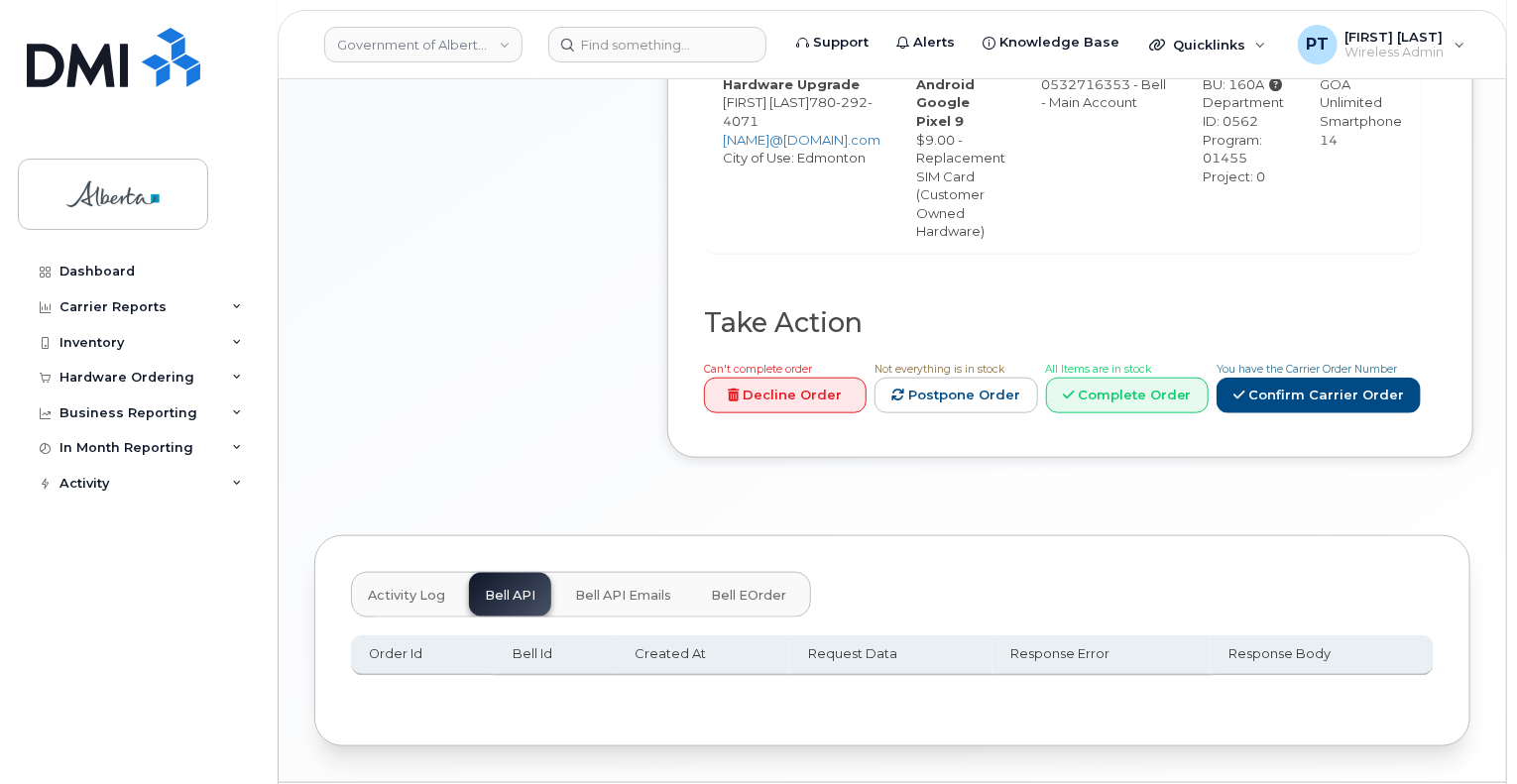 click on "Activity Log" at bounding box center [407, 596] 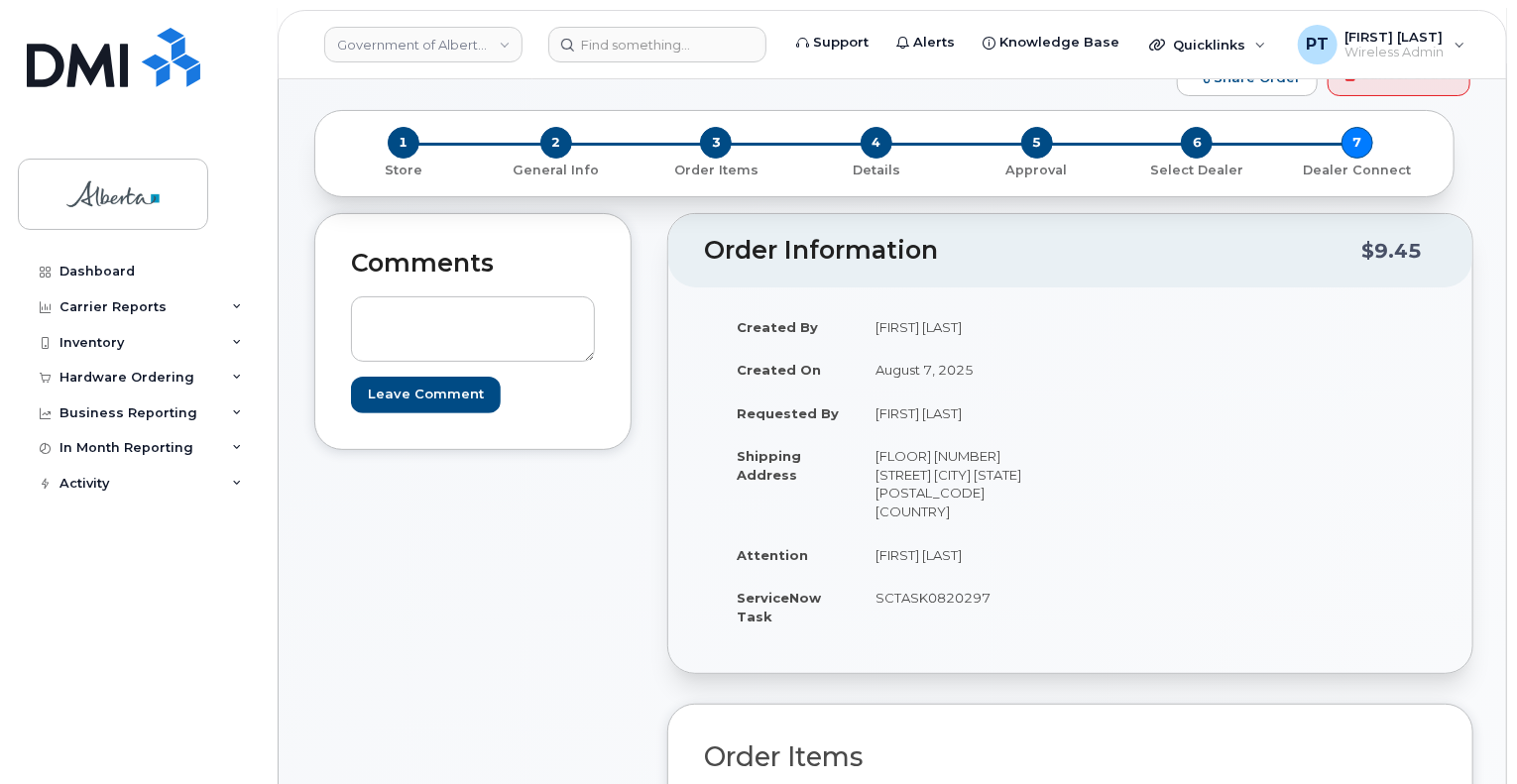 scroll, scrollTop: 0, scrollLeft: 0, axis: both 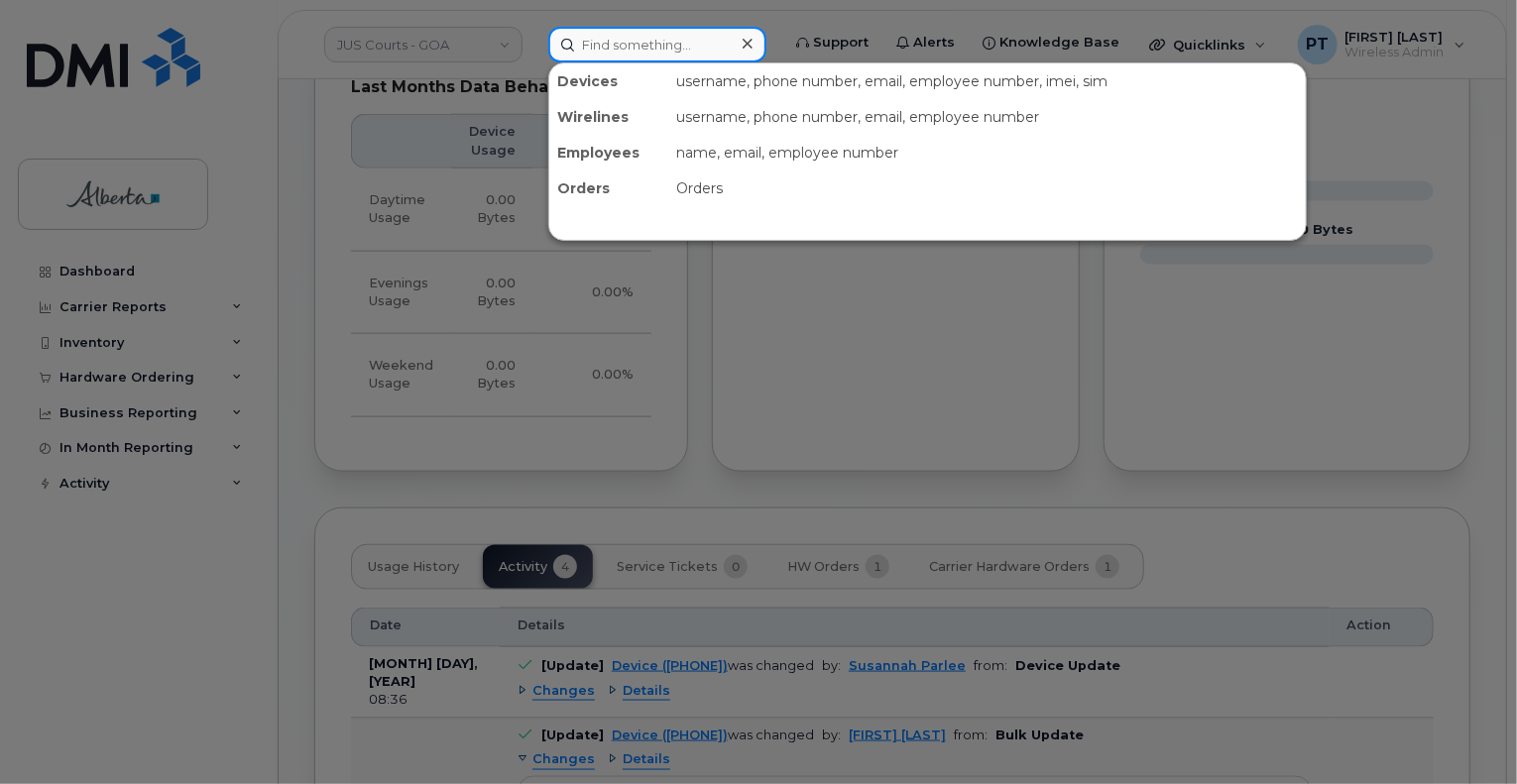 paste on "SCTASK0707859" 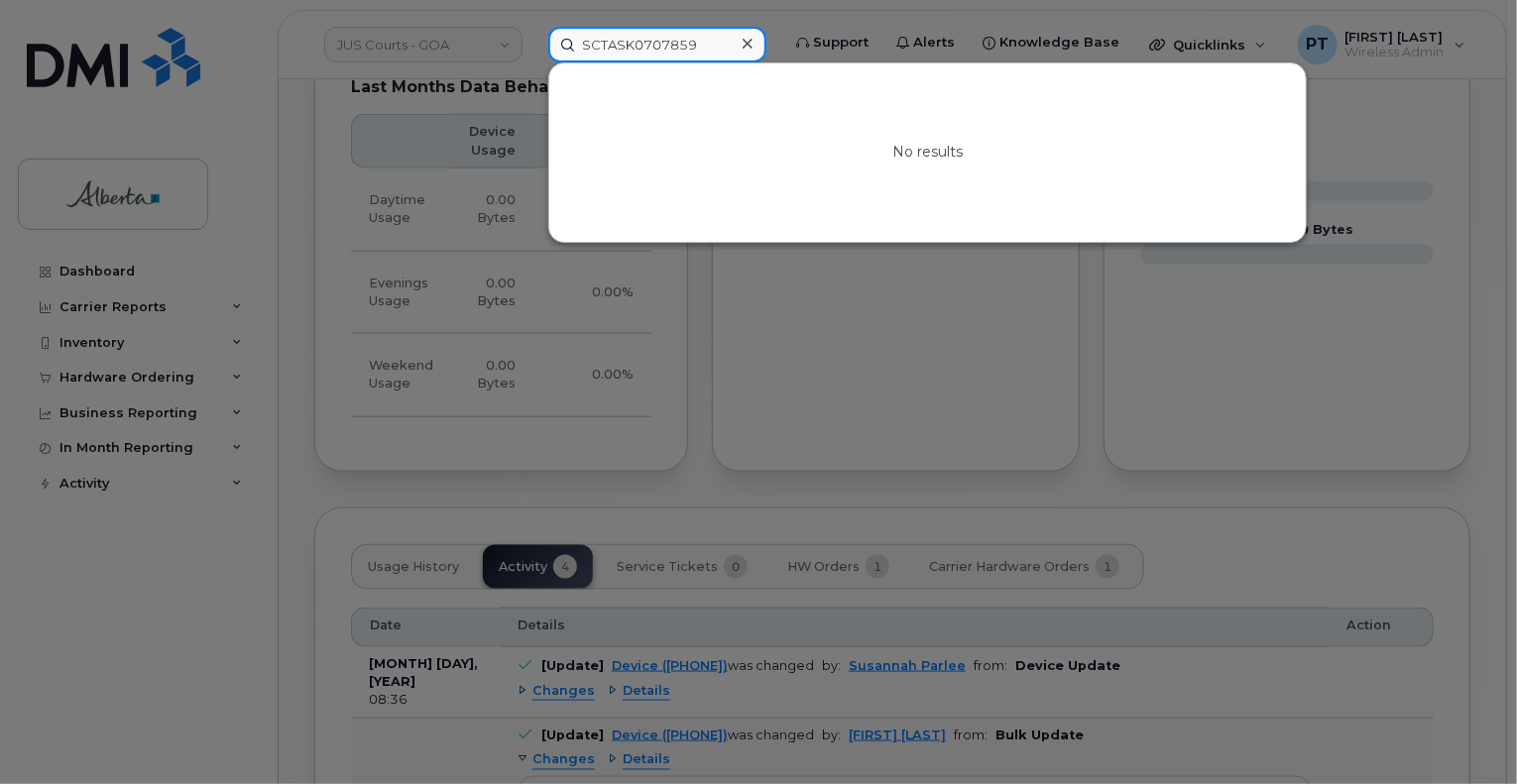 drag, startPoint x: 698, startPoint y: 40, endPoint x: 536, endPoint y: 35, distance: 162.07714 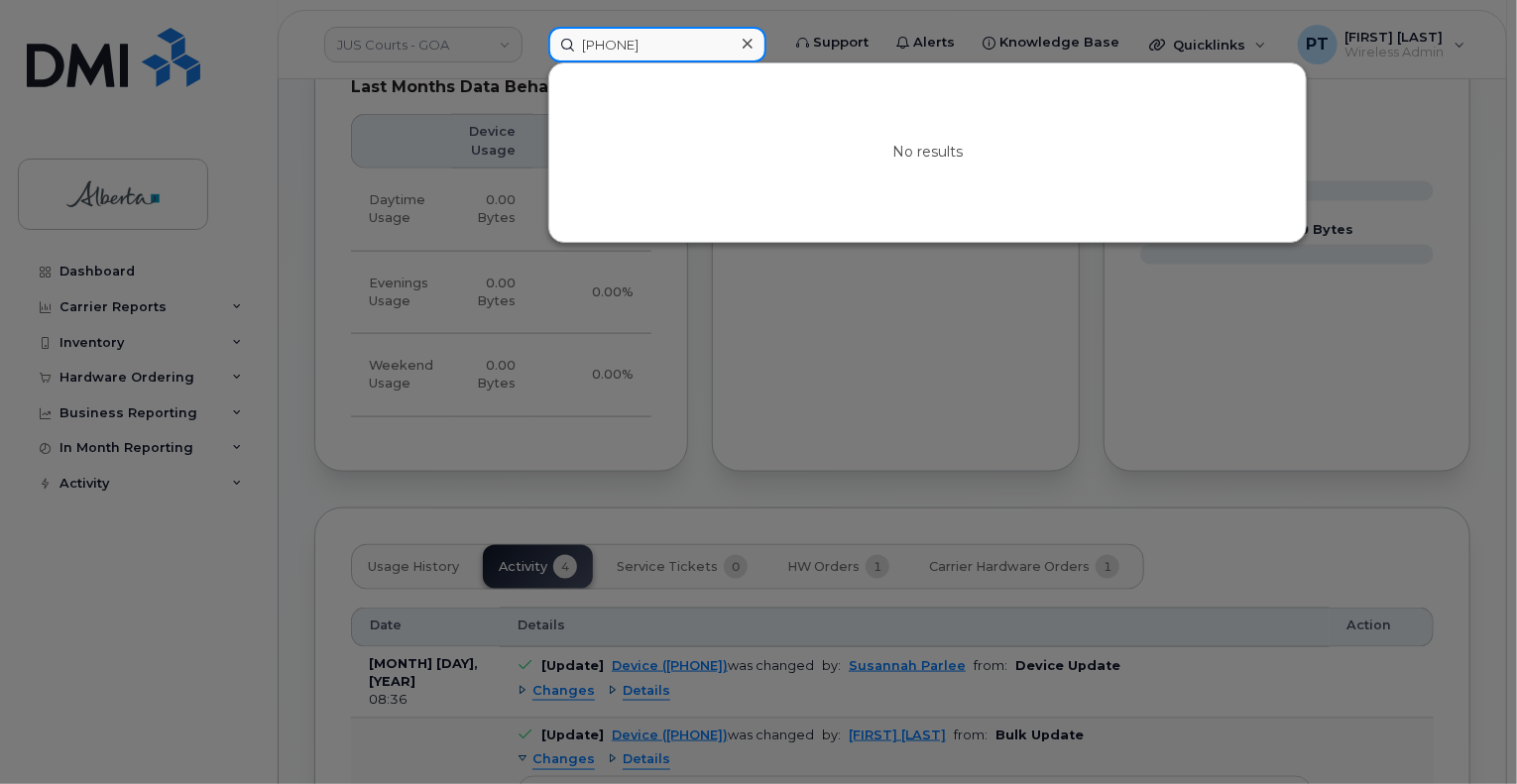 type on "[PHONE]" 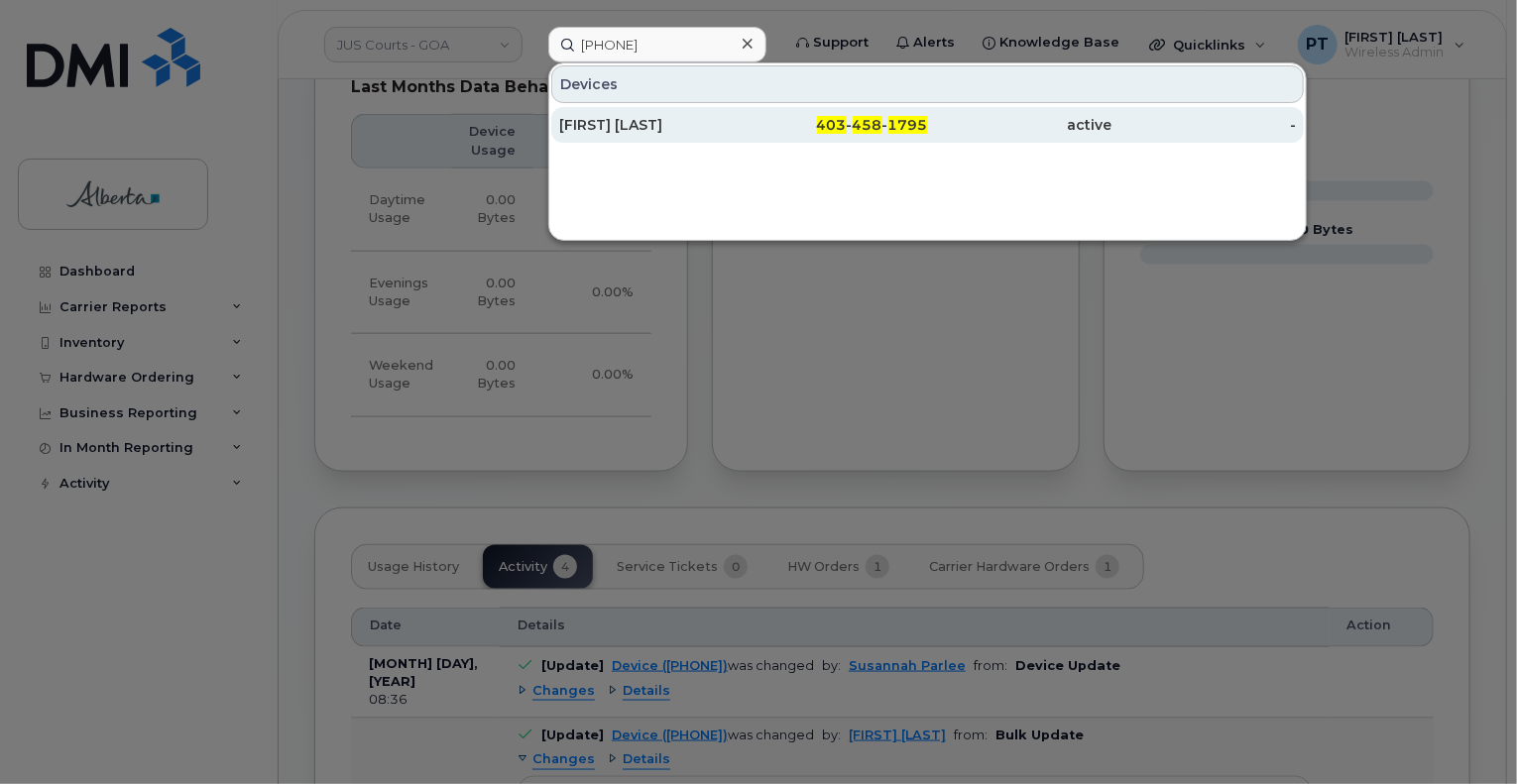 click on "[FIRST] [LAST]" at bounding box center [651, 125] 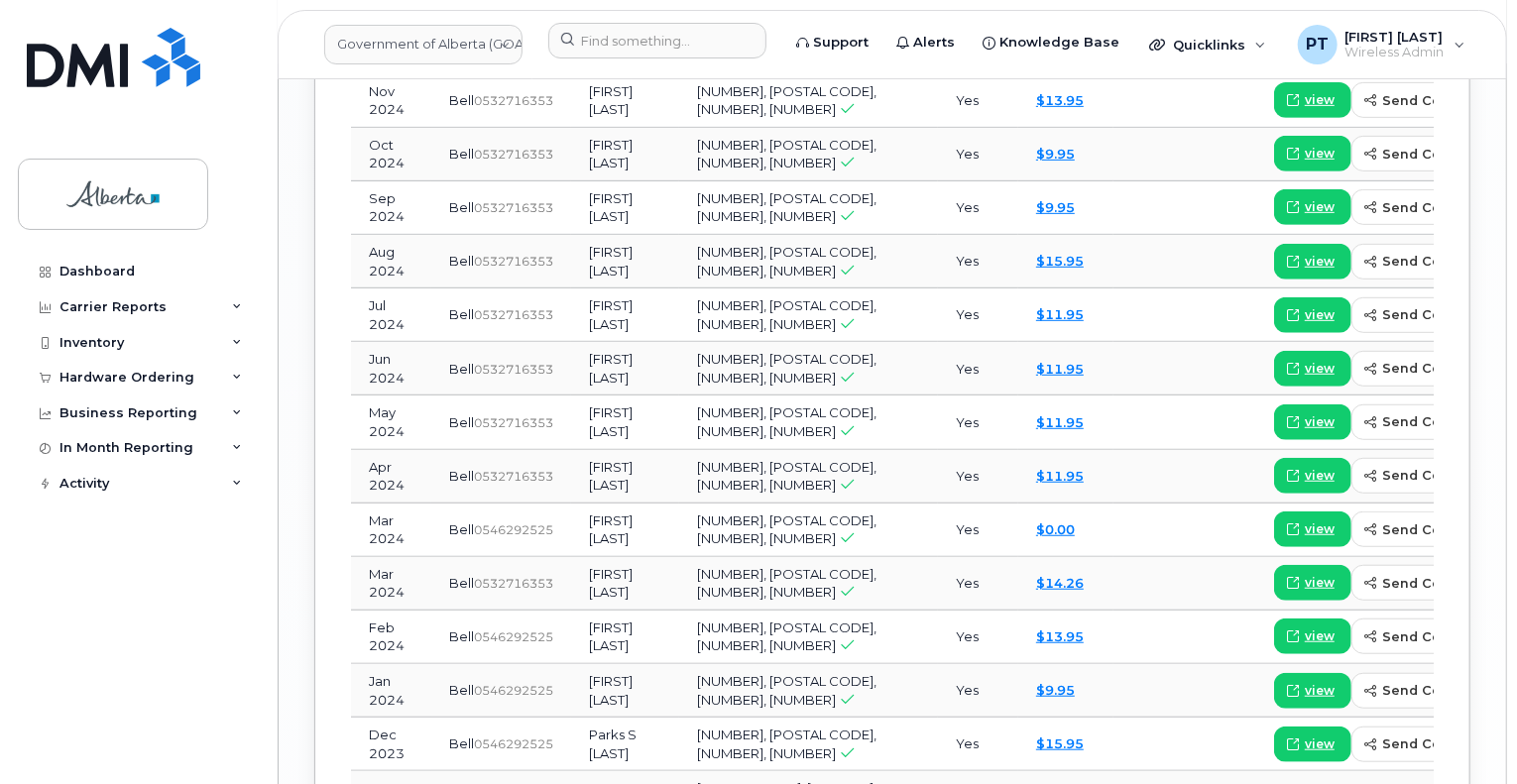 scroll, scrollTop: 2577, scrollLeft: 0, axis: vertical 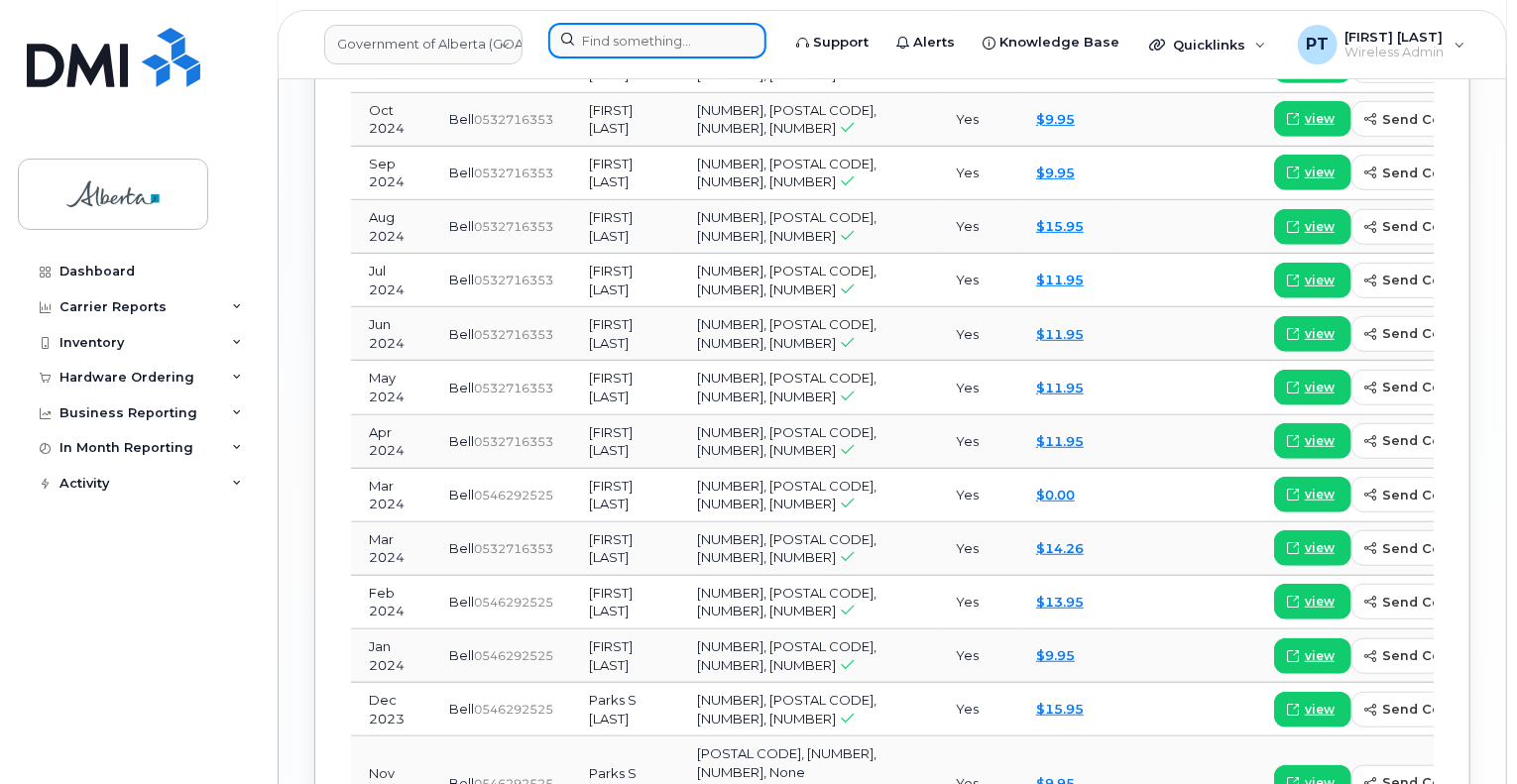 click at bounding box center (657, 41) 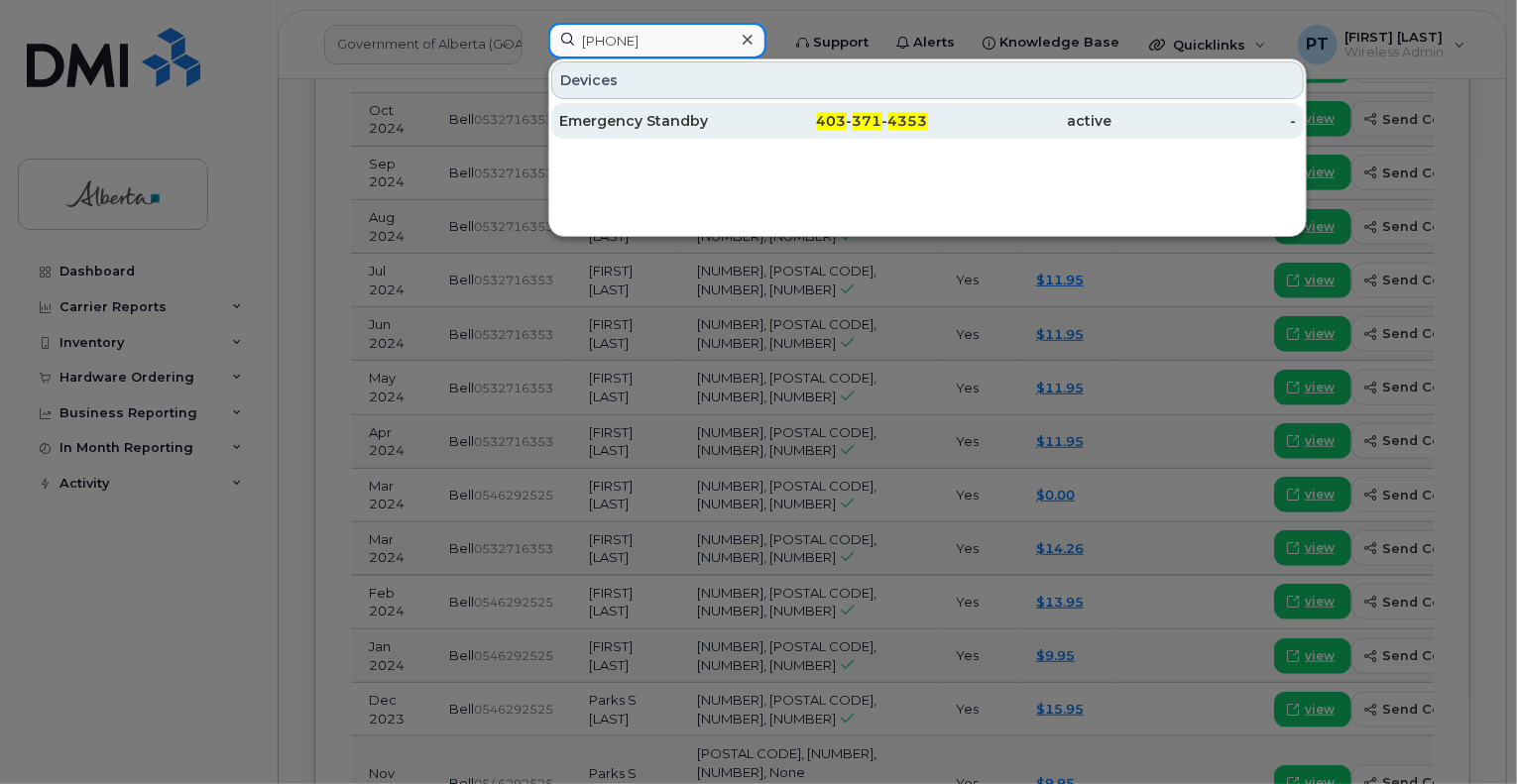 type on "4033714353" 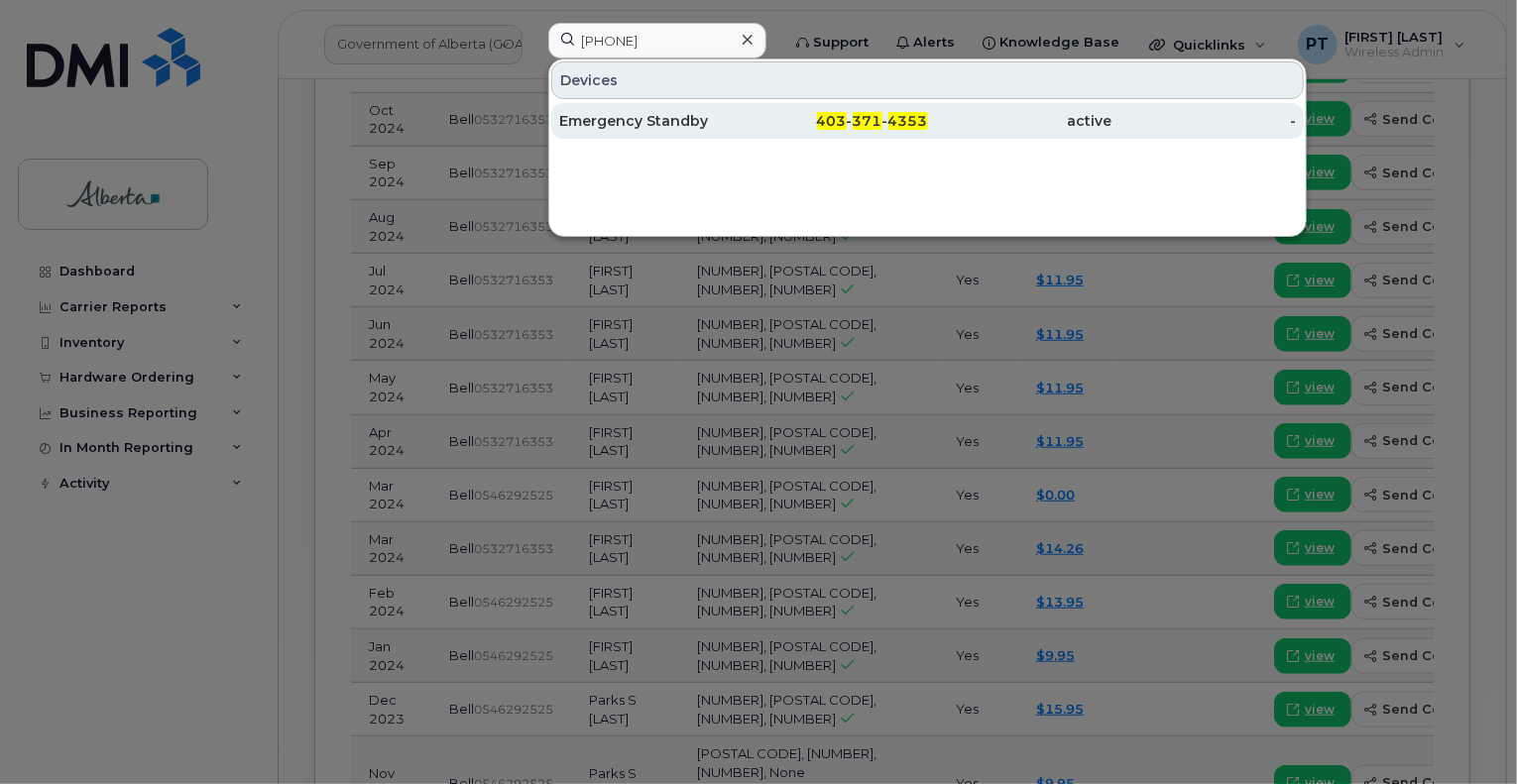click on "Emergency Standby" at bounding box center (651, 121) 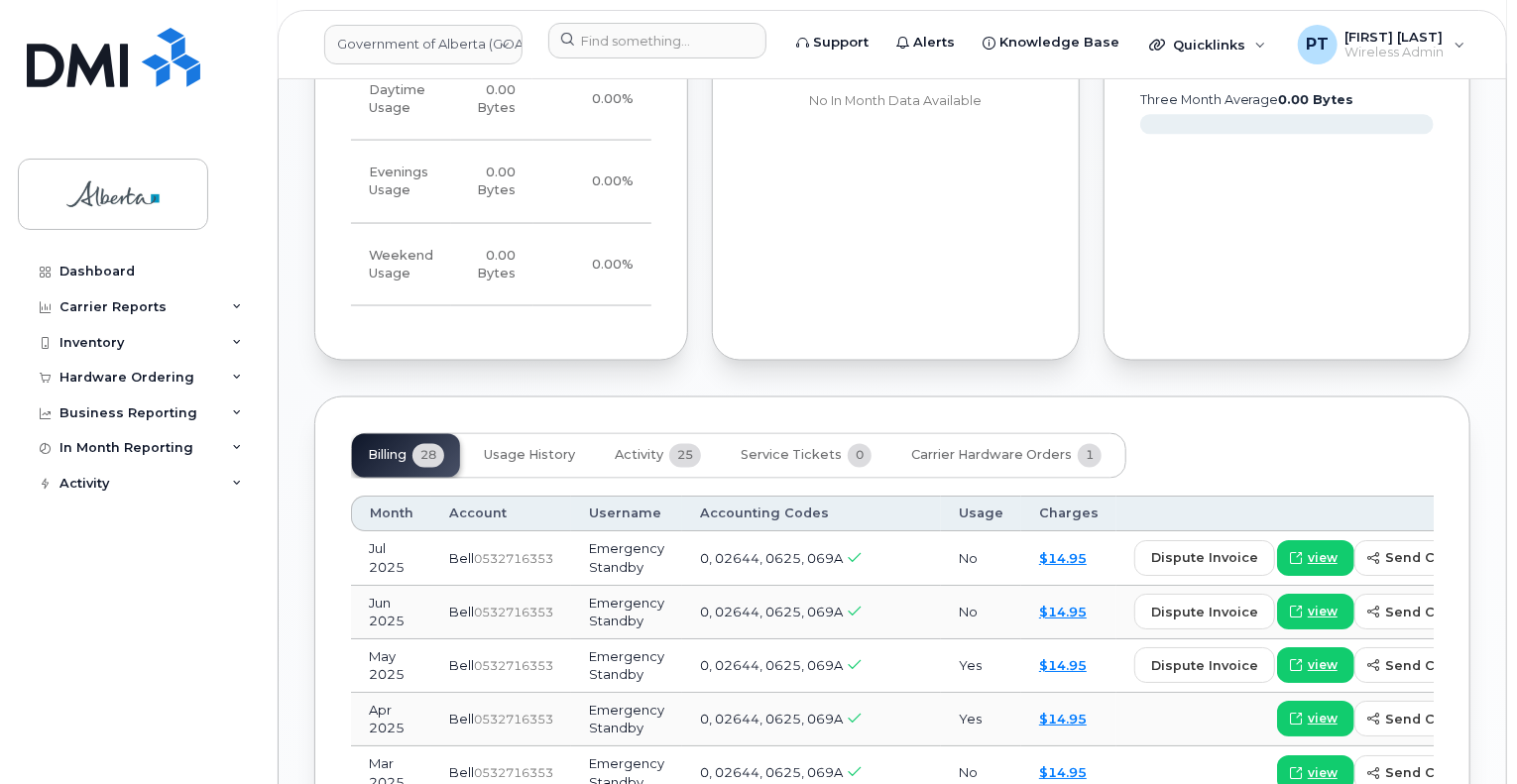 scroll, scrollTop: 1487, scrollLeft: 0, axis: vertical 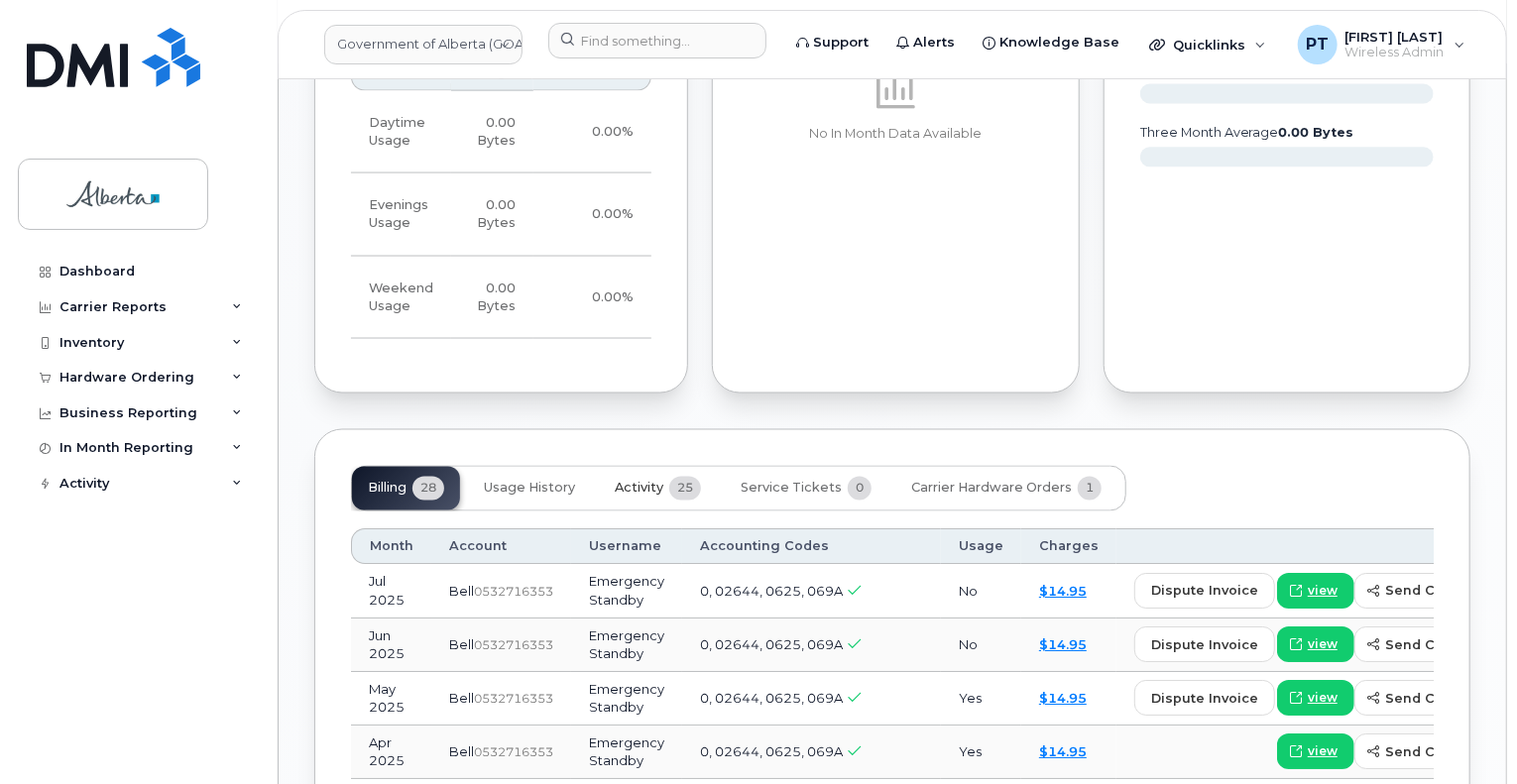 click on "Activity" at bounding box center (639, 489) 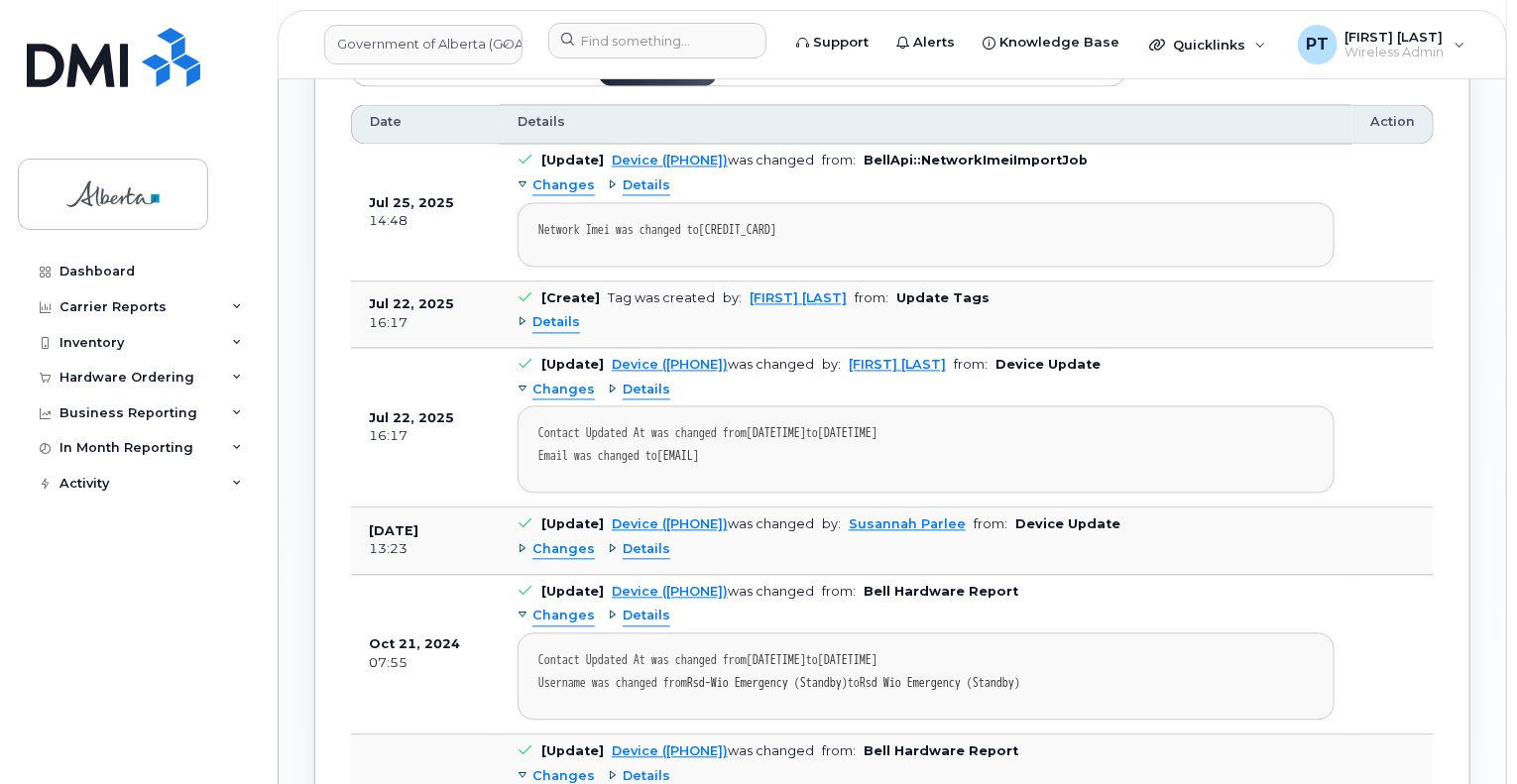 scroll, scrollTop: 1980, scrollLeft: 0, axis: vertical 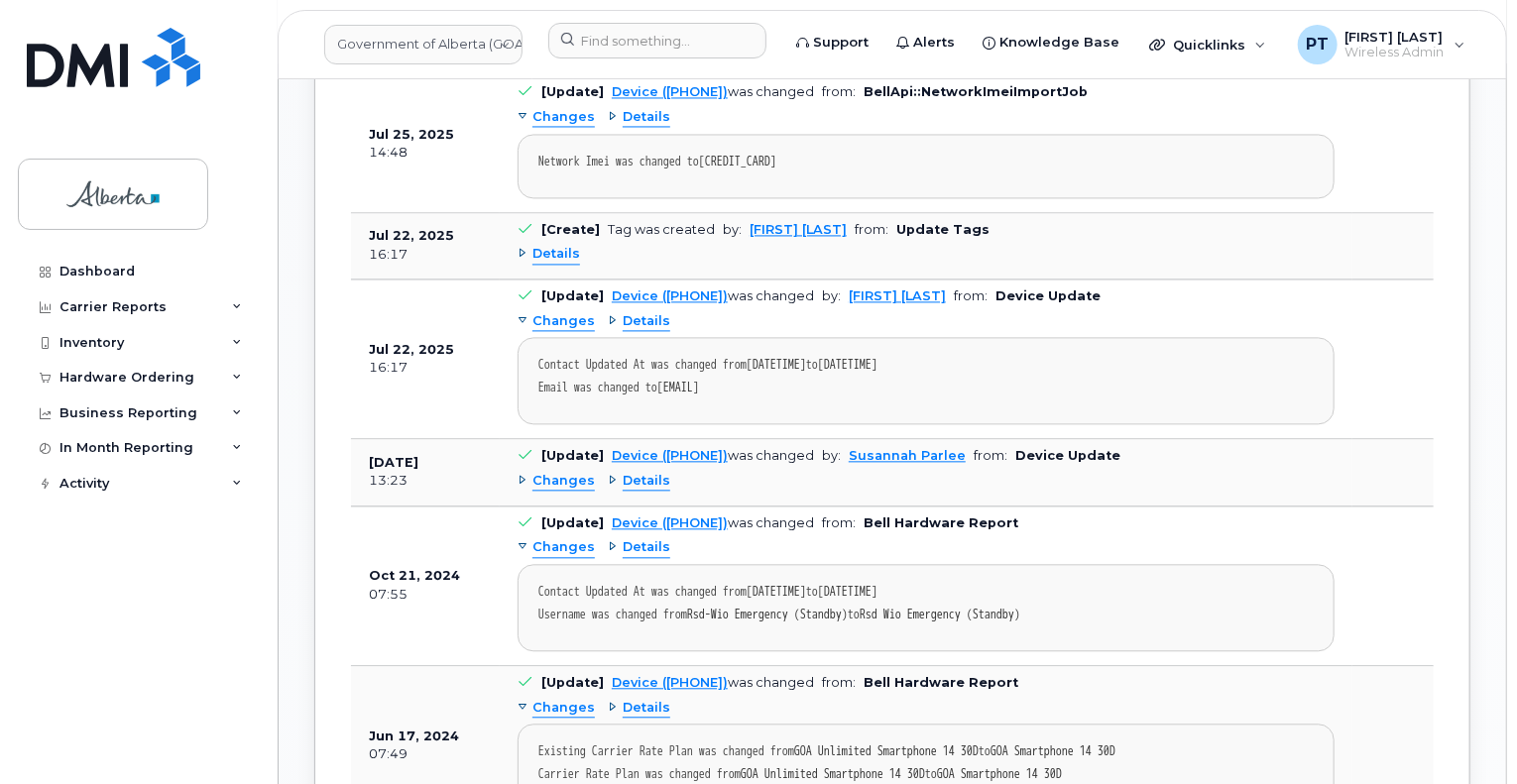 click on "Details" at bounding box center [556, 254] 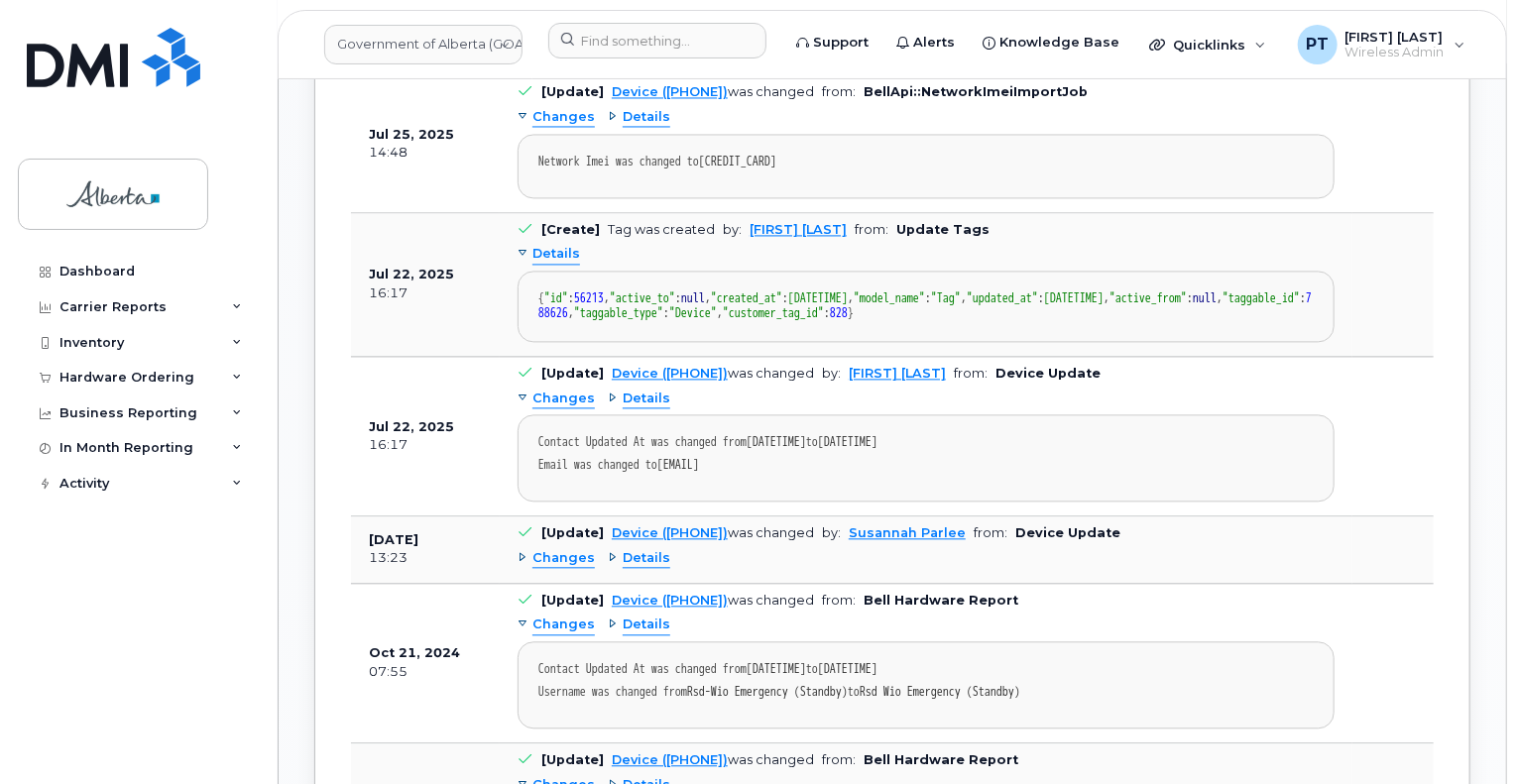 click on "Details" at bounding box center [556, 254] 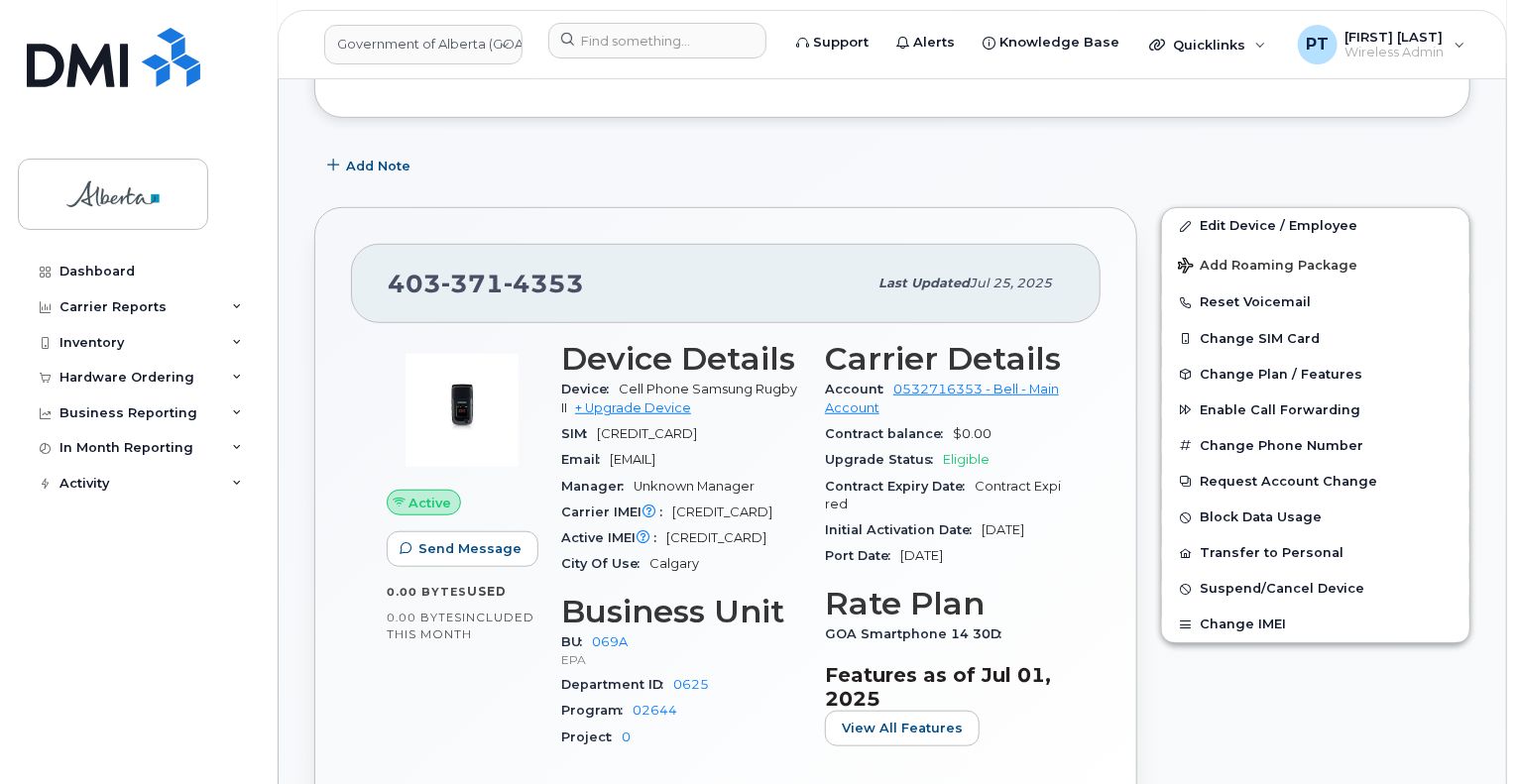 scroll, scrollTop: 496, scrollLeft: 0, axis: vertical 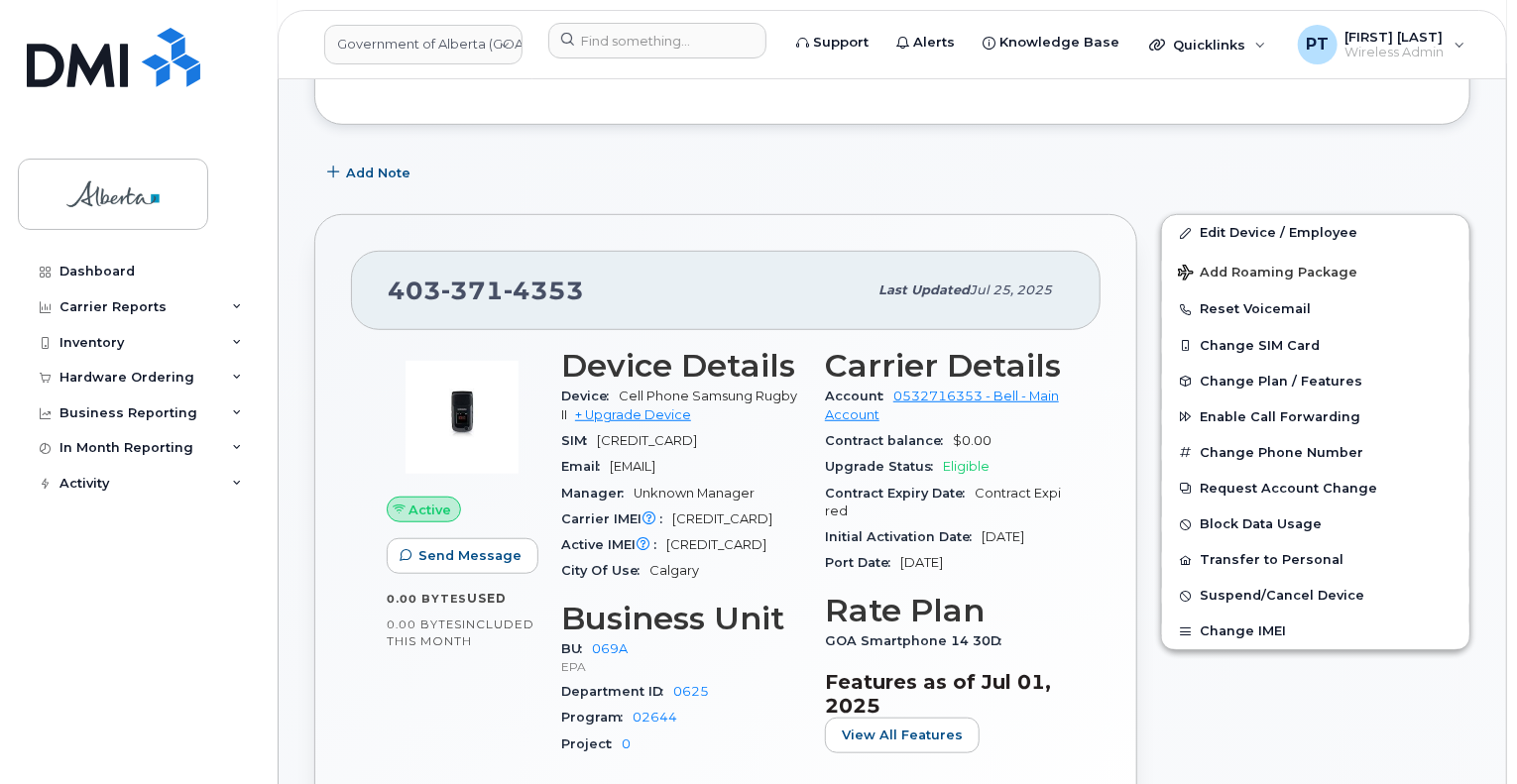 click on "355831041447300" at bounding box center [716, 544] 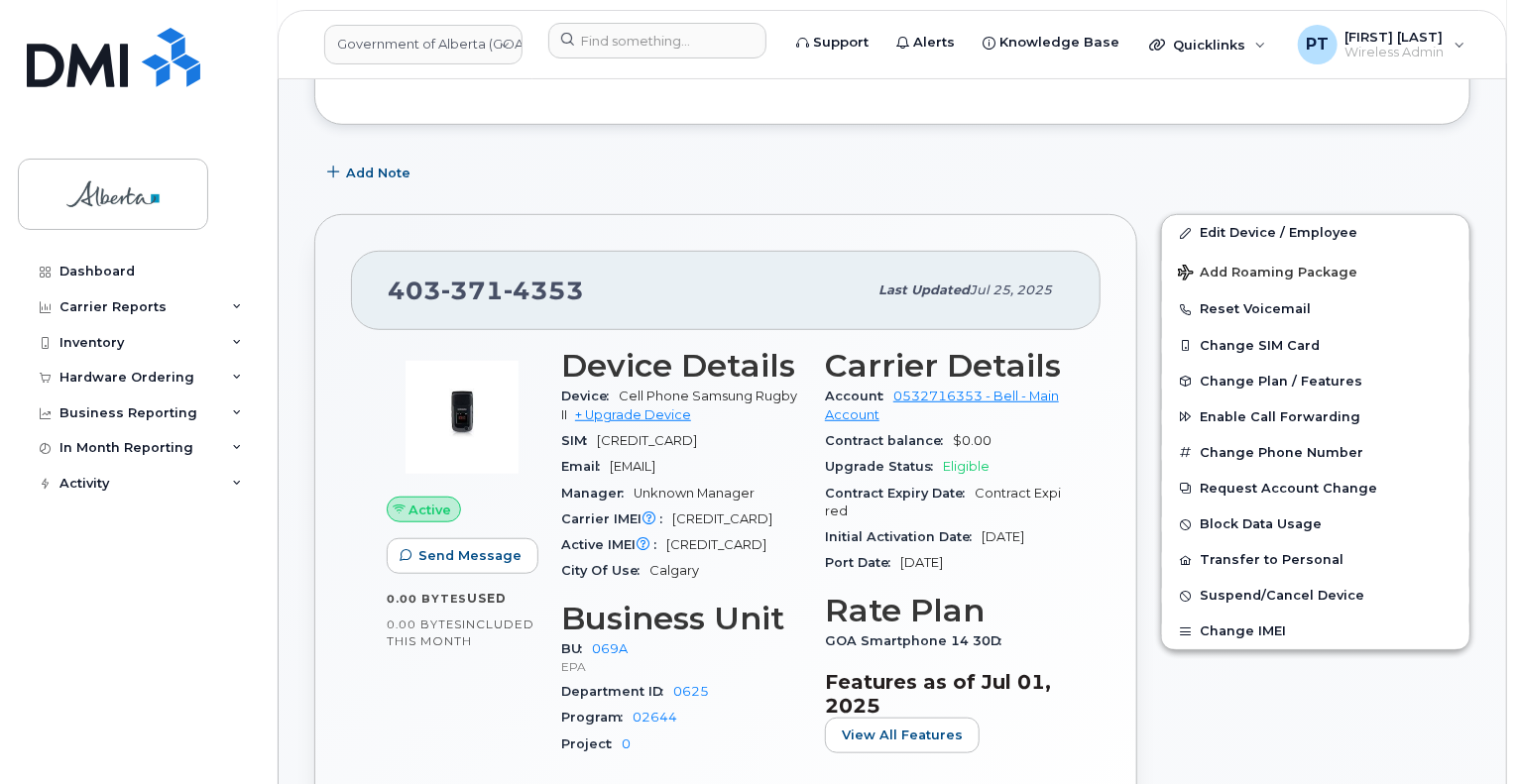 copy on "355831041447300" 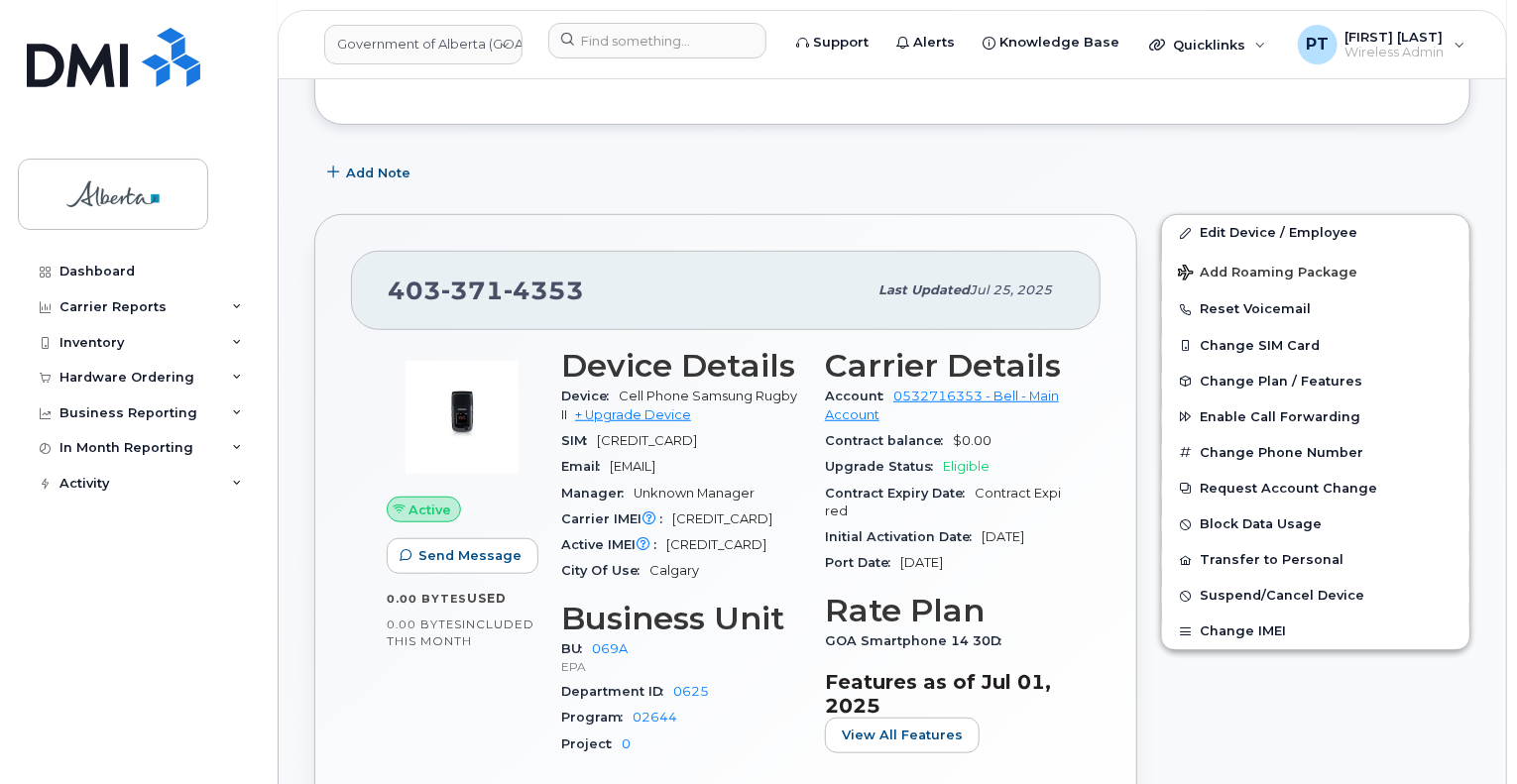 click on "355831041447300" at bounding box center [716, 544] 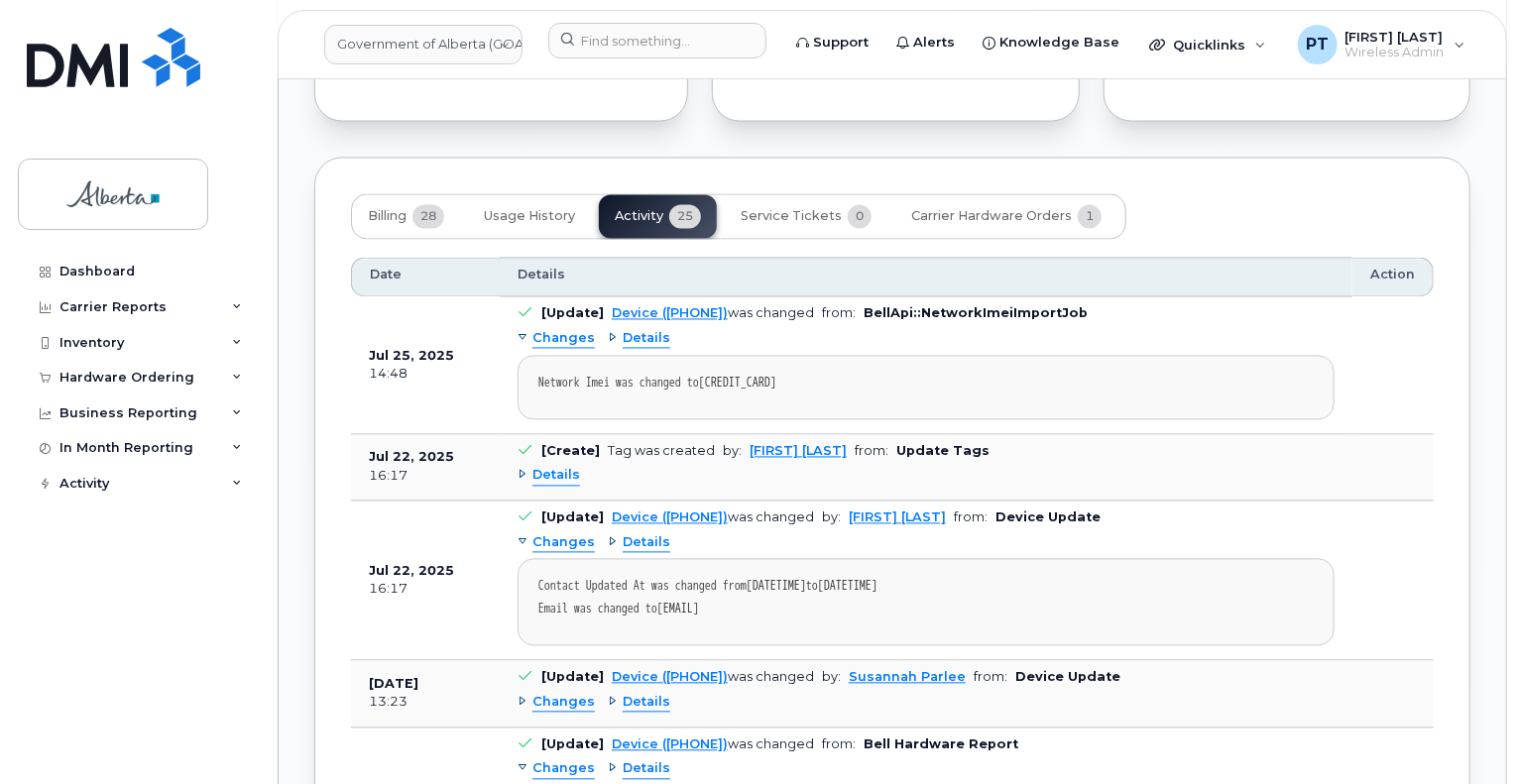 scroll, scrollTop: 1487, scrollLeft: 0, axis: vertical 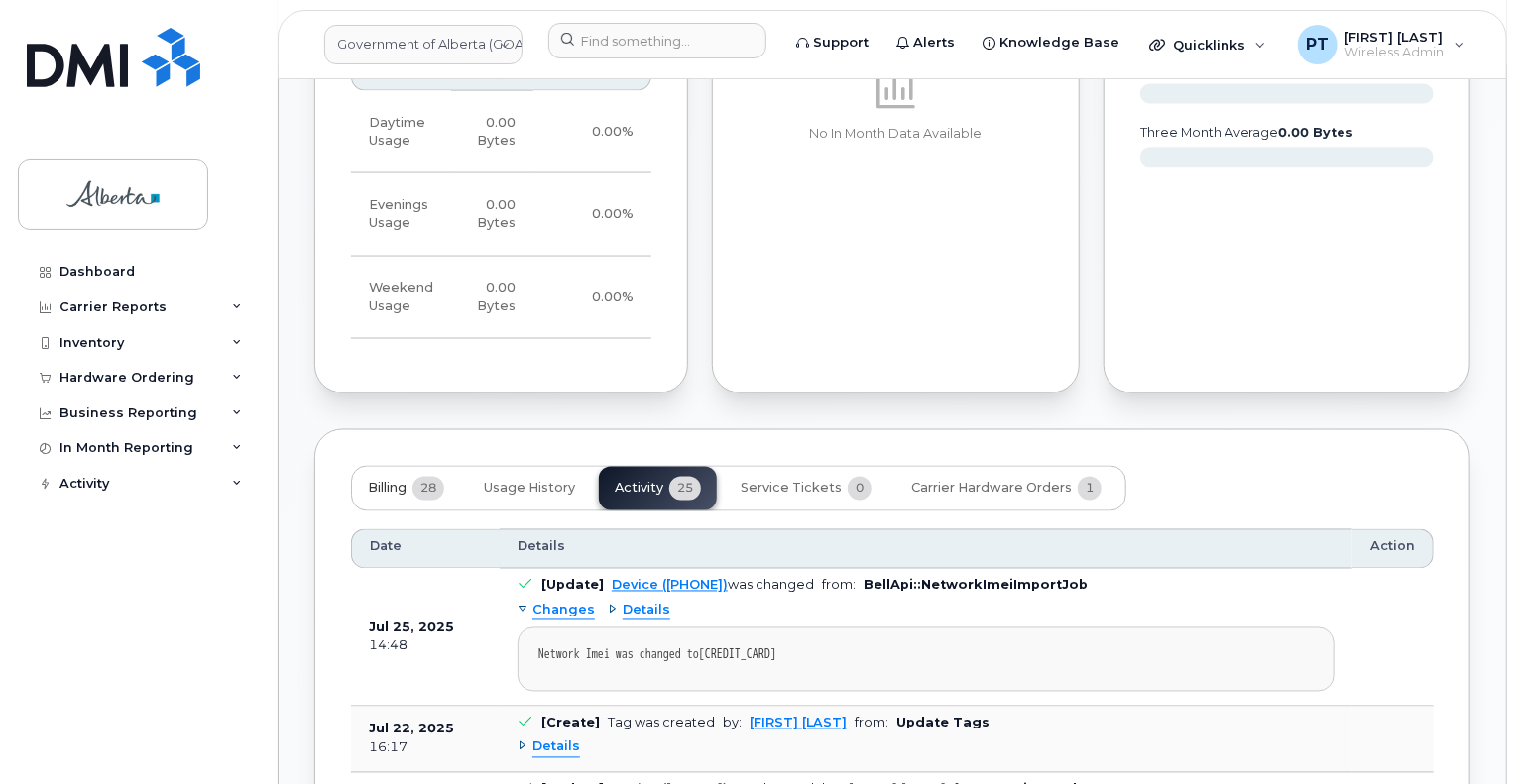 click on "Billing 28" 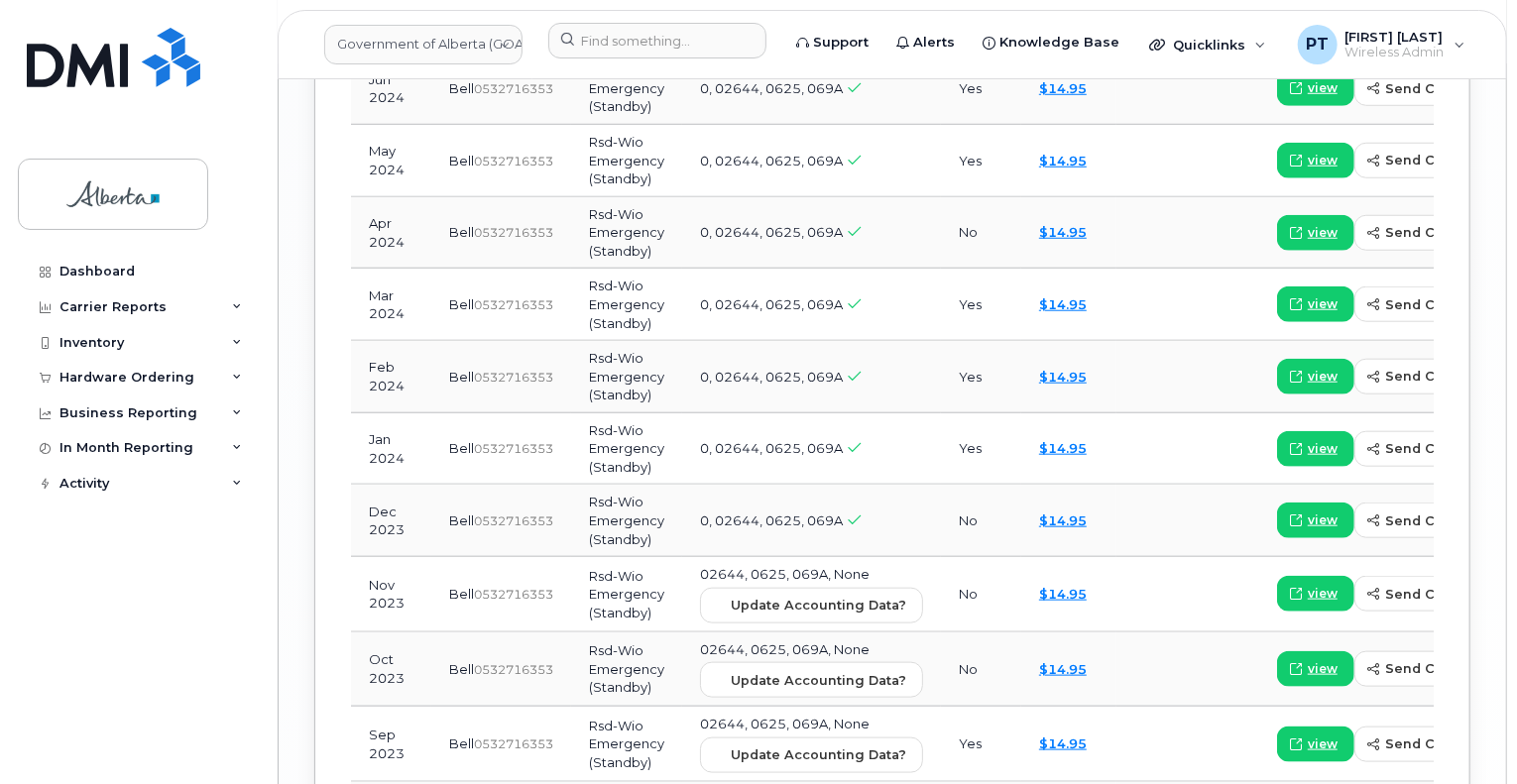 scroll, scrollTop: 3073, scrollLeft: 0, axis: vertical 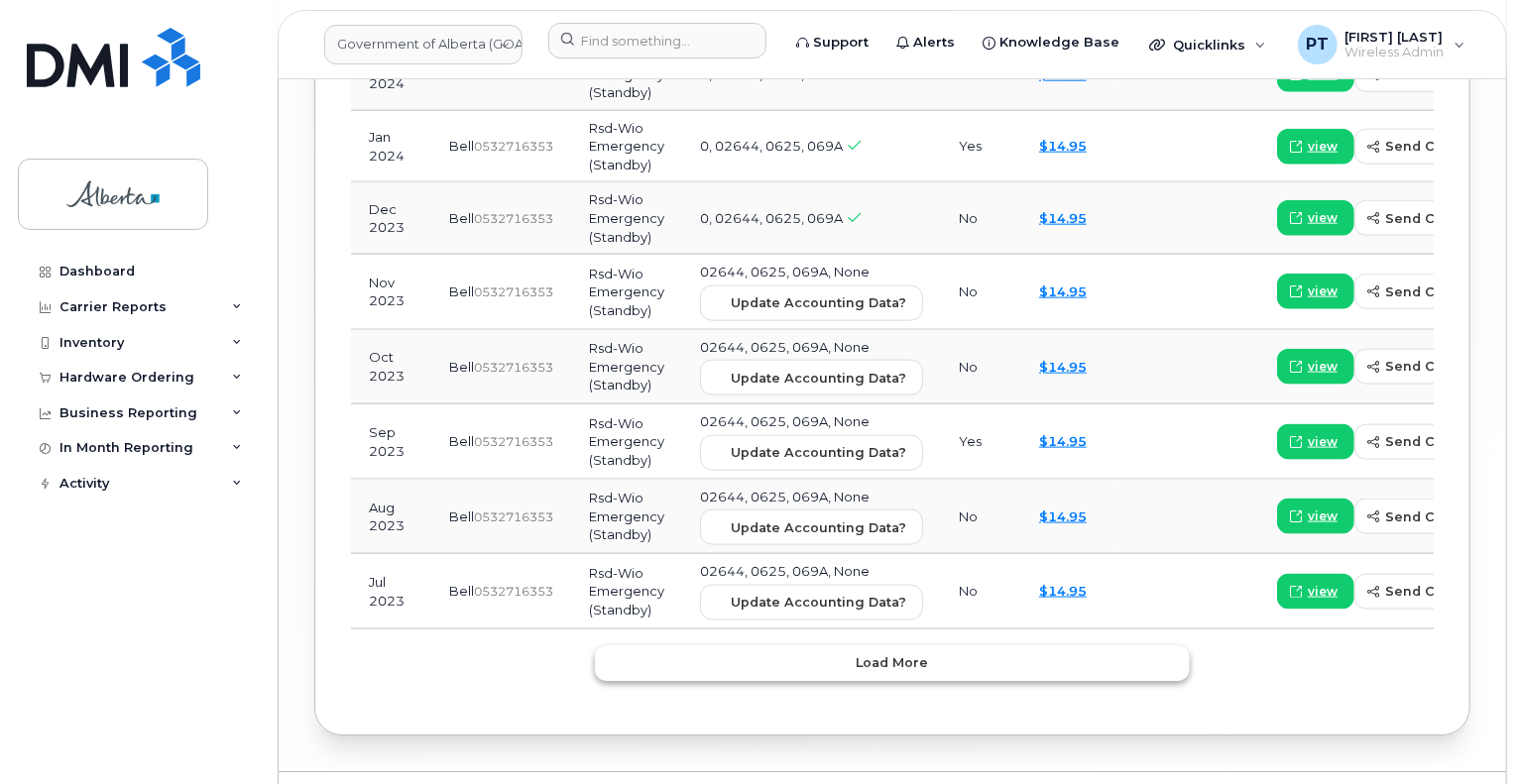 click on "Load more" at bounding box center (892, 662) 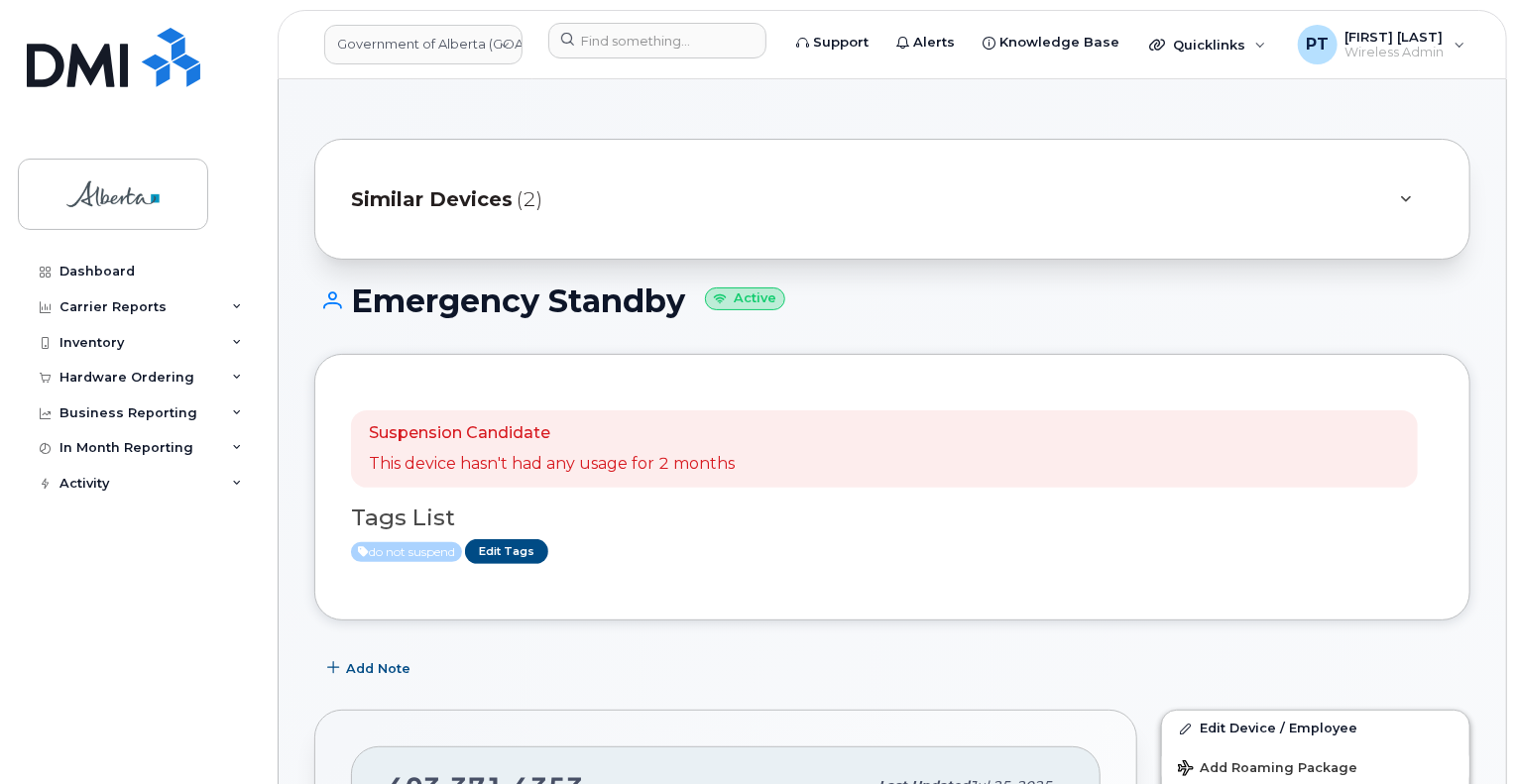 scroll, scrollTop: 198, scrollLeft: 0, axis: vertical 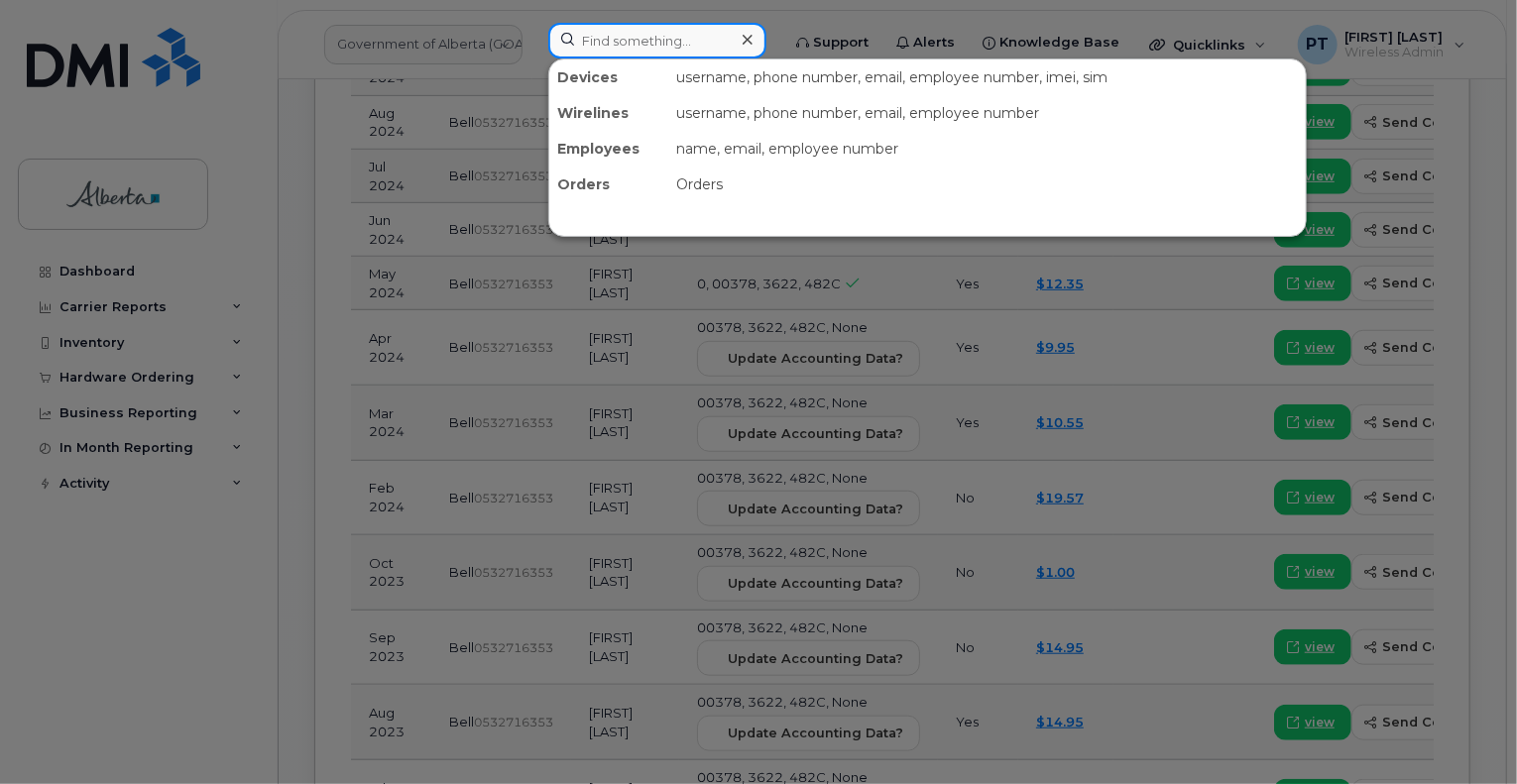 click at bounding box center (657, 41) 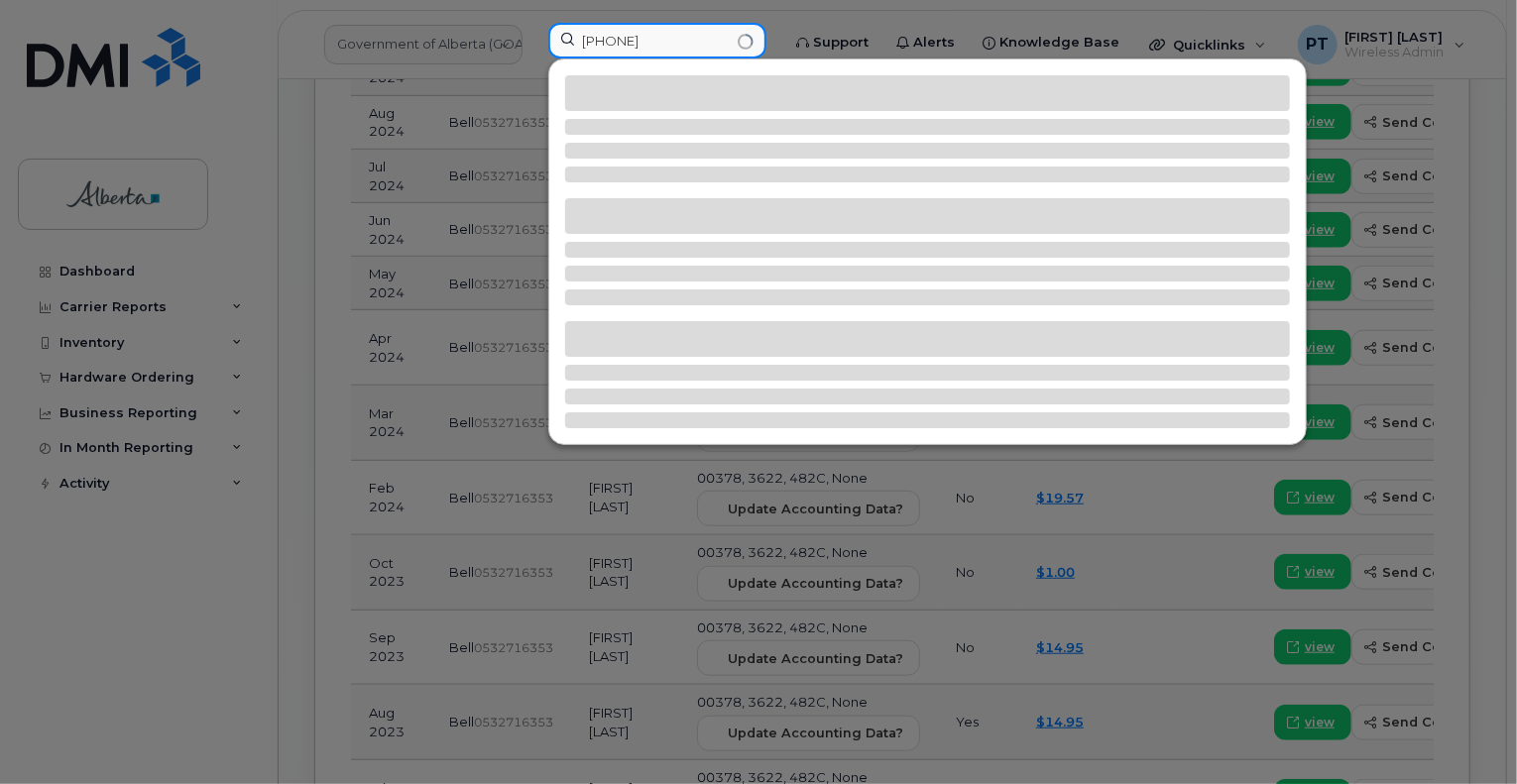 type on "[PHONE]" 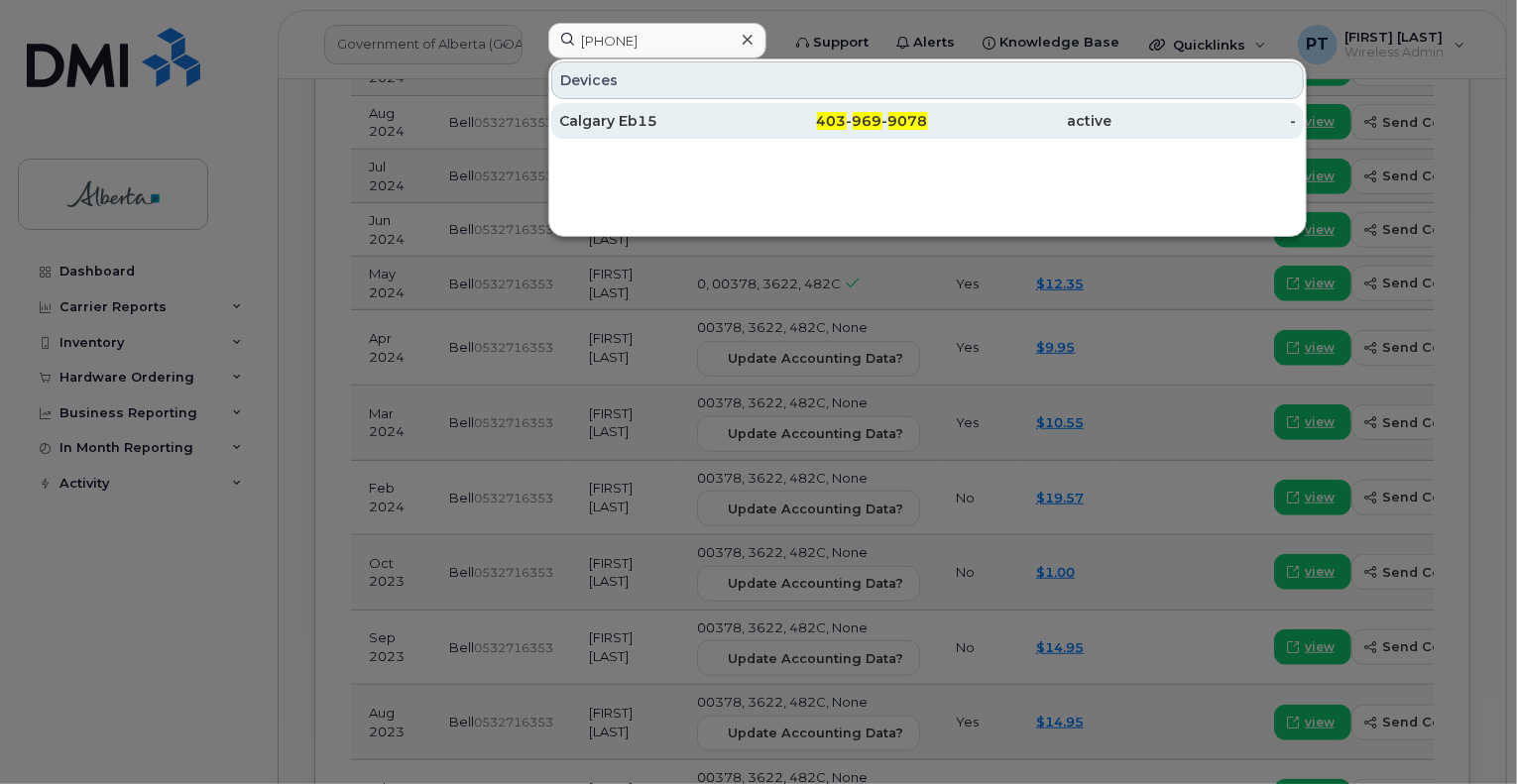 click on "Calgary Eb15" at bounding box center (651, 121) 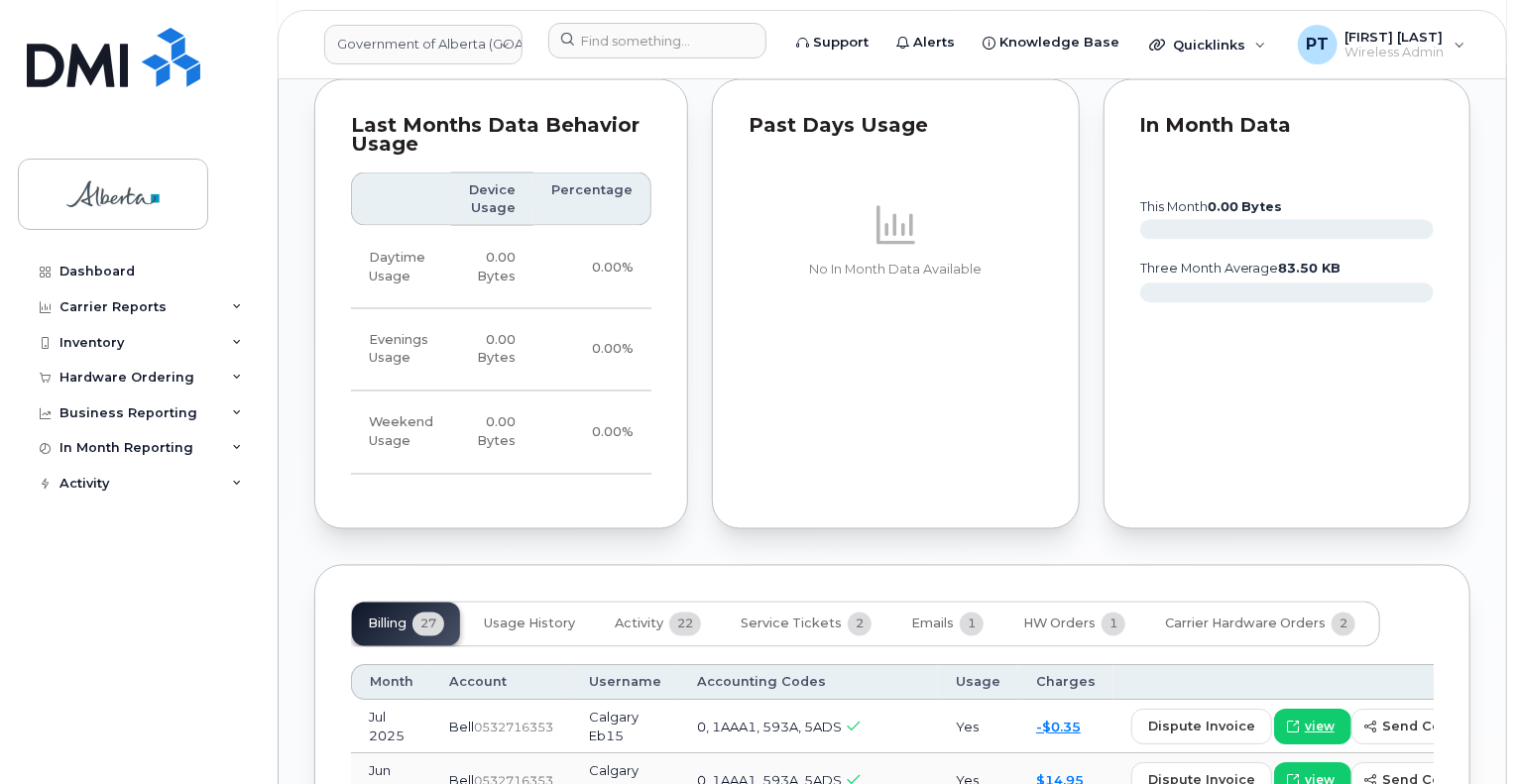 scroll, scrollTop: 1982, scrollLeft: 0, axis: vertical 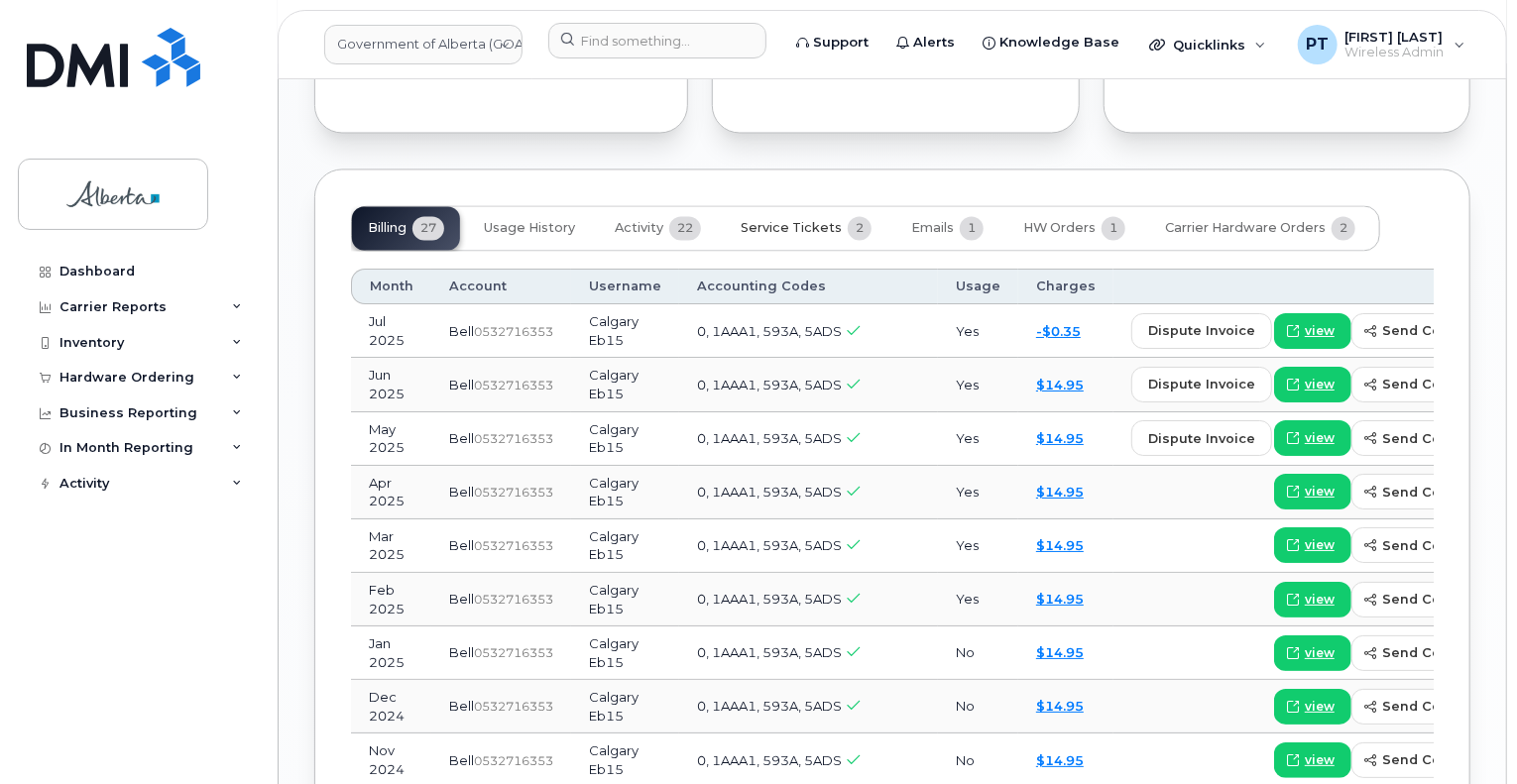 click on "Service Tickets" at bounding box center (791, 228) 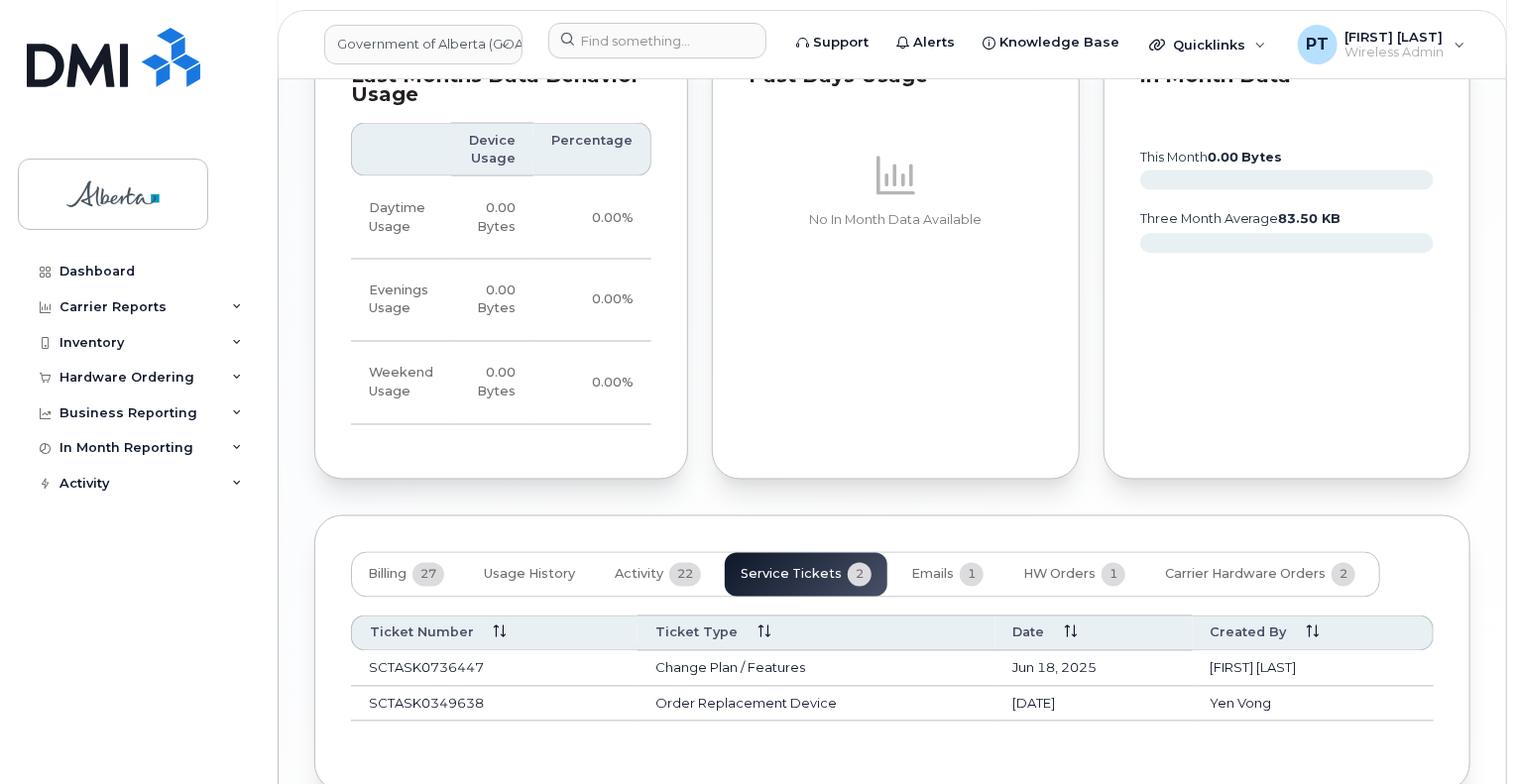 scroll, scrollTop: 1756, scrollLeft: 0, axis: vertical 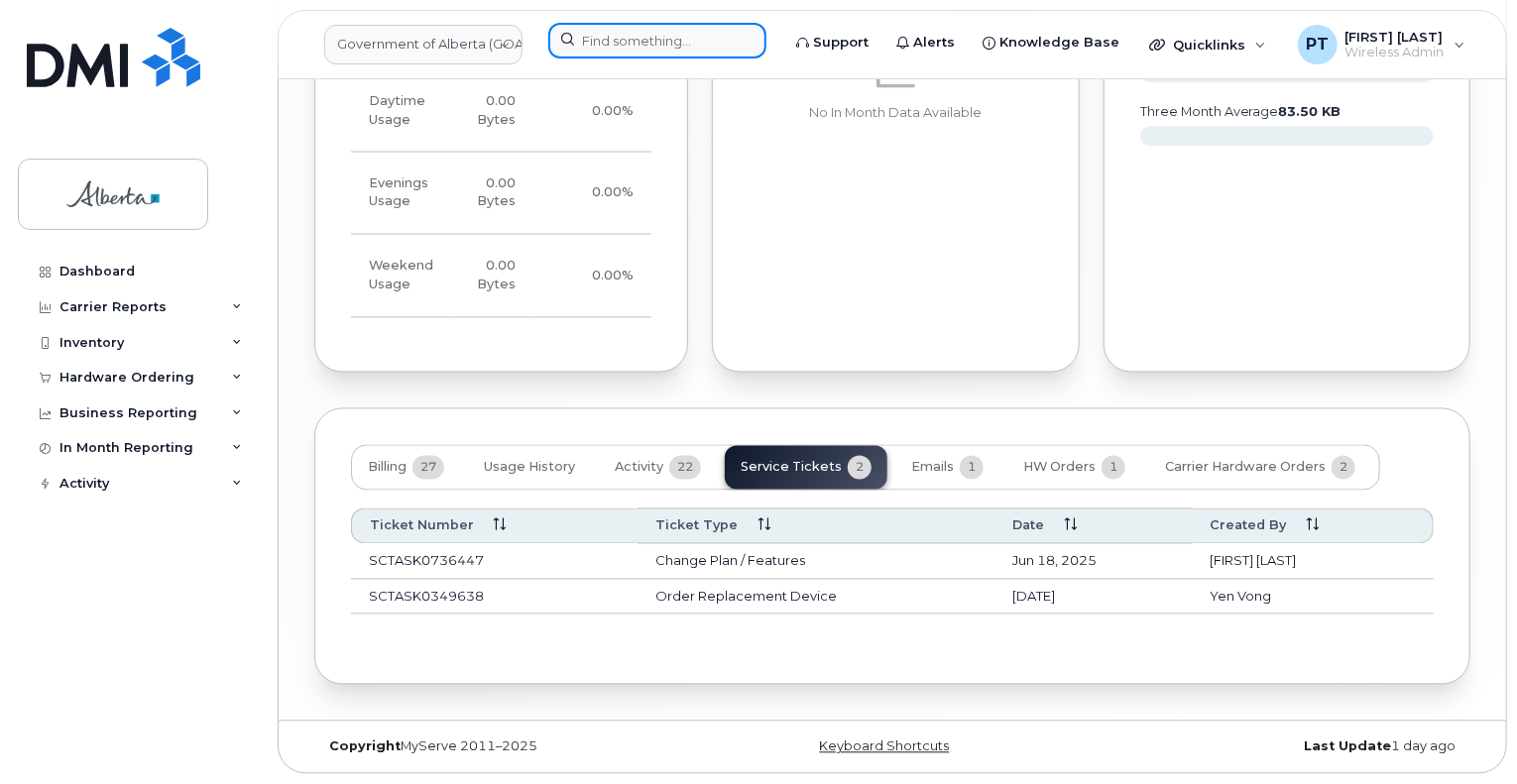 click at bounding box center (657, 41) 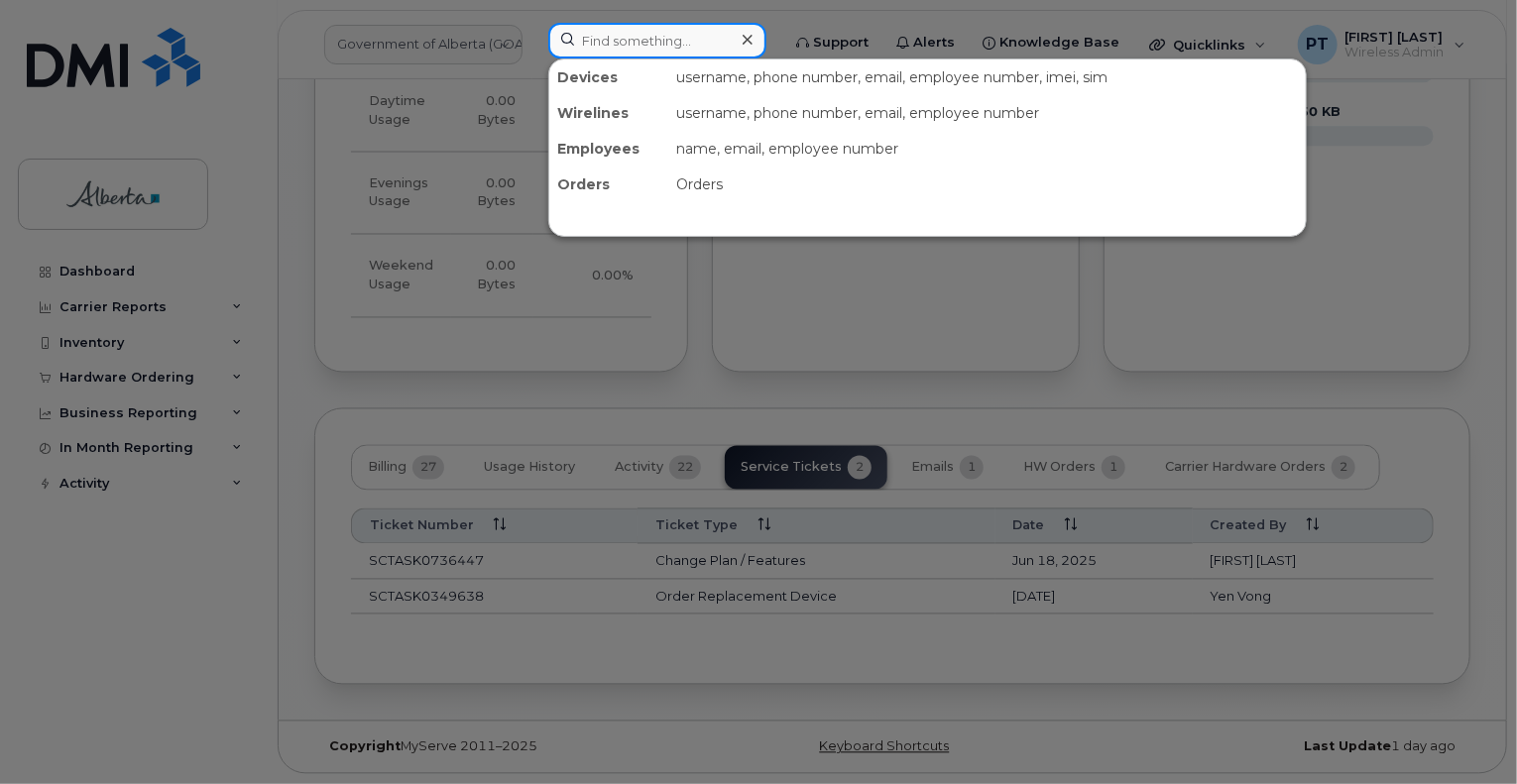 paste on "4038463436" 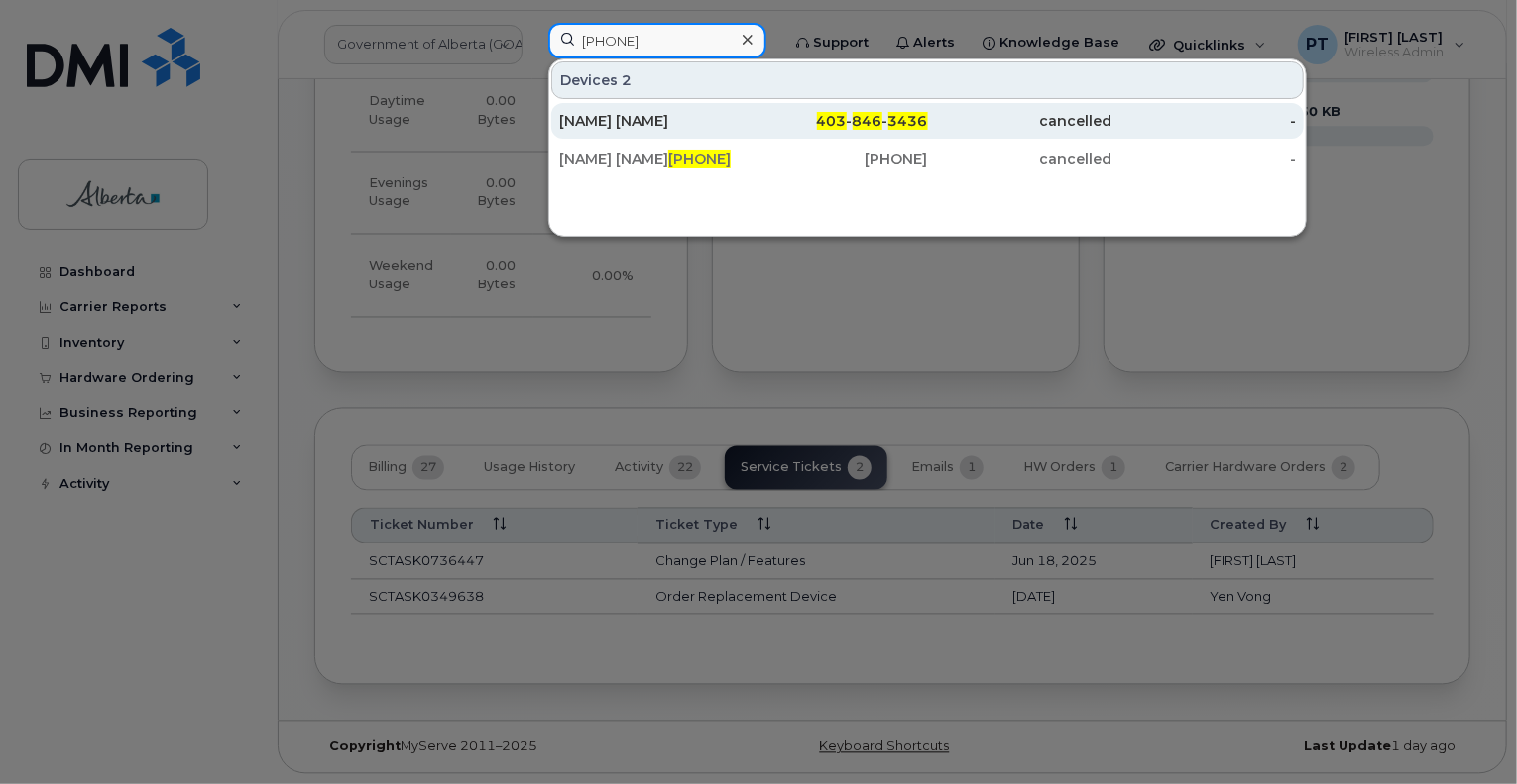 type on "4038463436" 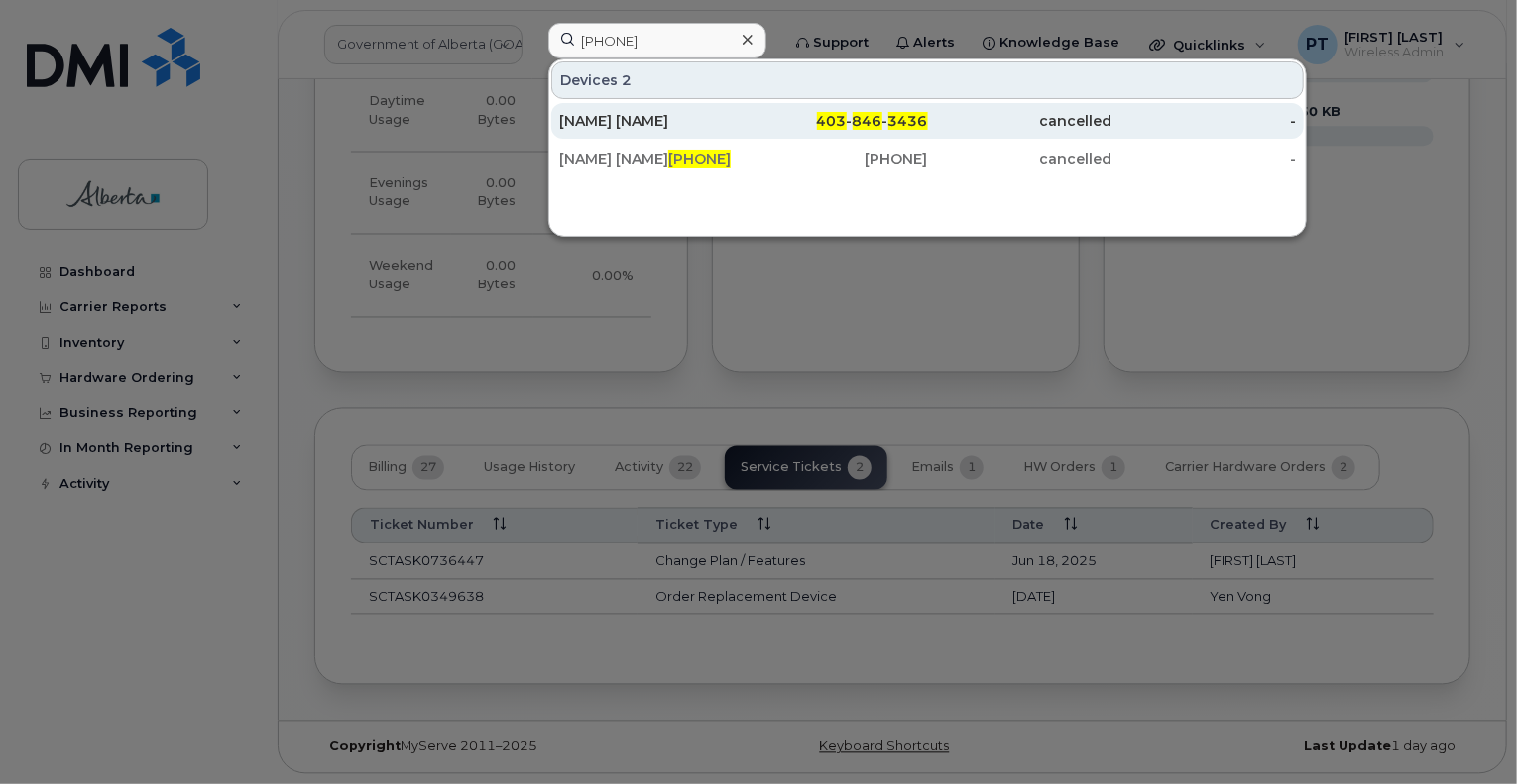click on "Tracey Heerschop" at bounding box center [651, 121] 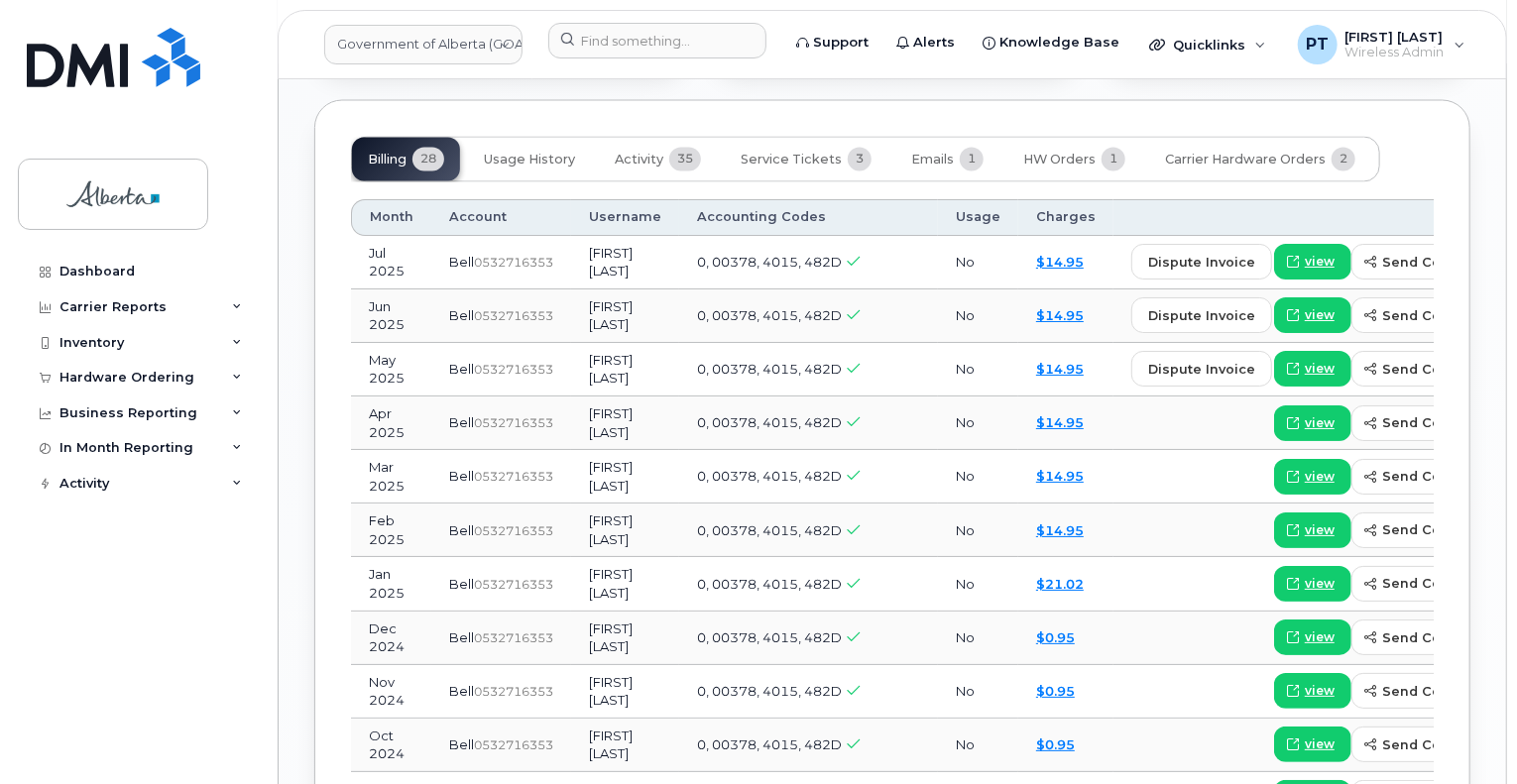scroll, scrollTop: 1784, scrollLeft: 0, axis: vertical 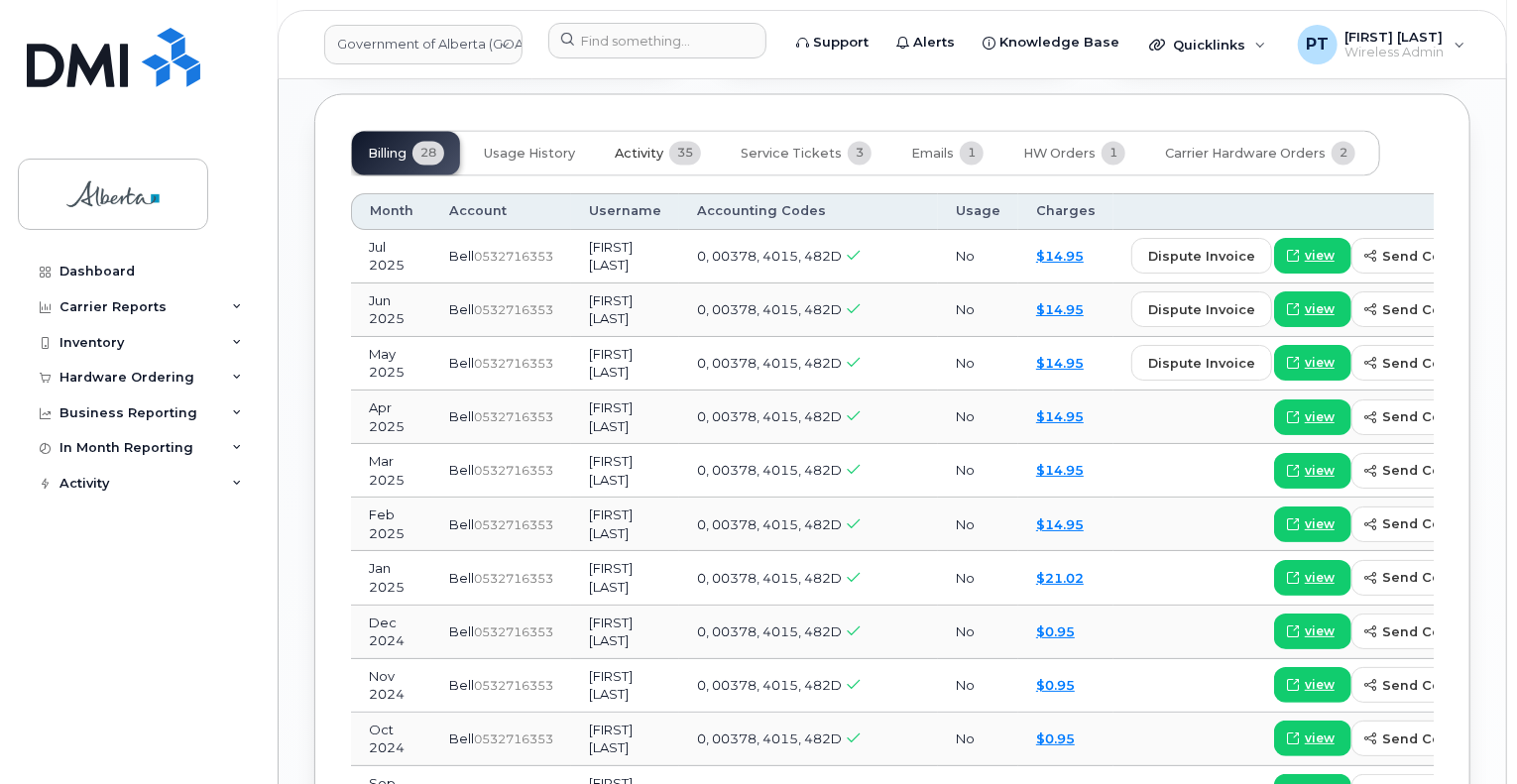click on "Activity" at bounding box center [639, 155] 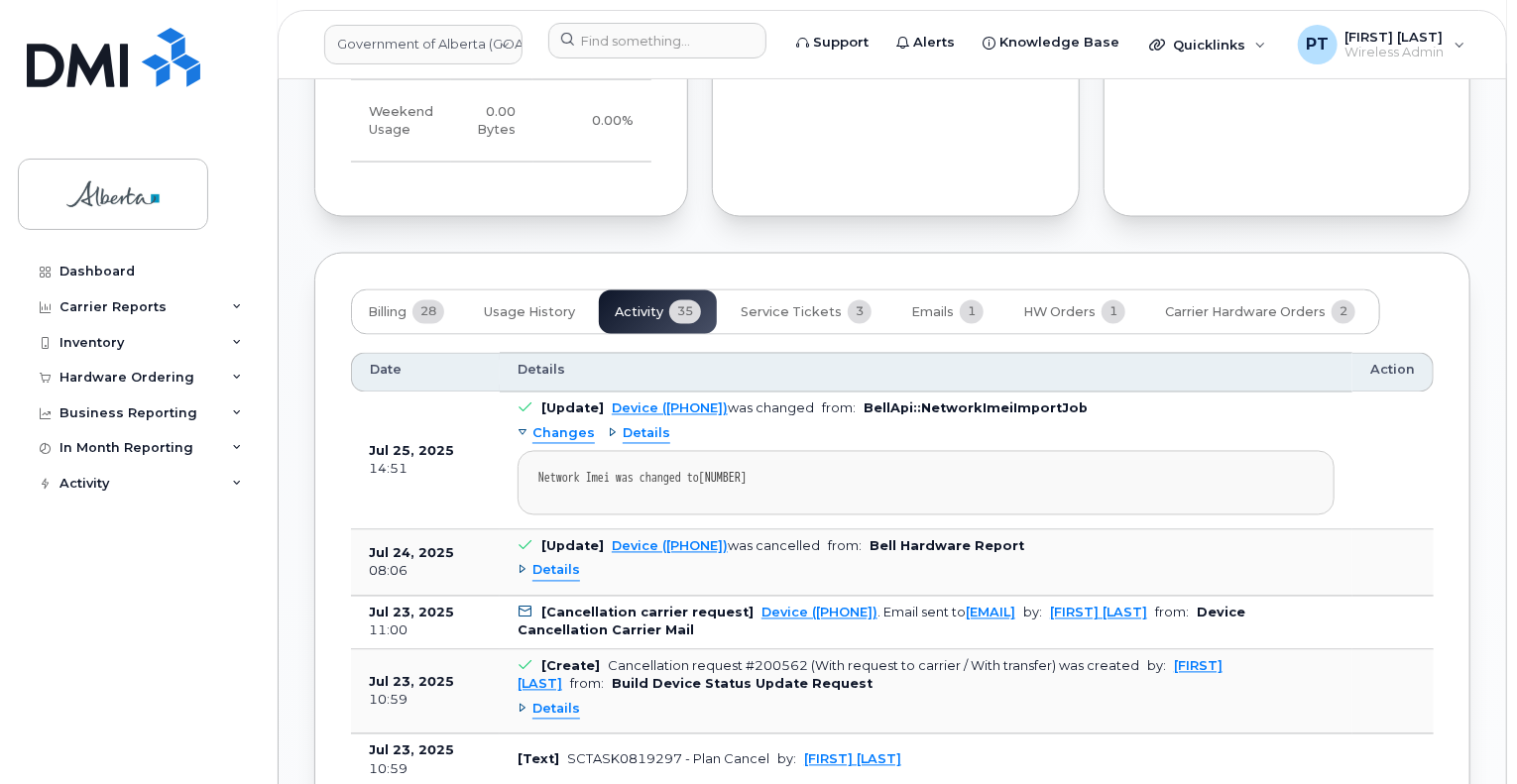 scroll, scrollTop: 1784, scrollLeft: 0, axis: vertical 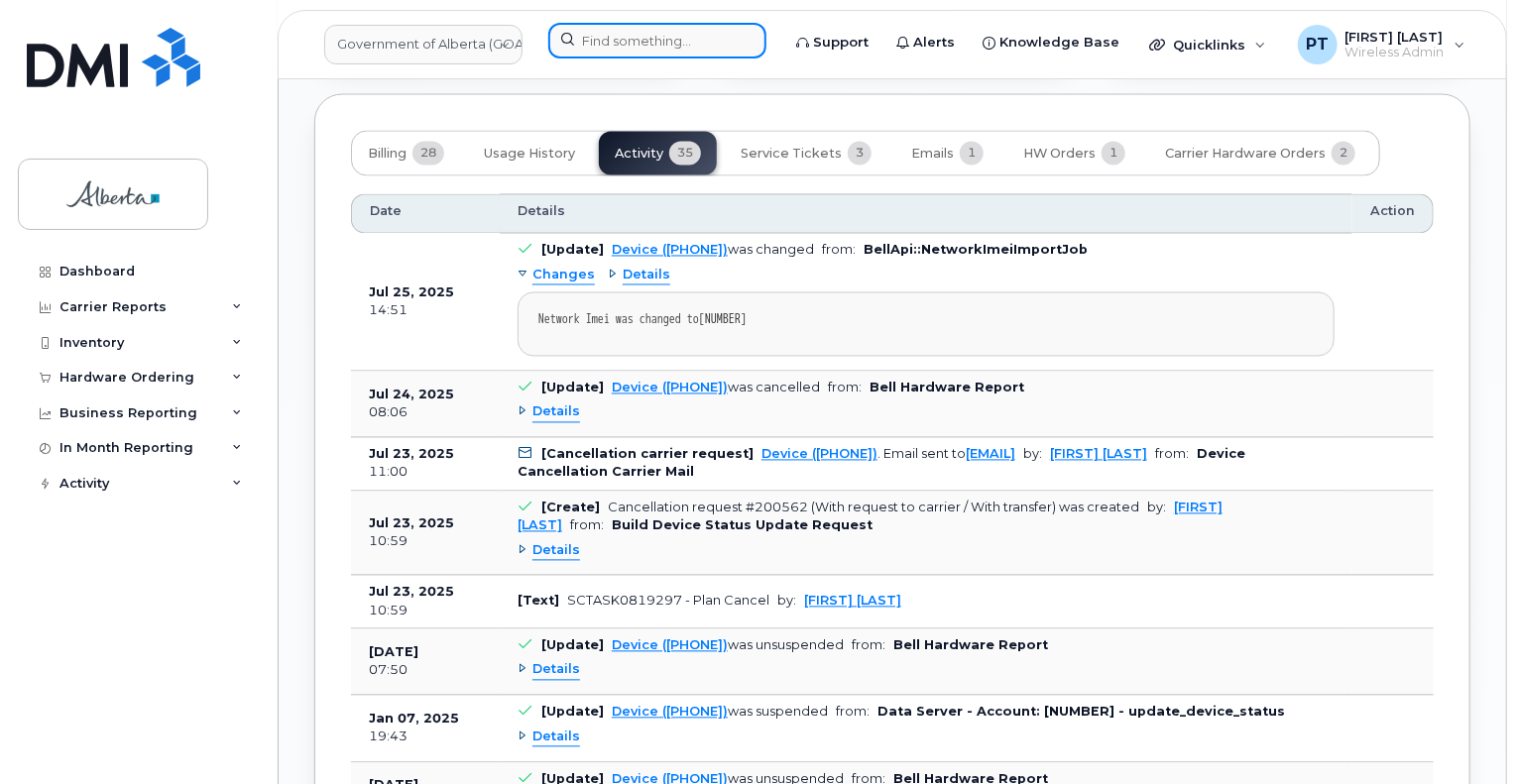click at bounding box center (657, 41) 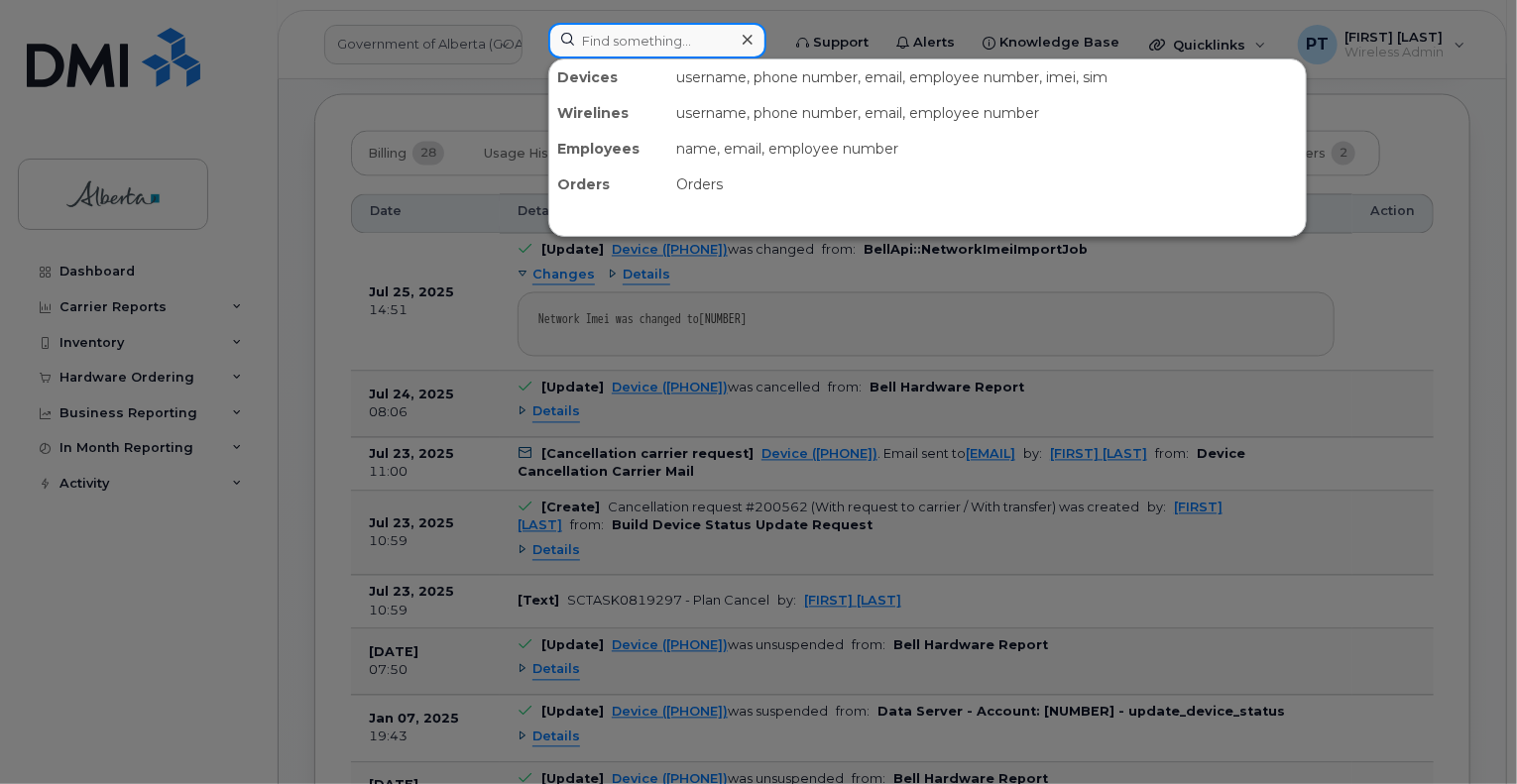 paste on "5873724492" 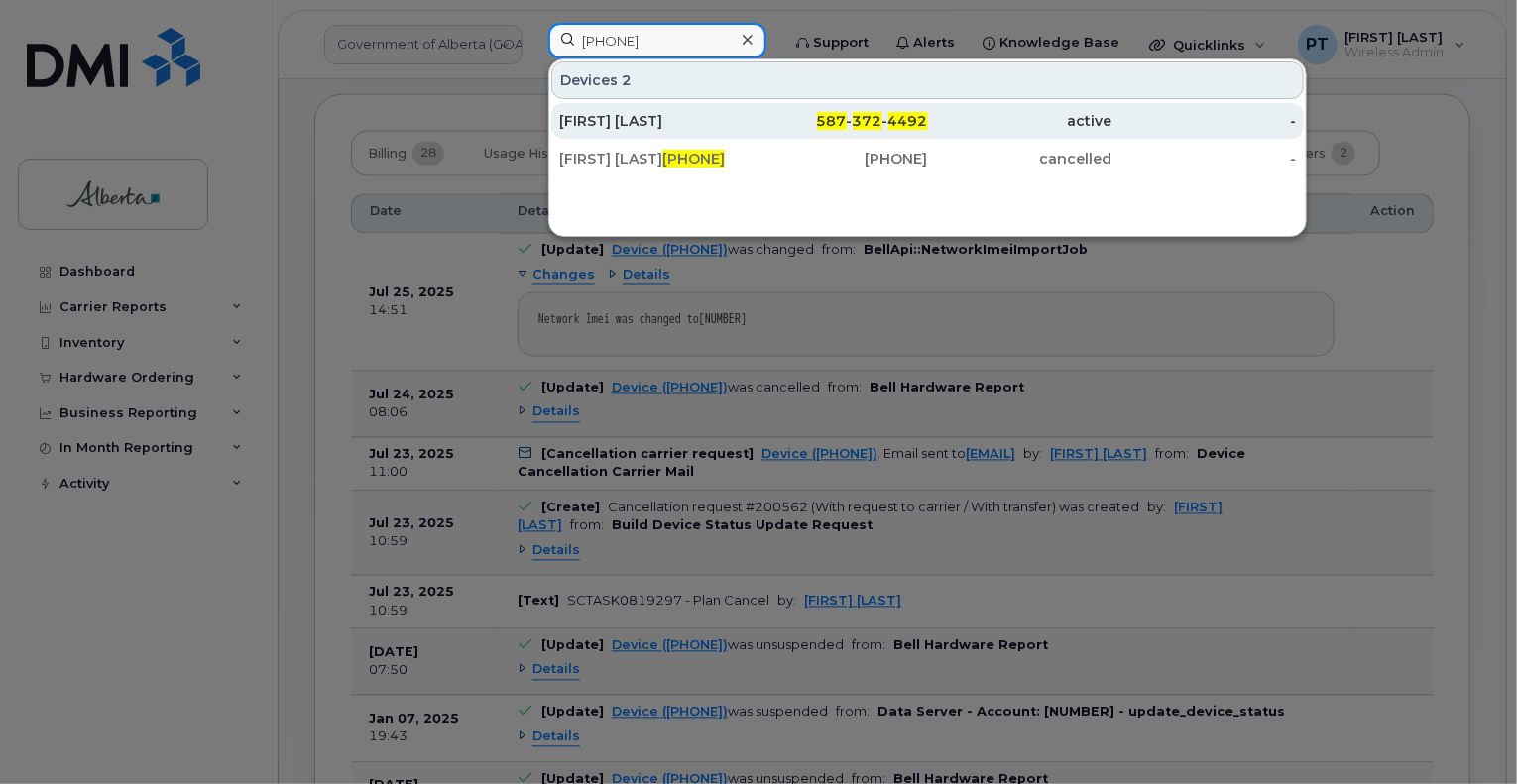 type on "5873724492" 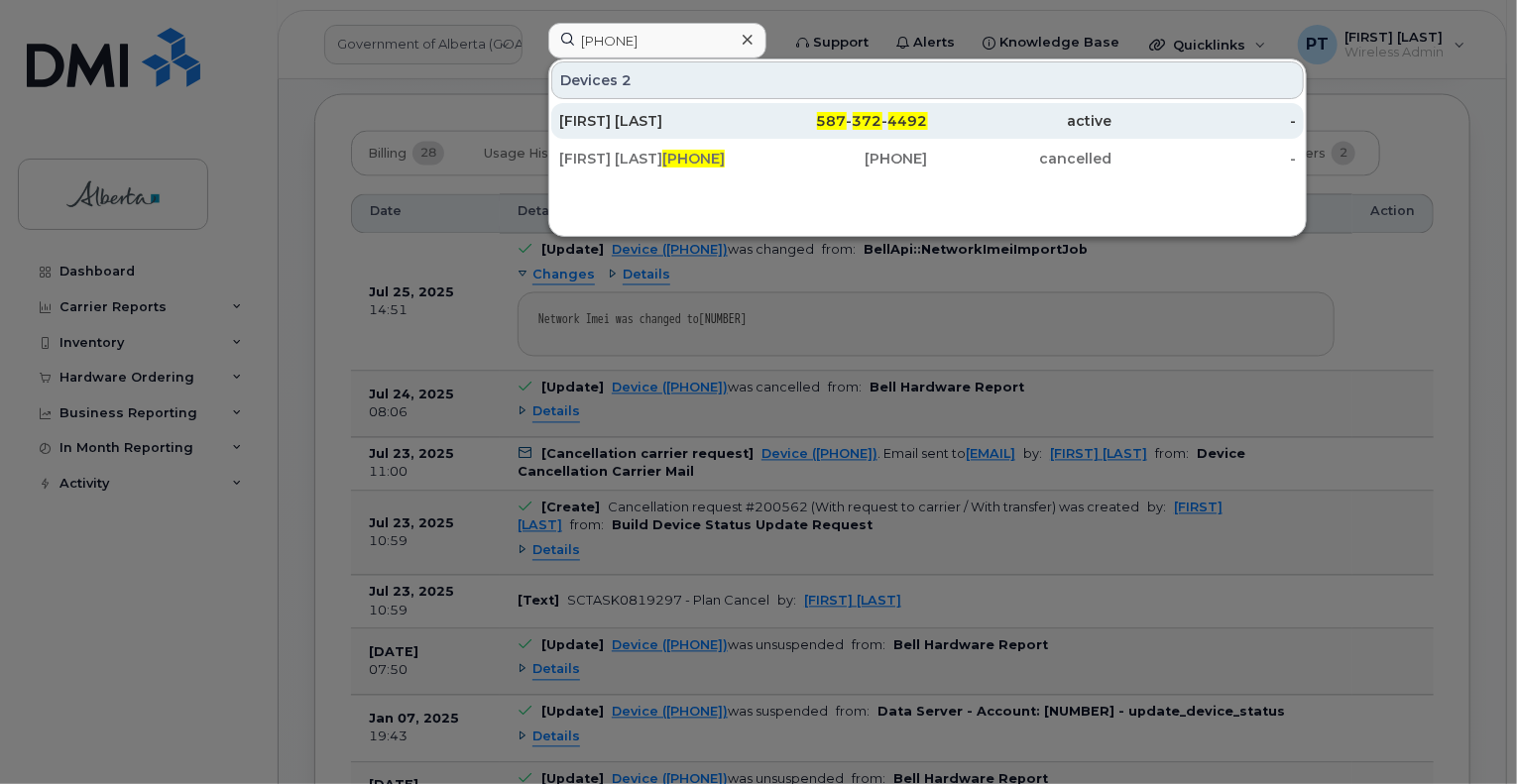 click on "Nidhi Walia" at bounding box center (651, 121) 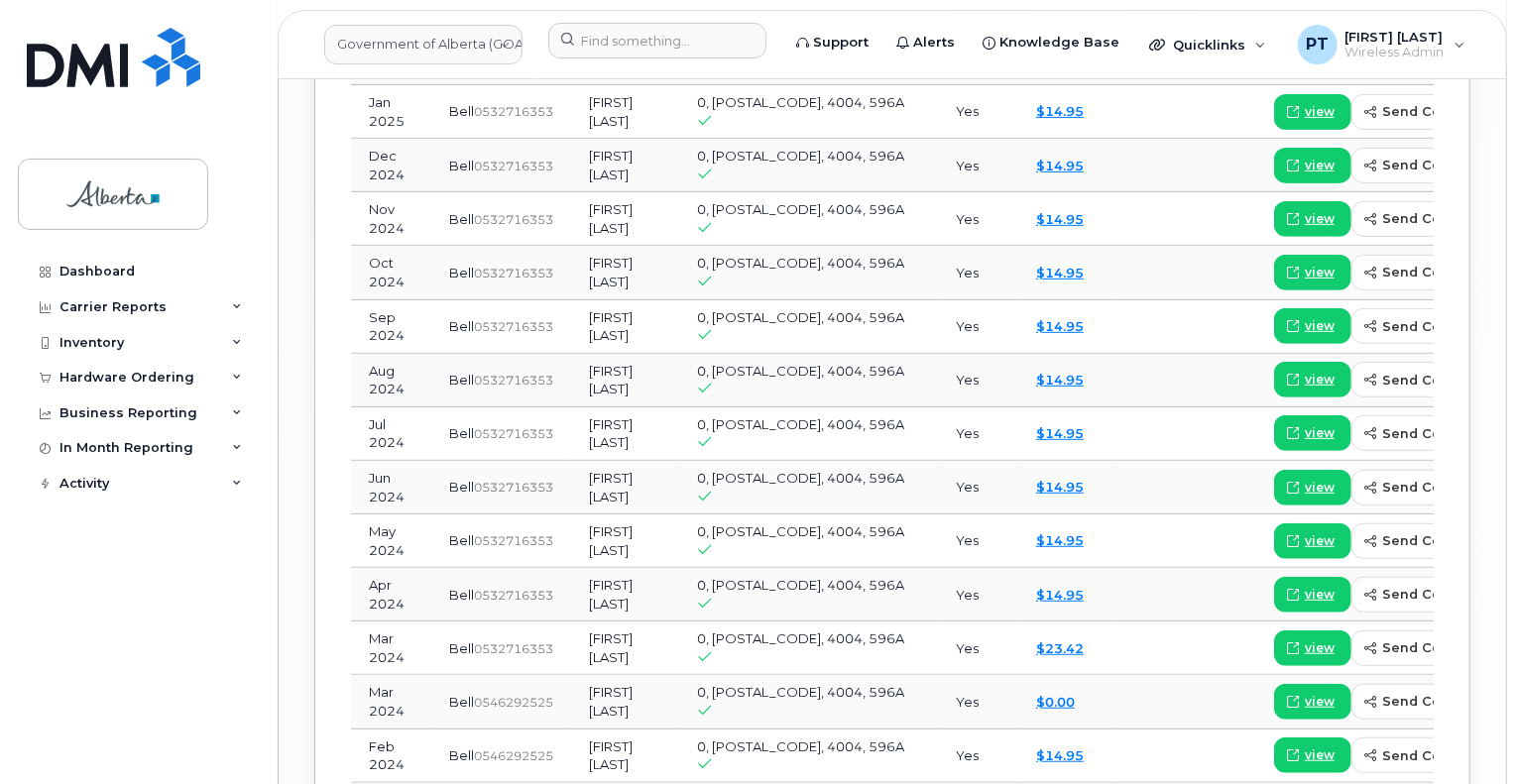 scroll, scrollTop: 2181, scrollLeft: 0, axis: vertical 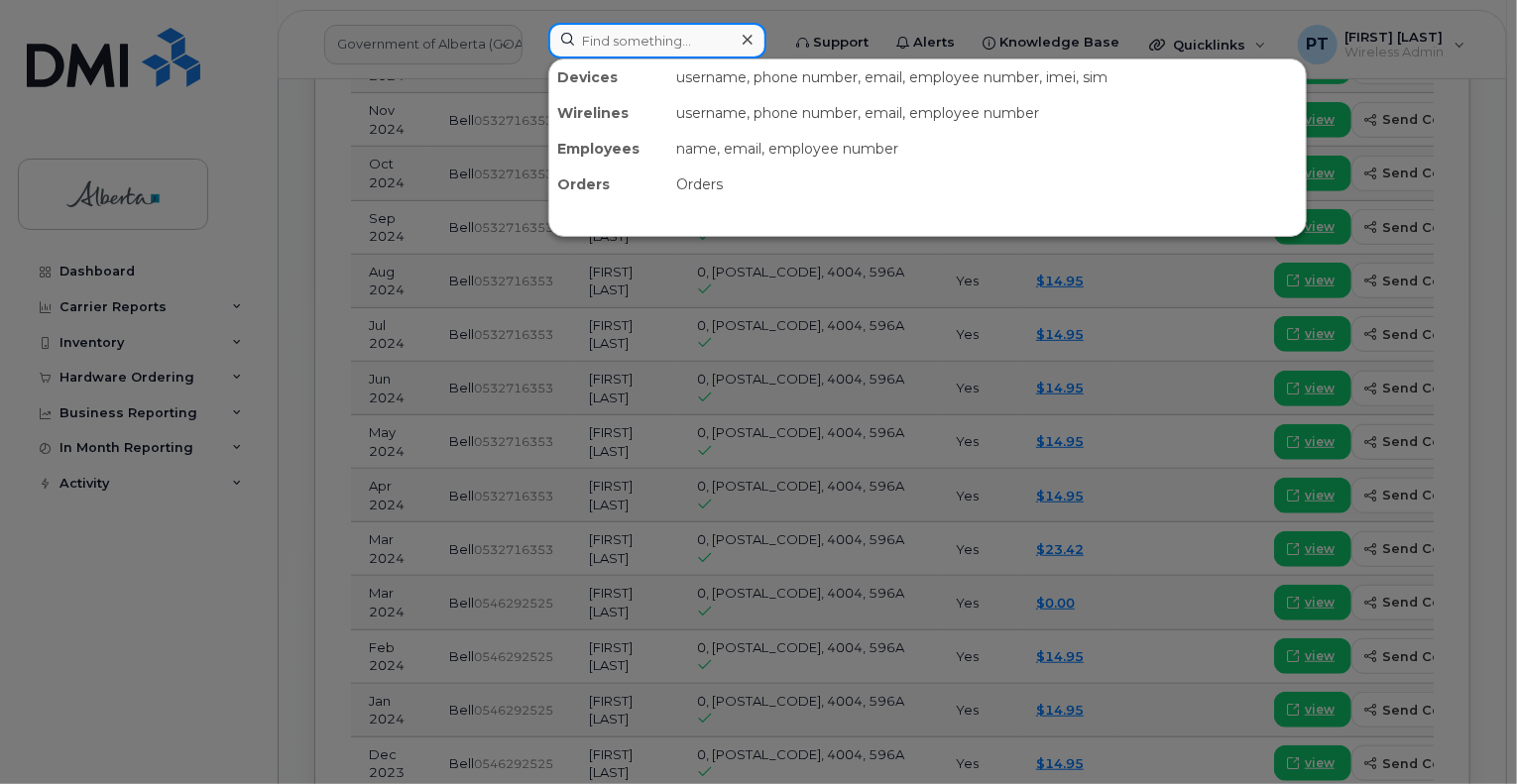 click at bounding box center (657, 41) 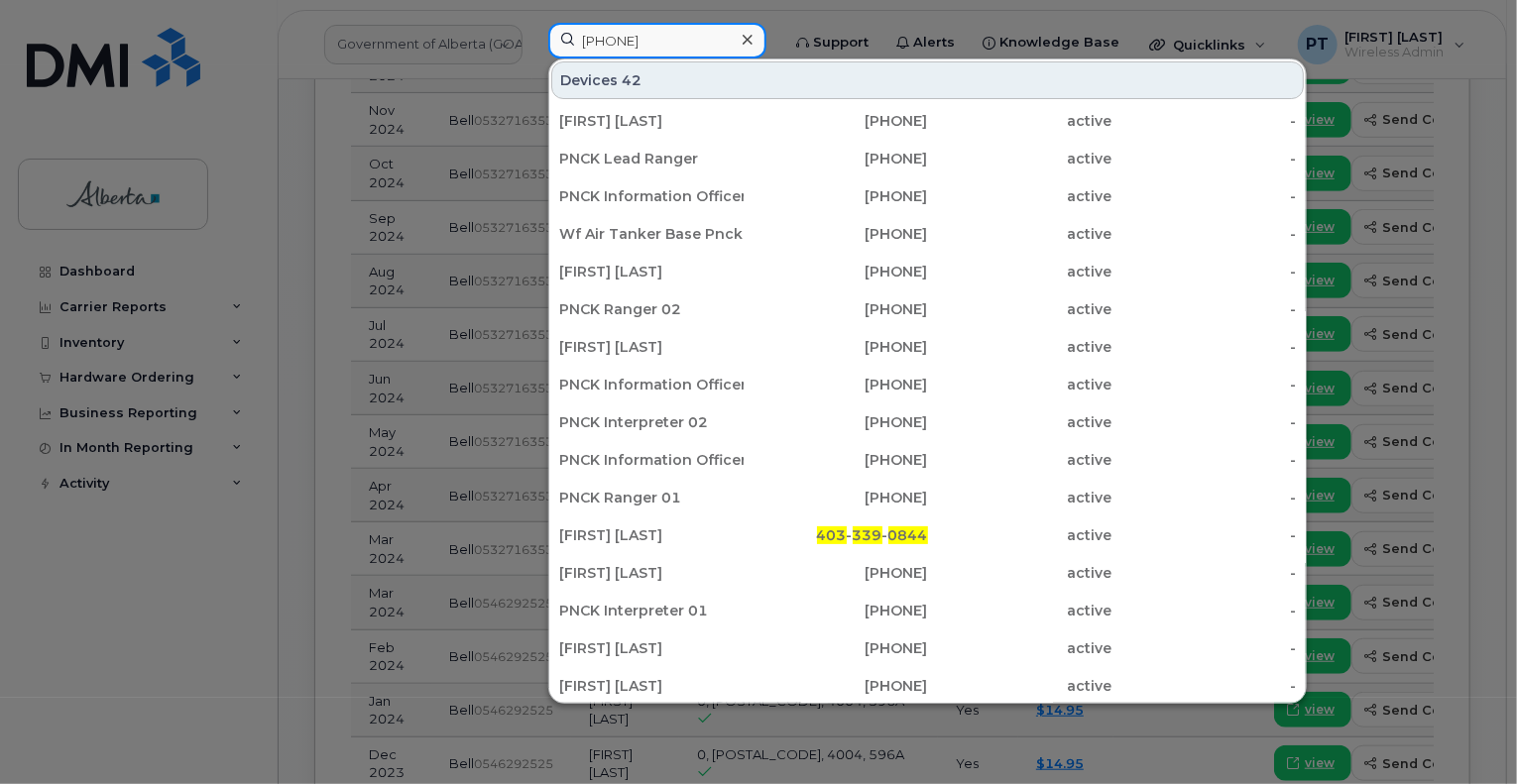 type on "[PHONE]" 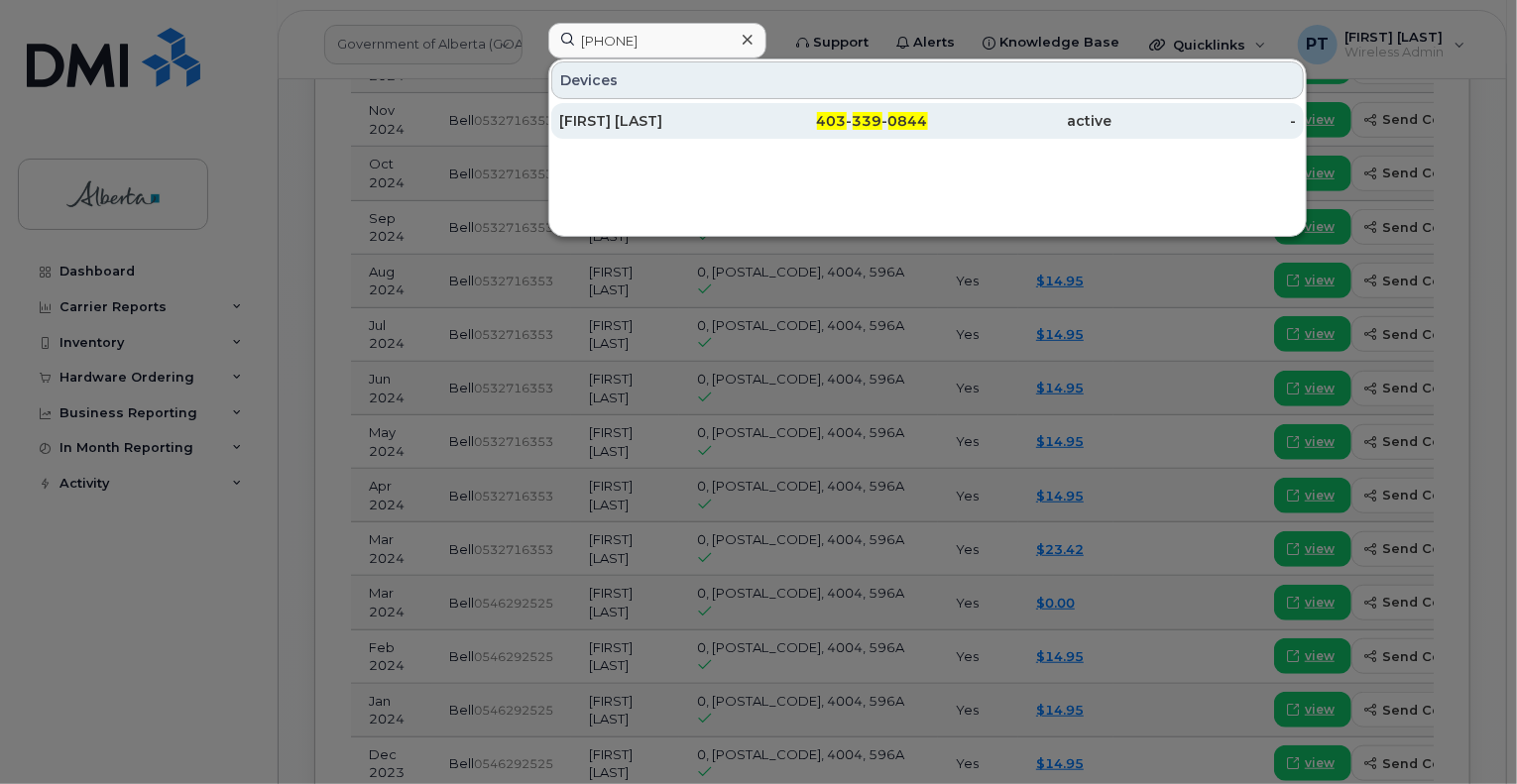 click on "[FIRST] [LAST]" at bounding box center (651, 121) 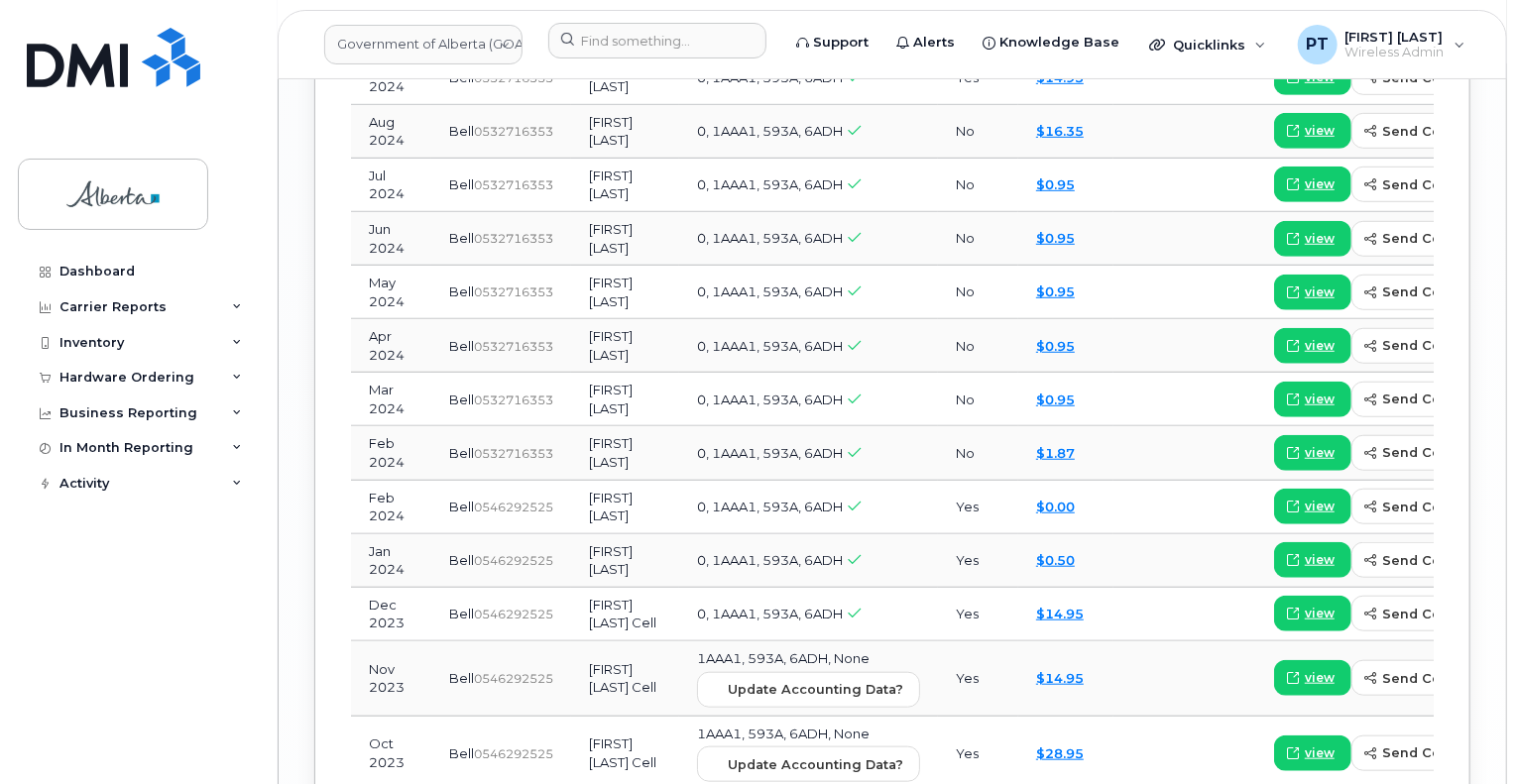 scroll, scrollTop: 2676, scrollLeft: 0, axis: vertical 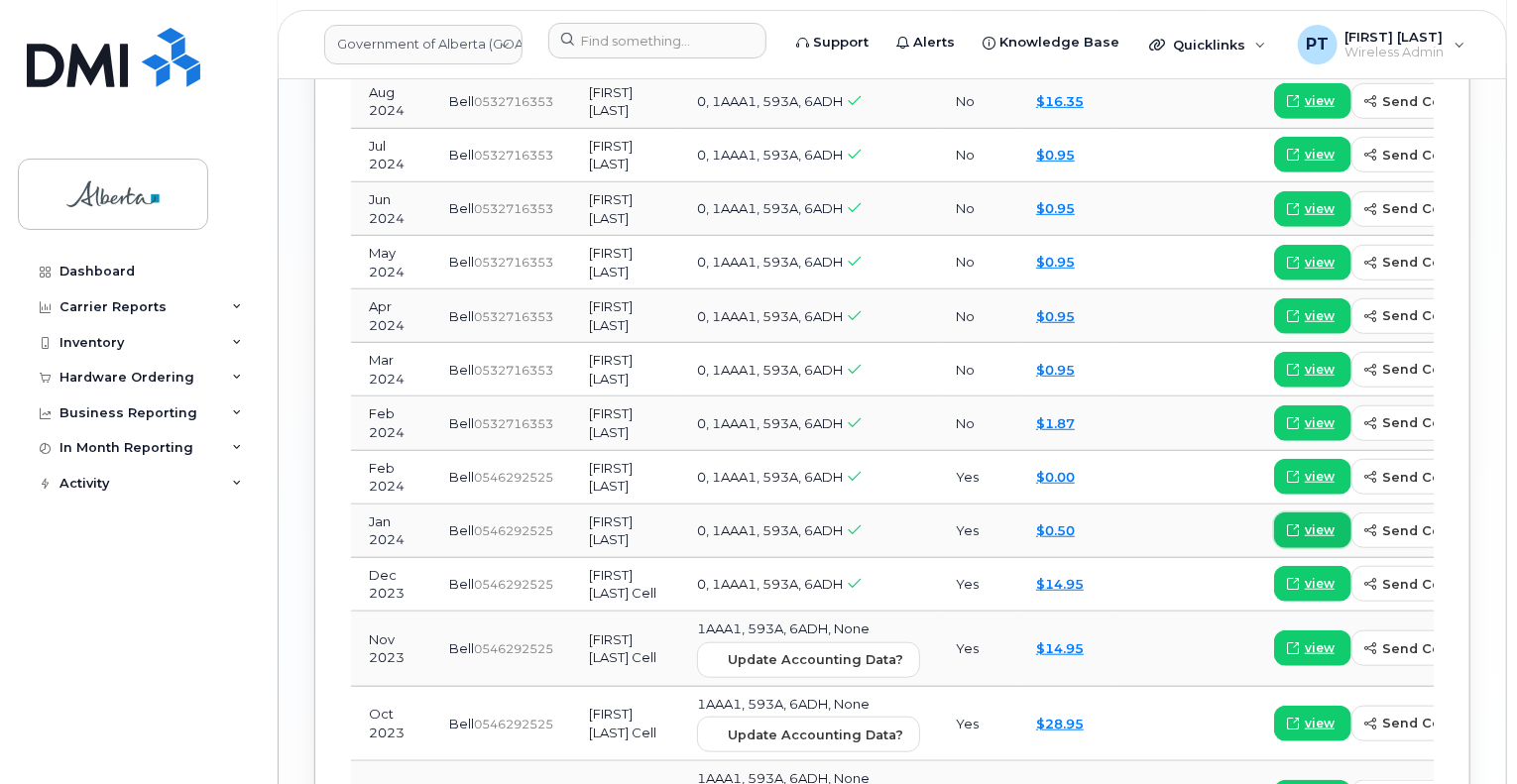 click on "view" at bounding box center (1320, 530) 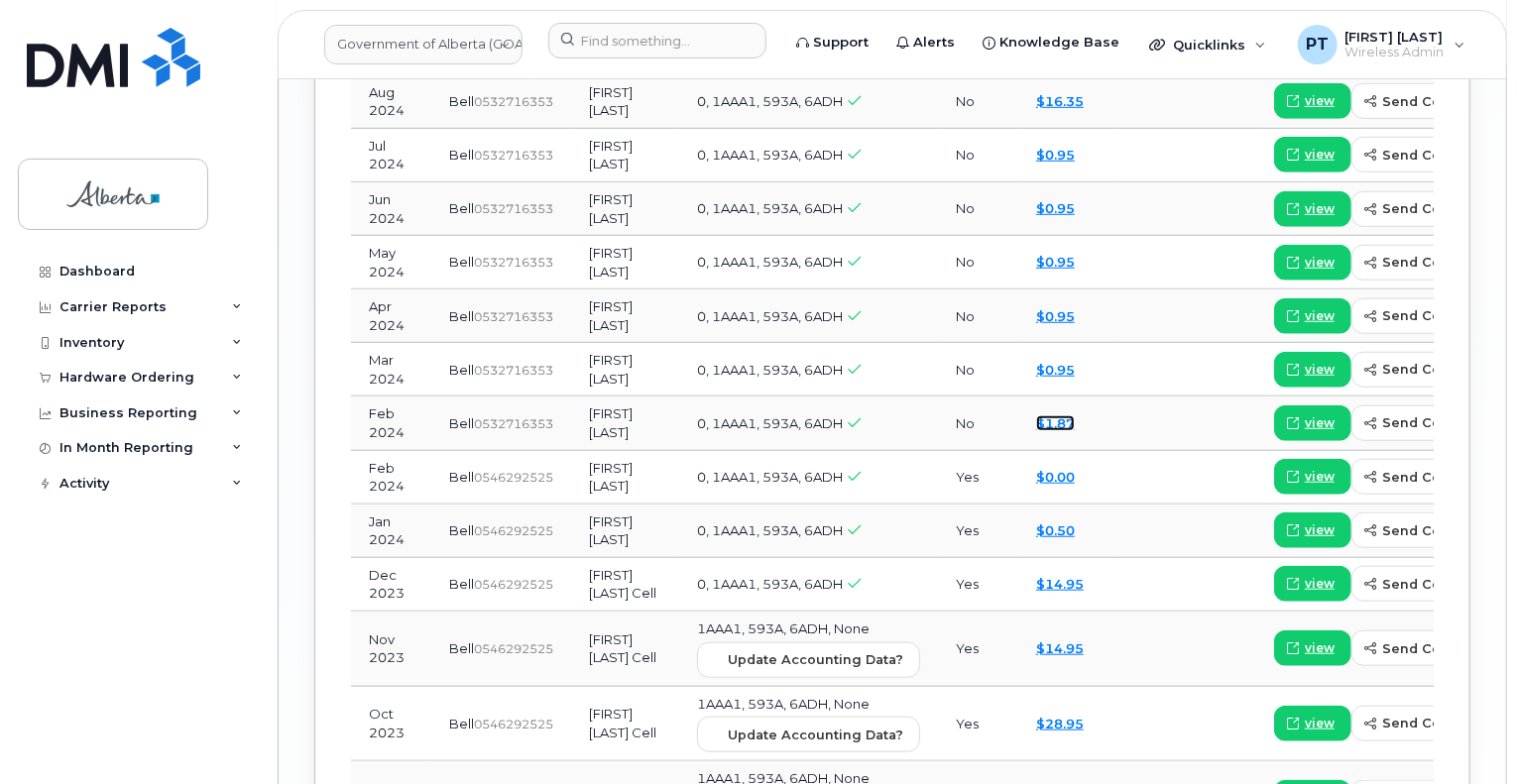 click on "$1.87" at bounding box center (1055, 423) 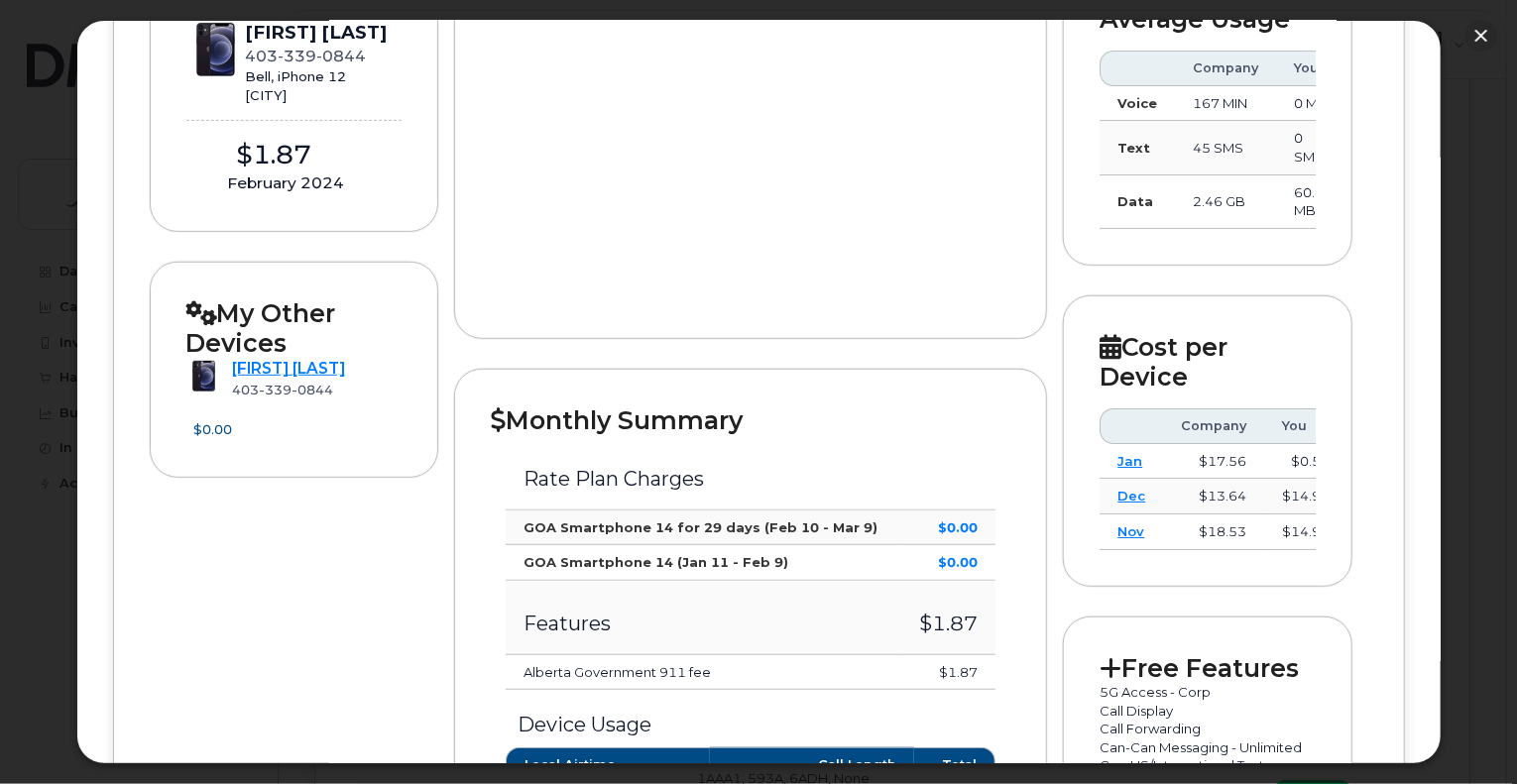 scroll, scrollTop: 198, scrollLeft: 0, axis: vertical 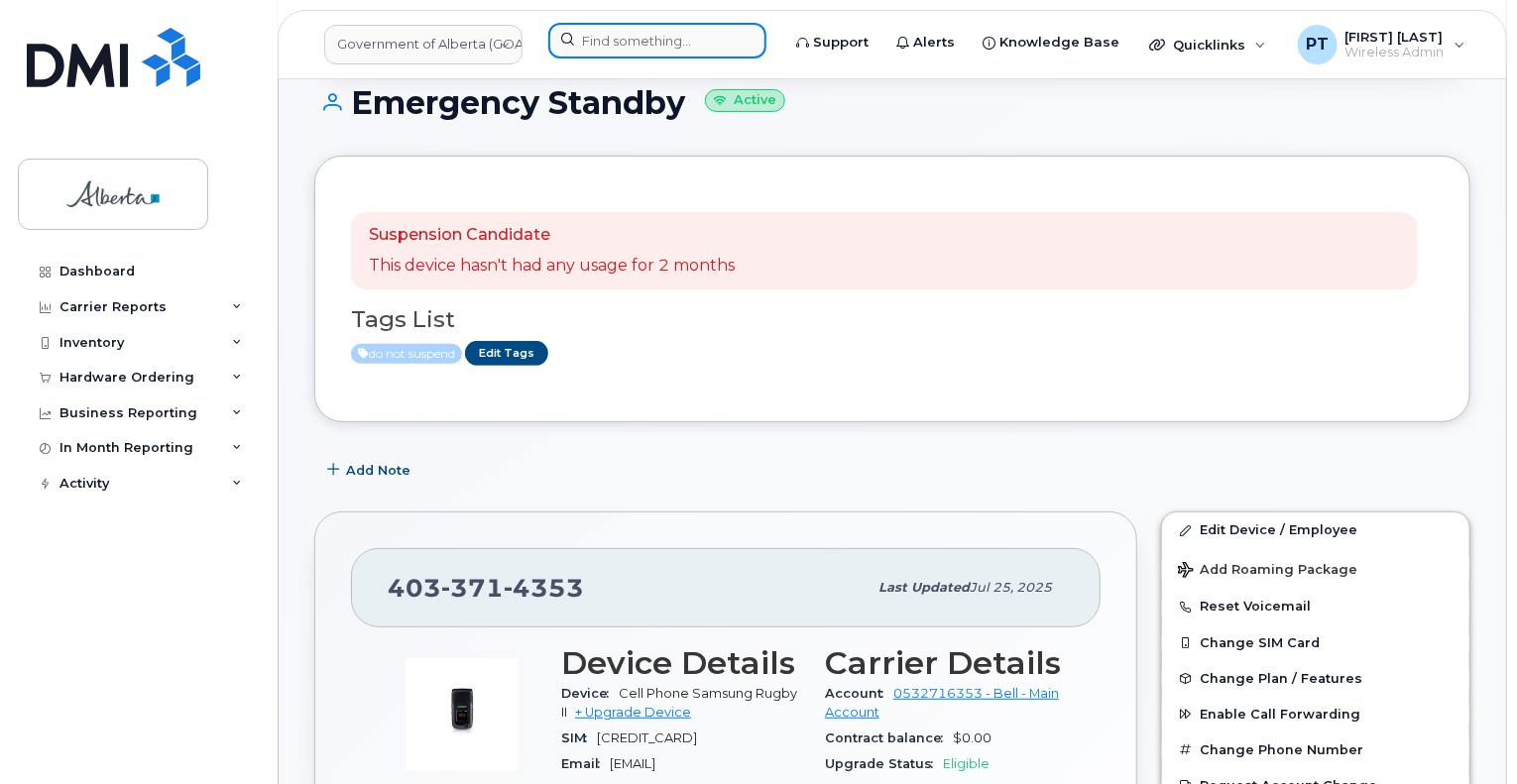 click at bounding box center [657, 41] 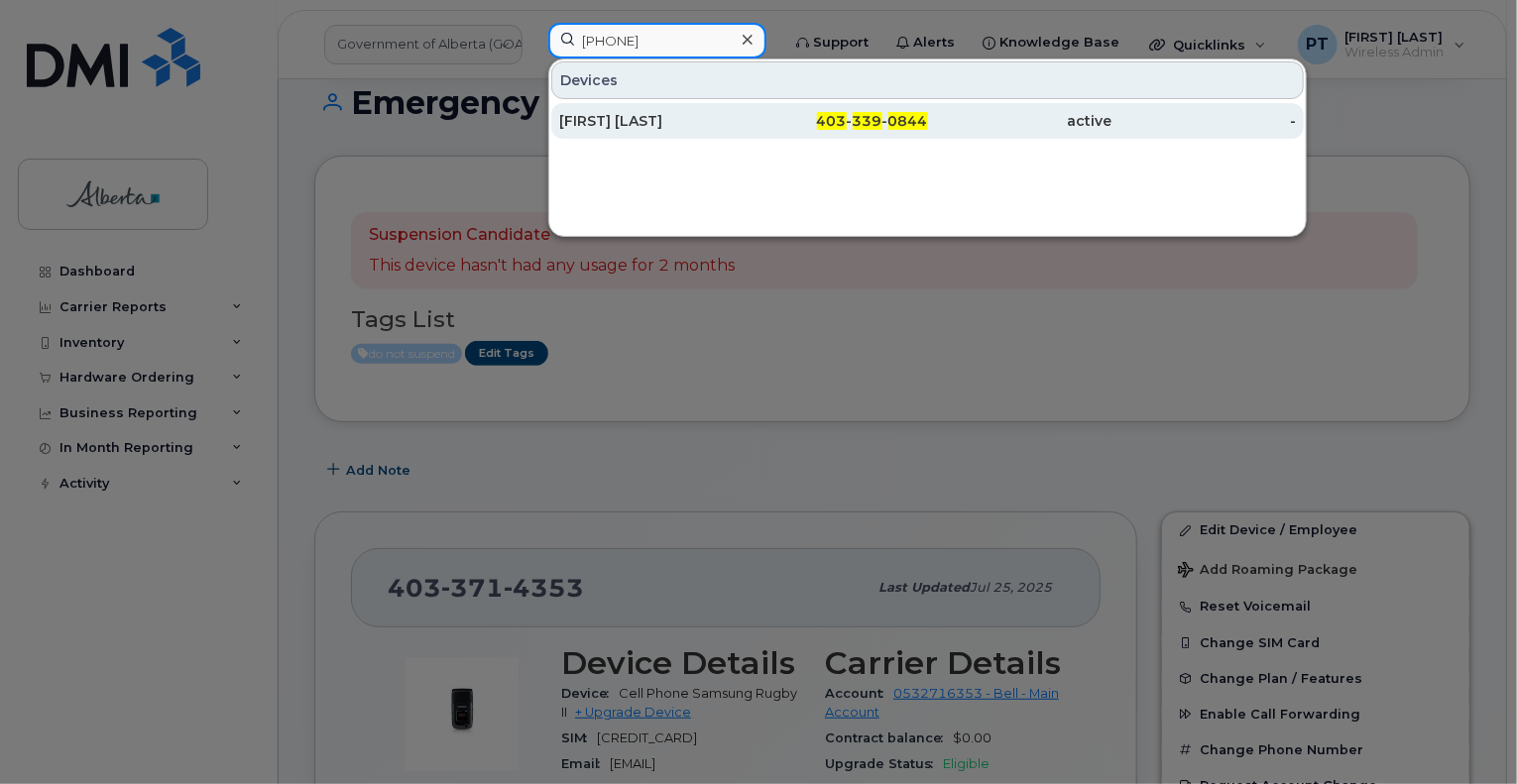type on "4033390844" 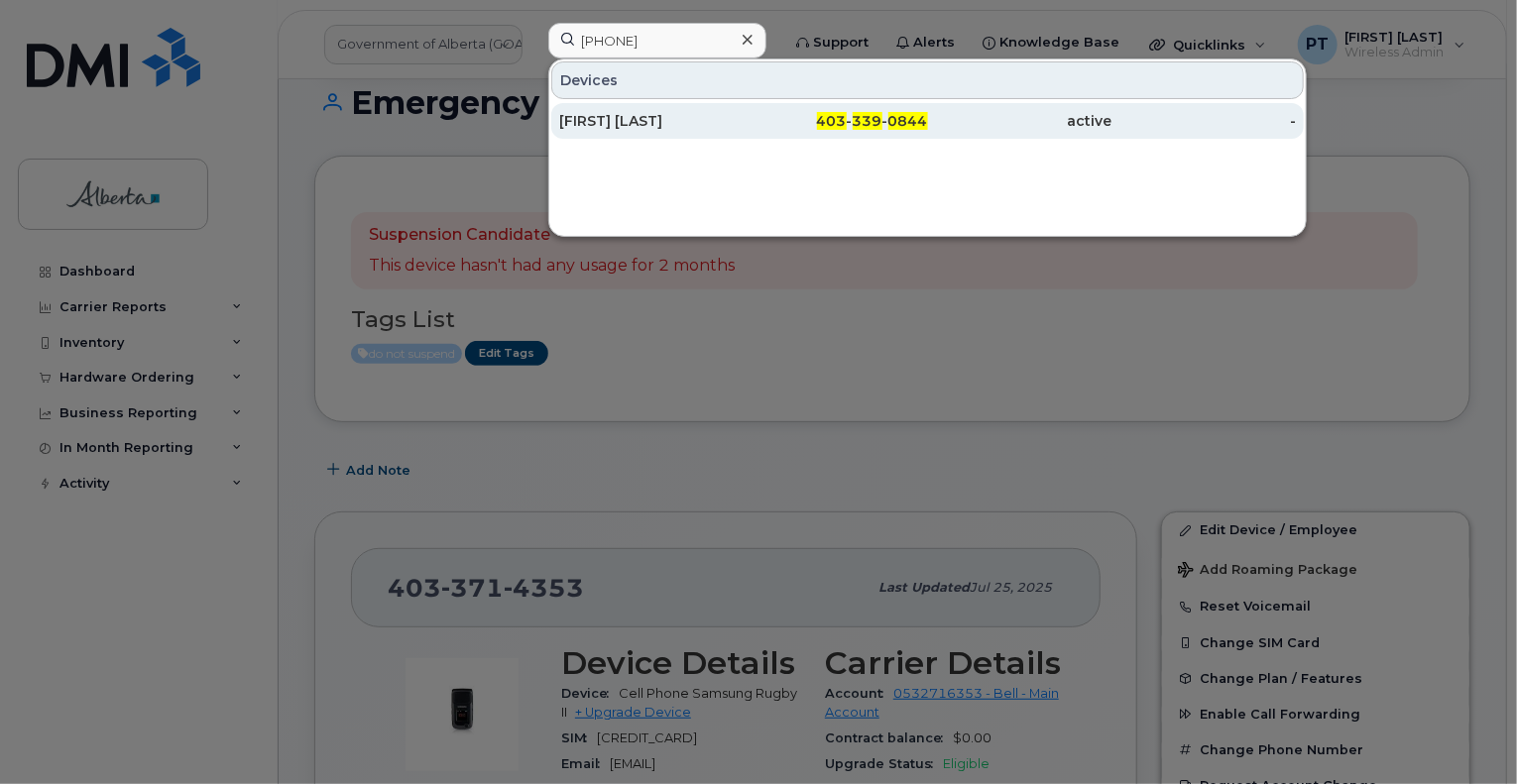 click on "[FIRST] [LAST]" at bounding box center [651, 121] 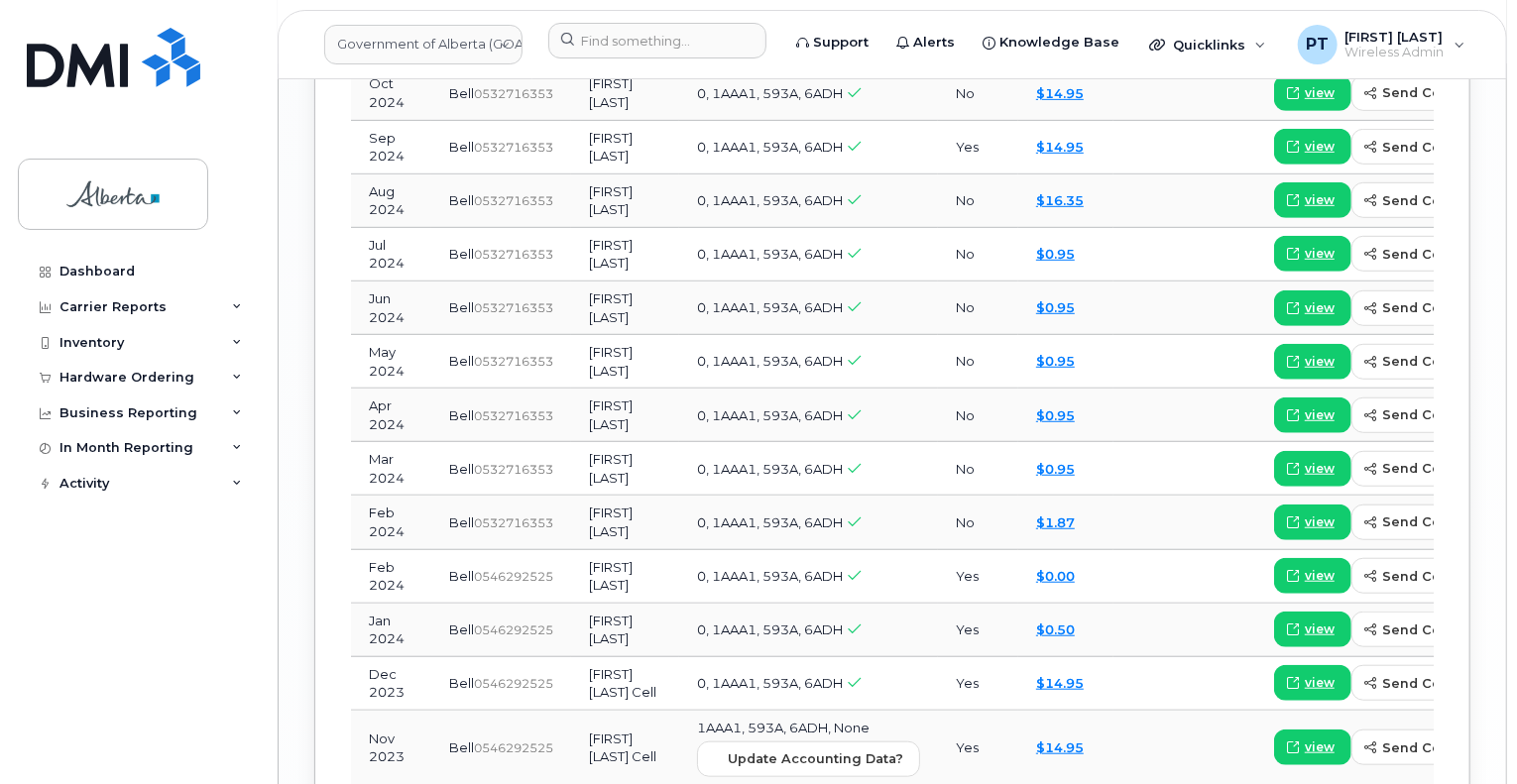 scroll, scrollTop: 2775, scrollLeft: 0, axis: vertical 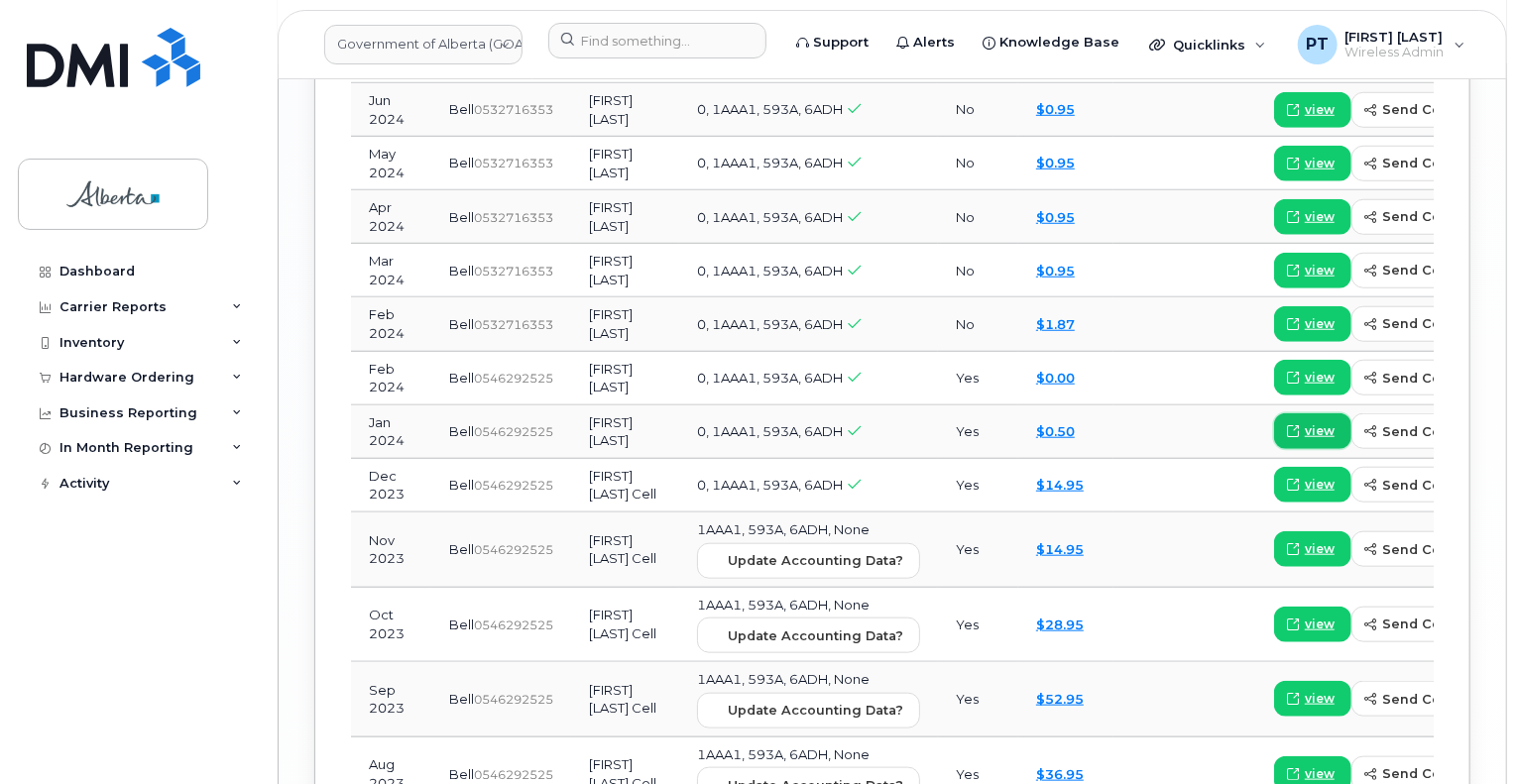 click on "view" at bounding box center [1320, 431] 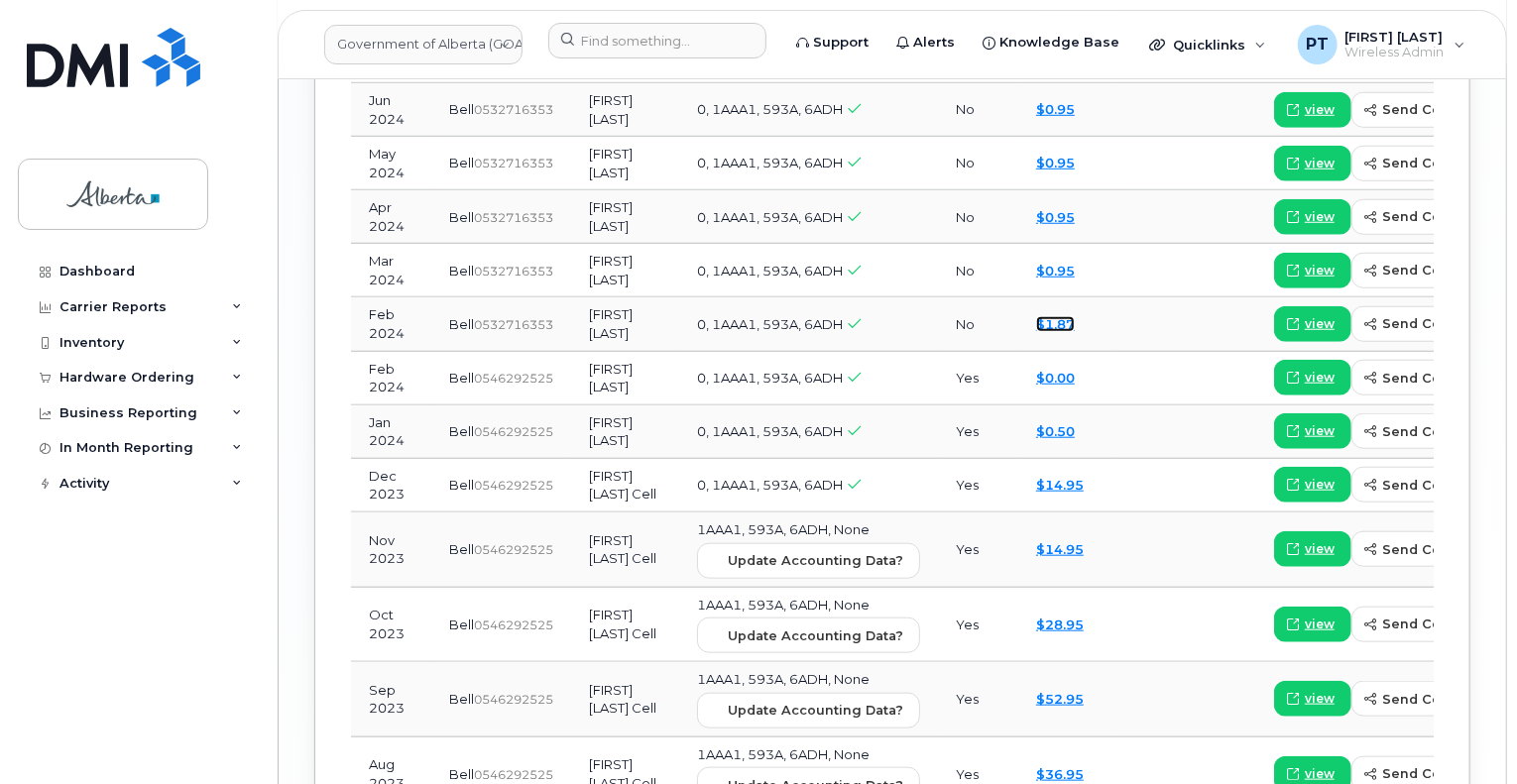 click on "$1.87" at bounding box center [1055, 324] 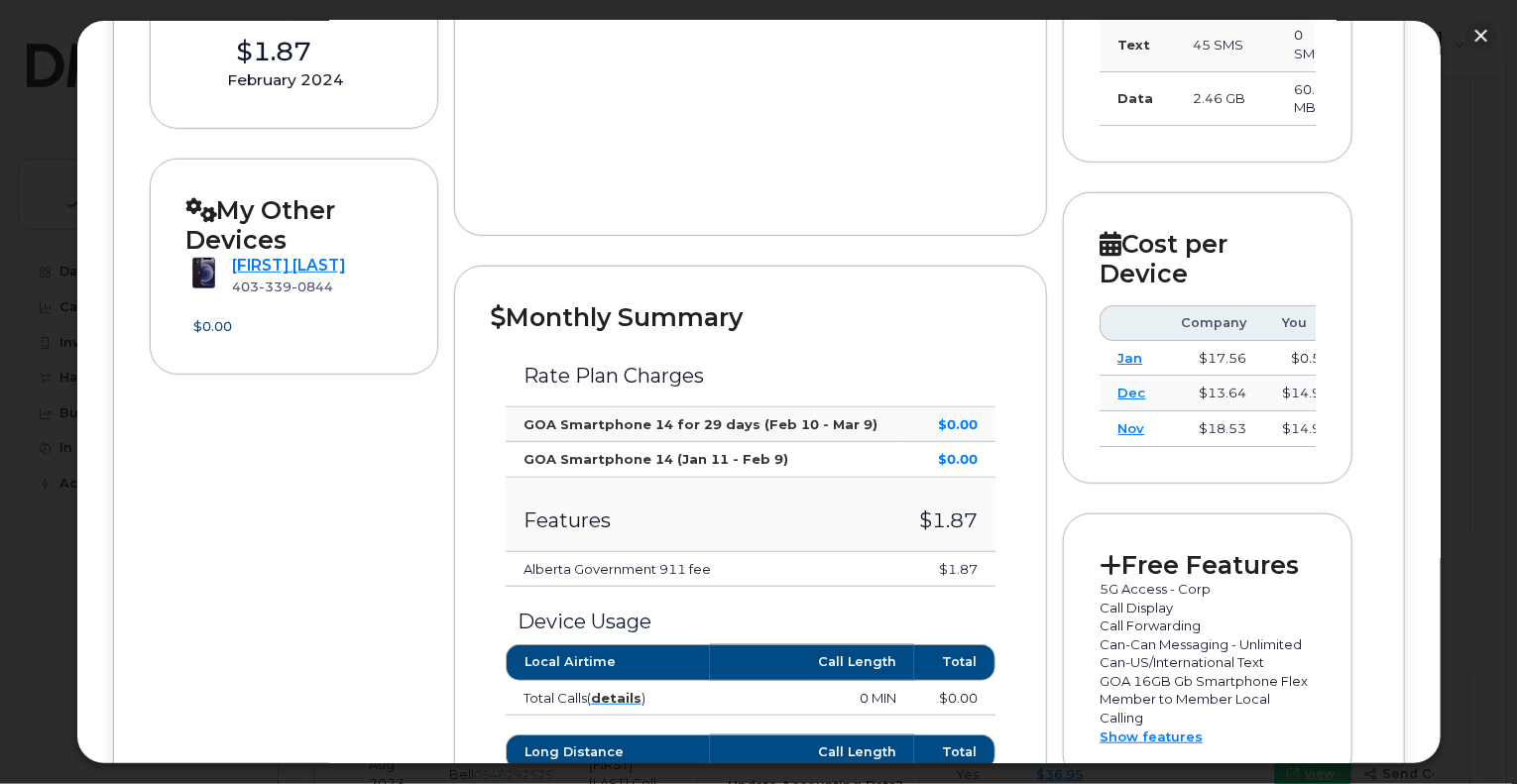 scroll, scrollTop: 496, scrollLeft: 0, axis: vertical 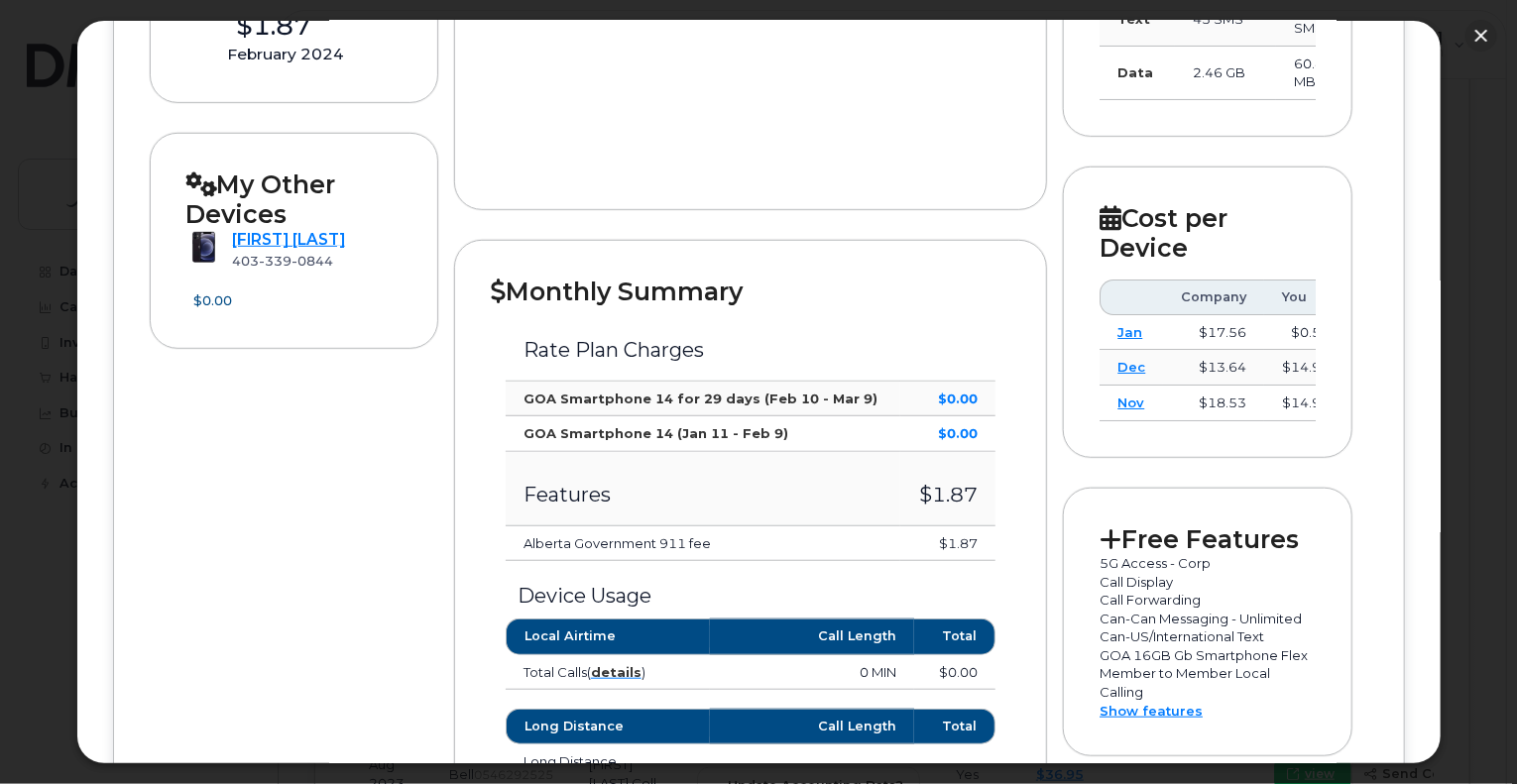 click at bounding box center (751, 24) 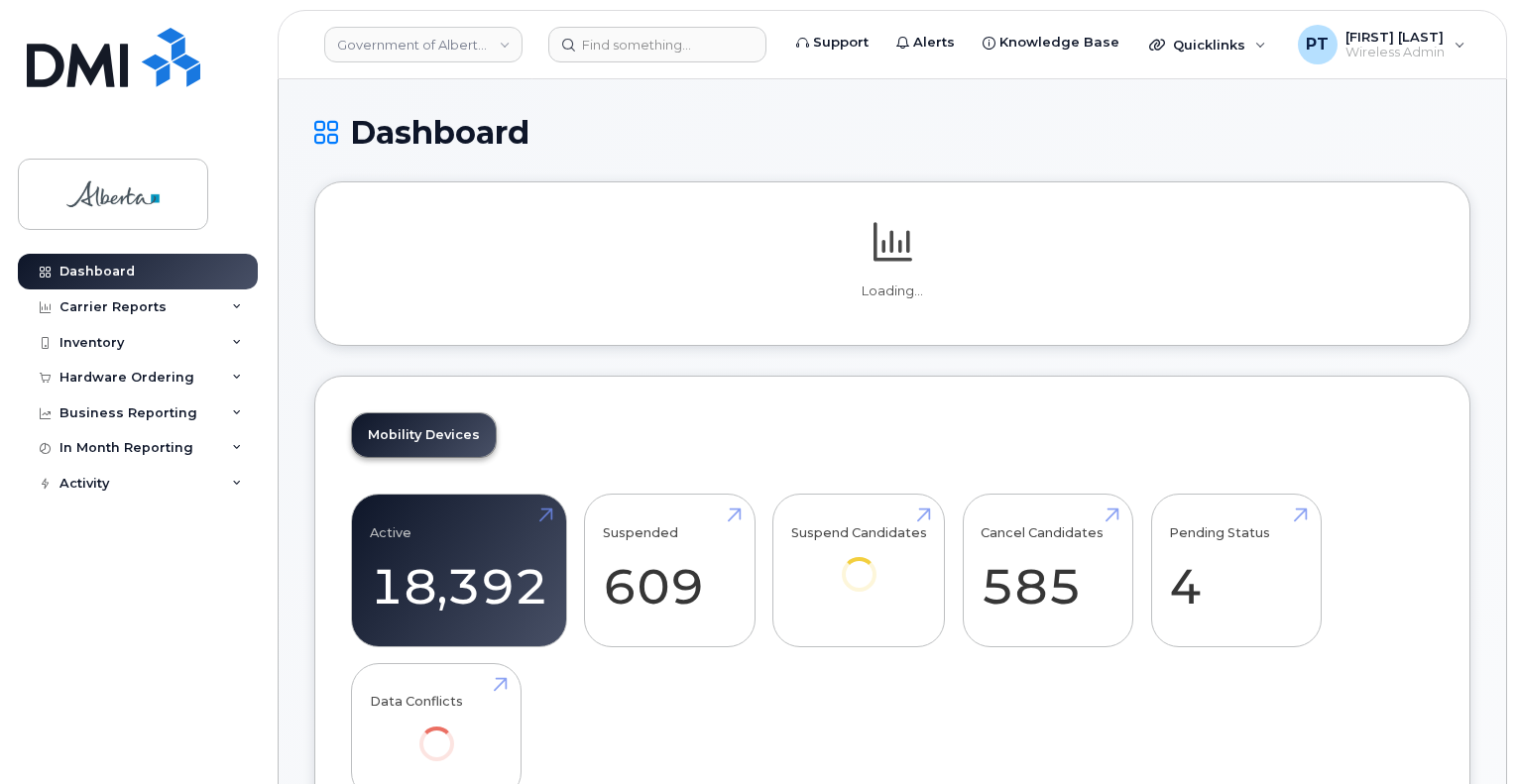 scroll, scrollTop: 0, scrollLeft: 0, axis: both 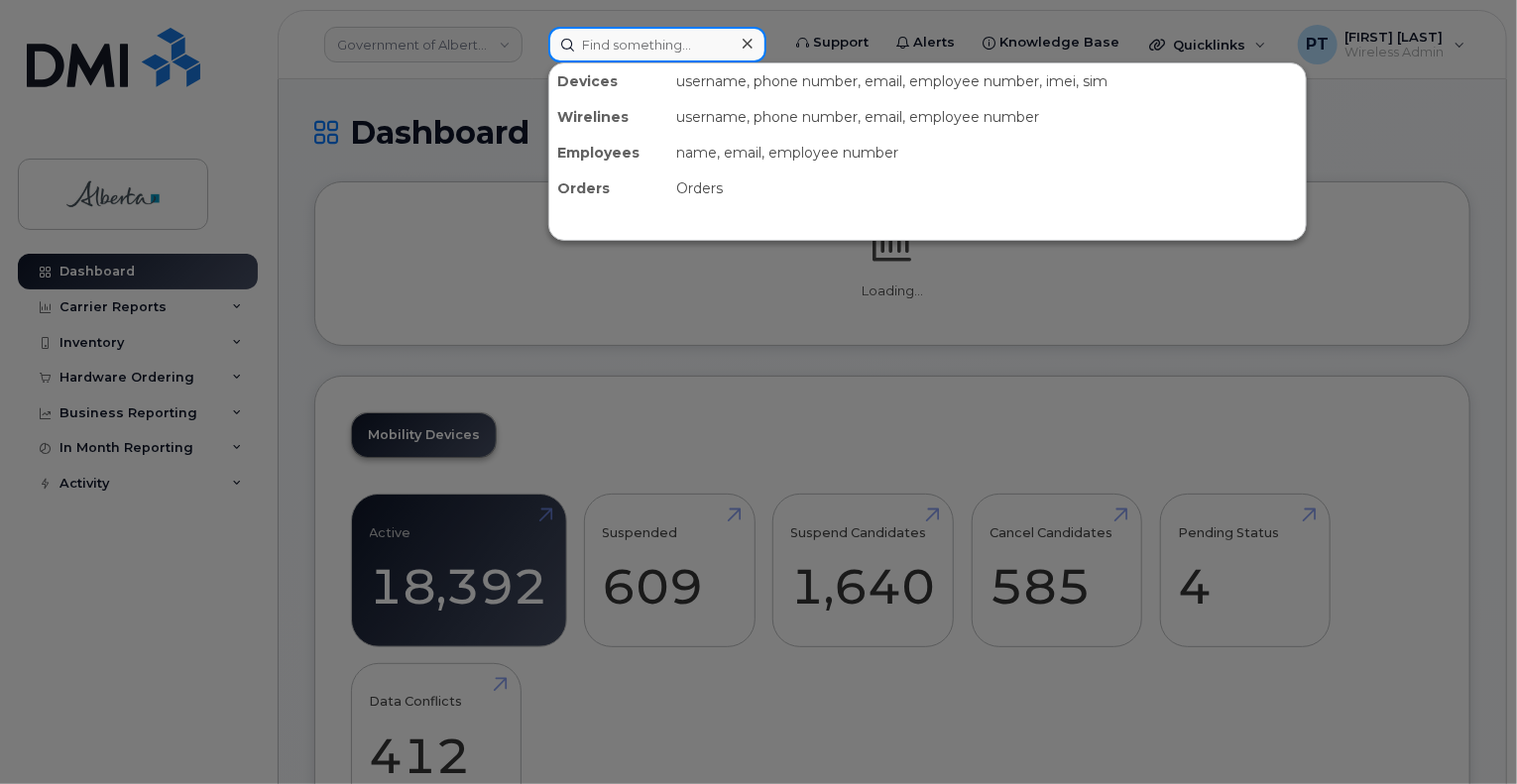 click at bounding box center (657, 45) 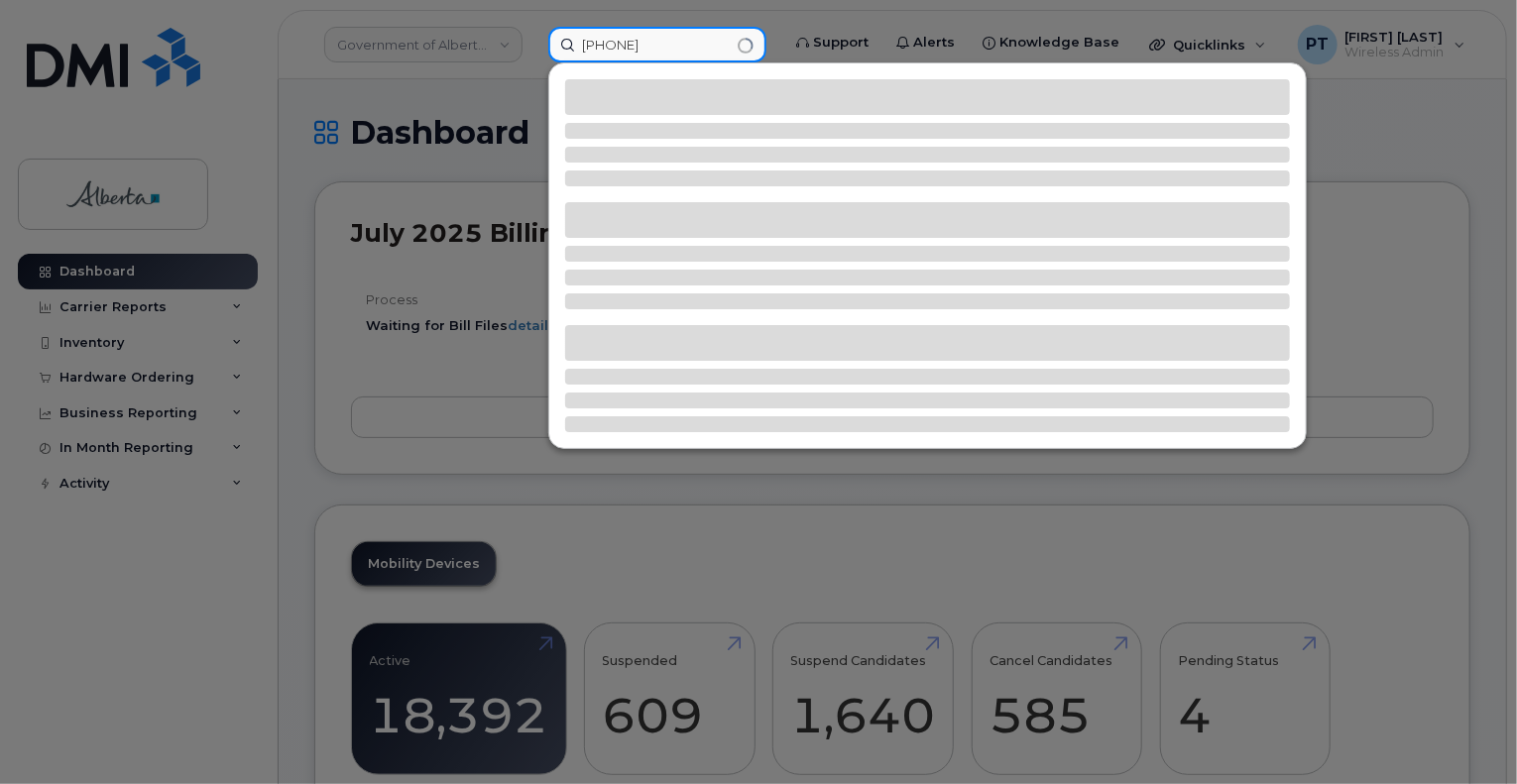 type on "[PHONE]" 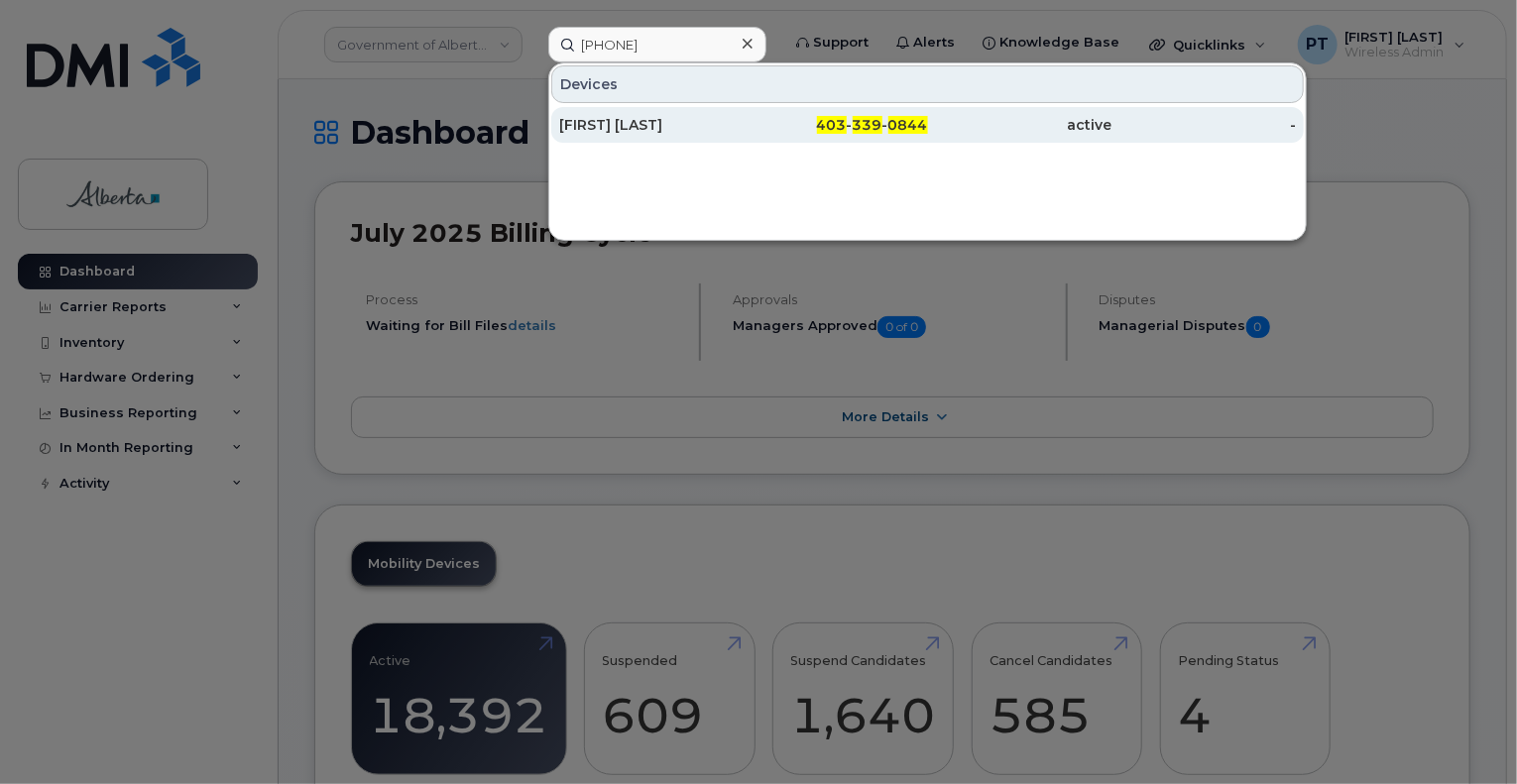 click on "[FIRST] [LAST]" at bounding box center [651, 125] 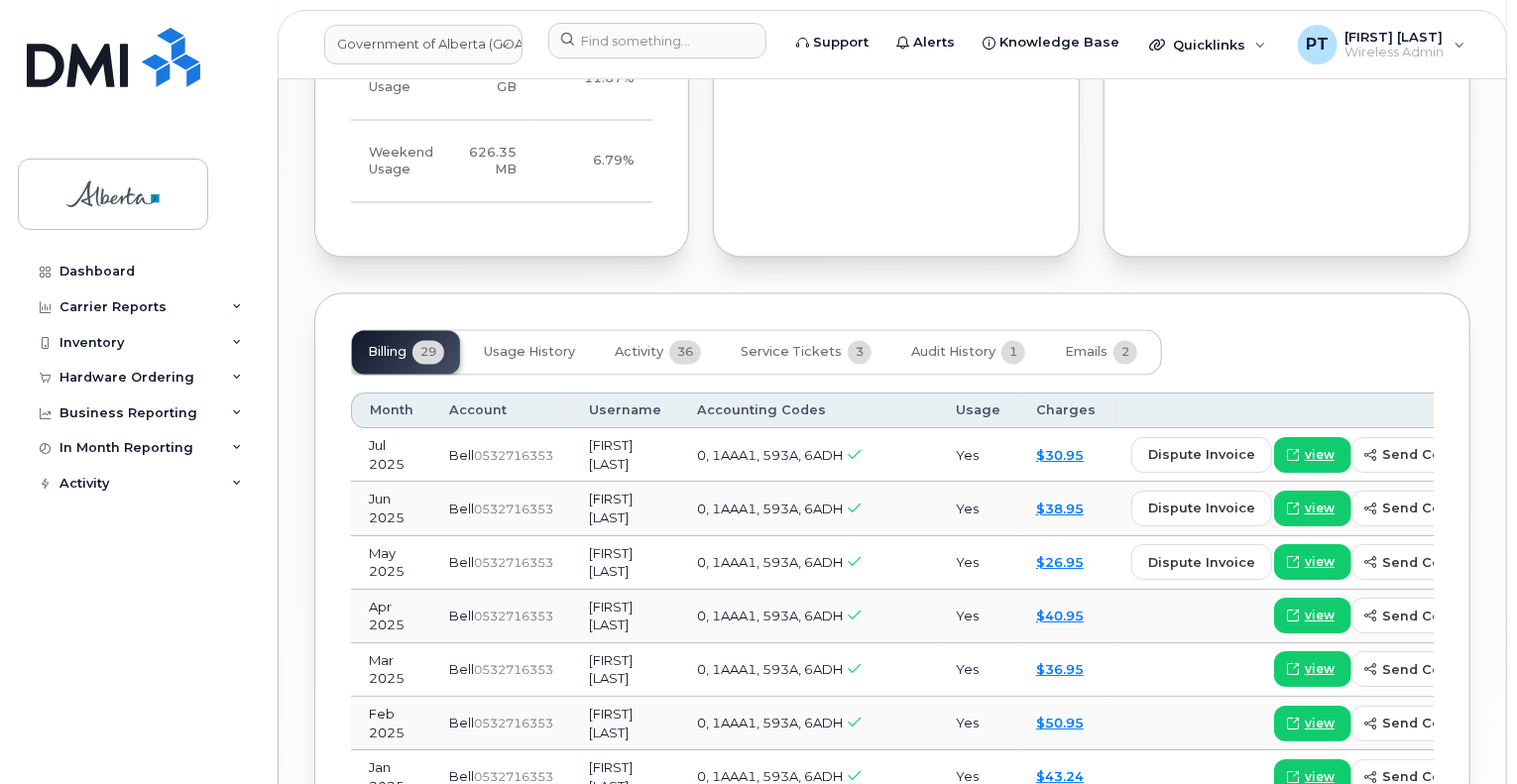 scroll, scrollTop: 1982, scrollLeft: 0, axis: vertical 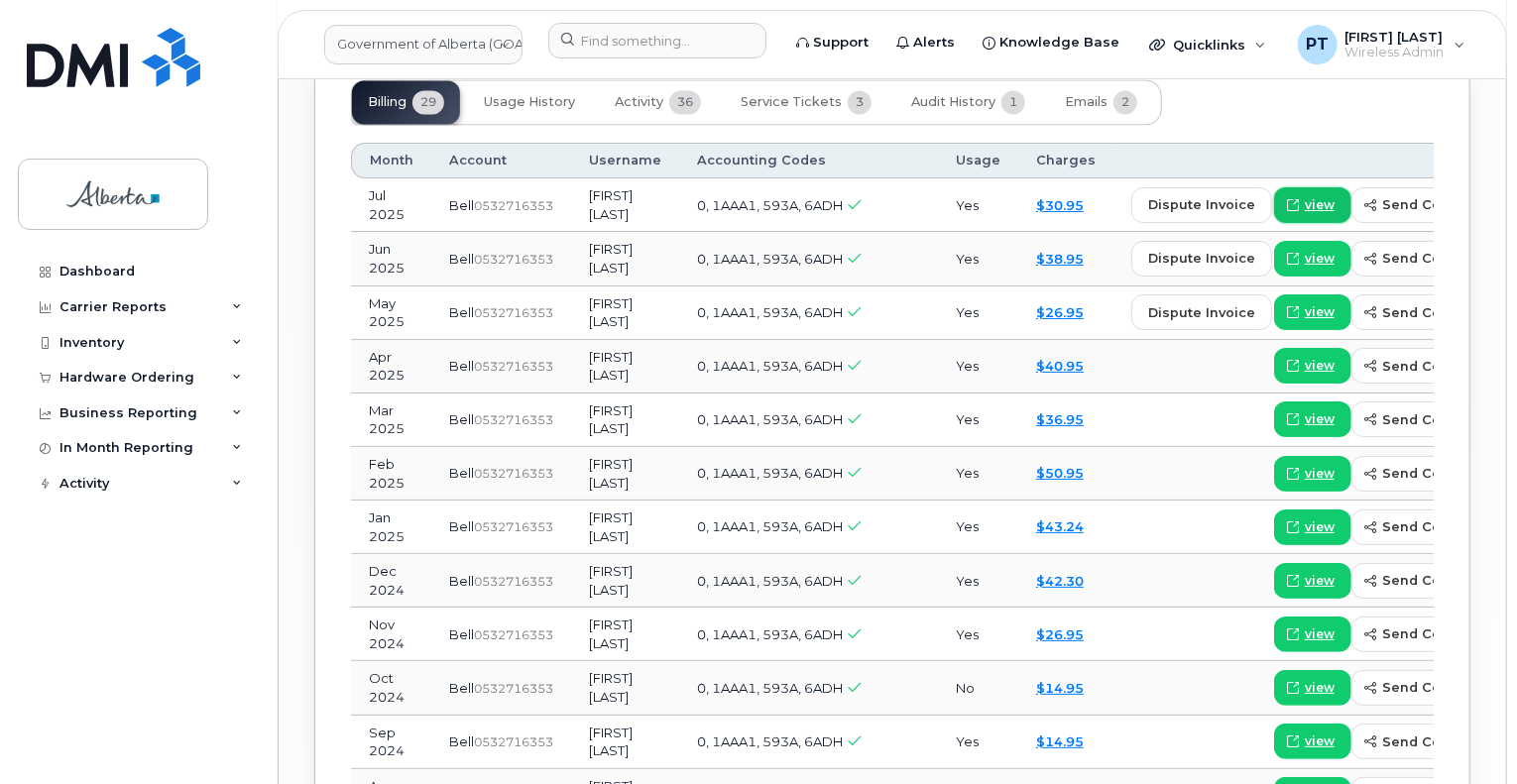 click on "view" at bounding box center (1320, 205) 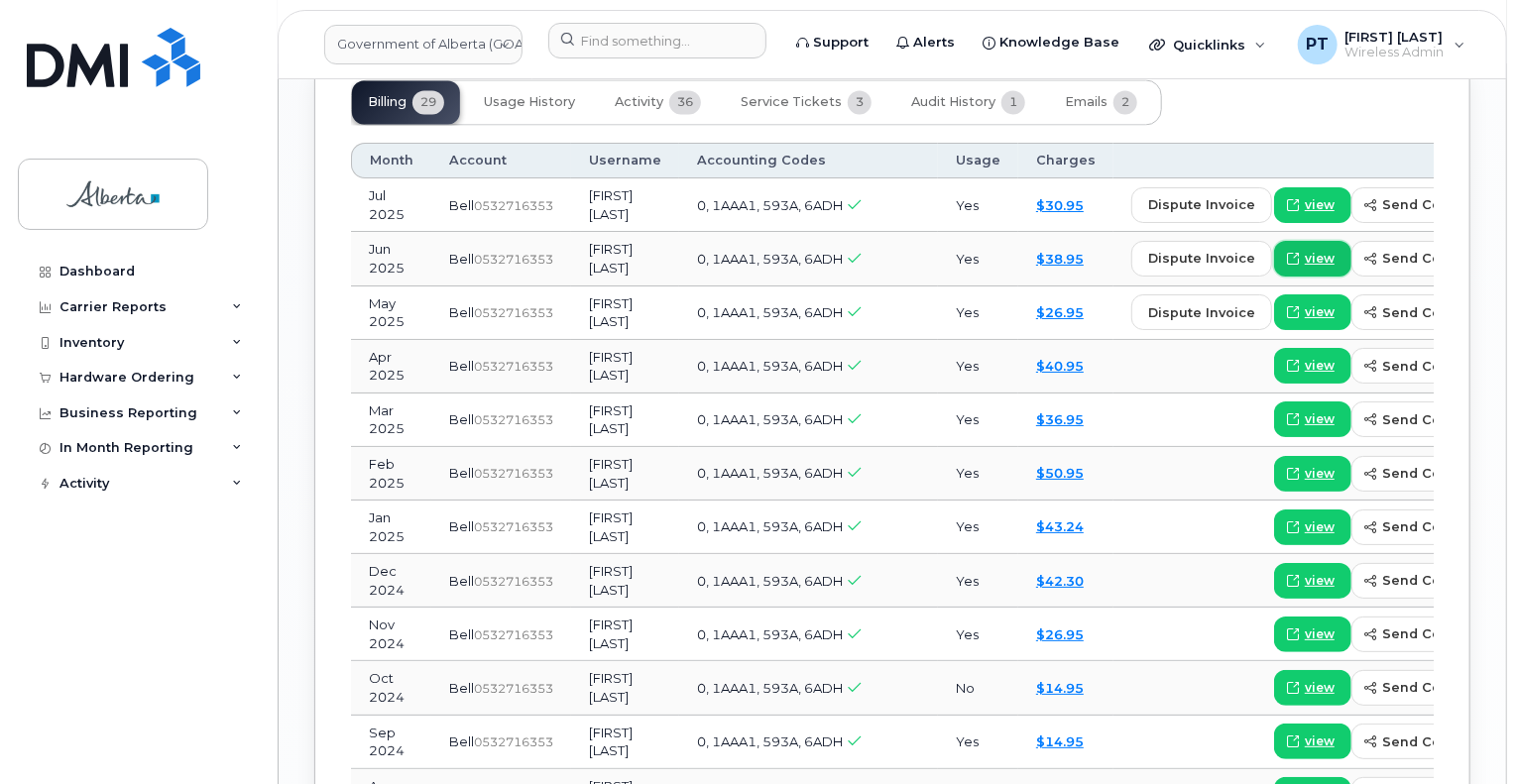 click on "view" at bounding box center (1320, 259) 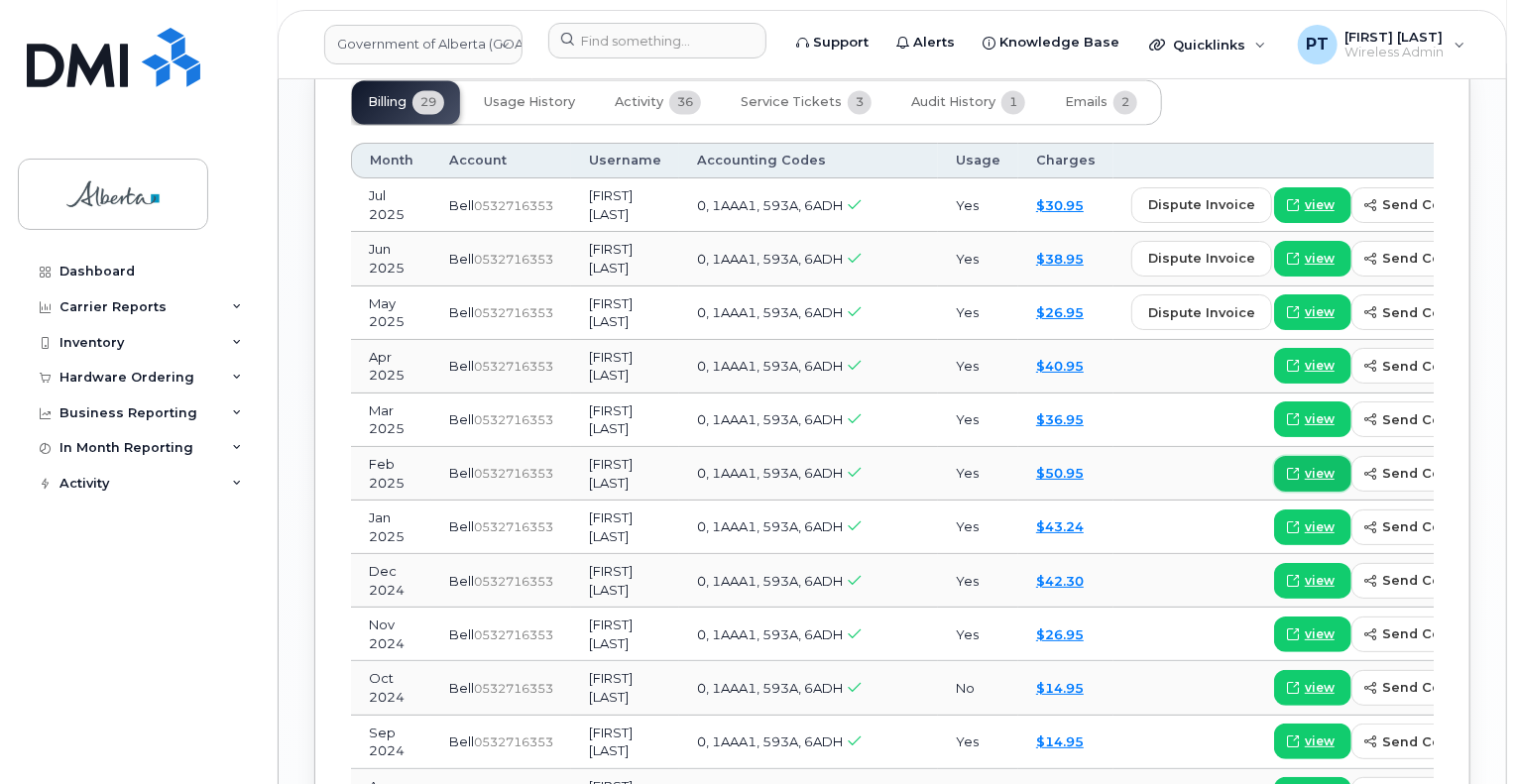 click on "view" at bounding box center [1320, 474] 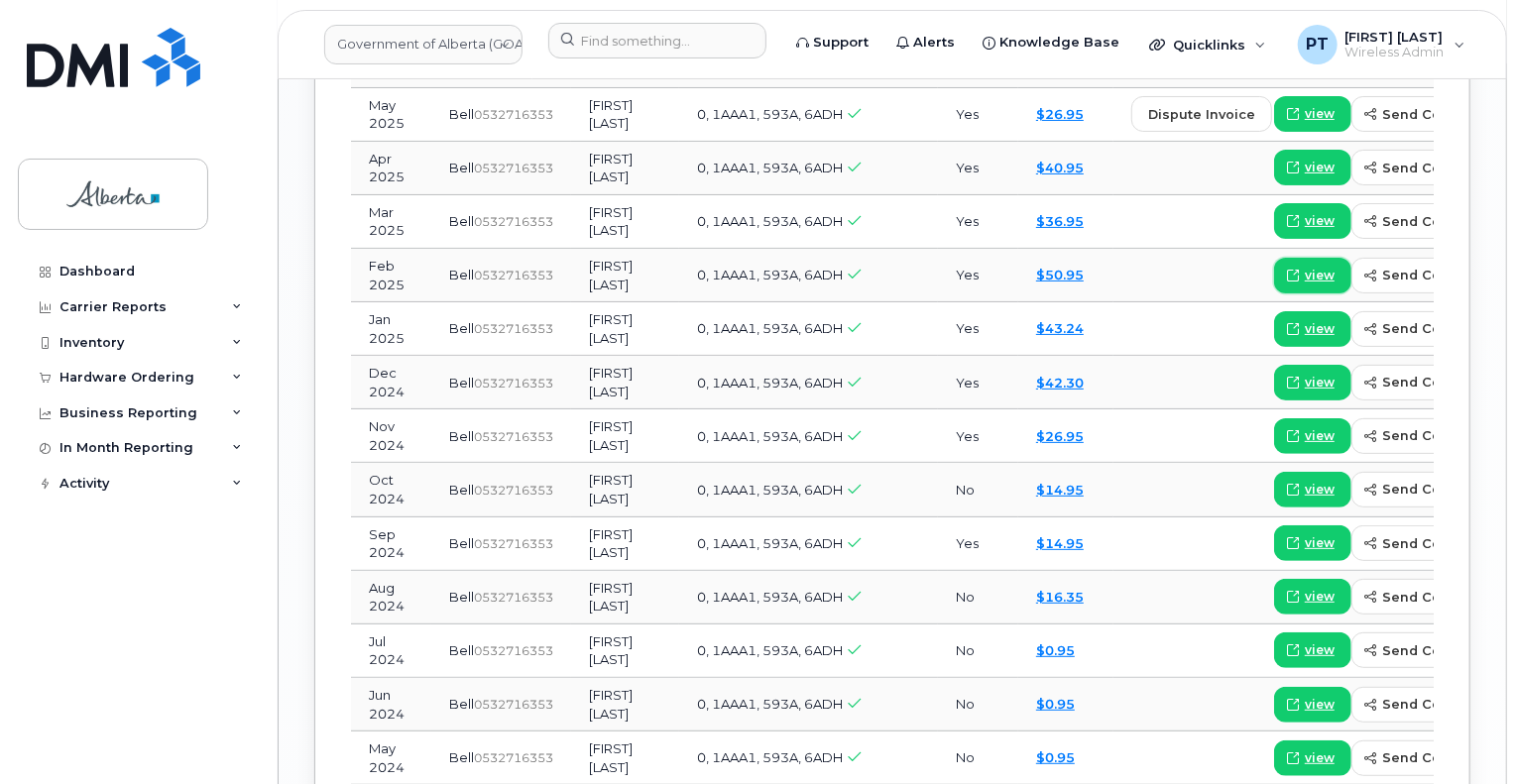scroll, scrollTop: 2280, scrollLeft: 0, axis: vertical 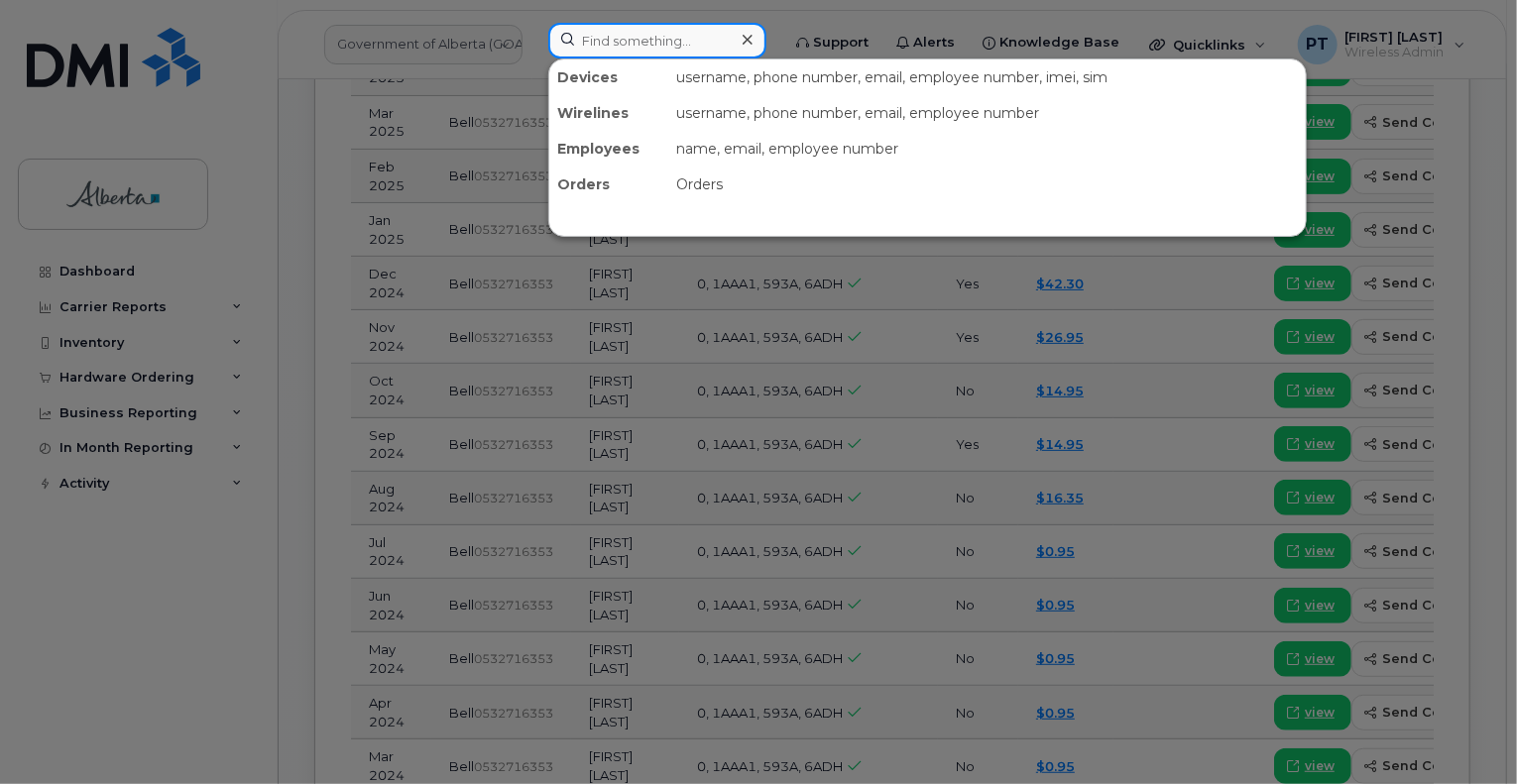 click at bounding box center (657, 41) 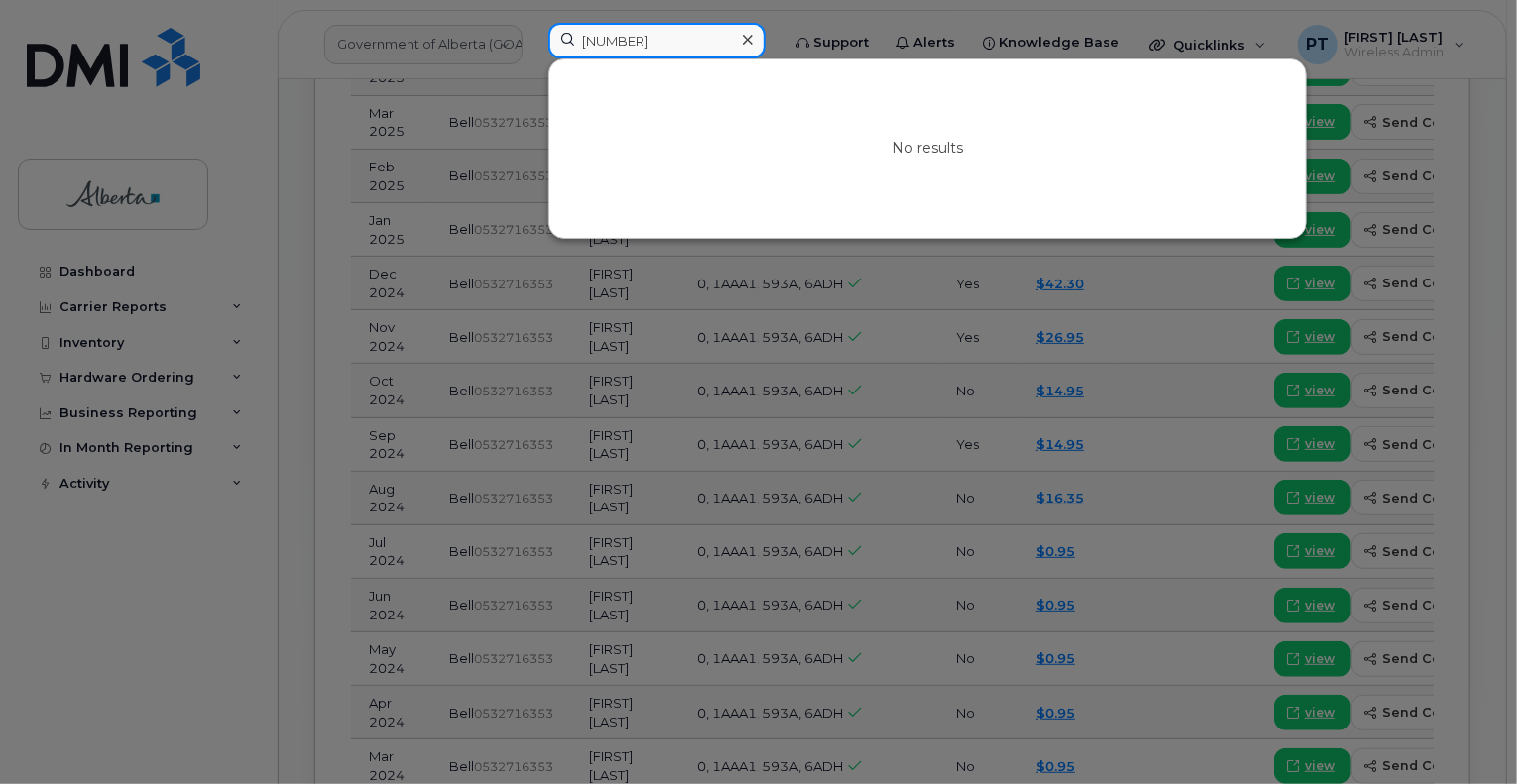 type on "546292525" 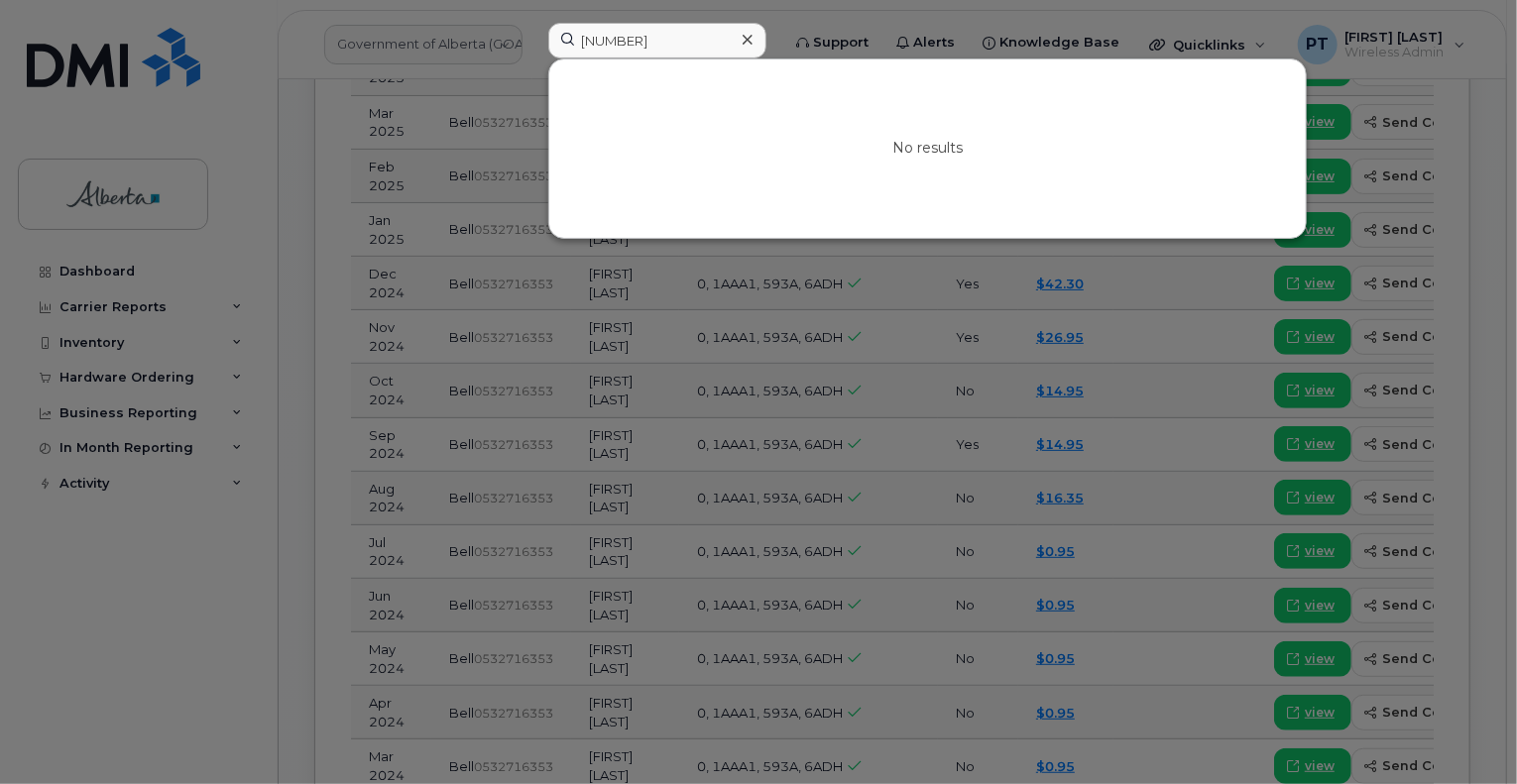 drag, startPoint x: 757, startPoint y: 37, endPoint x: 718, endPoint y: 42, distance: 39.319207 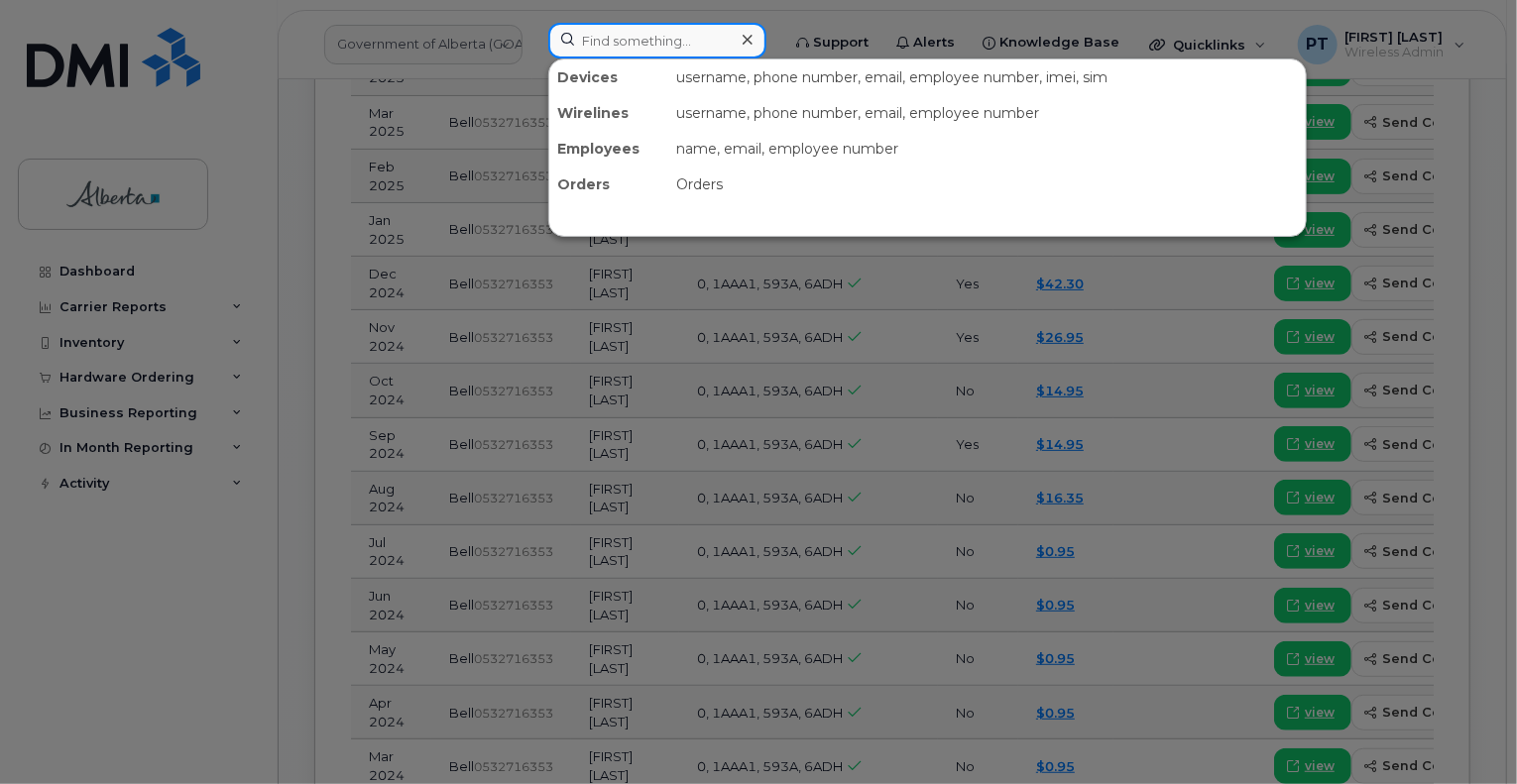 paste on "7809837483" 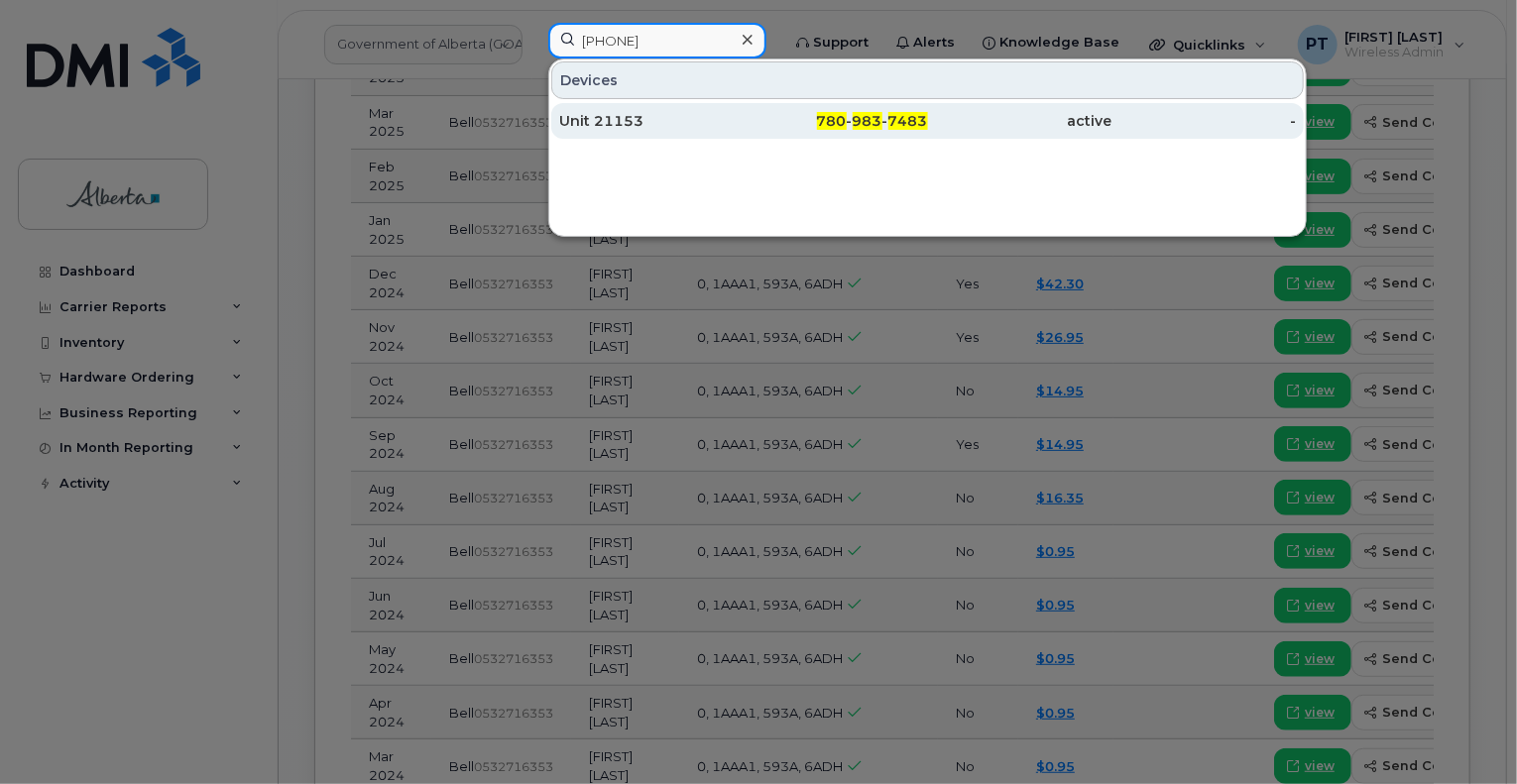 type on "7809837483" 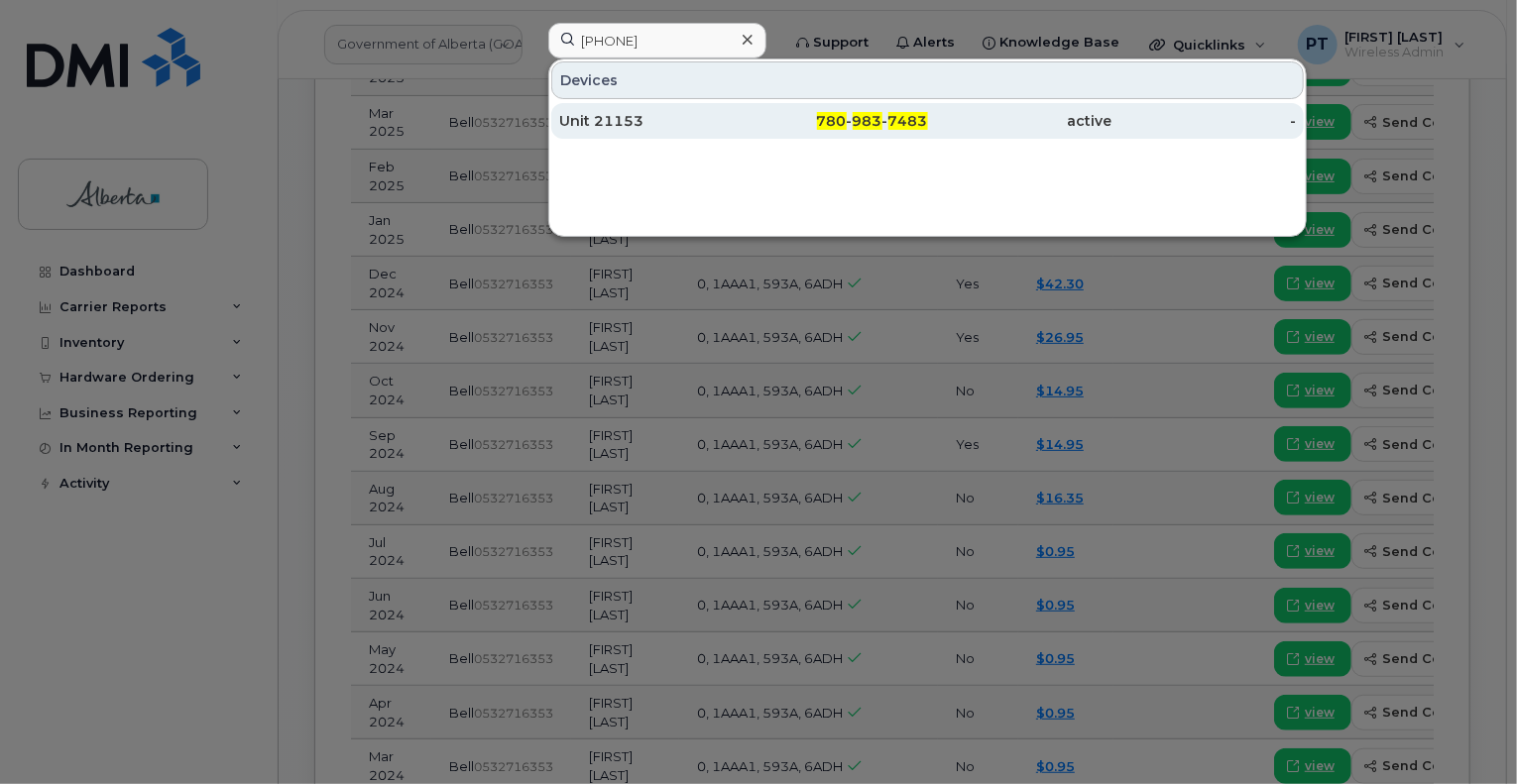 click on "Unit 21153" at bounding box center (651, 121) 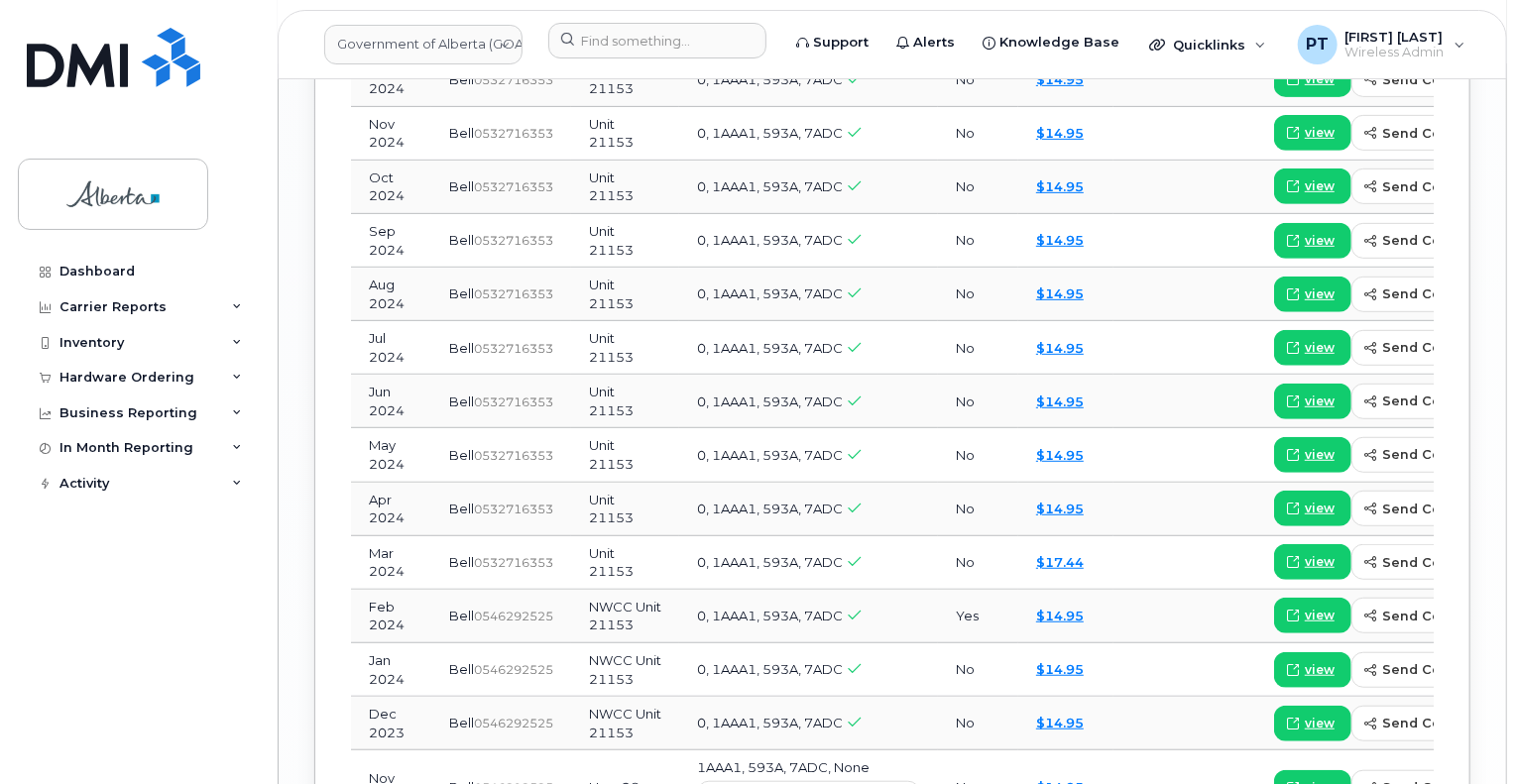scroll, scrollTop: 2775, scrollLeft: 0, axis: vertical 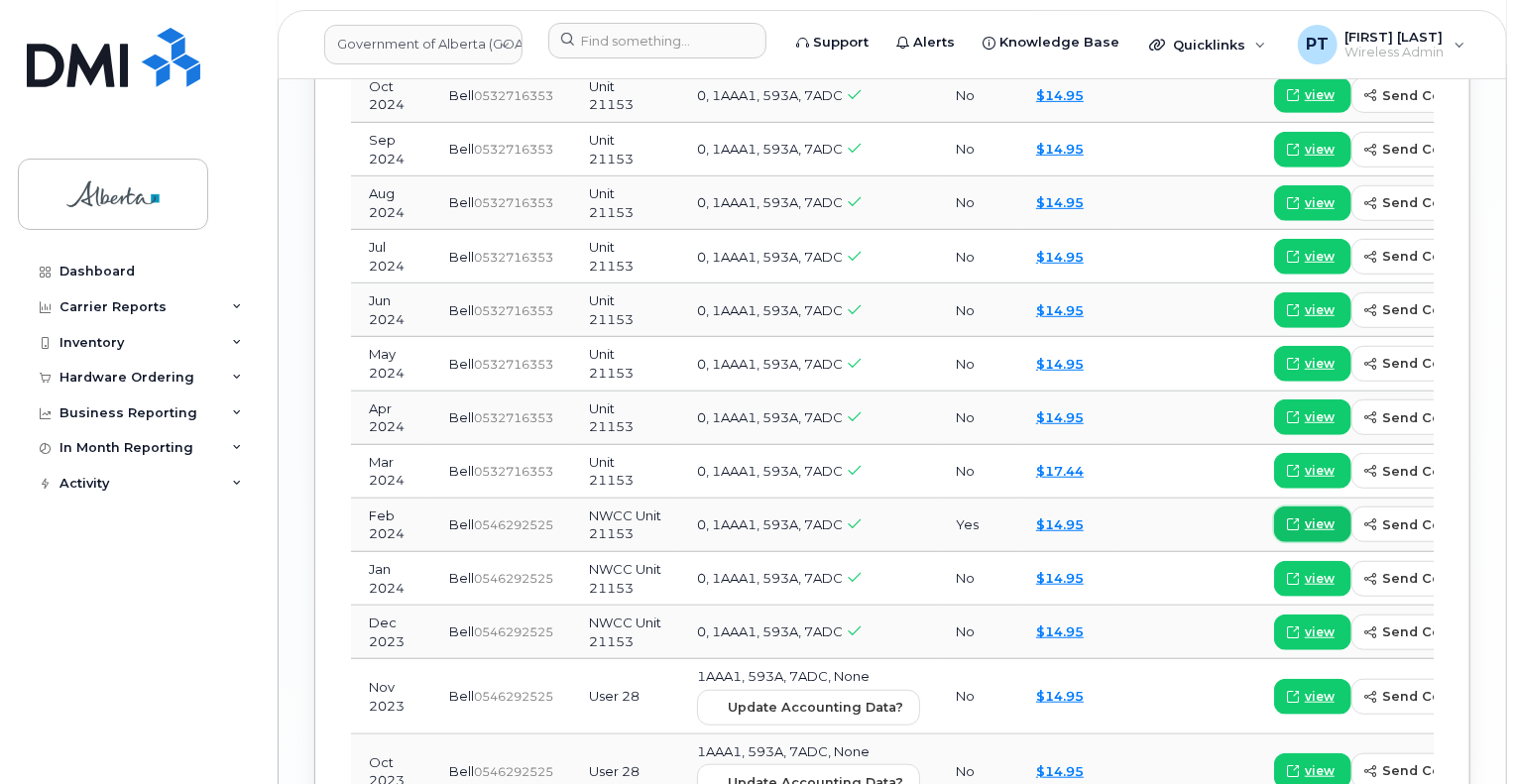 click on "view" at bounding box center (1320, 524) 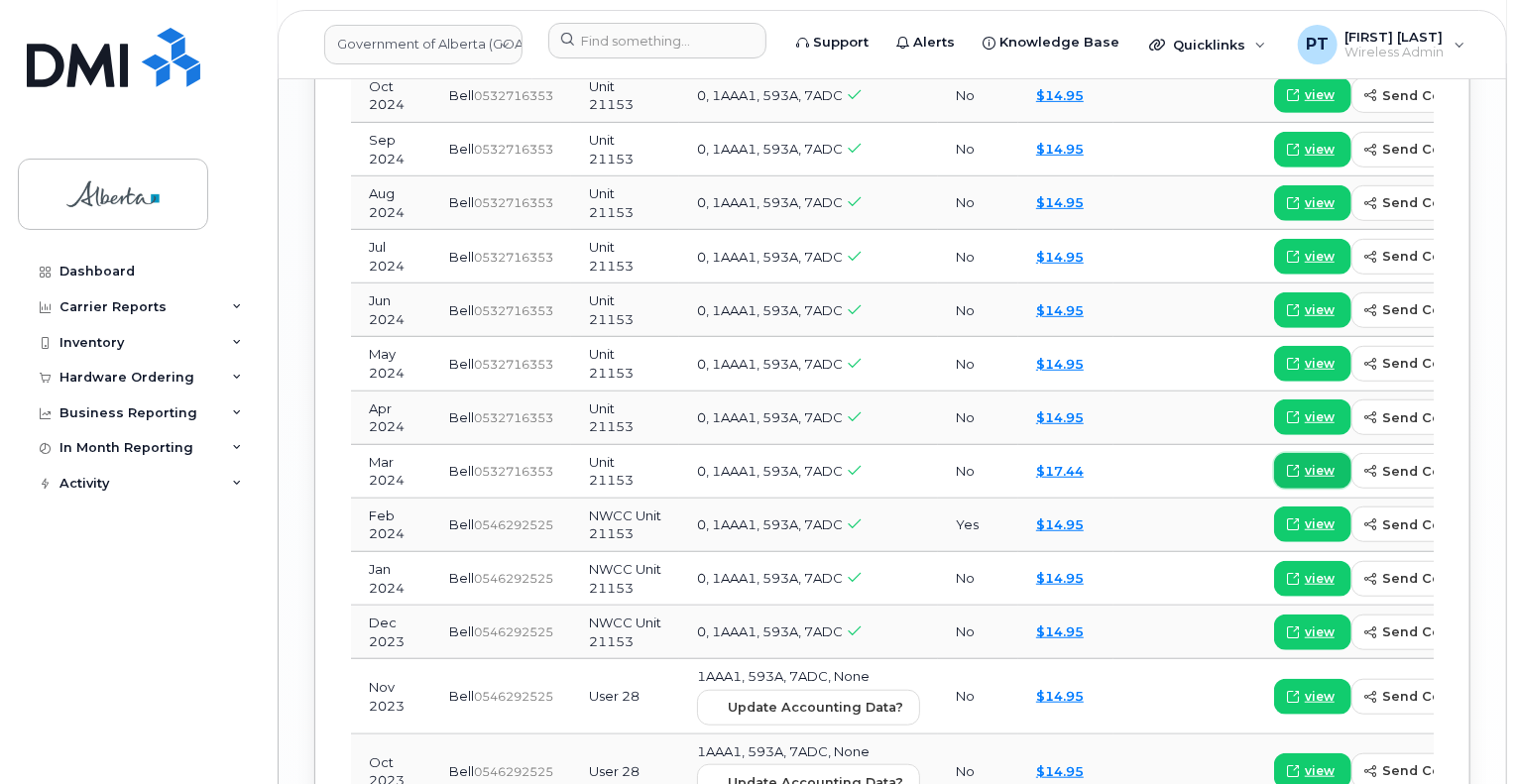 click on "view" at bounding box center [1320, 471] 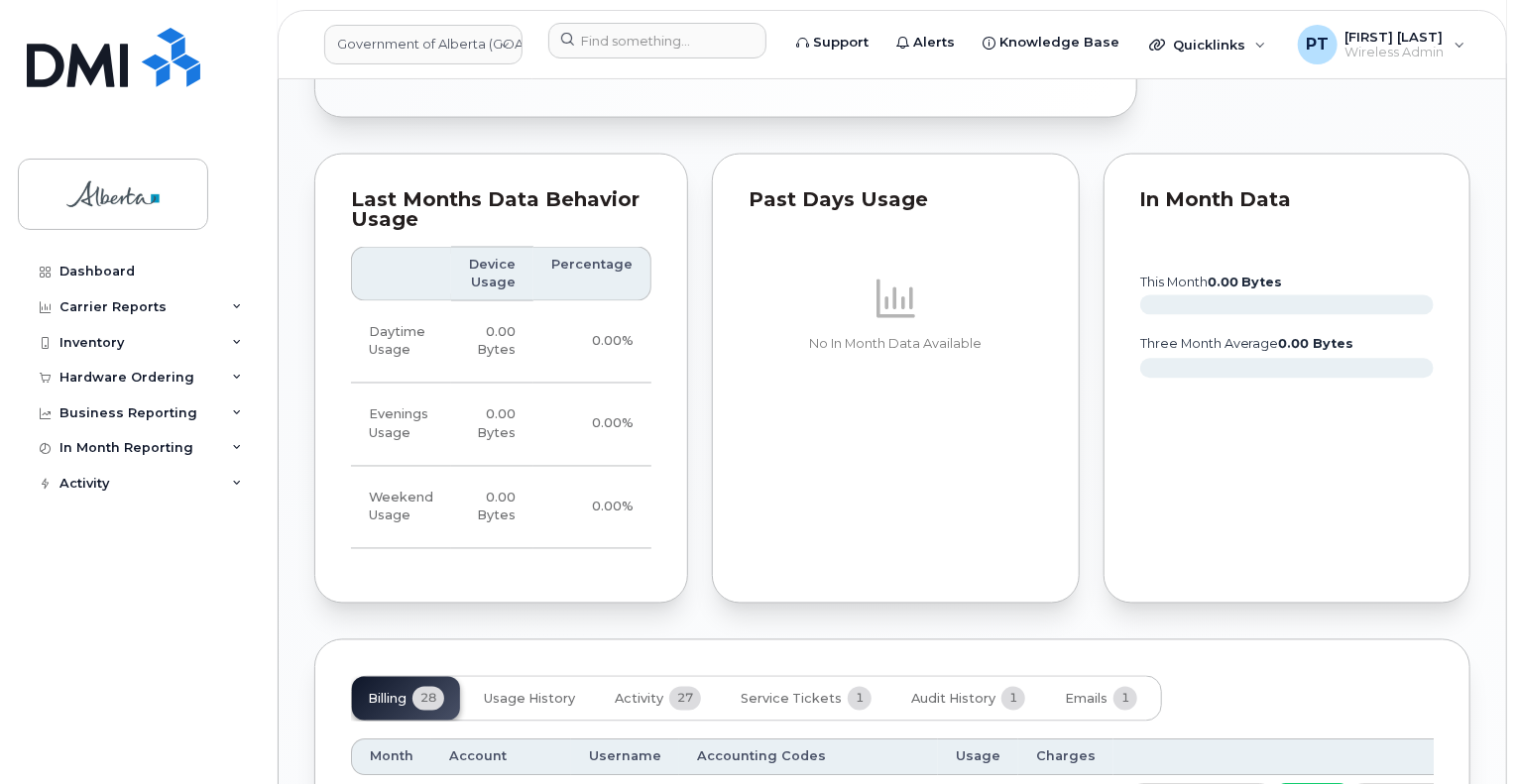 scroll, scrollTop: 1982, scrollLeft: 0, axis: vertical 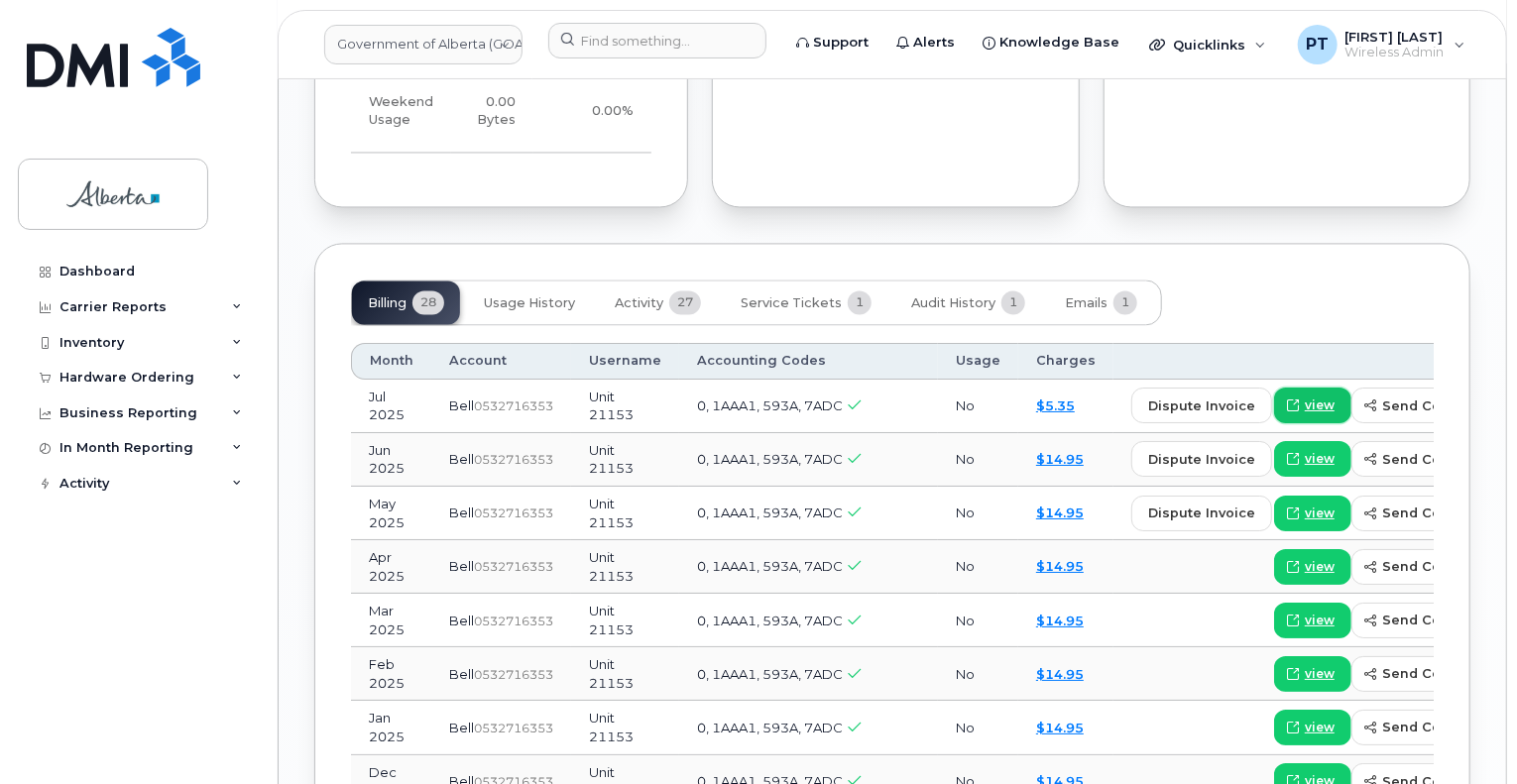 click on "view" at bounding box center (1320, 405) 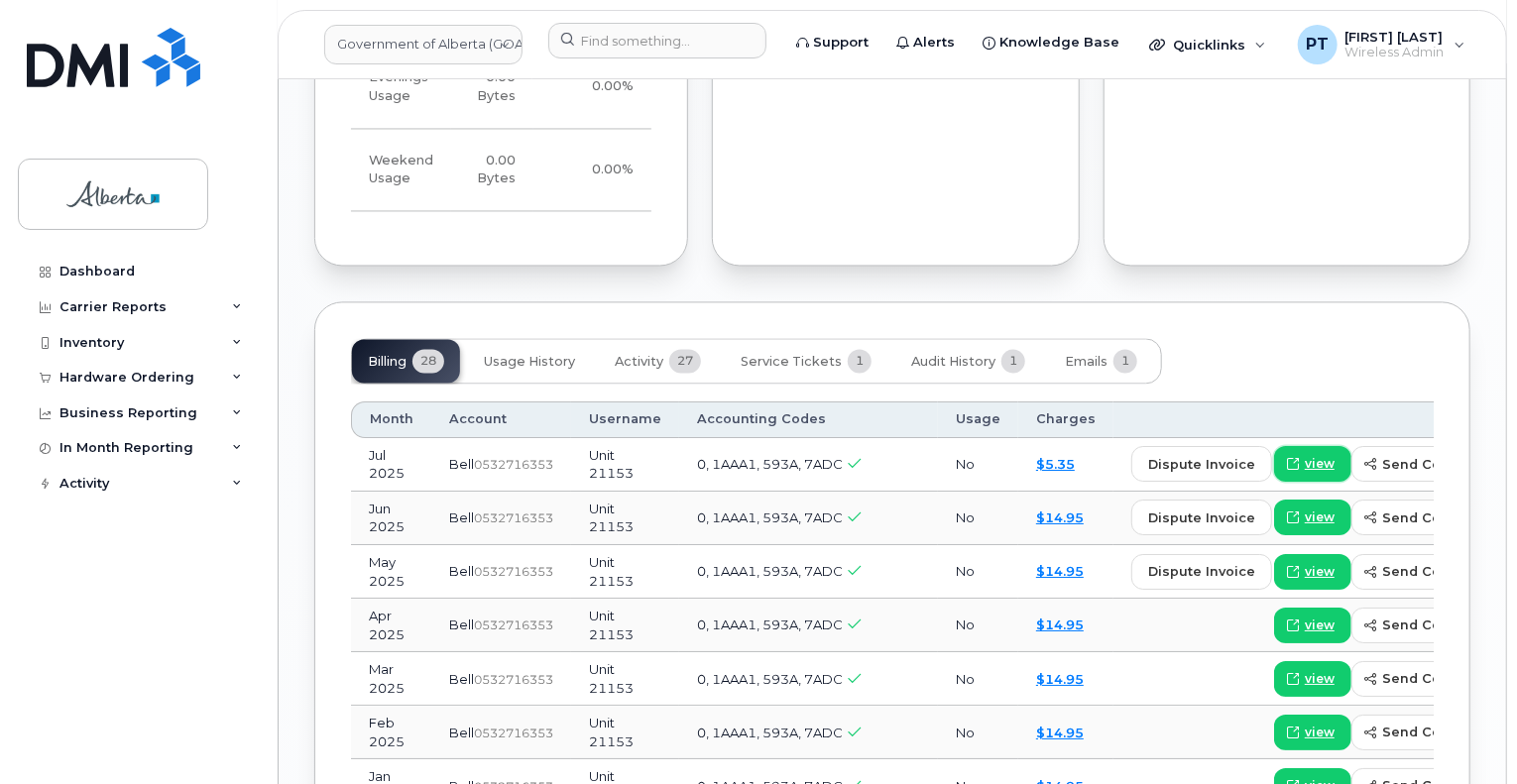 scroll, scrollTop: 2181, scrollLeft: 0, axis: vertical 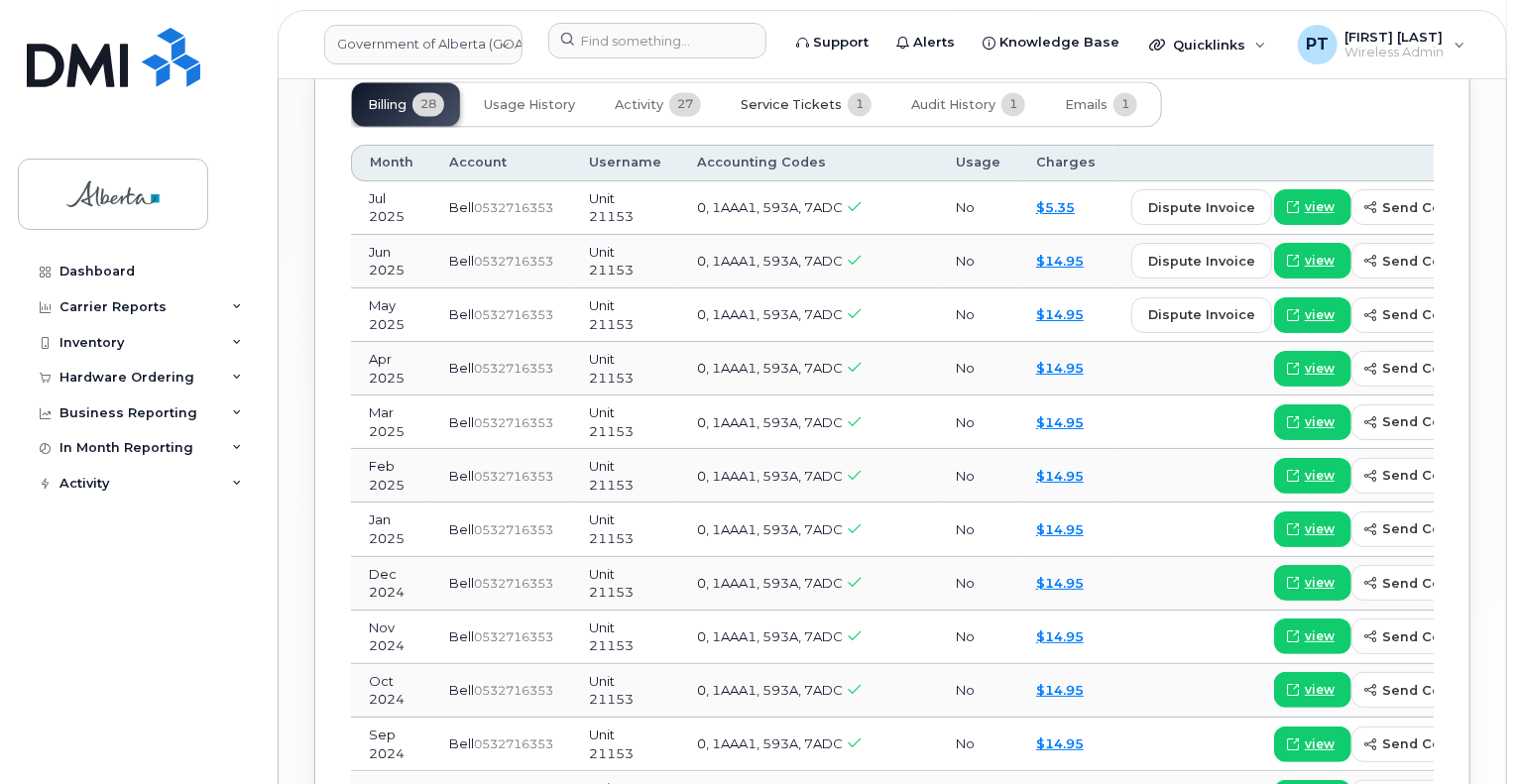 click on "Service Tickets" at bounding box center [791, 105] 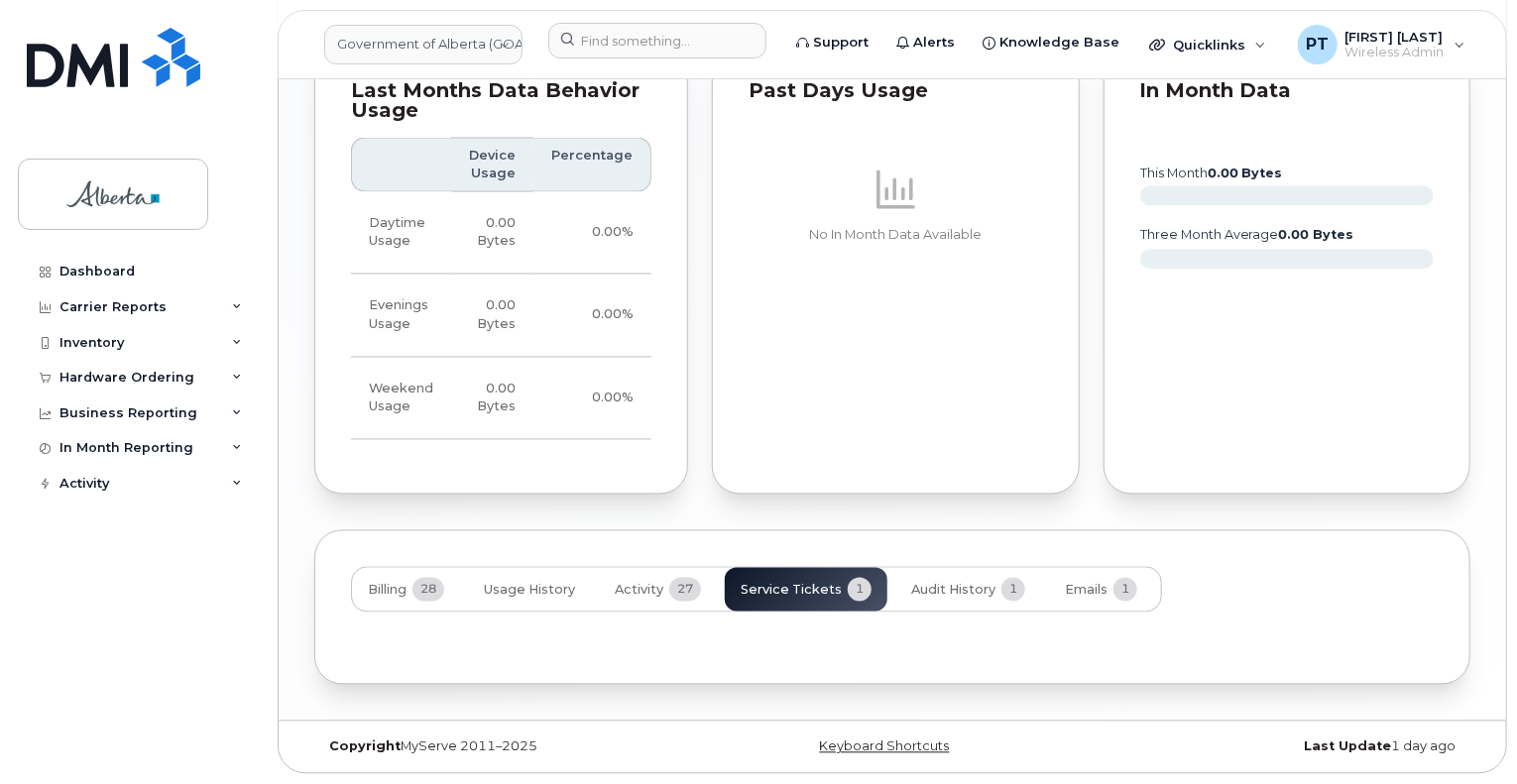 scroll, scrollTop: 1816, scrollLeft: 0, axis: vertical 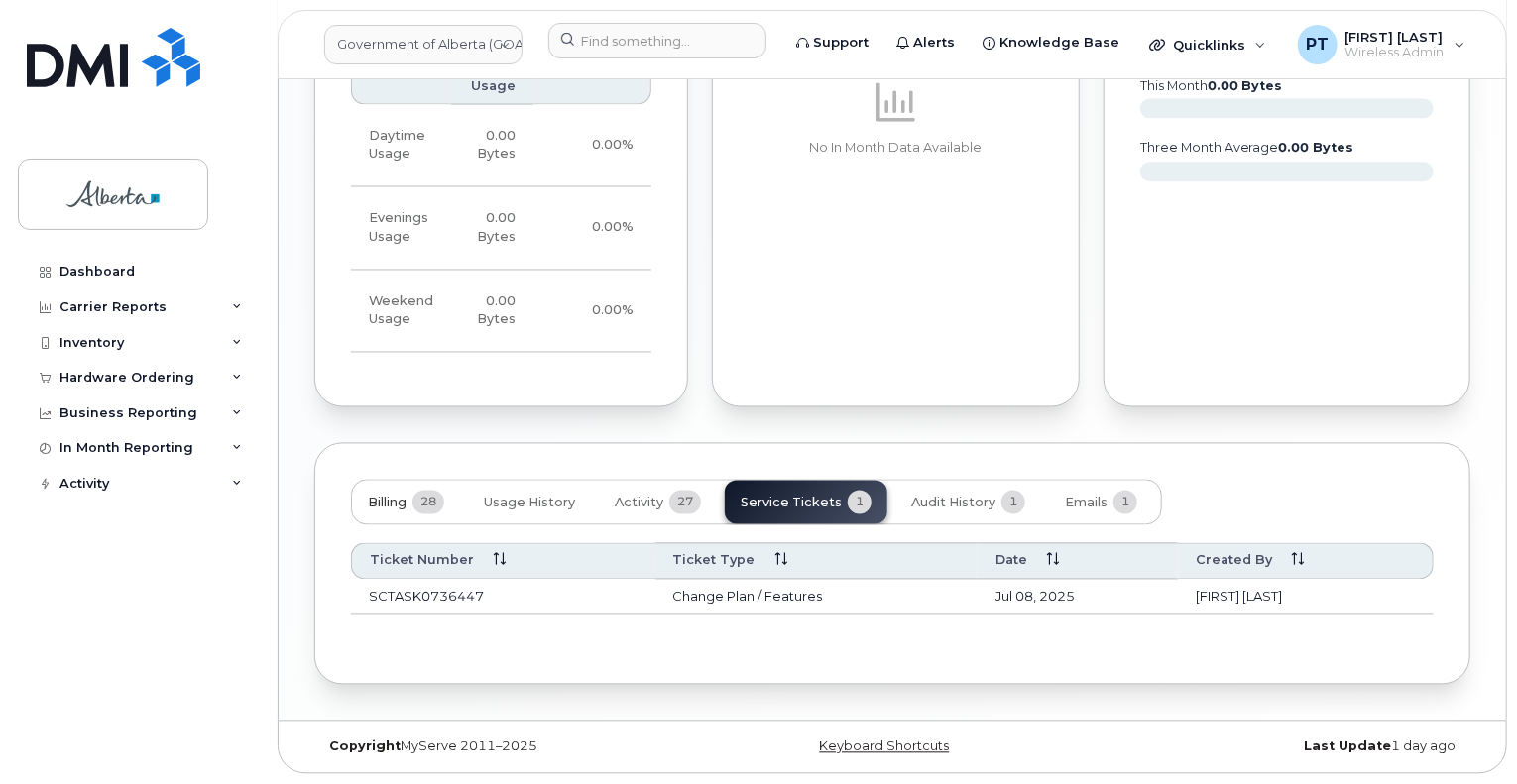 click on "Billing 28" 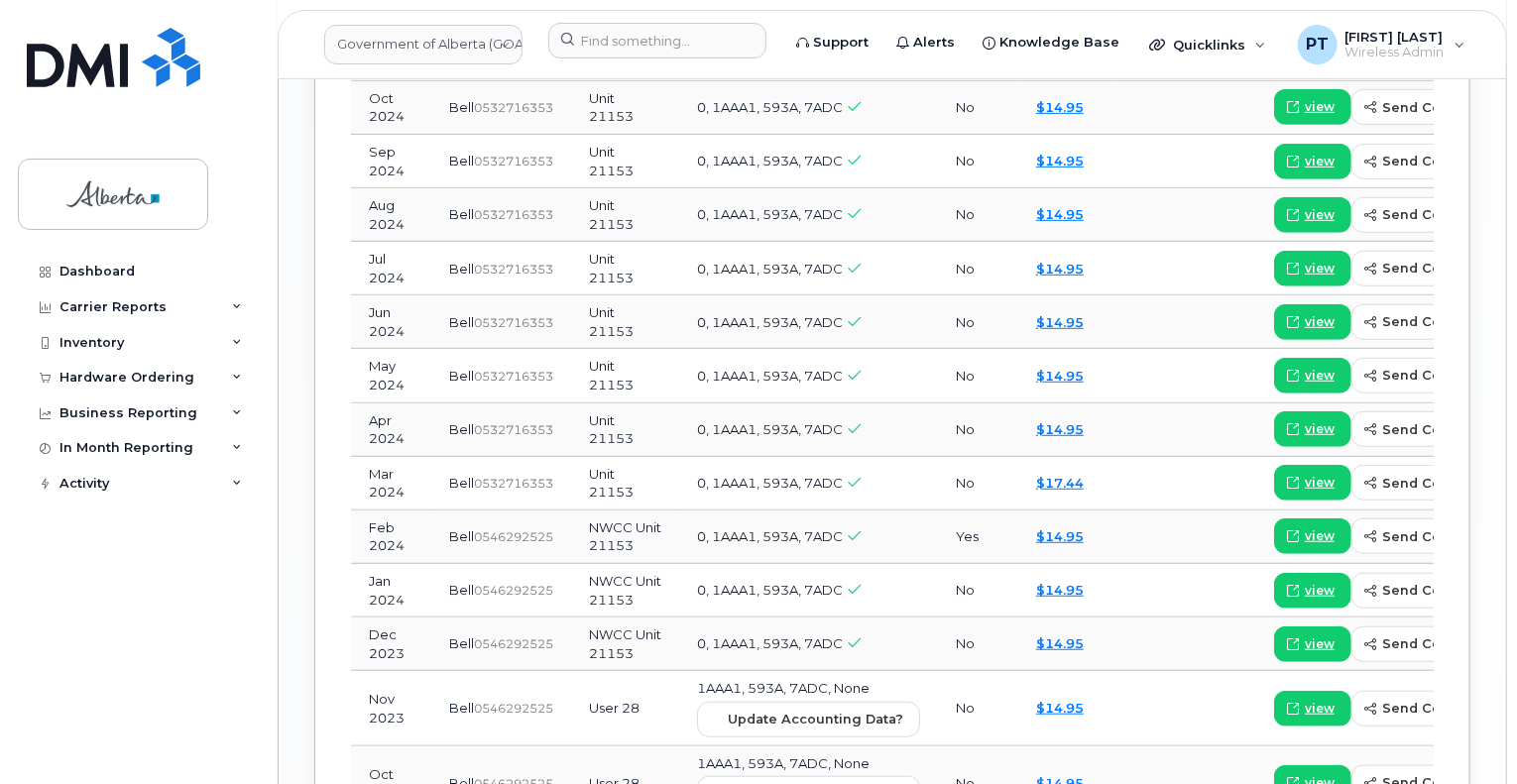 scroll, scrollTop: 2807, scrollLeft: 0, axis: vertical 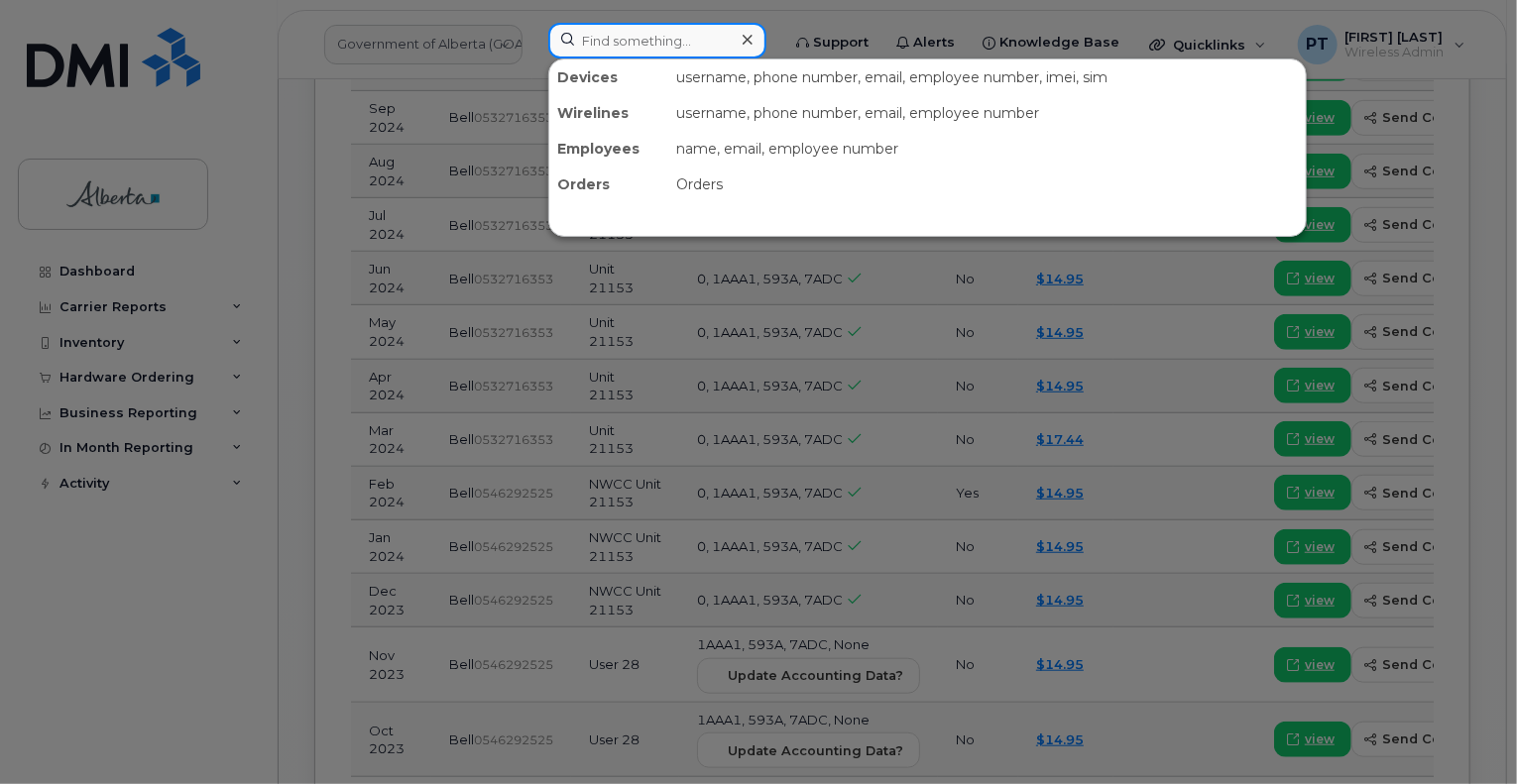 click at bounding box center (657, 41) 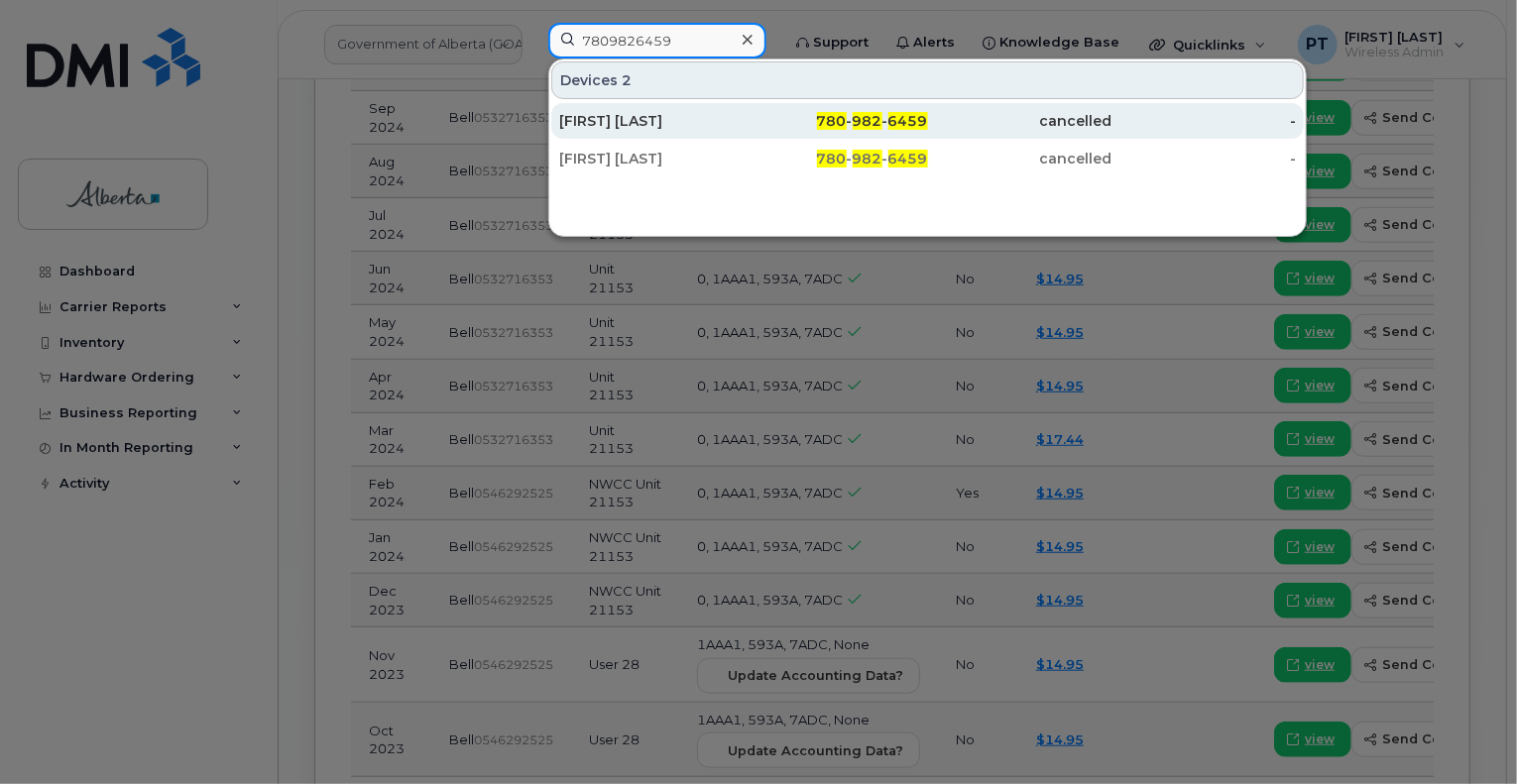 type on "7809826459" 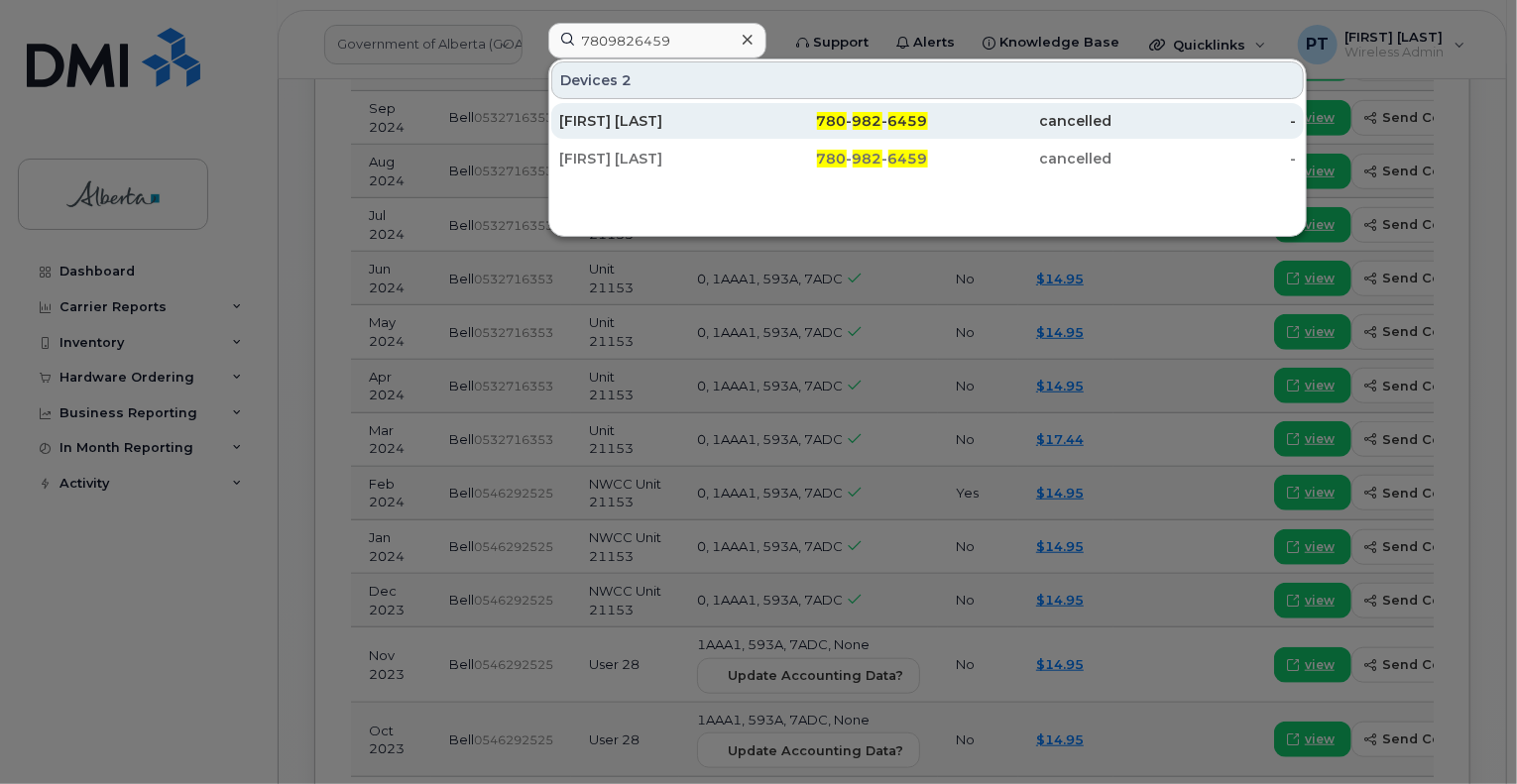 click on "[FIRST] [LAST]" at bounding box center (651, 121) 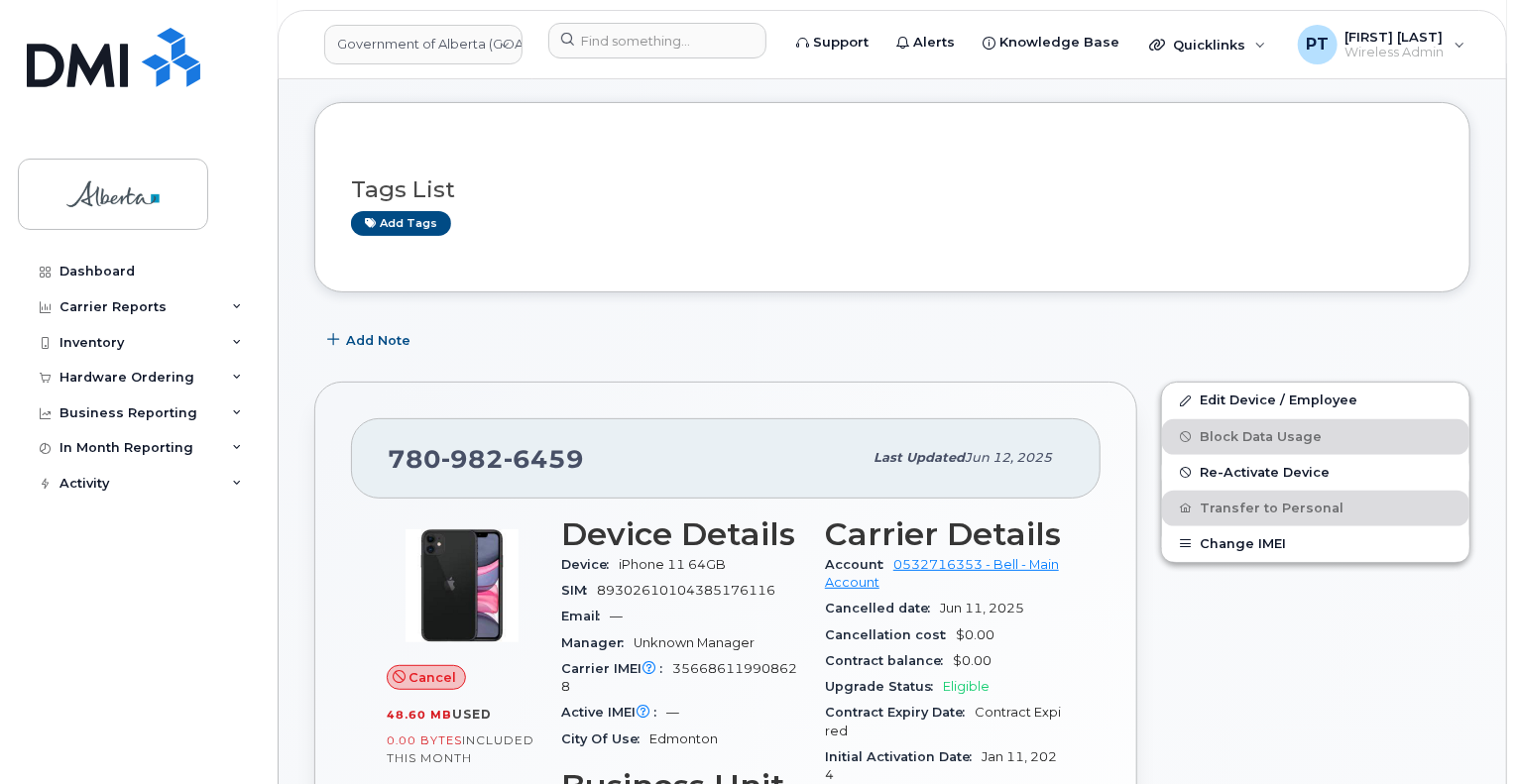 scroll, scrollTop: 0, scrollLeft: 0, axis: both 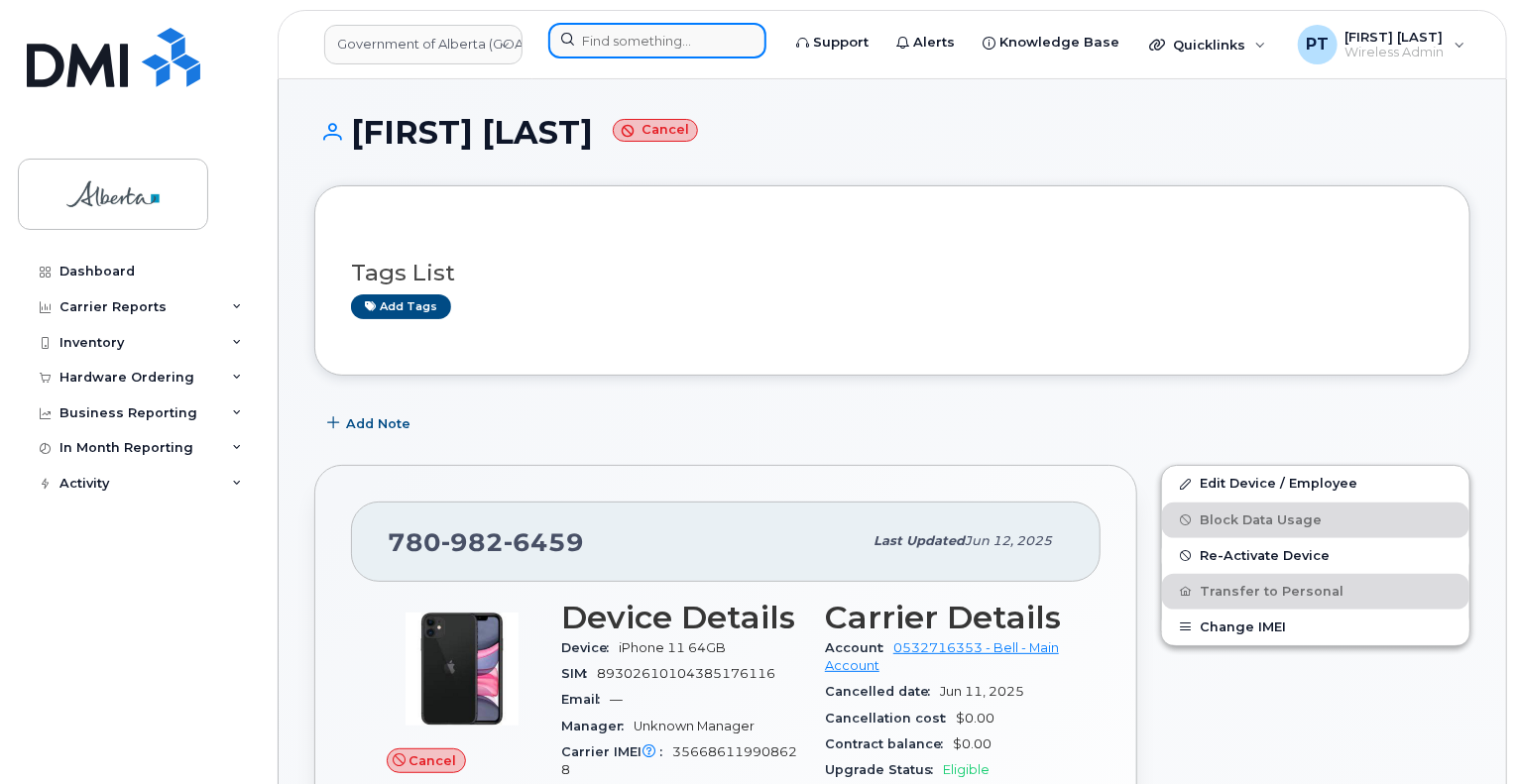 click at bounding box center (657, 41) 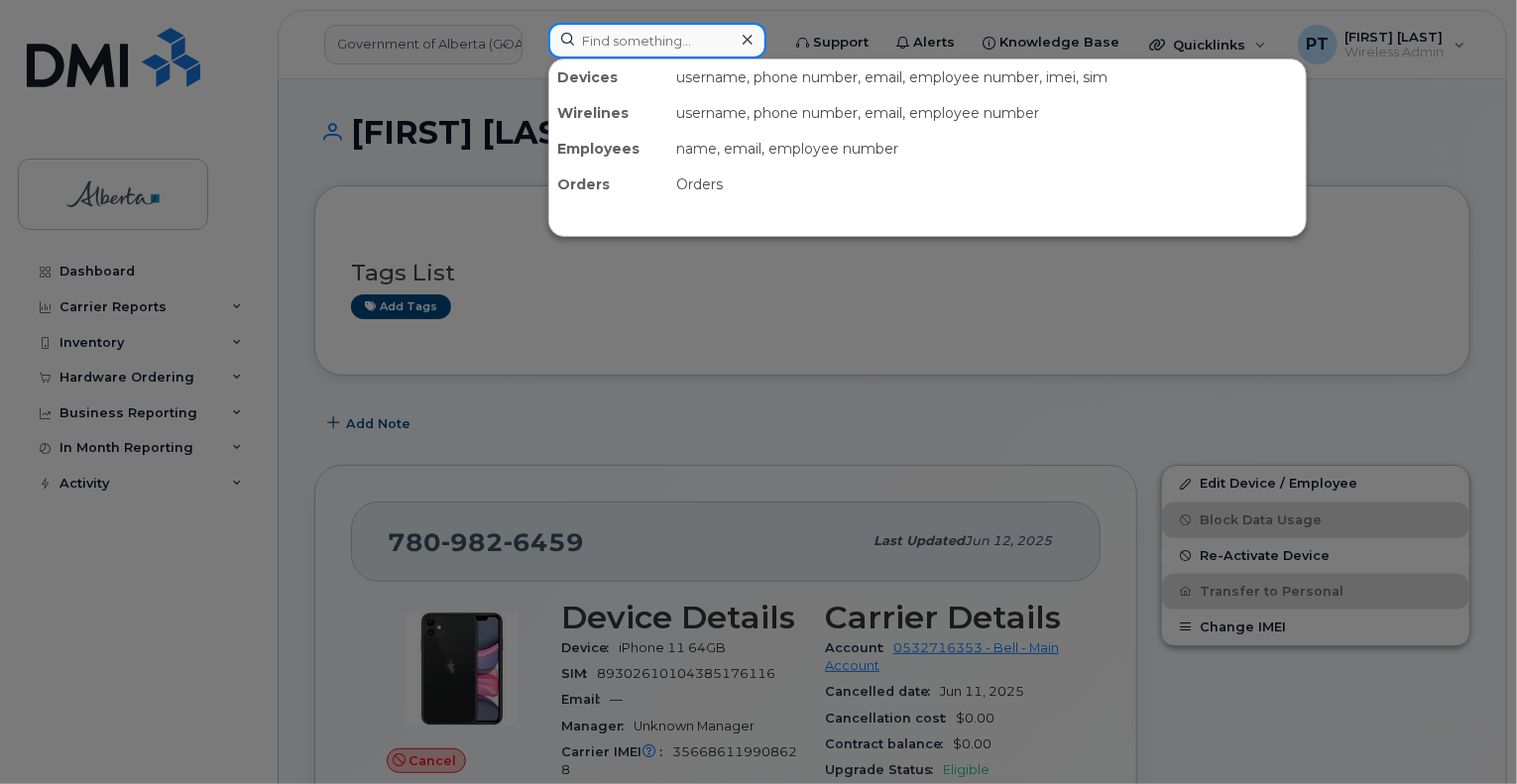 paste on "[PHONE]" 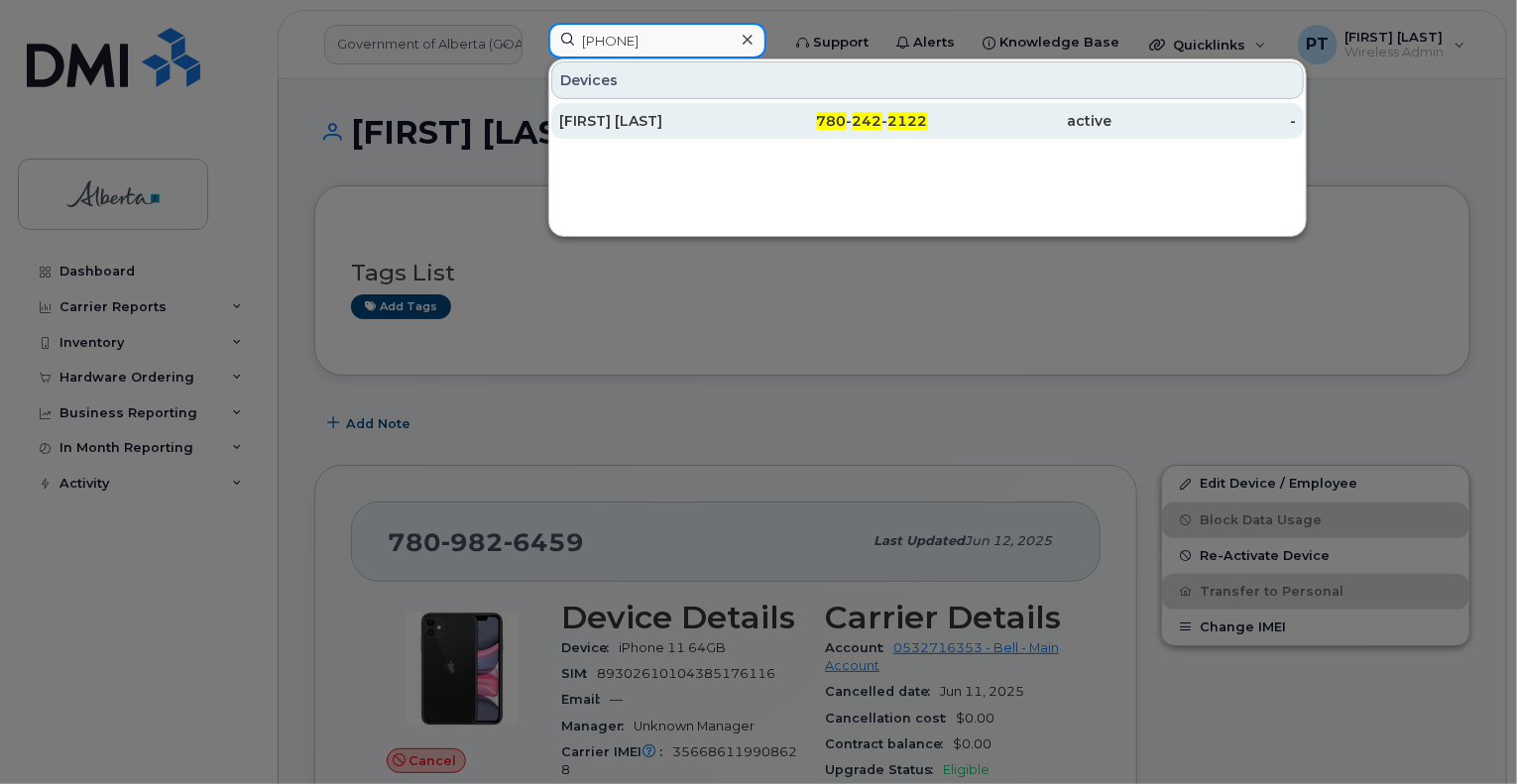 type on "[PHONE]" 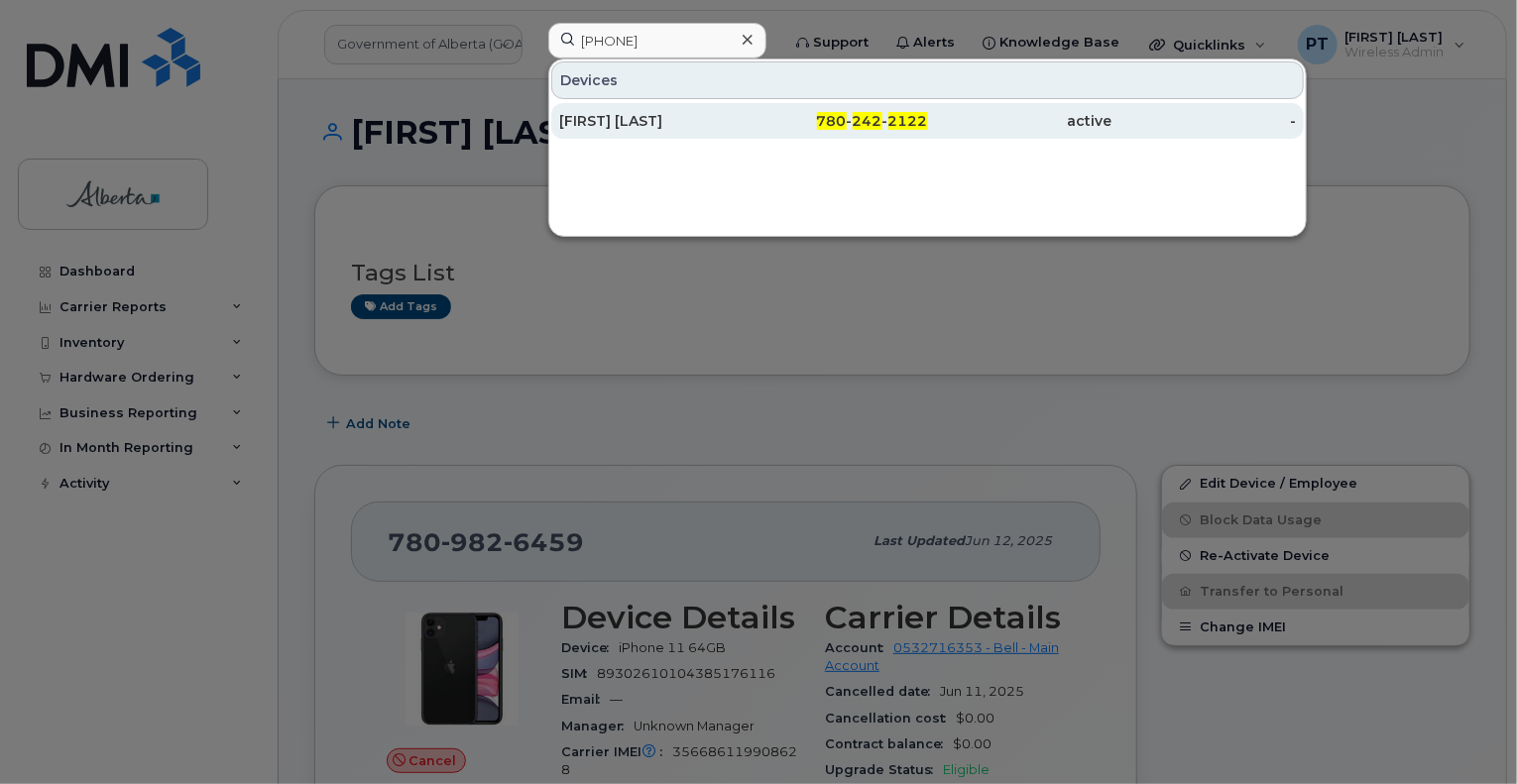 click on "[FIRST] [LAST]" at bounding box center [651, 121] 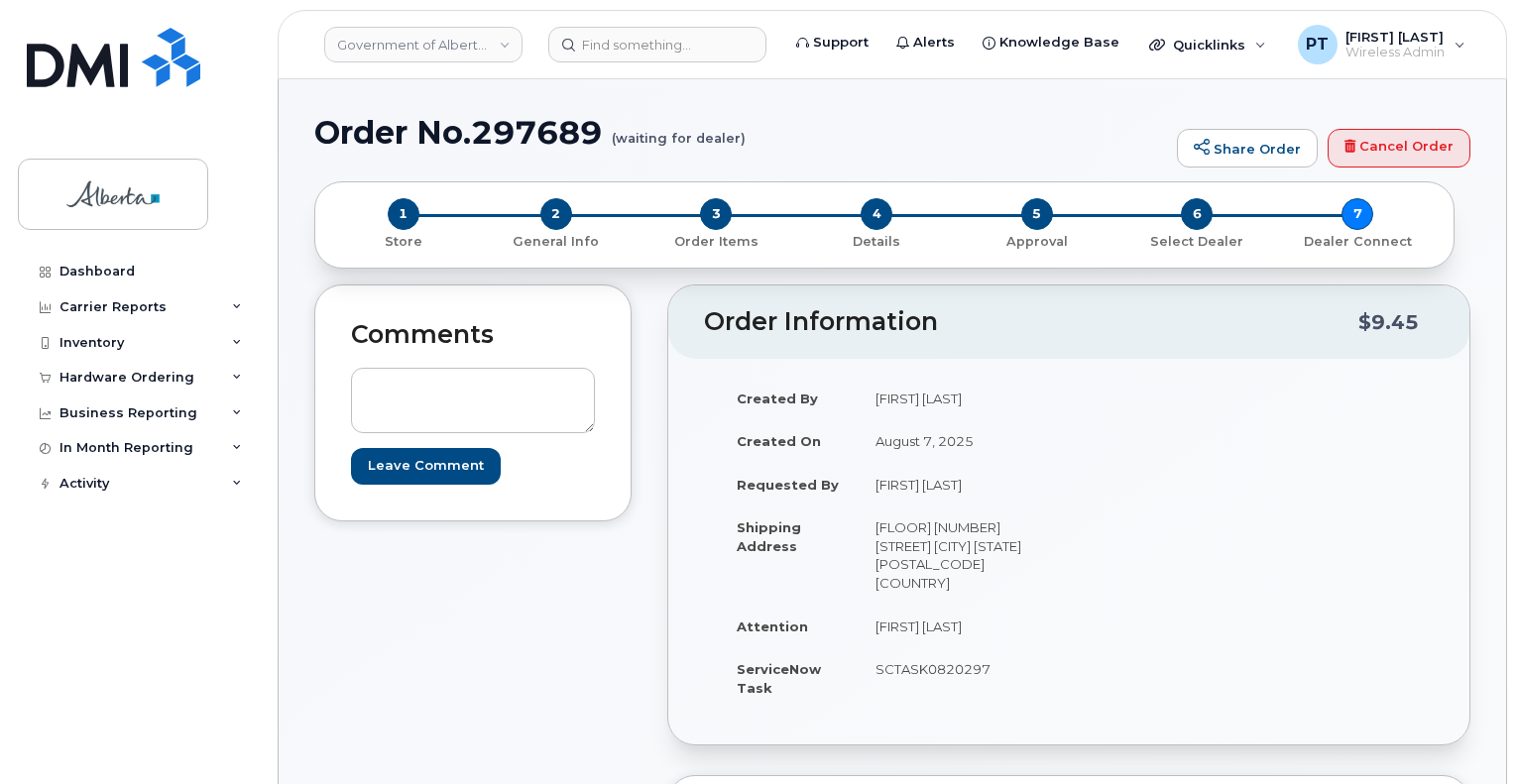 scroll, scrollTop: 0, scrollLeft: 0, axis: both 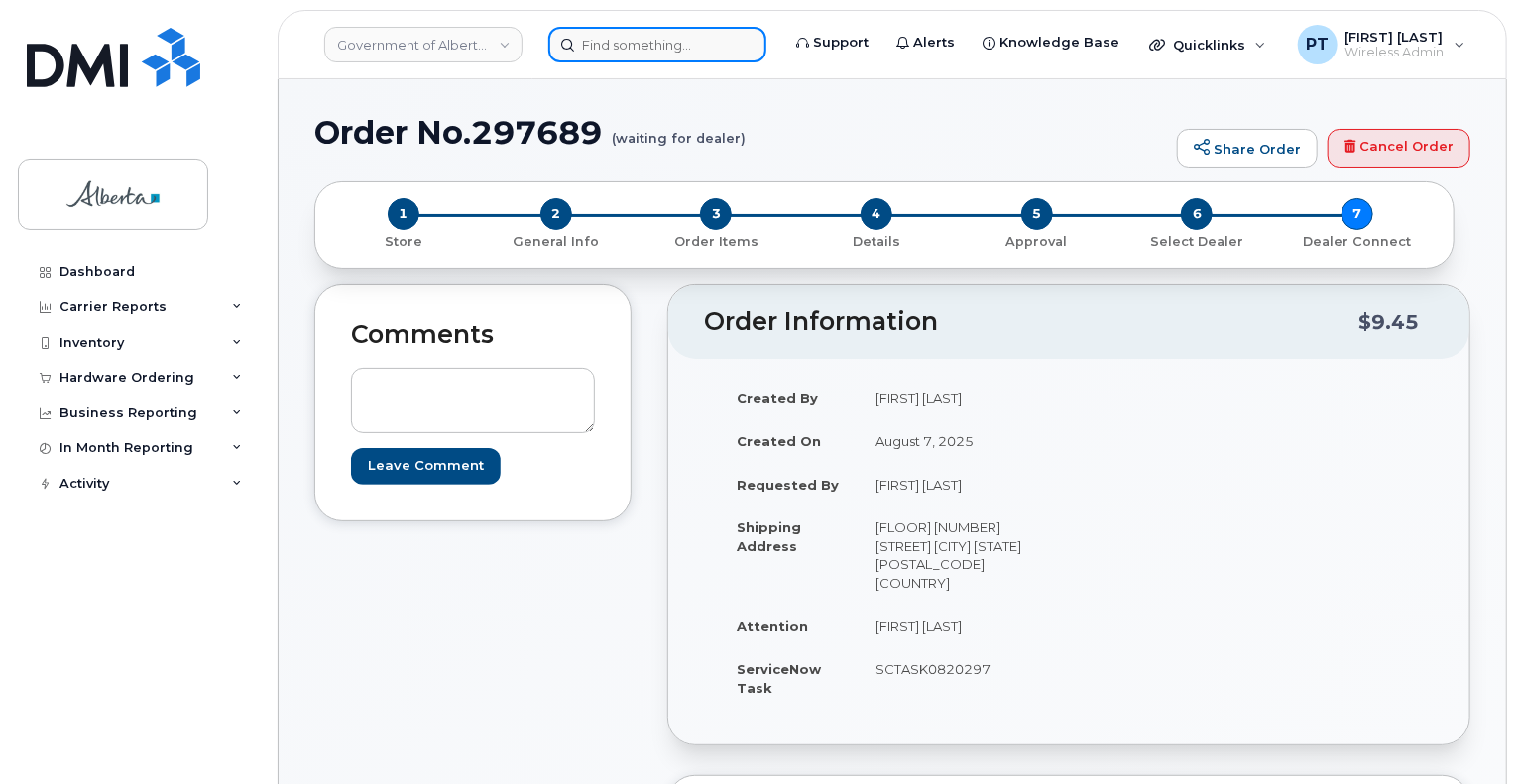 click at bounding box center (657, 45) 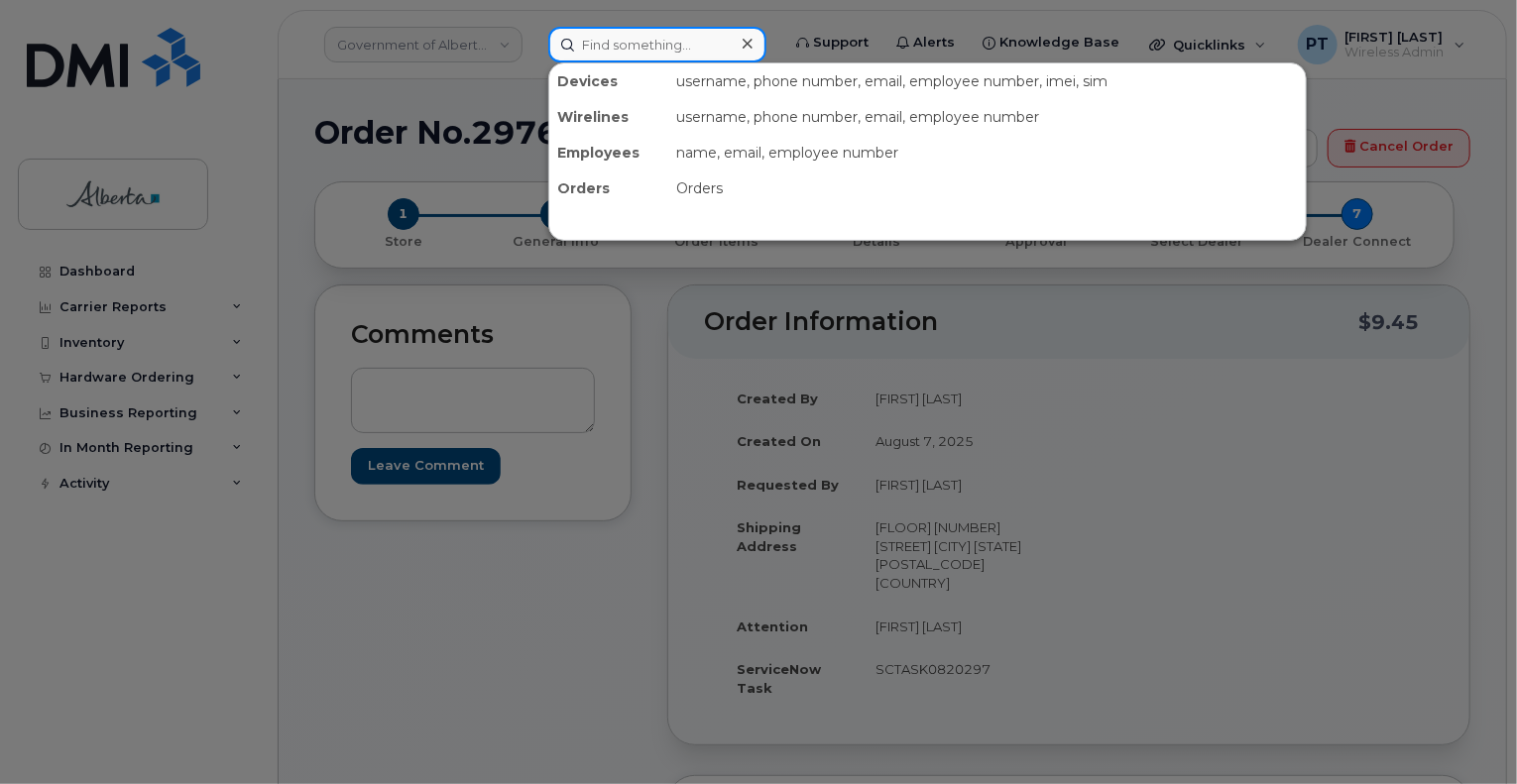 paste on "4036279837" 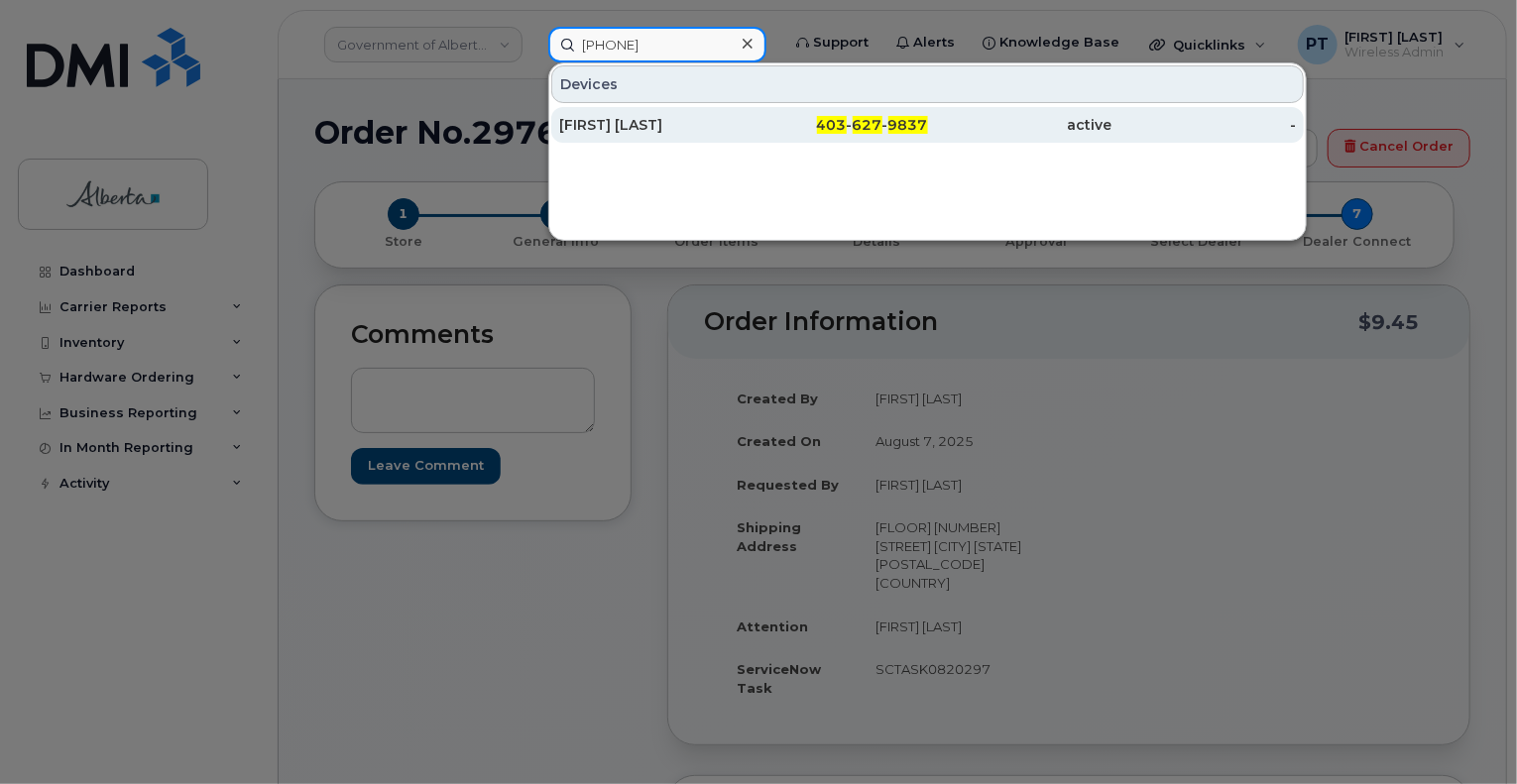 type on "4036279837" 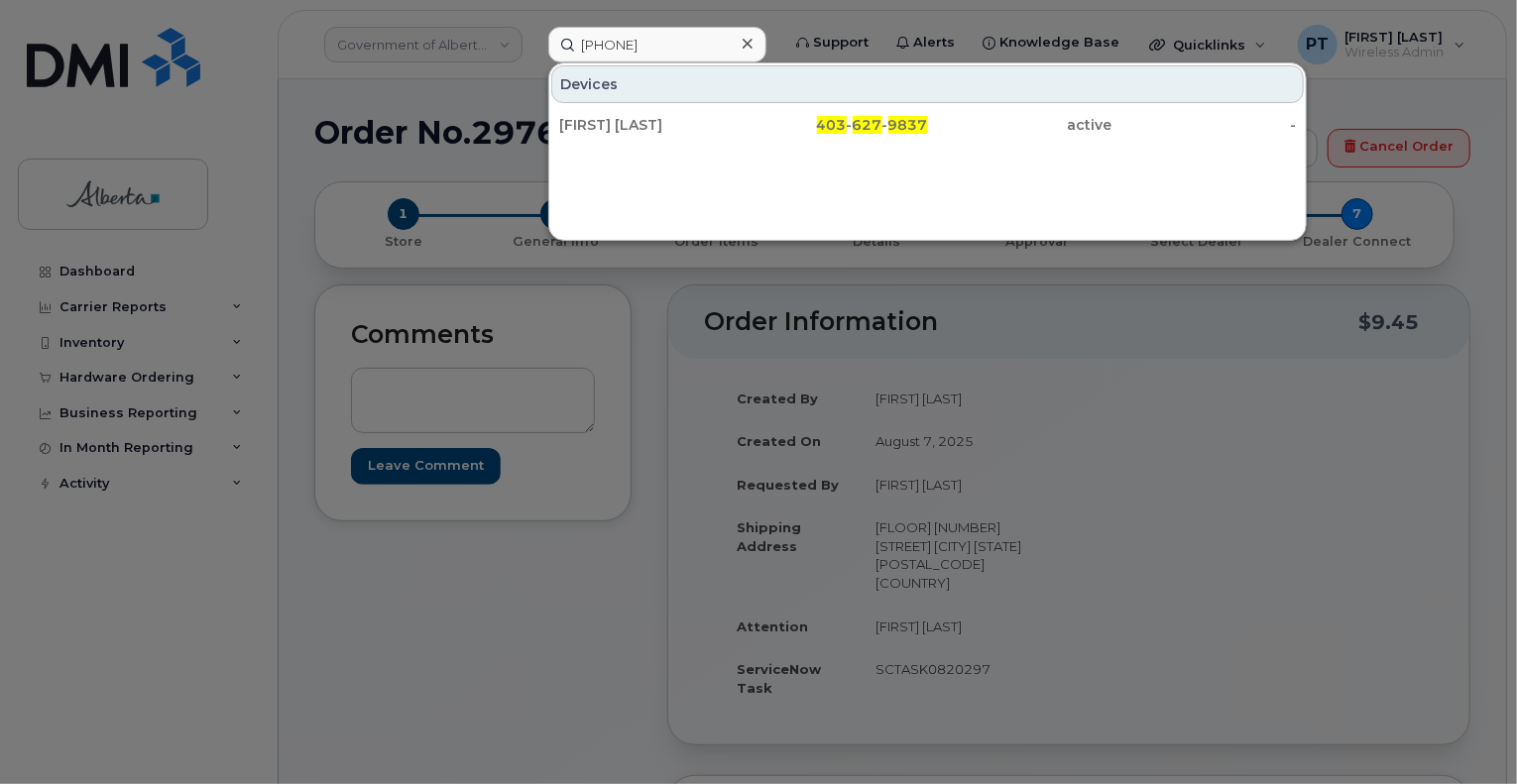 drag, startPoint x: 621, startPoint y: 120, endPoint x: 520, endPoint y: 7, distance: 151.55857 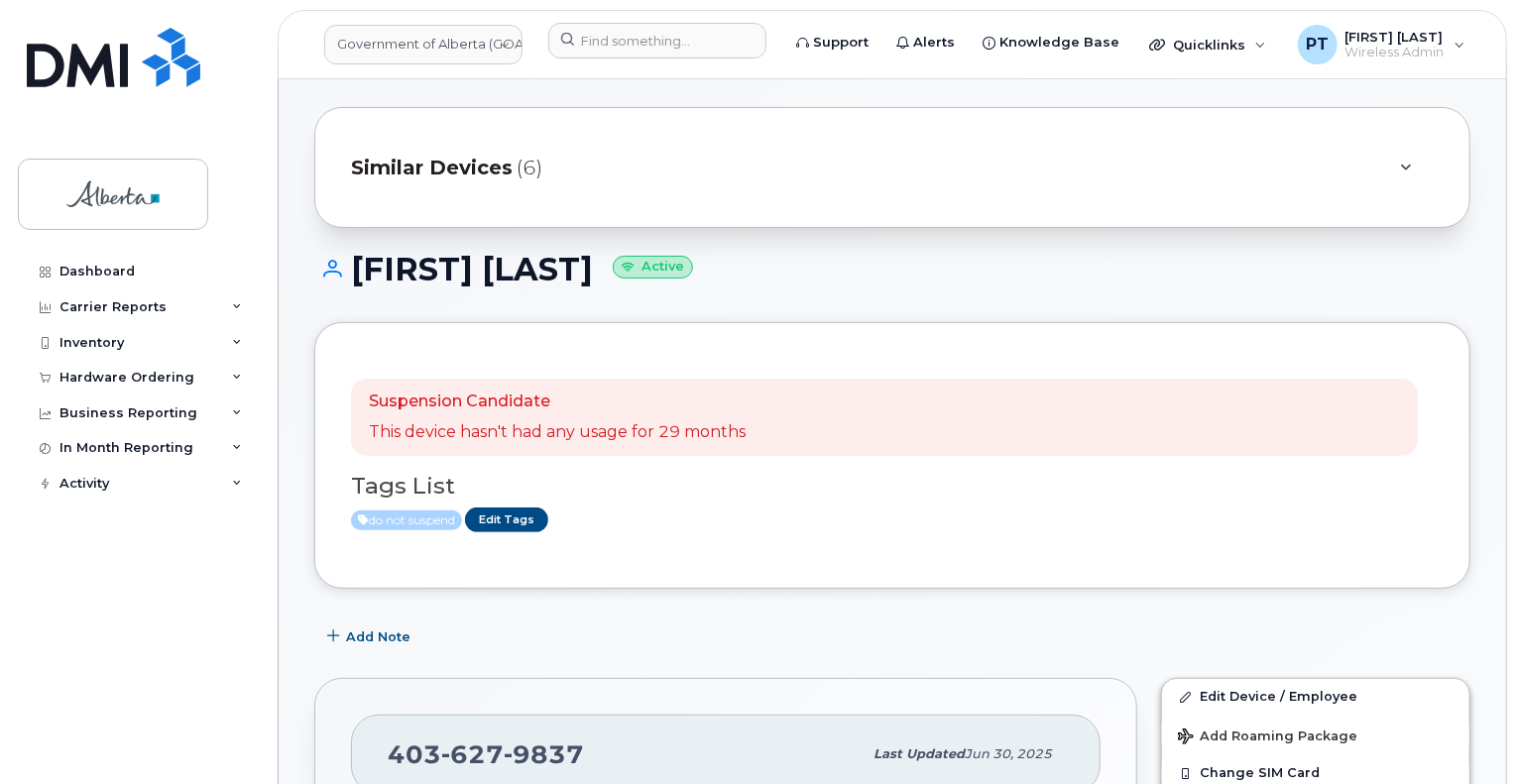 scroll, scrollTop: 0, scrollLeft: 0, axis: both 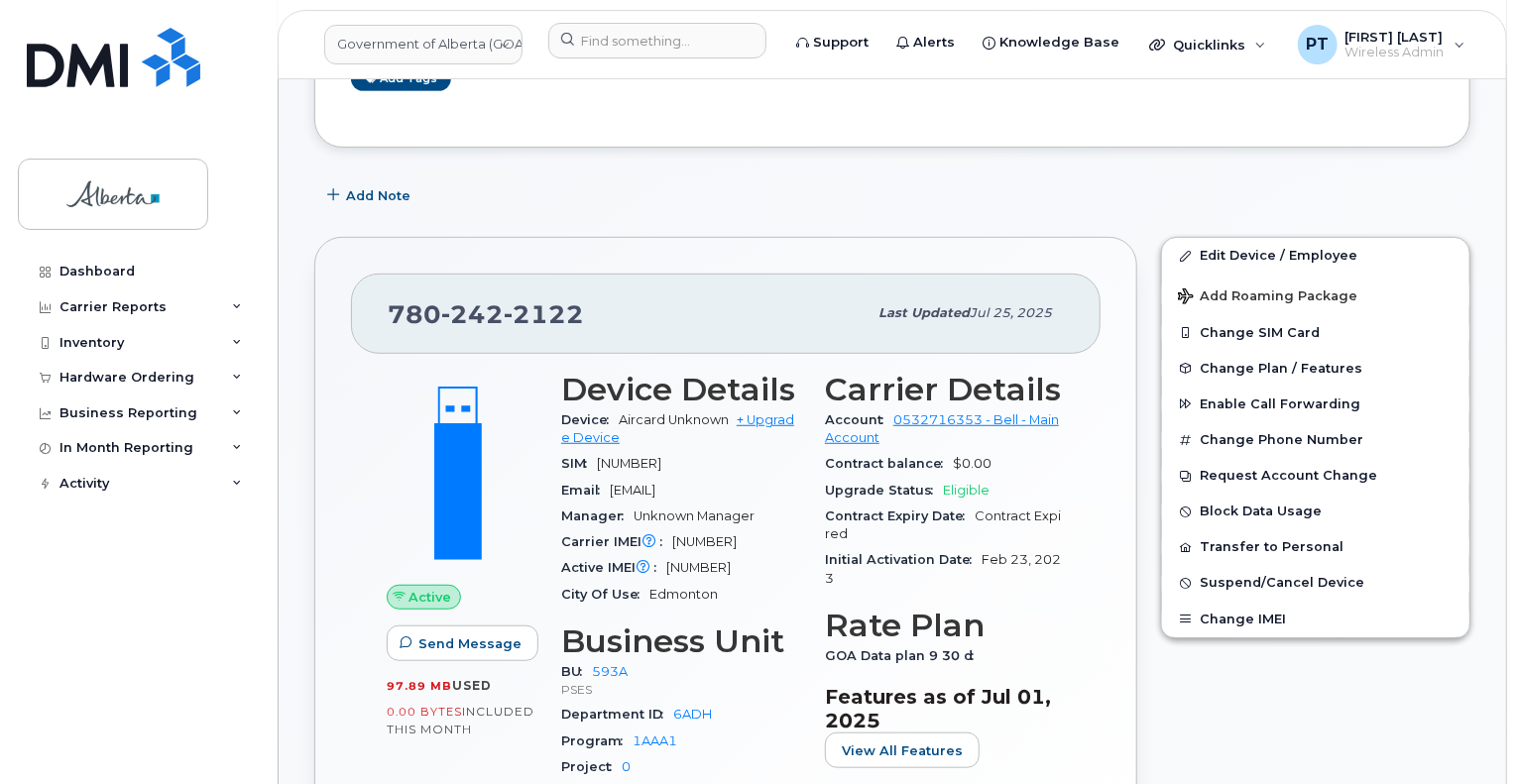 click on "352070190171154" at bounding box center (698, 567) 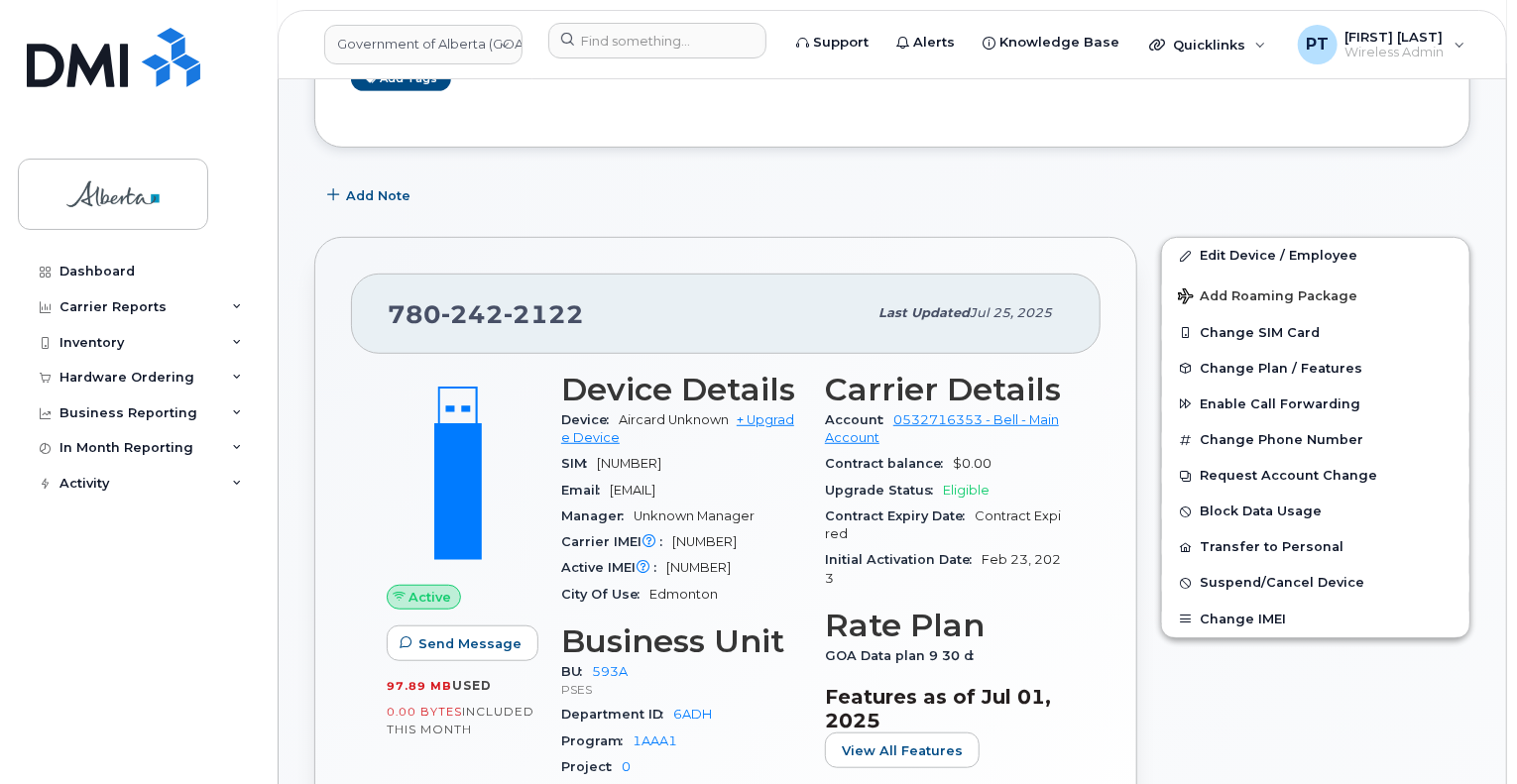 copy on "352070190171154" 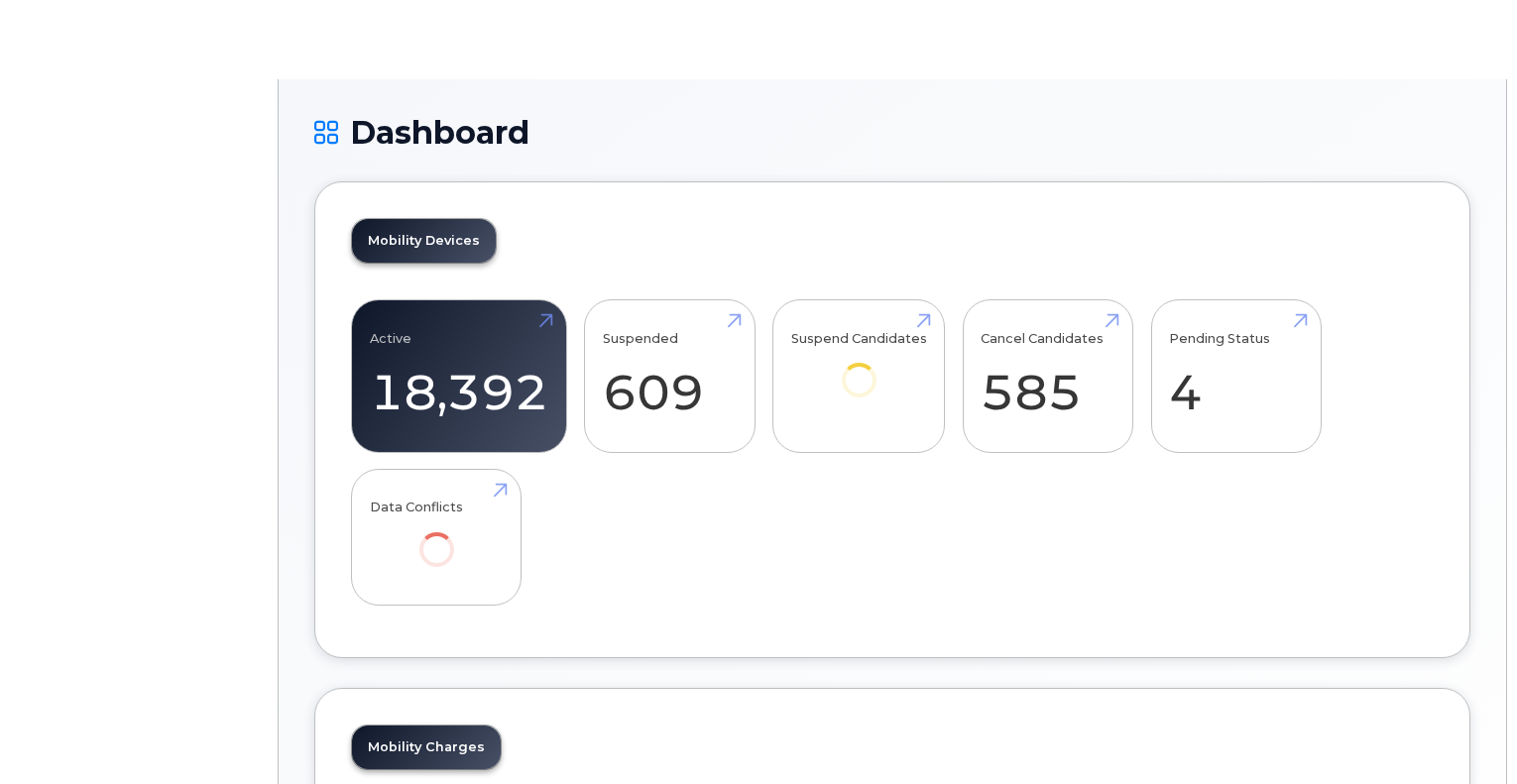 scroll, scrollTop: 0, scrollLeft: 0, axis: both 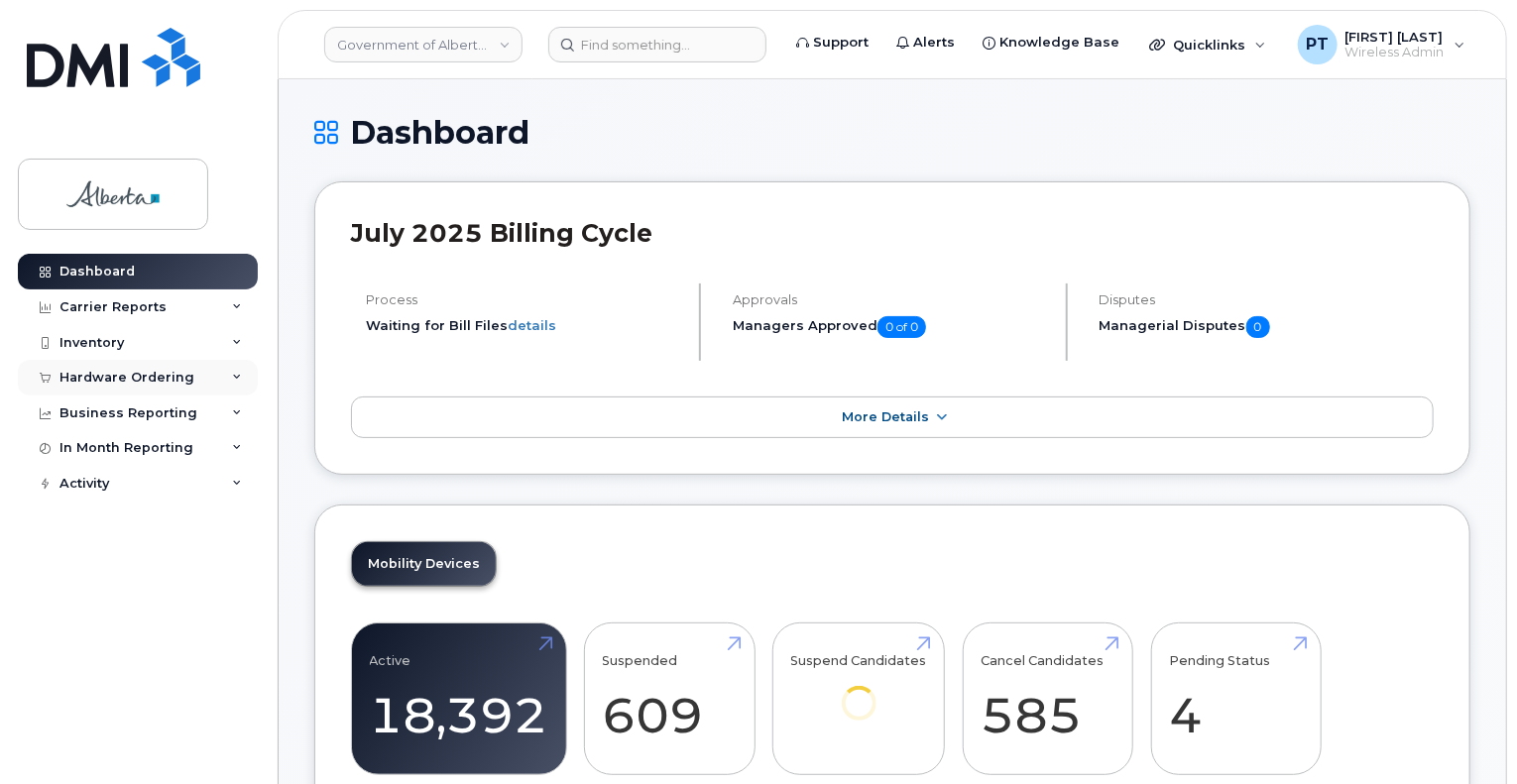 click on "Hardware Ordering" at bounding box center (127, 378) 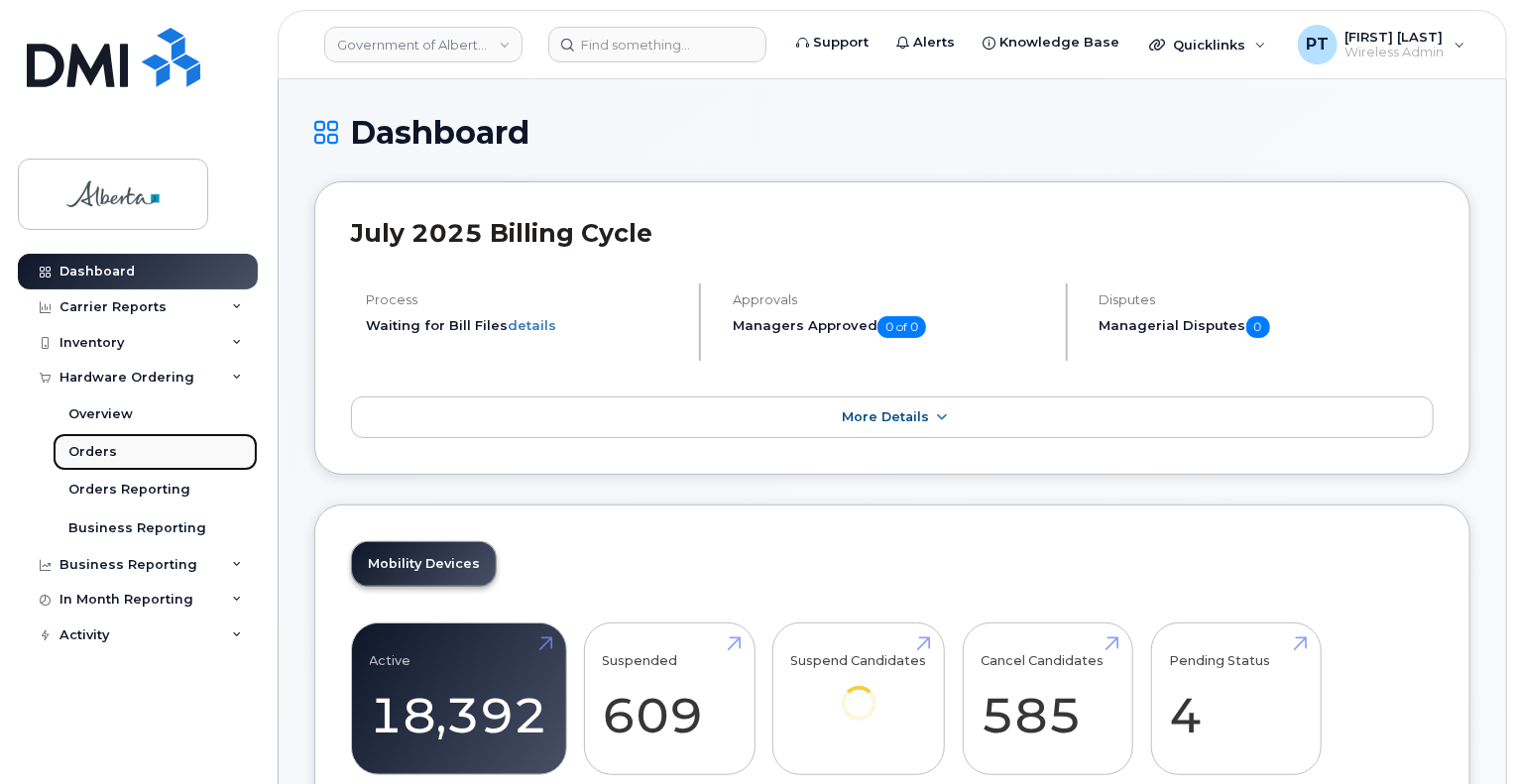 click on "Orders" at bounding box center [92, 452] 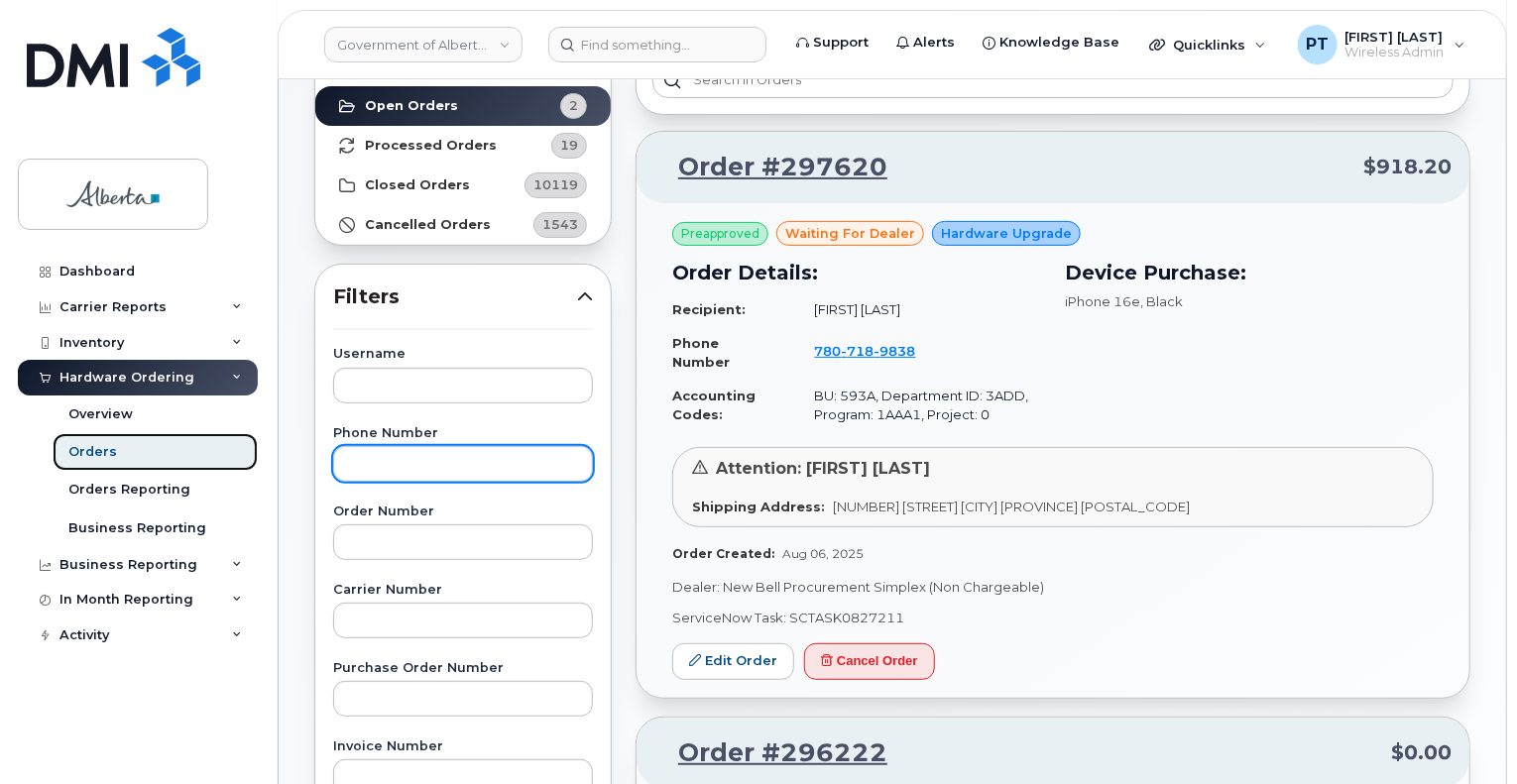 scroll, scrollTop: 0, scrollLeft: 0, axis: both 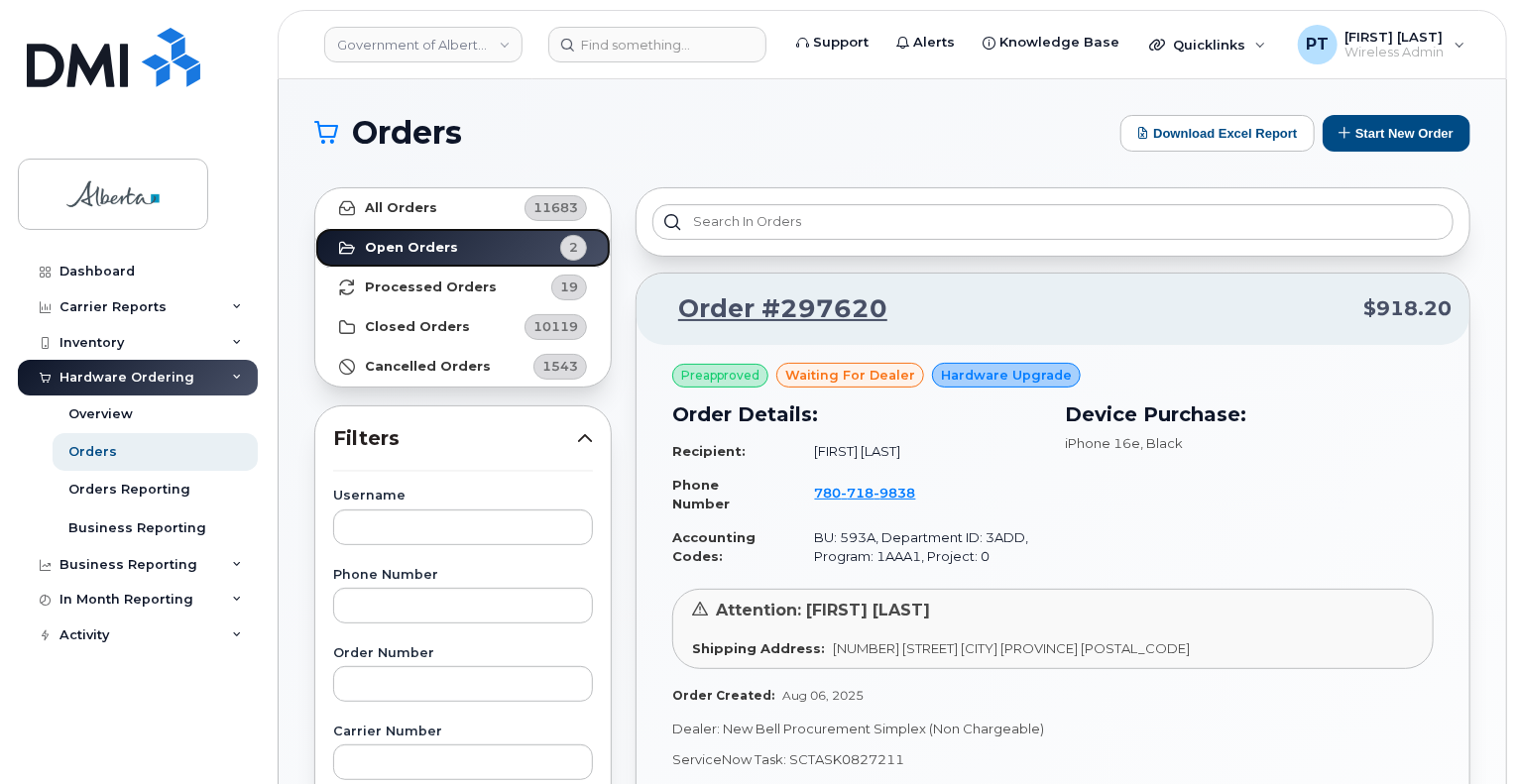 click on "Open Orders" at bounding box center [411, 248] 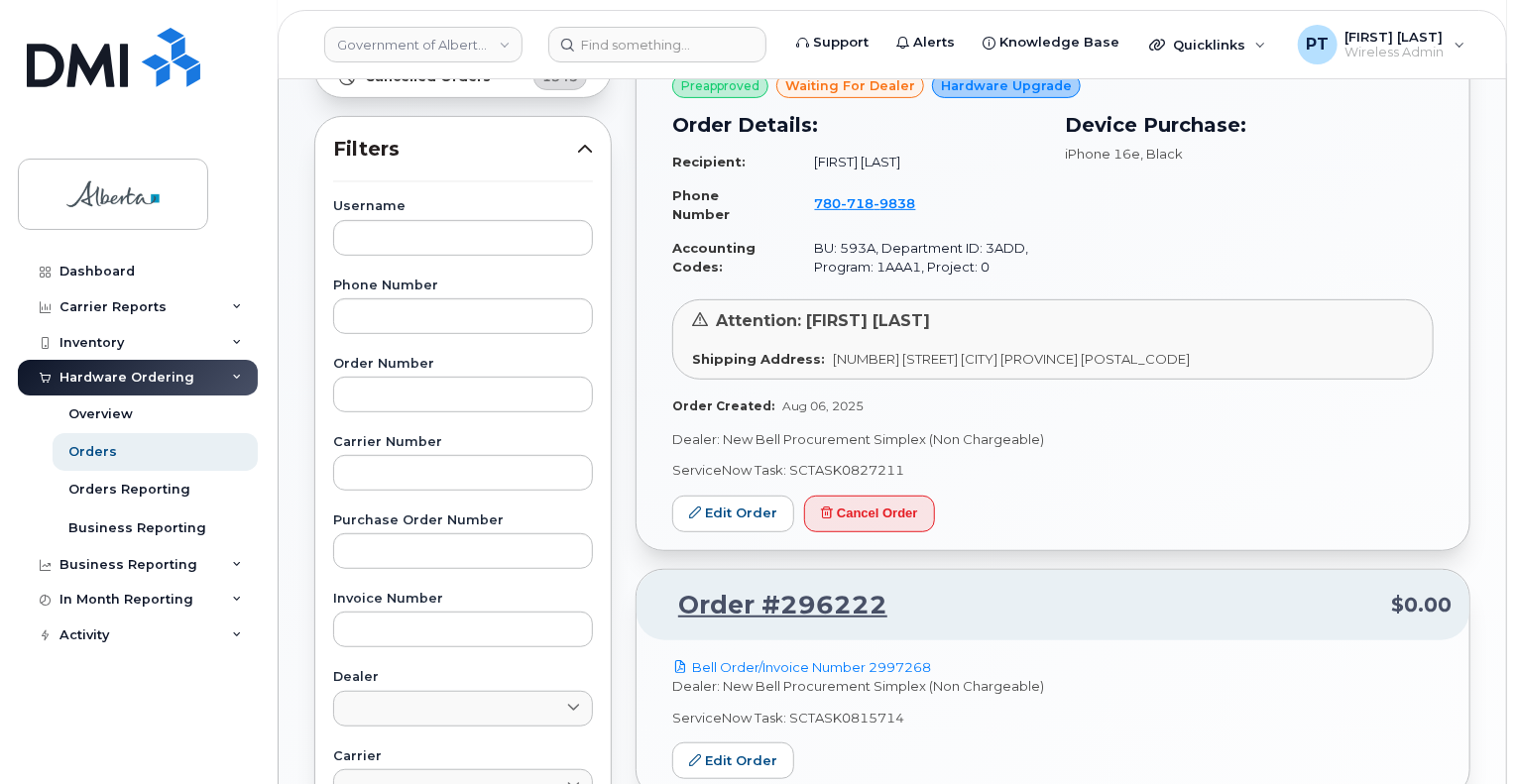 scroll, scrollTop: 99, scrollLeft: 0, axis: vertical 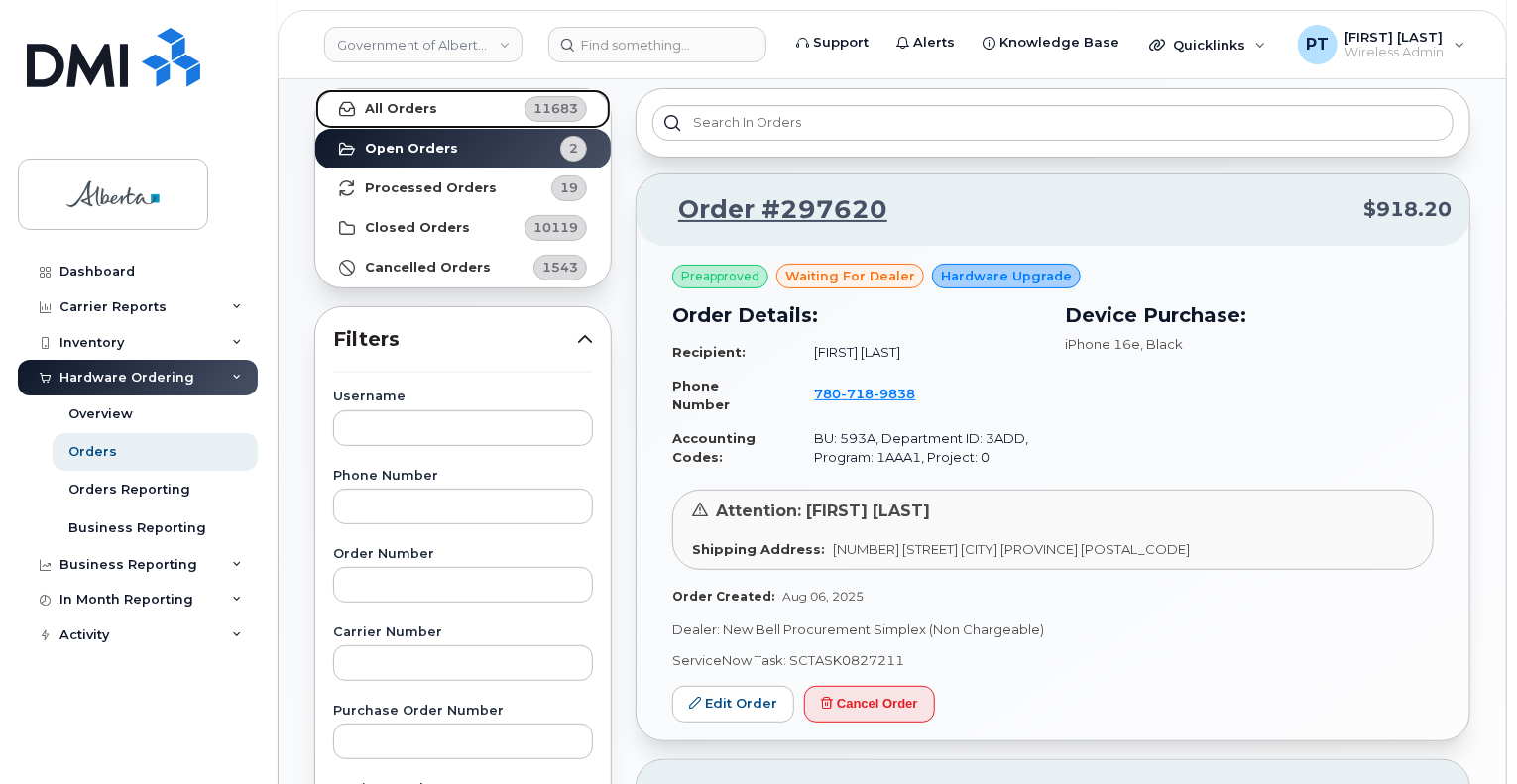 click on "All Orders" at bounding box center (401, 109) 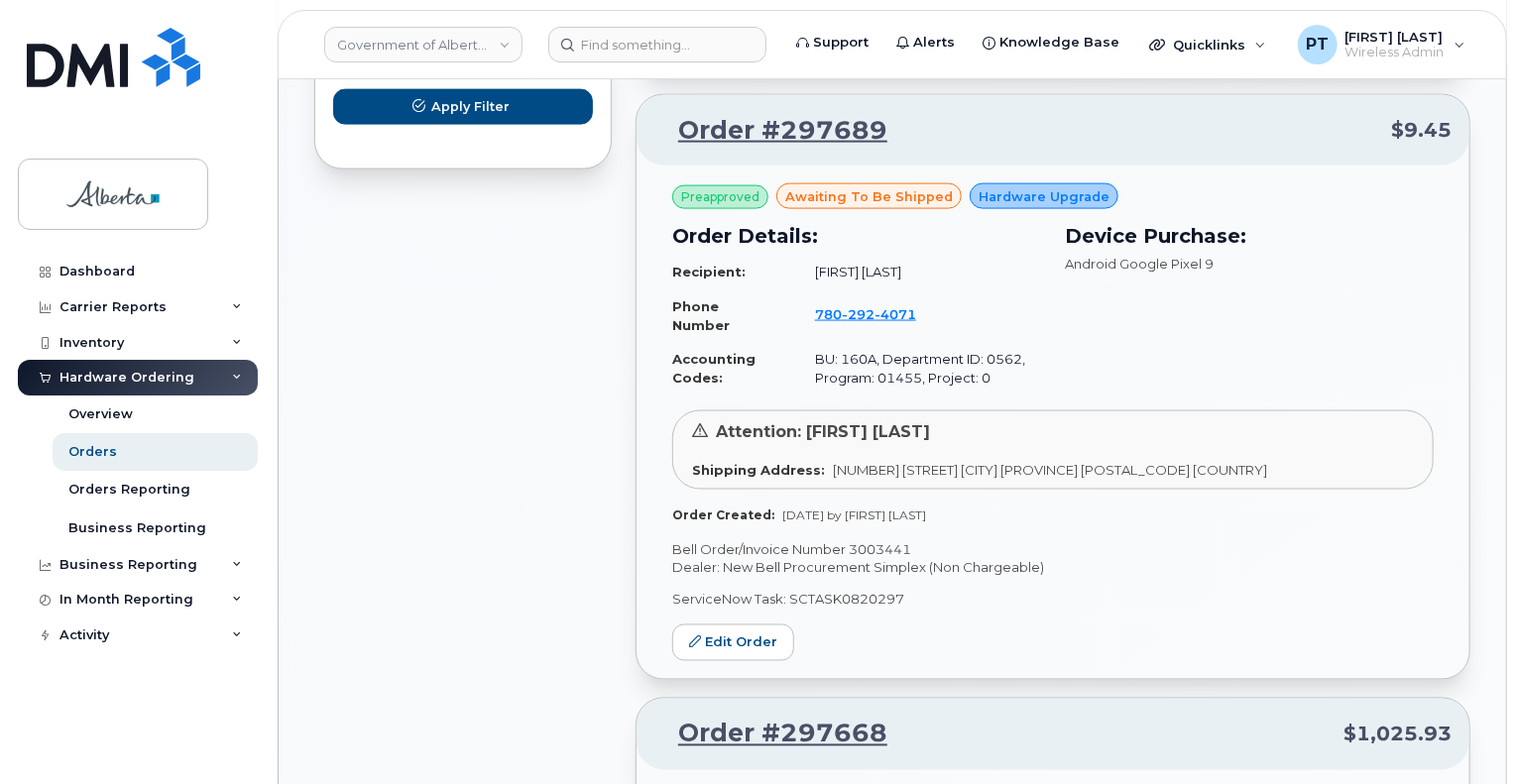 scroll, scrollTop: 1388, scrollLeft: 0, axis: vertical 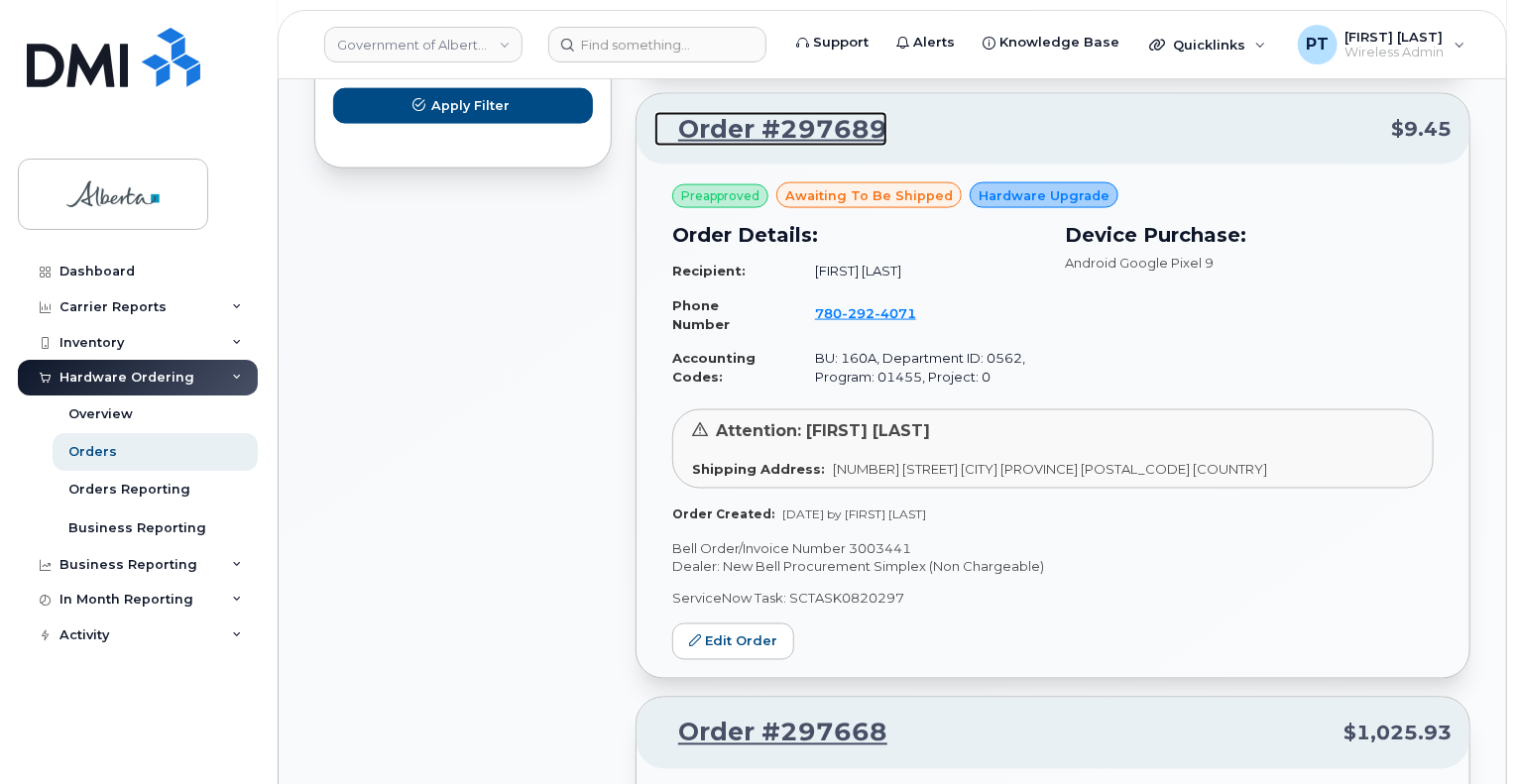 click on "Order #297689" at bounding box center (770, 130) 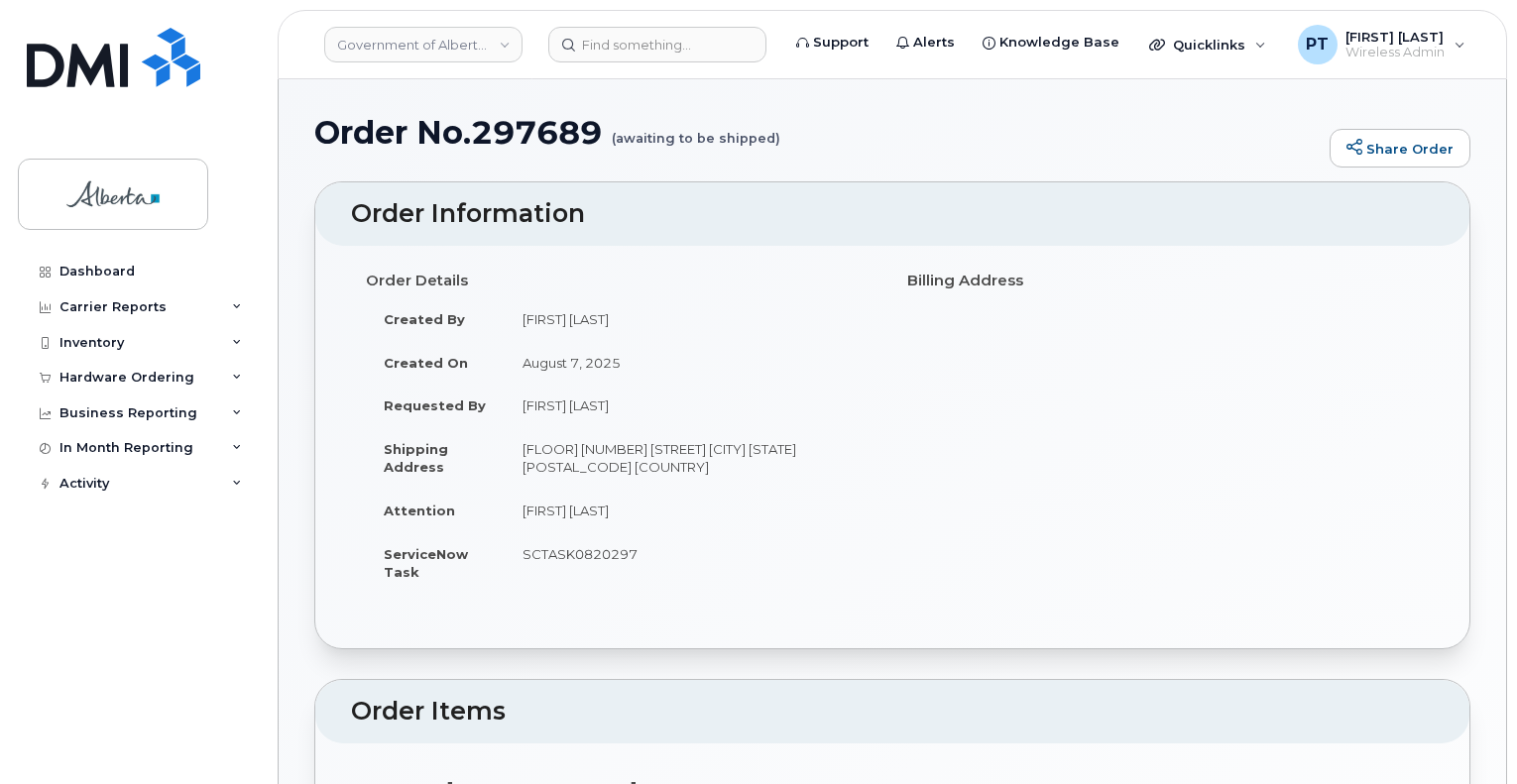 scroll, scrollTop: 0, scrollLeft: 0, axis: both 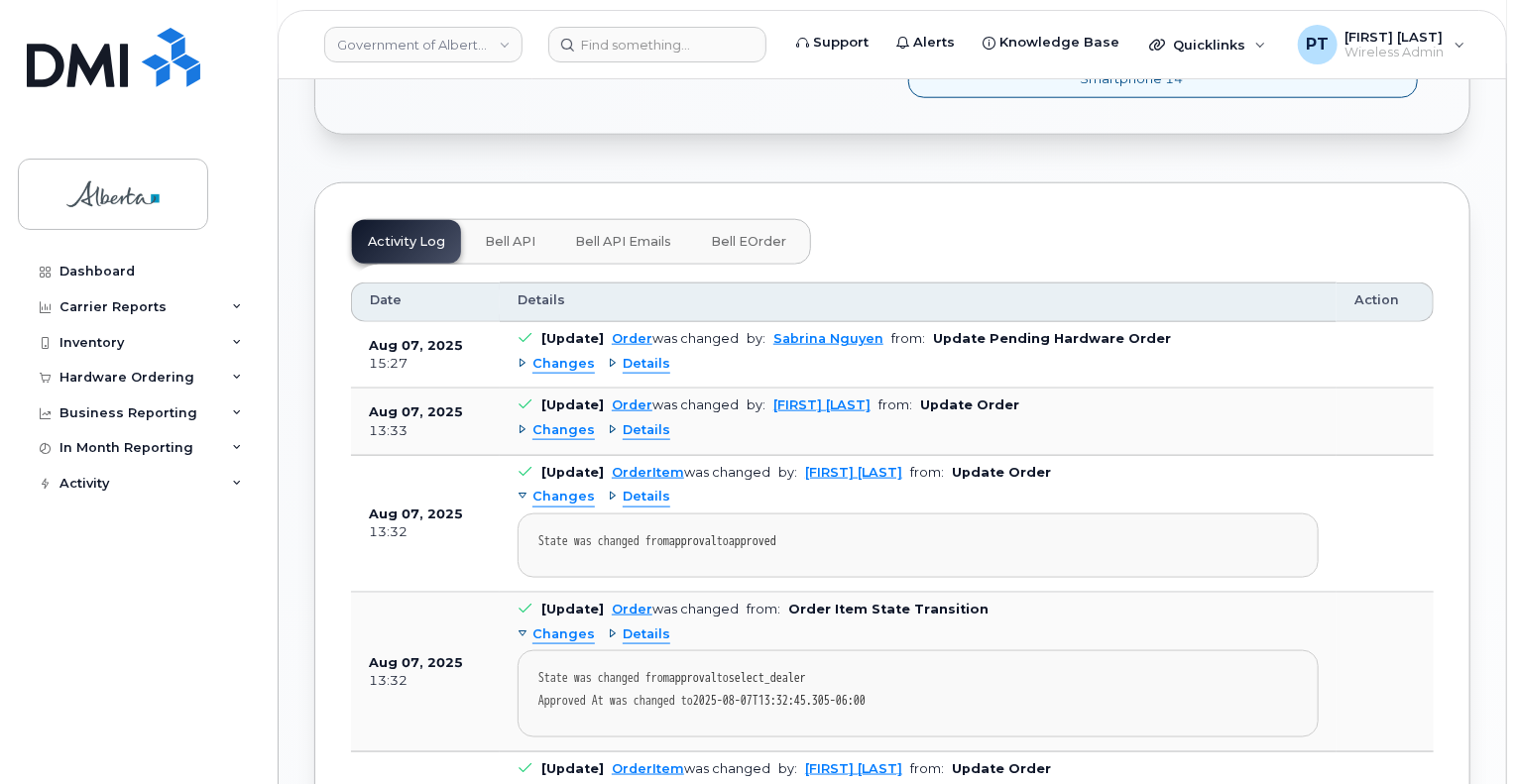 click on "Bell API" at bounding box center (510, 242) 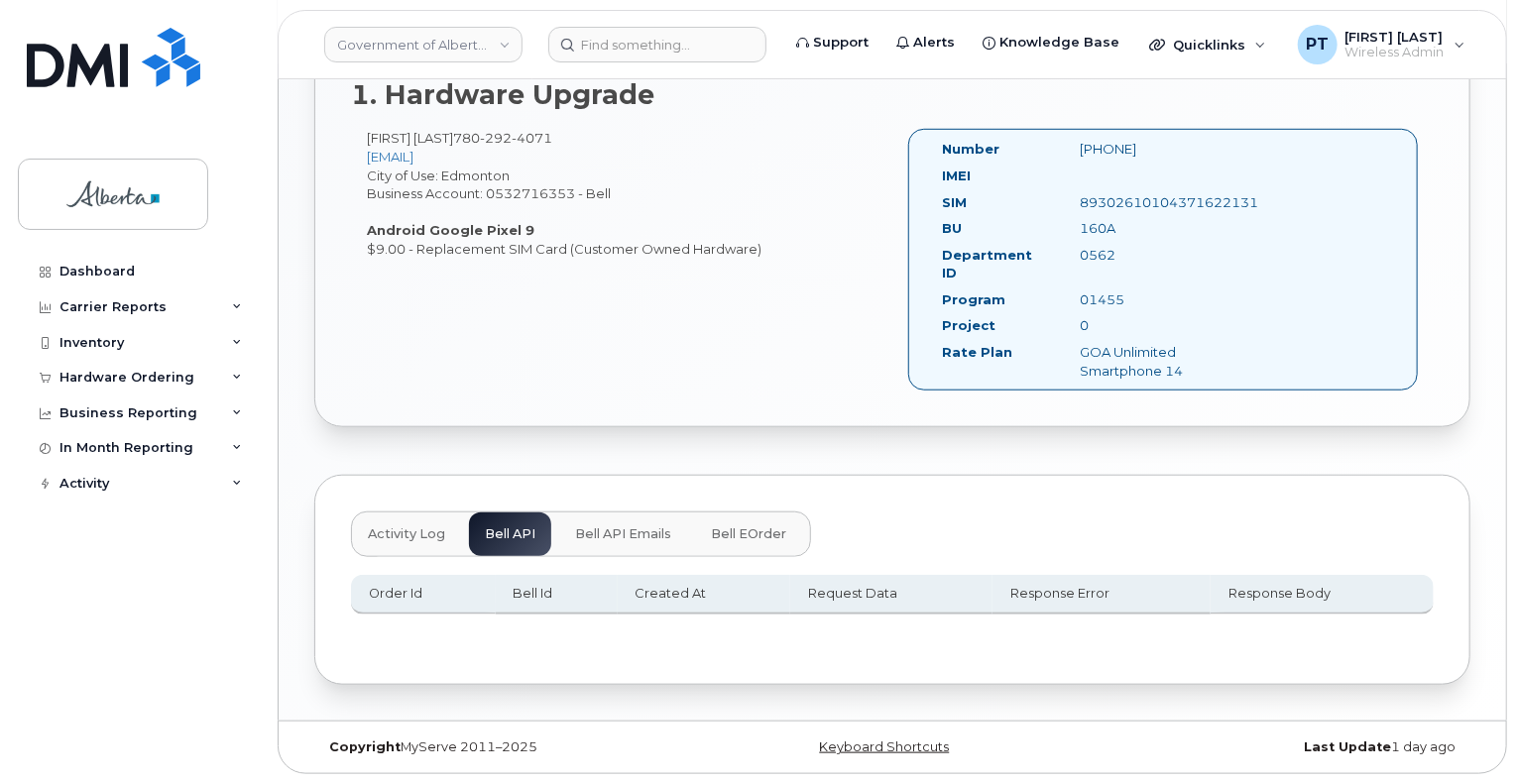 scroll, scrollTop: 676, scrollLeft: 0, axis: vertical 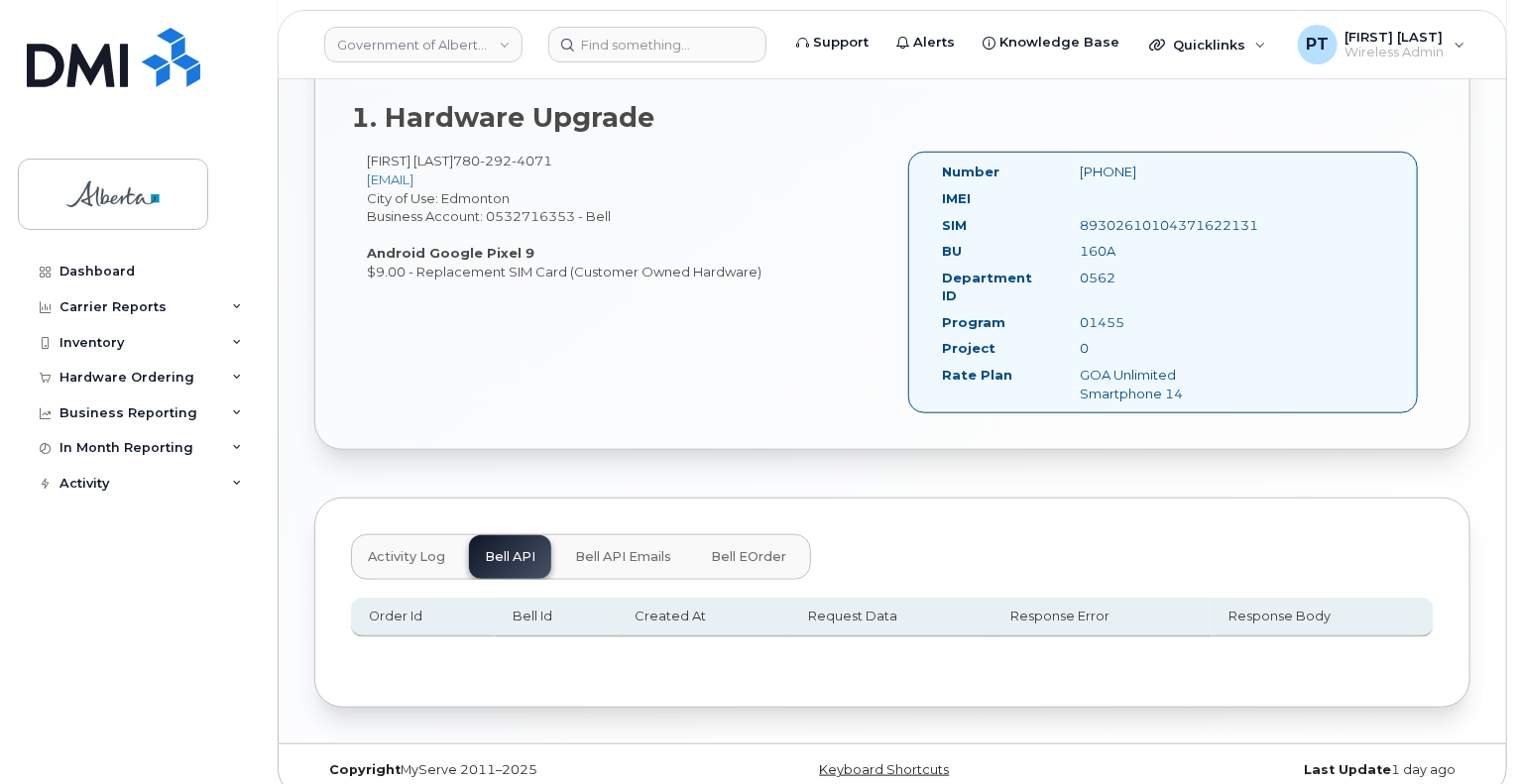 click on "Activity Log Bell API Bell API Emails Bell eOrder" at bounding box center [581, 557] 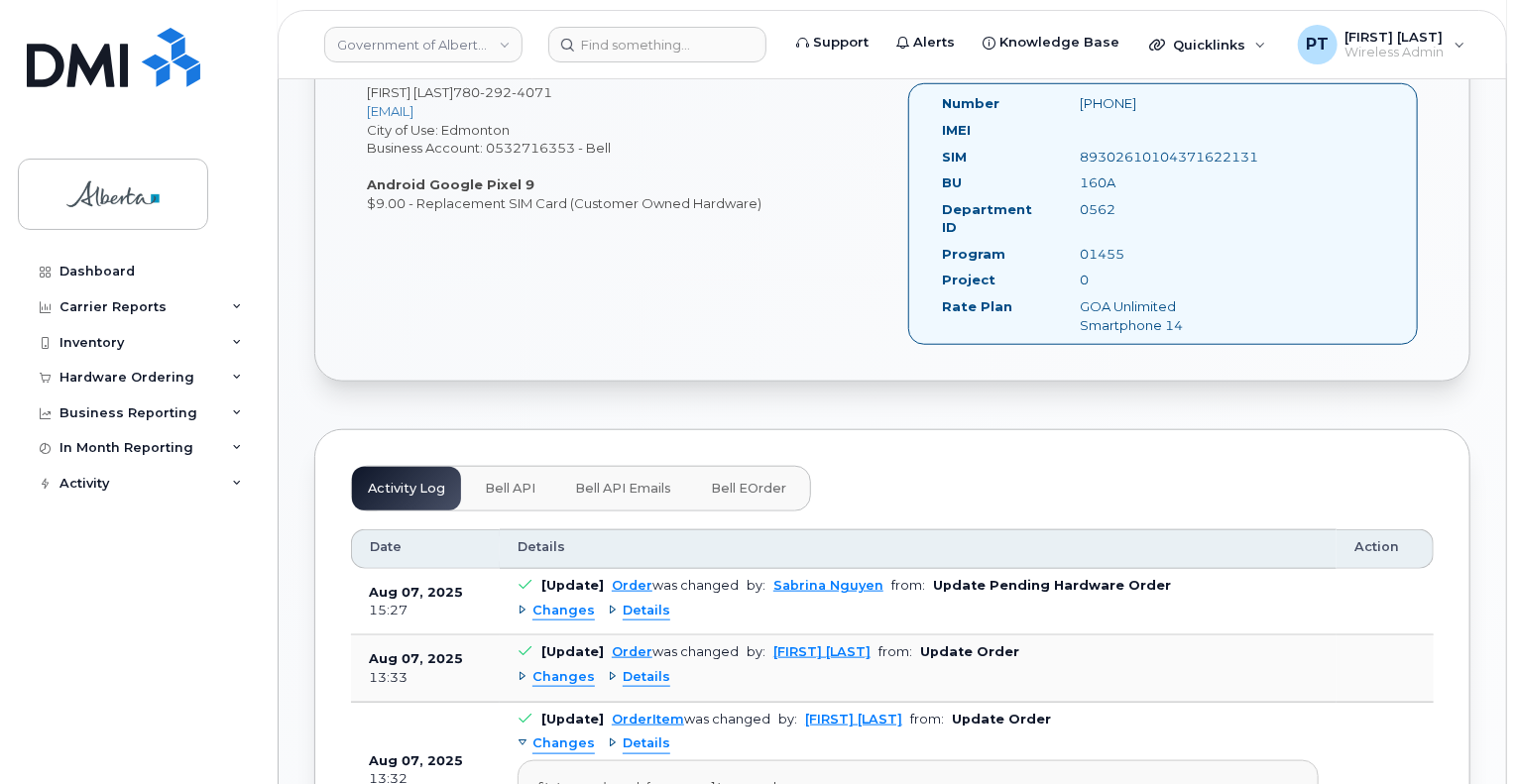 scroll, scrollTop: 775, scrollLeft: 0, axis: vertical 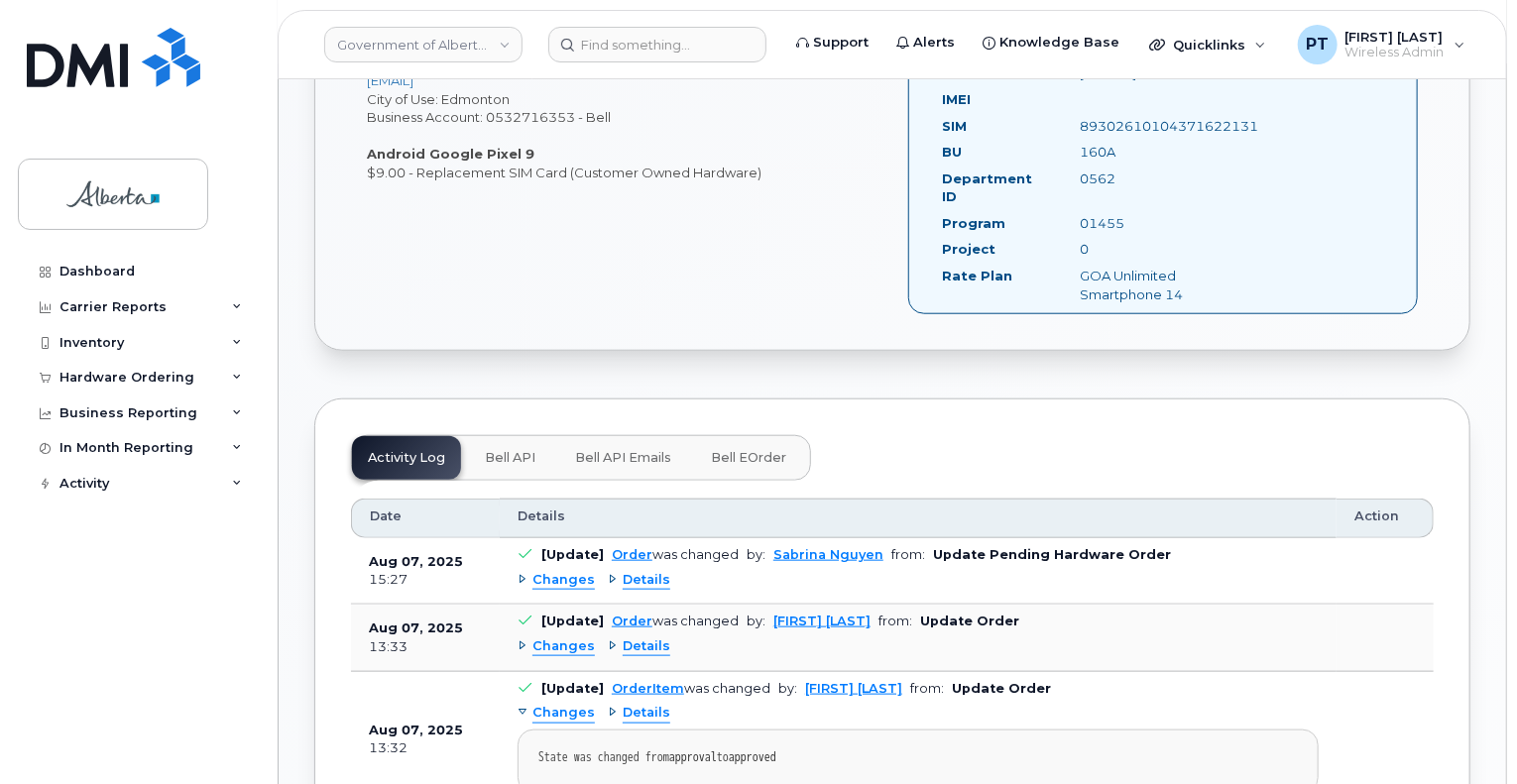 click on "Changes" at bounding box center (563, 580) 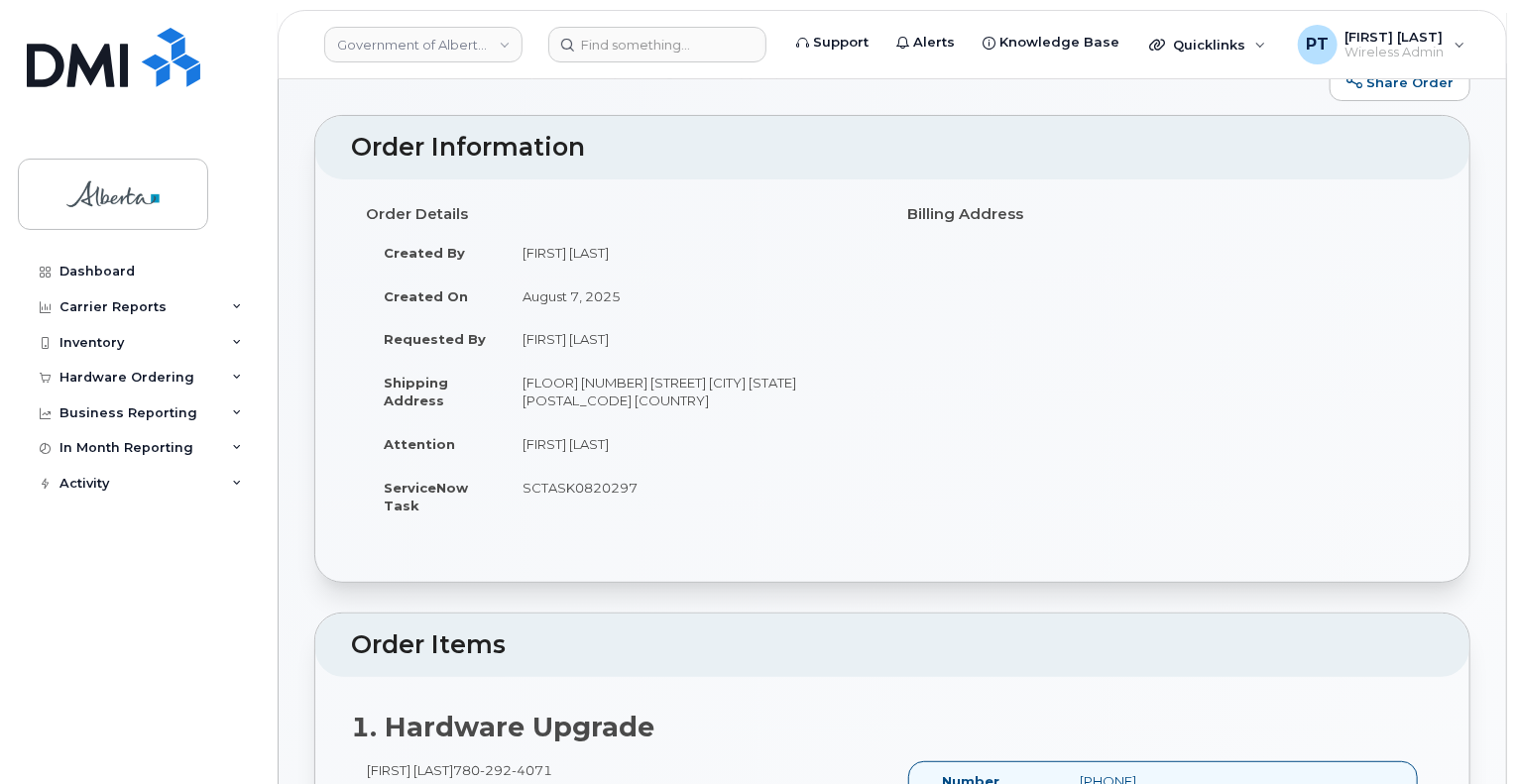 scroll, scrollTop: 0, scrollLeft: 0, axis: both 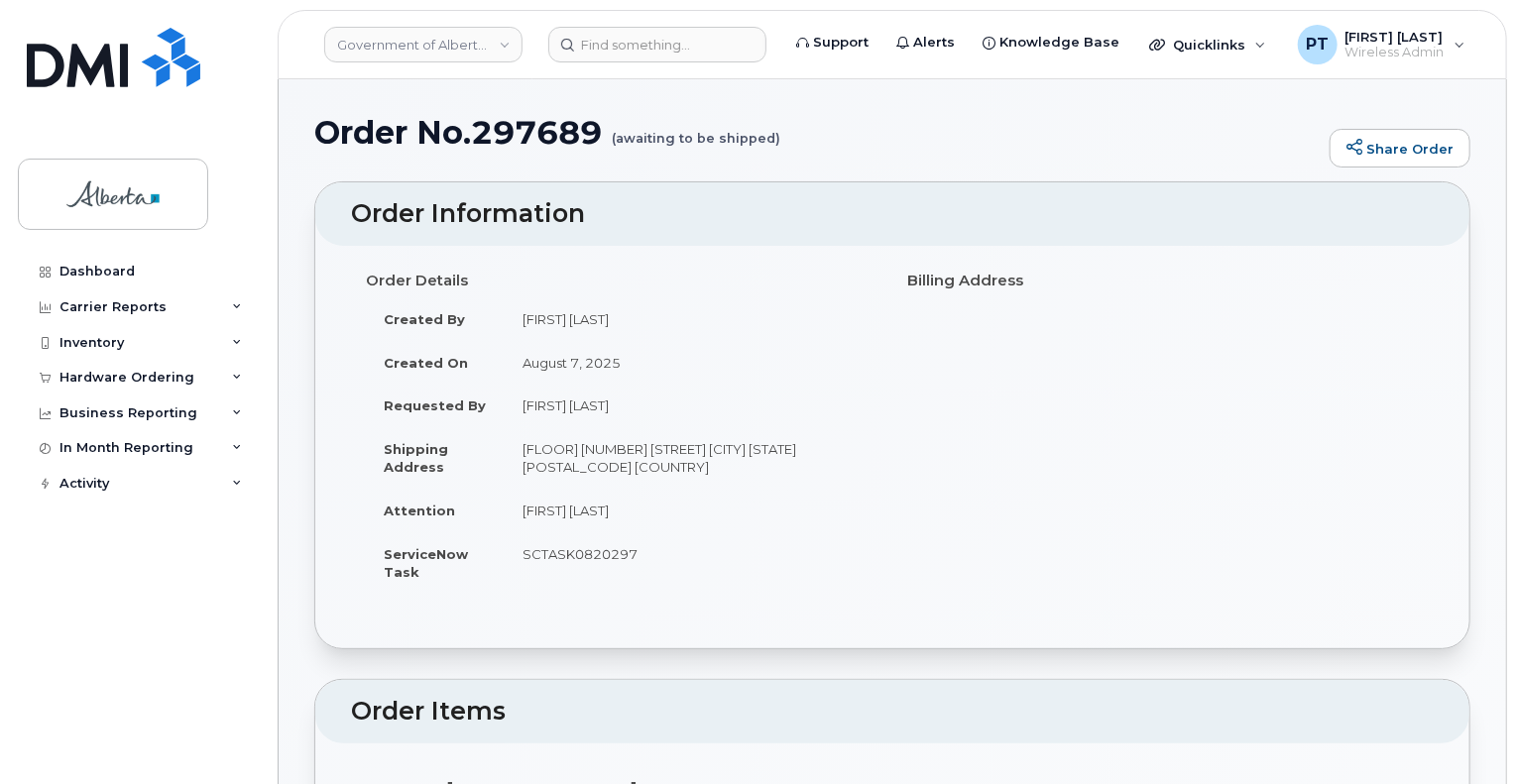 click on "Order No.297689
(awaiting to be shipped)" at bounding box center [817, 132] 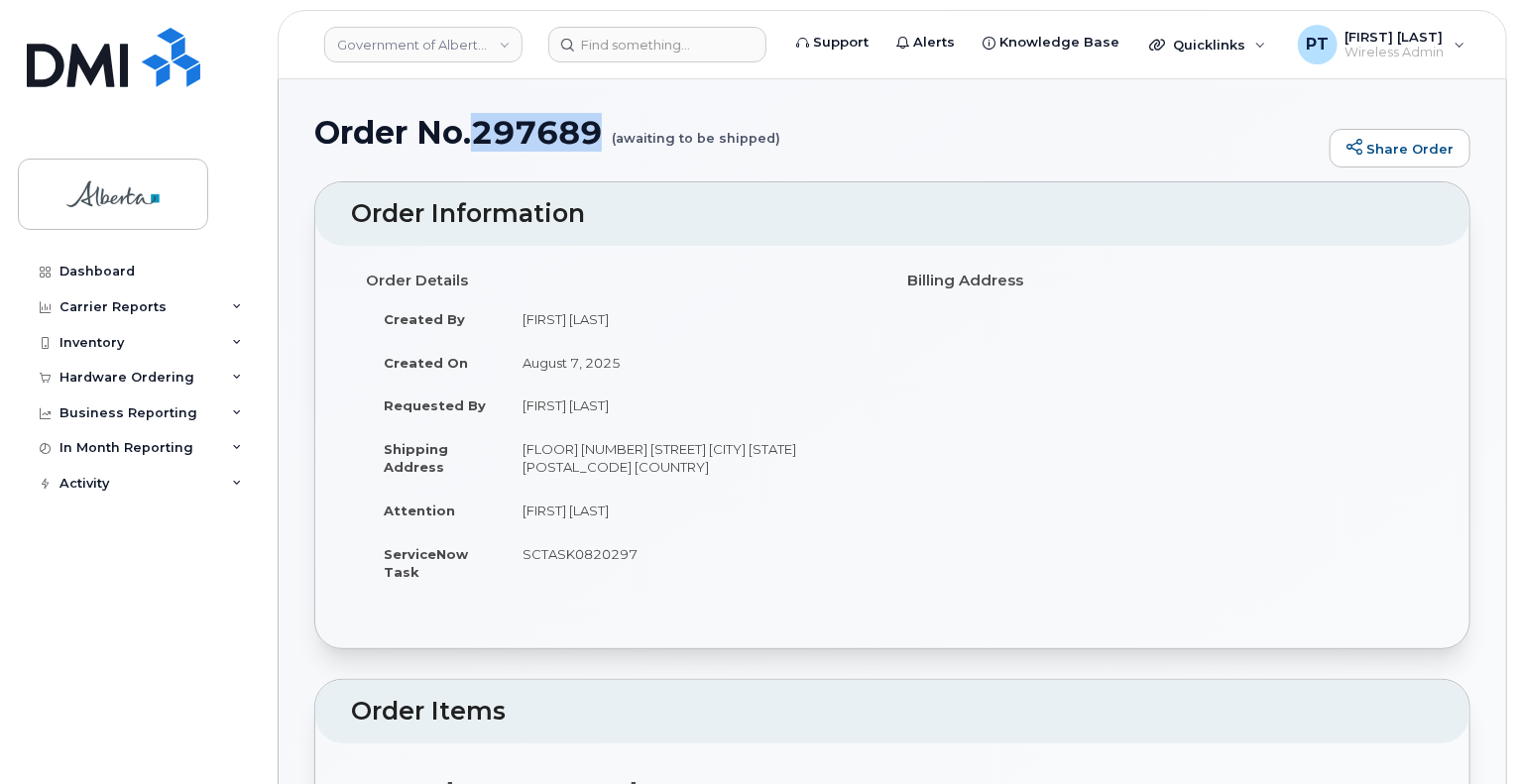 click on "Order No.297689
(awaiting to be shipped)" at bounding box center [817, 132] 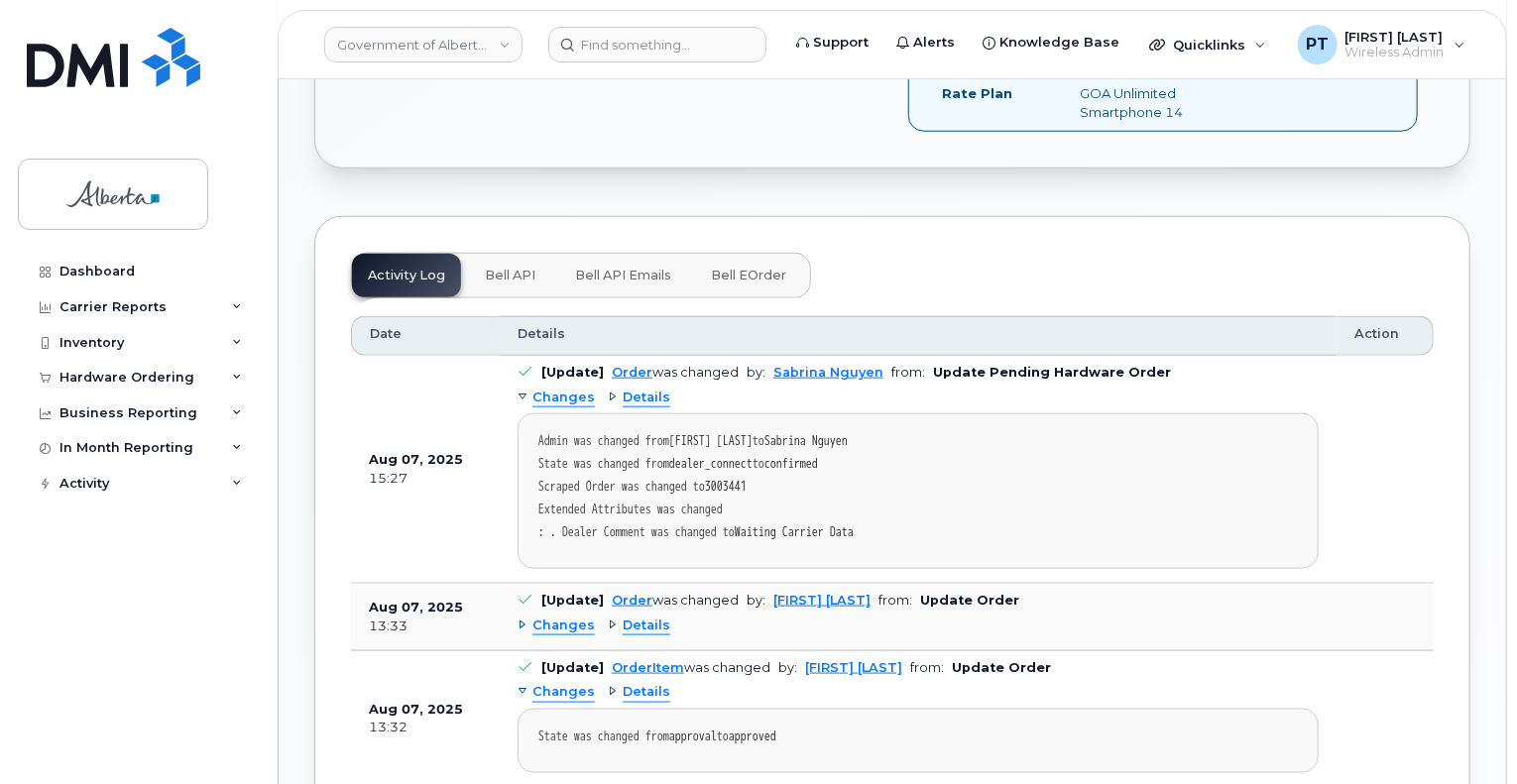scroll, scrollTop: 991, scrollLeft: 0, axis: vertical 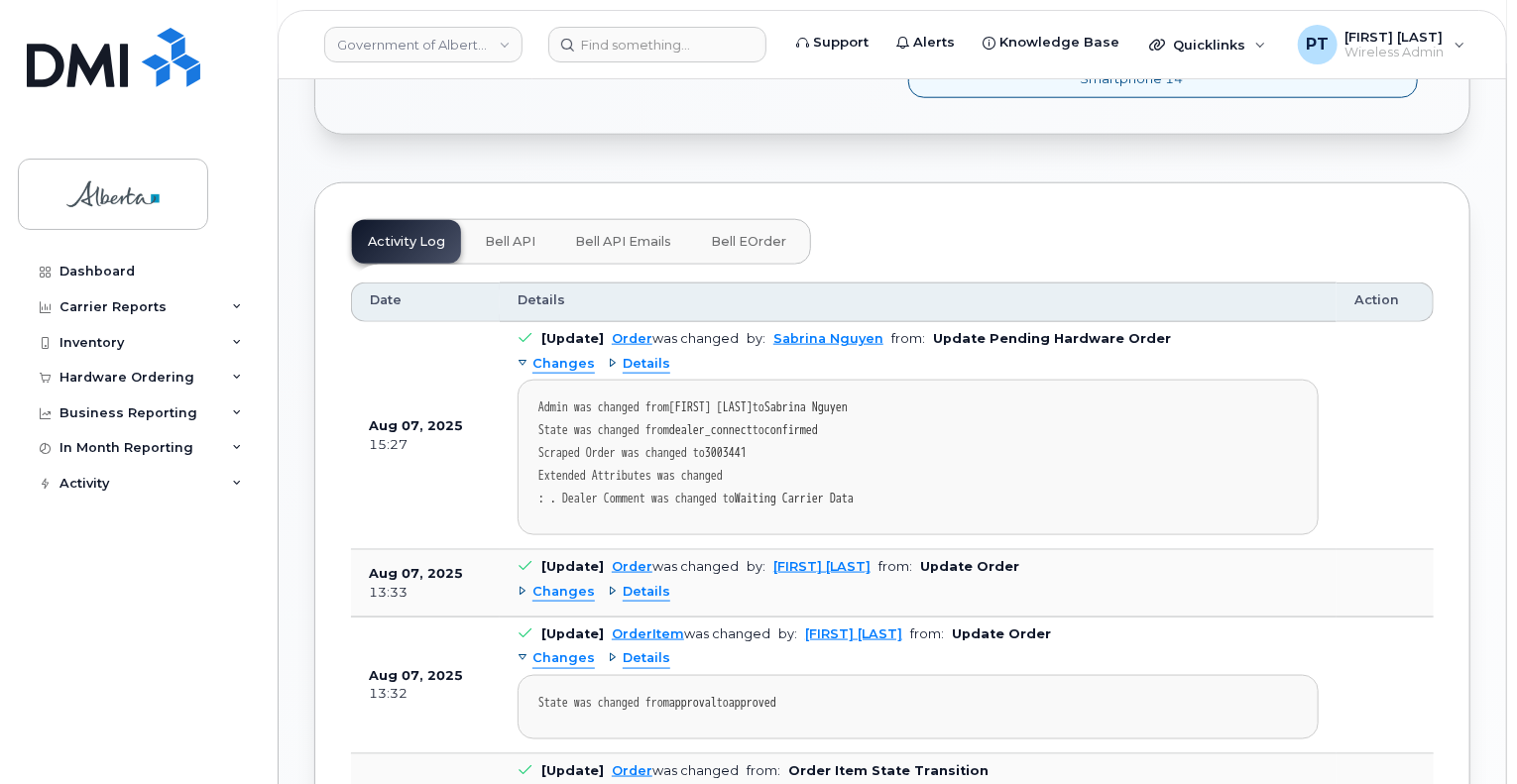 click on "3003441" at bounding box center (726, 453) 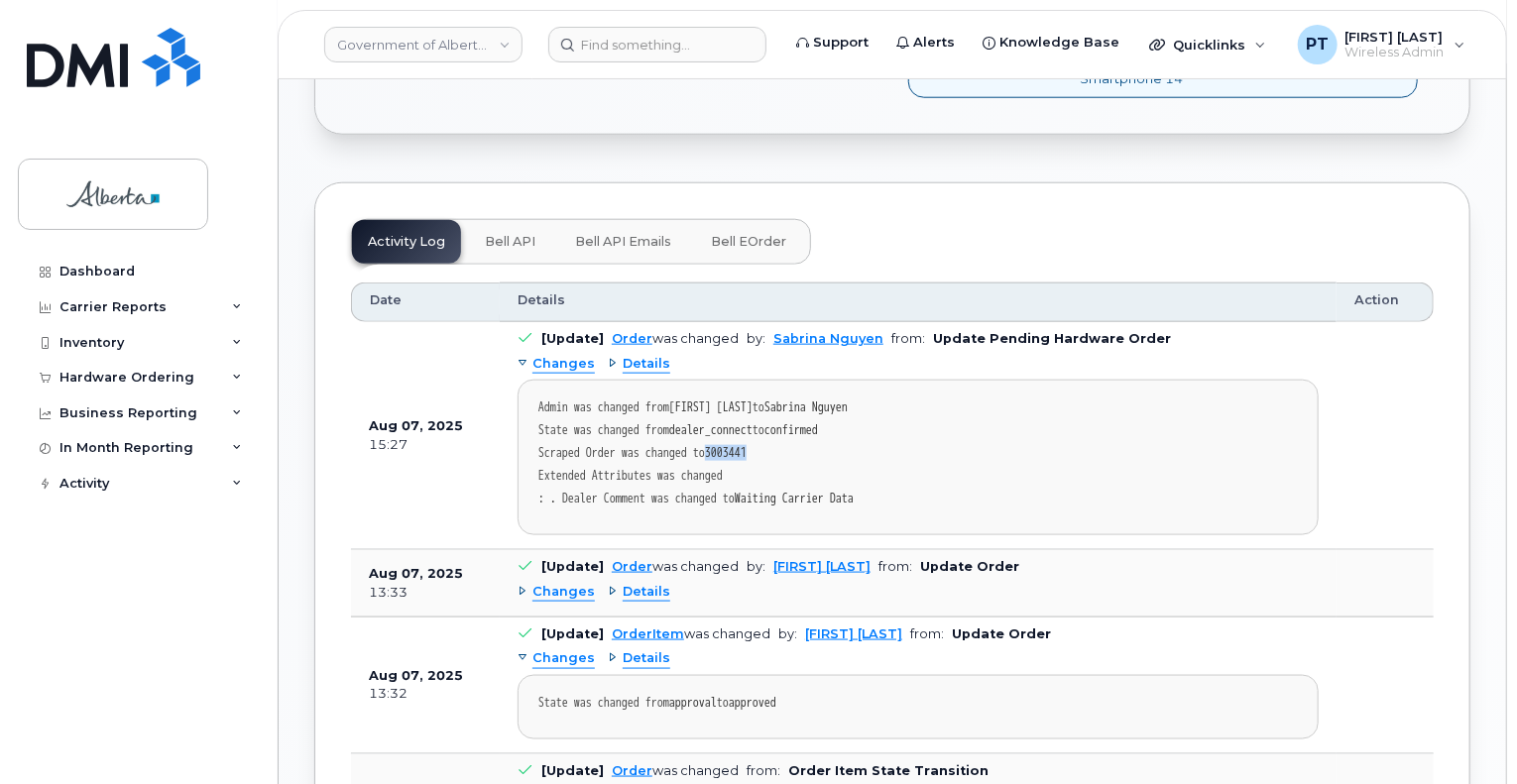 click on "3003441" at bounding box center [726, 453] 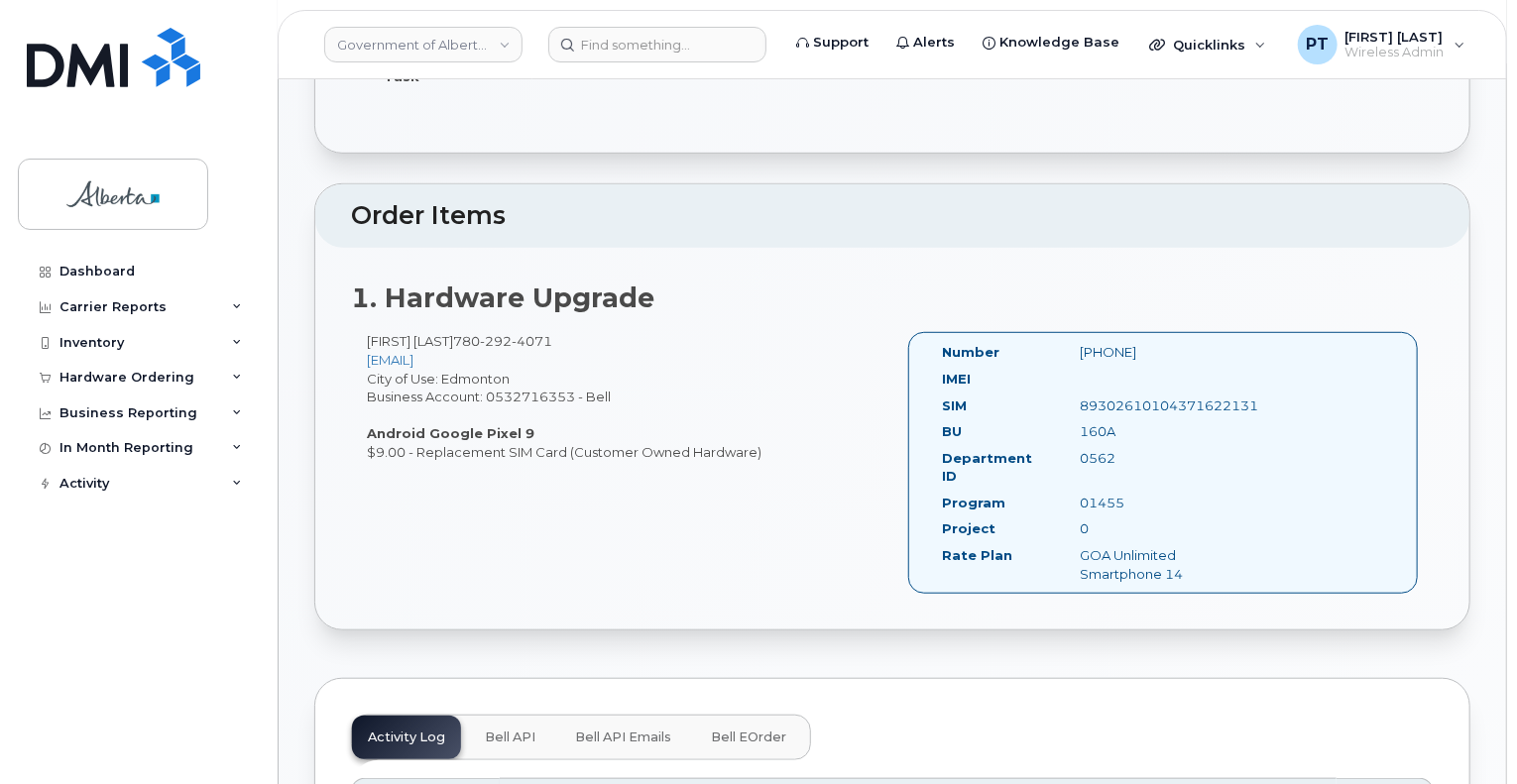 scroll, scrollTop: 198, scrollLeft: 0, axis: vertical 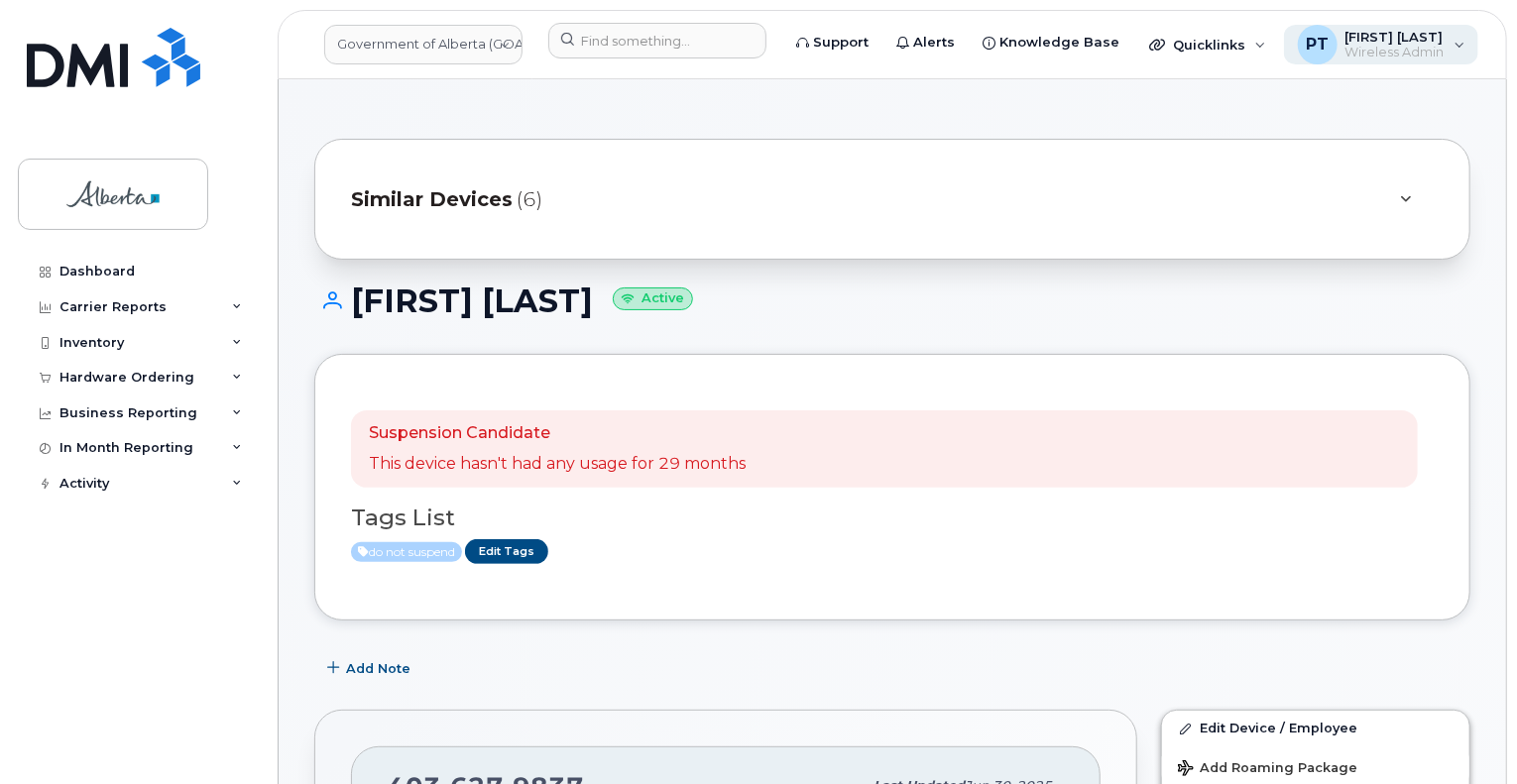 drag, startPoint x: 0, startPoint y: 0, endPoint x: 1453, endPoint y: 35, distance: 1453.421 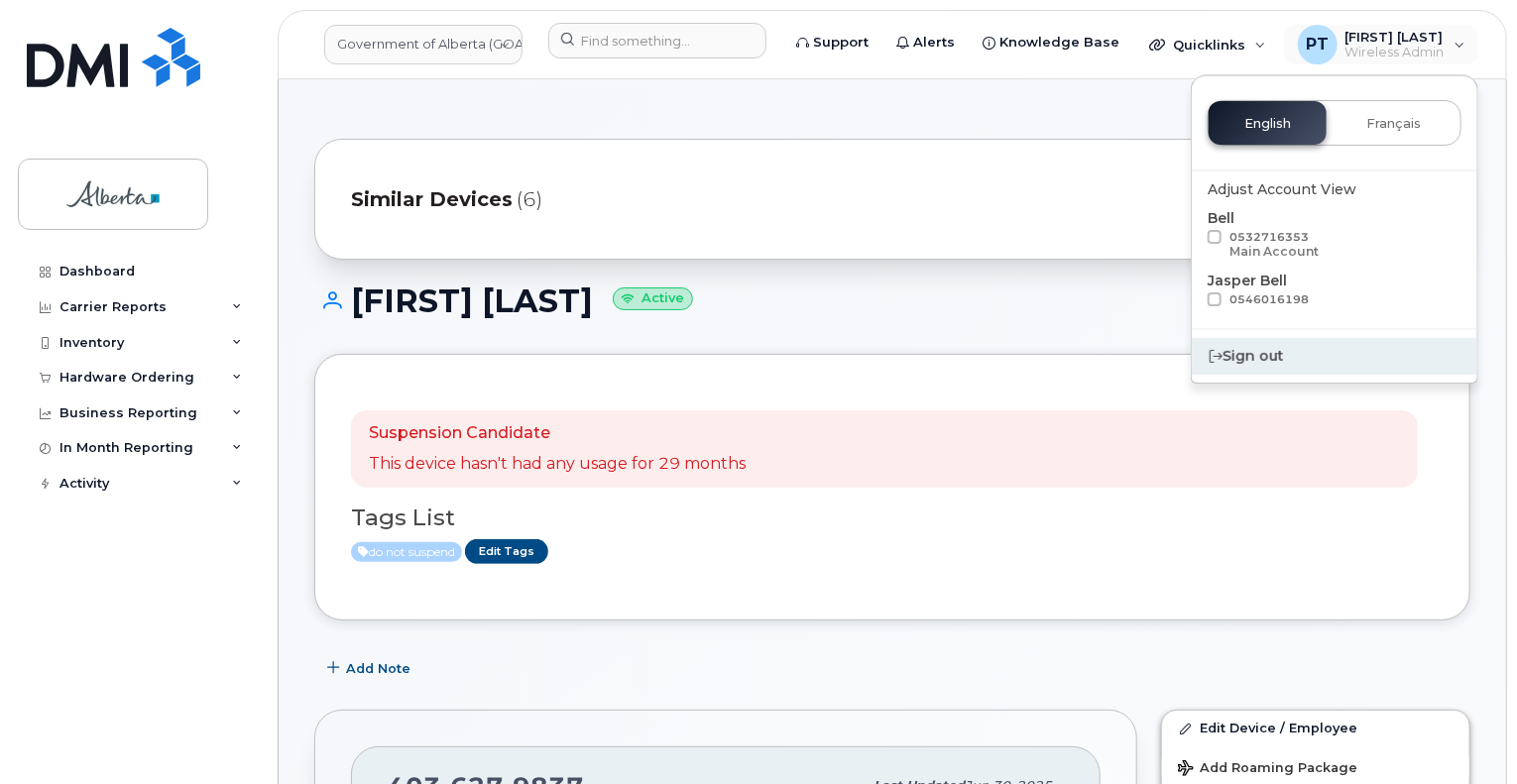 drag, startPoint x: 1265, startPoint y: 369, endPoint x: 1239, endPoint y: 352, distance: 31.06445 